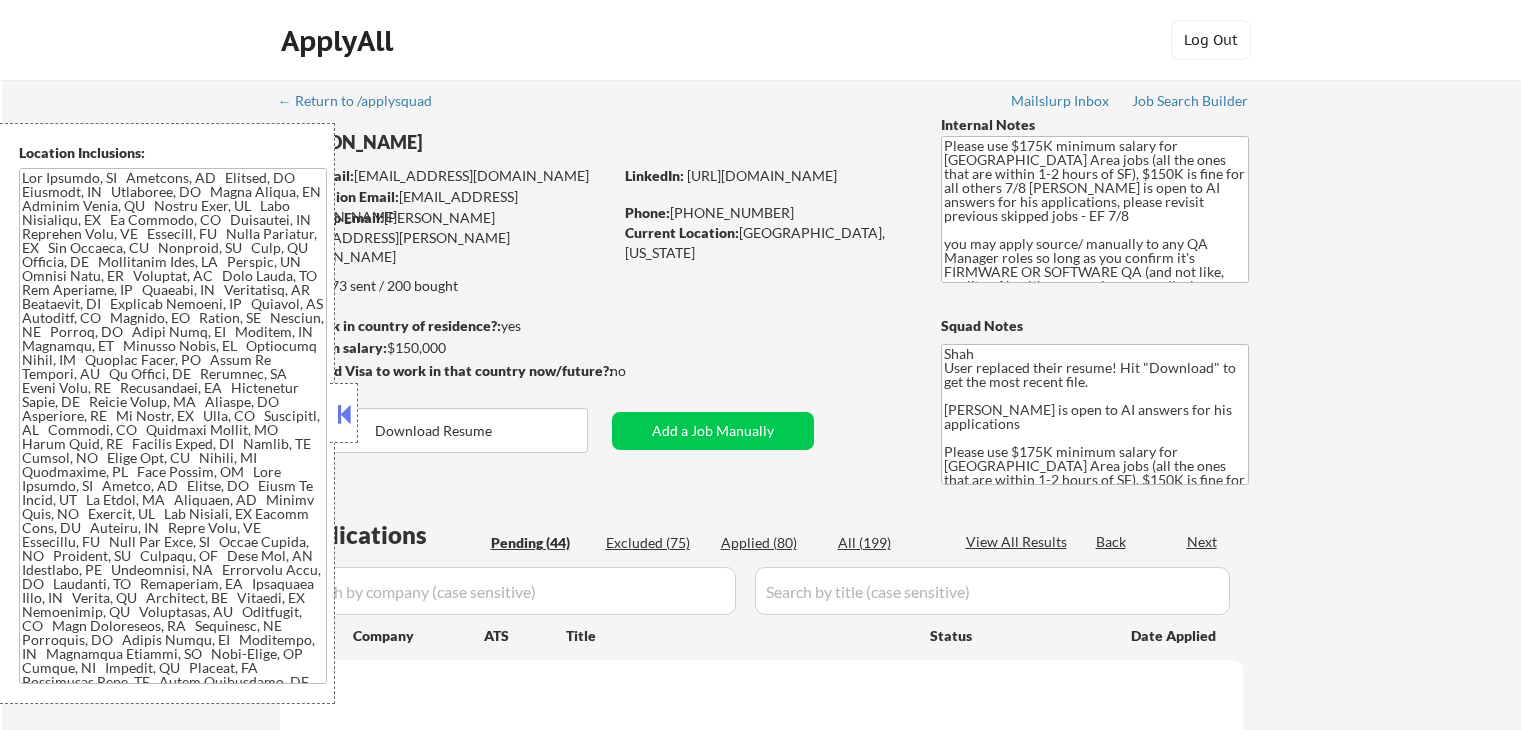 scroll, scrollTop: 0, scrollLeft: 0, axis: both 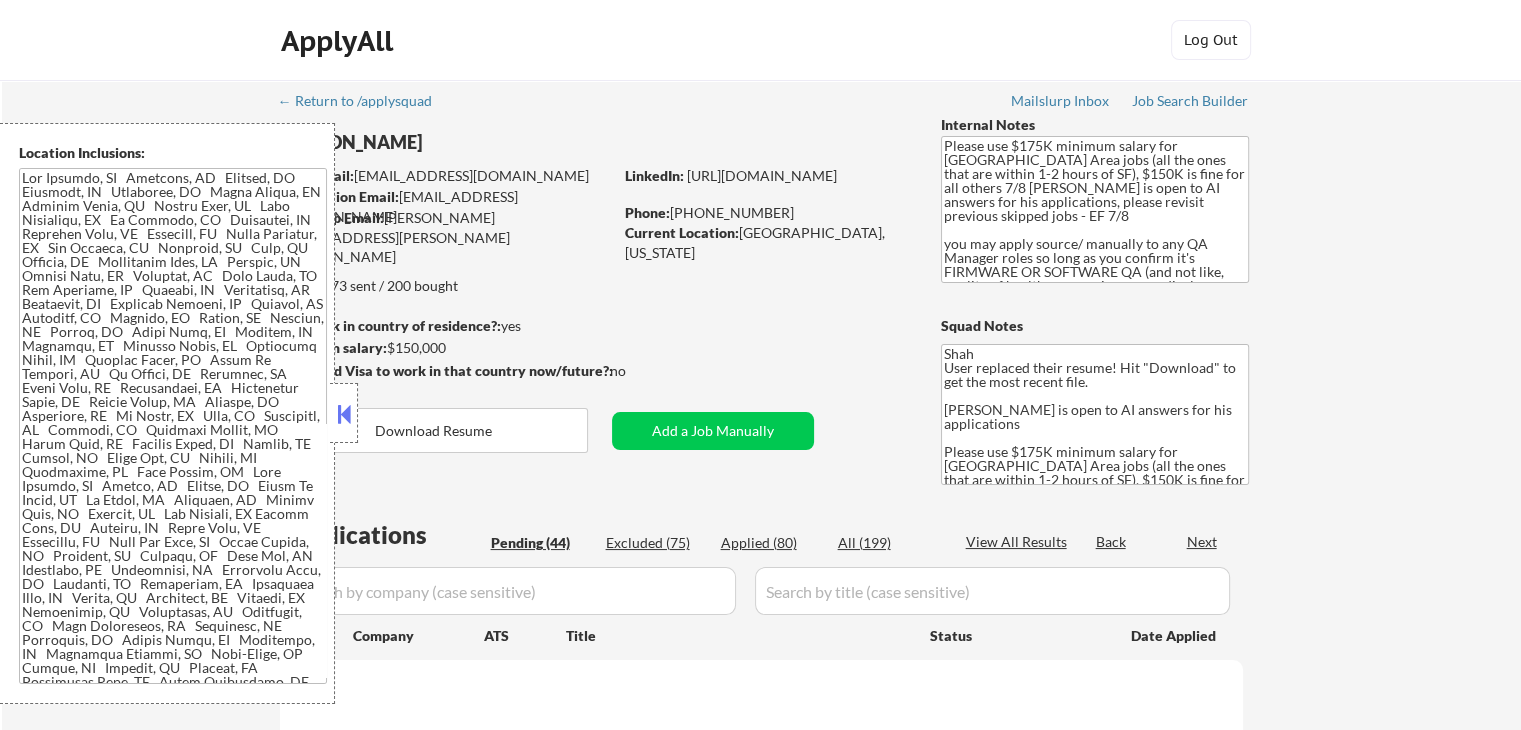 select on ""pending"" 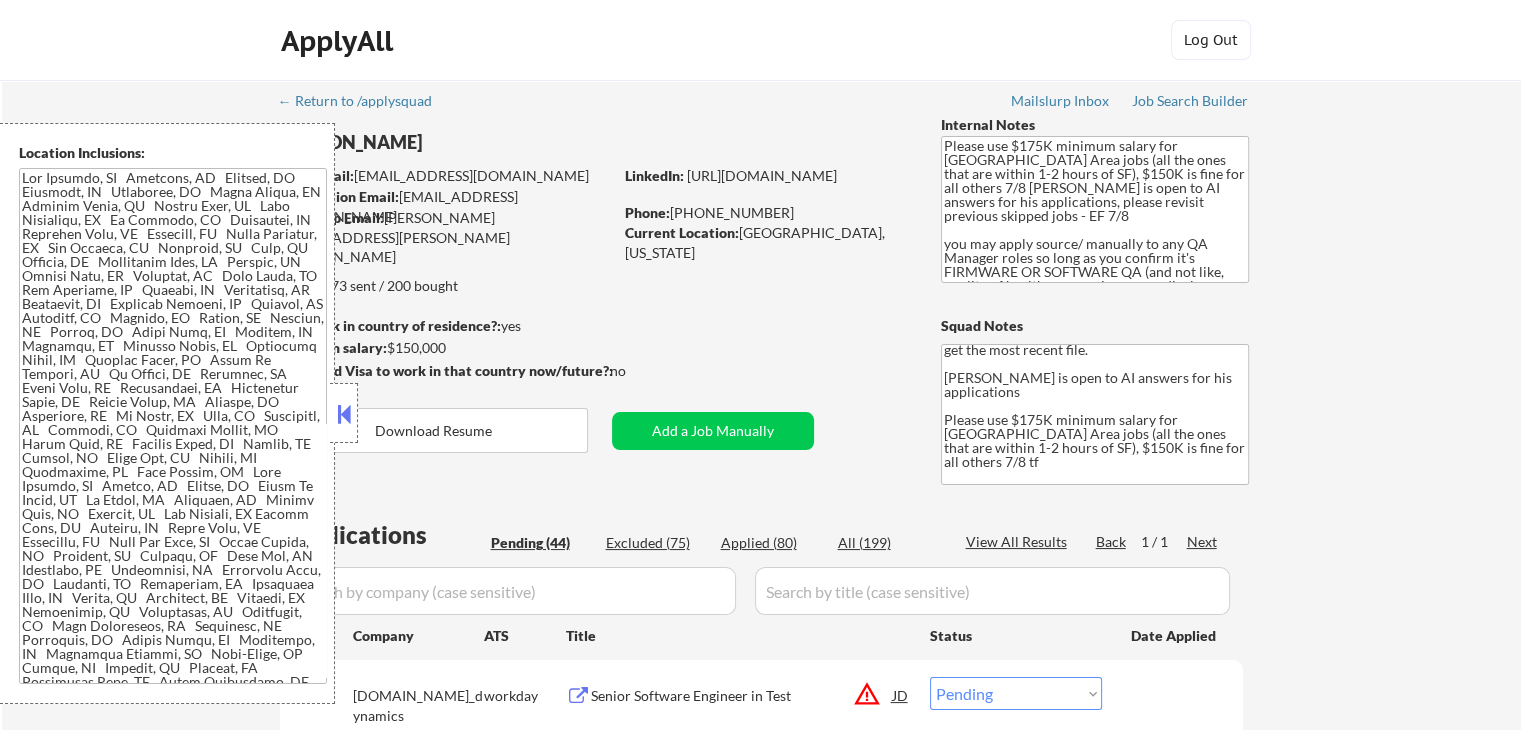 scroll, scrollTop: 60, scrollLeft: 0, axis: vertical 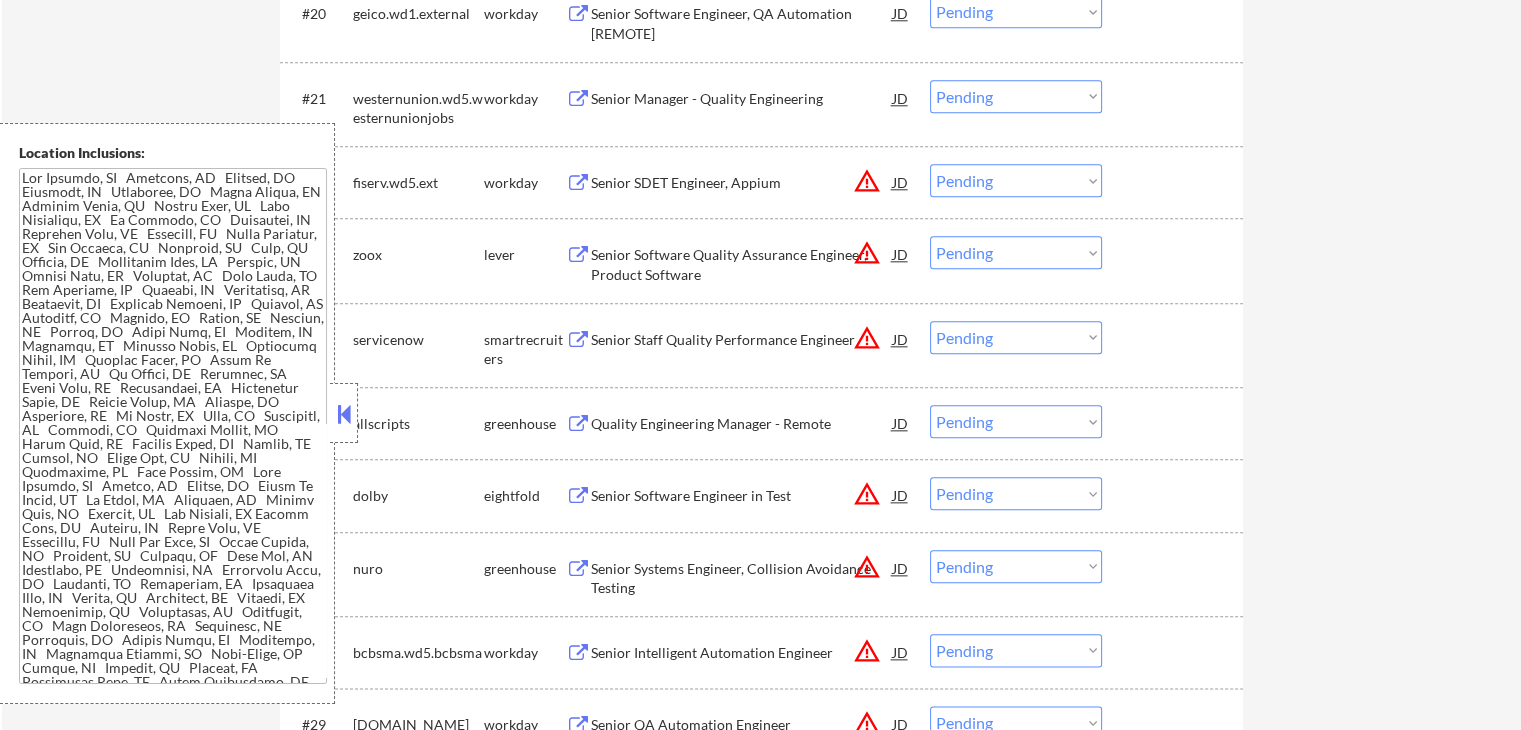 drag, startPoint x: 1445, startPoint y: 114, endPoint x: 1421, endPoint y: 100, distance: 27.784887 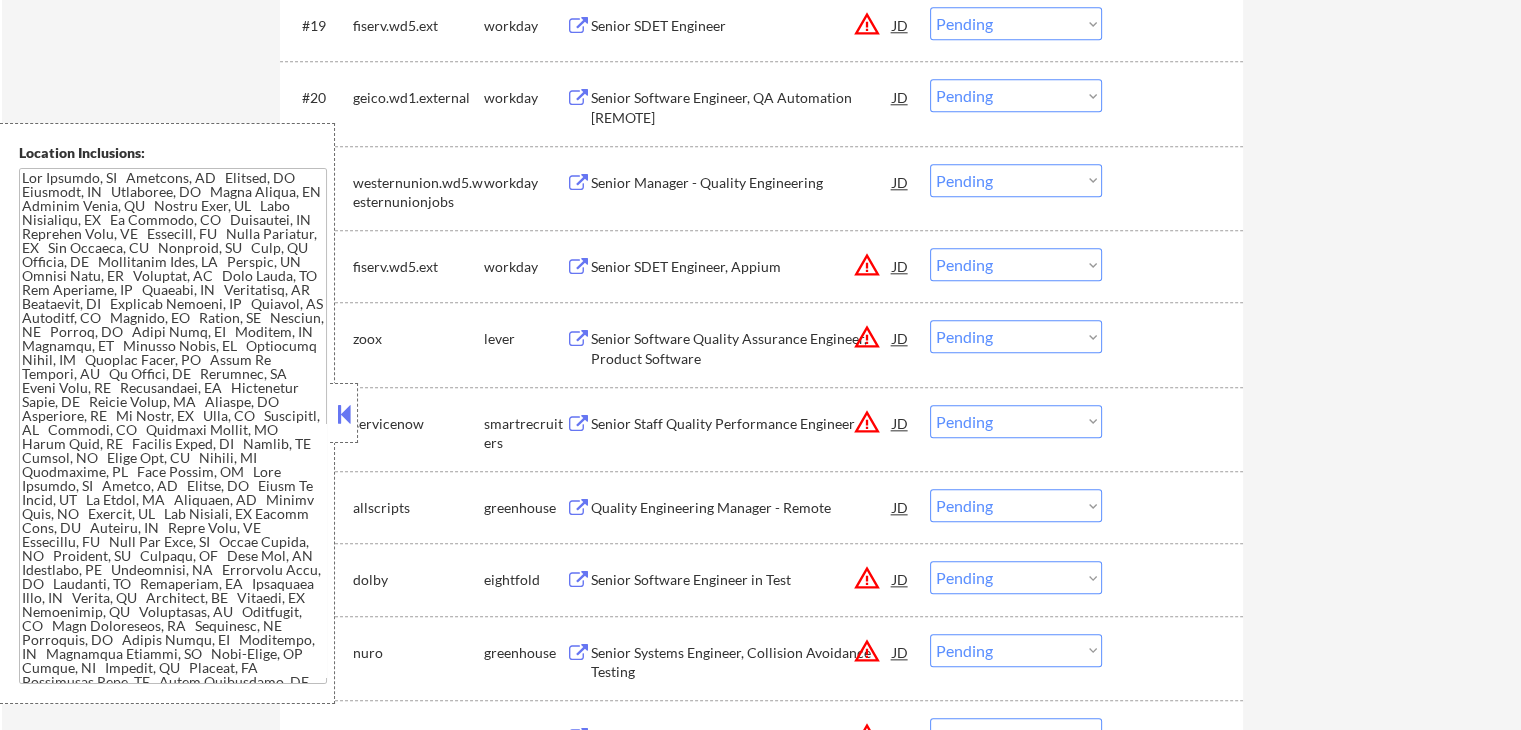 scroll, scrollTop: 2200, scrollLeft: 0, axis: vertical 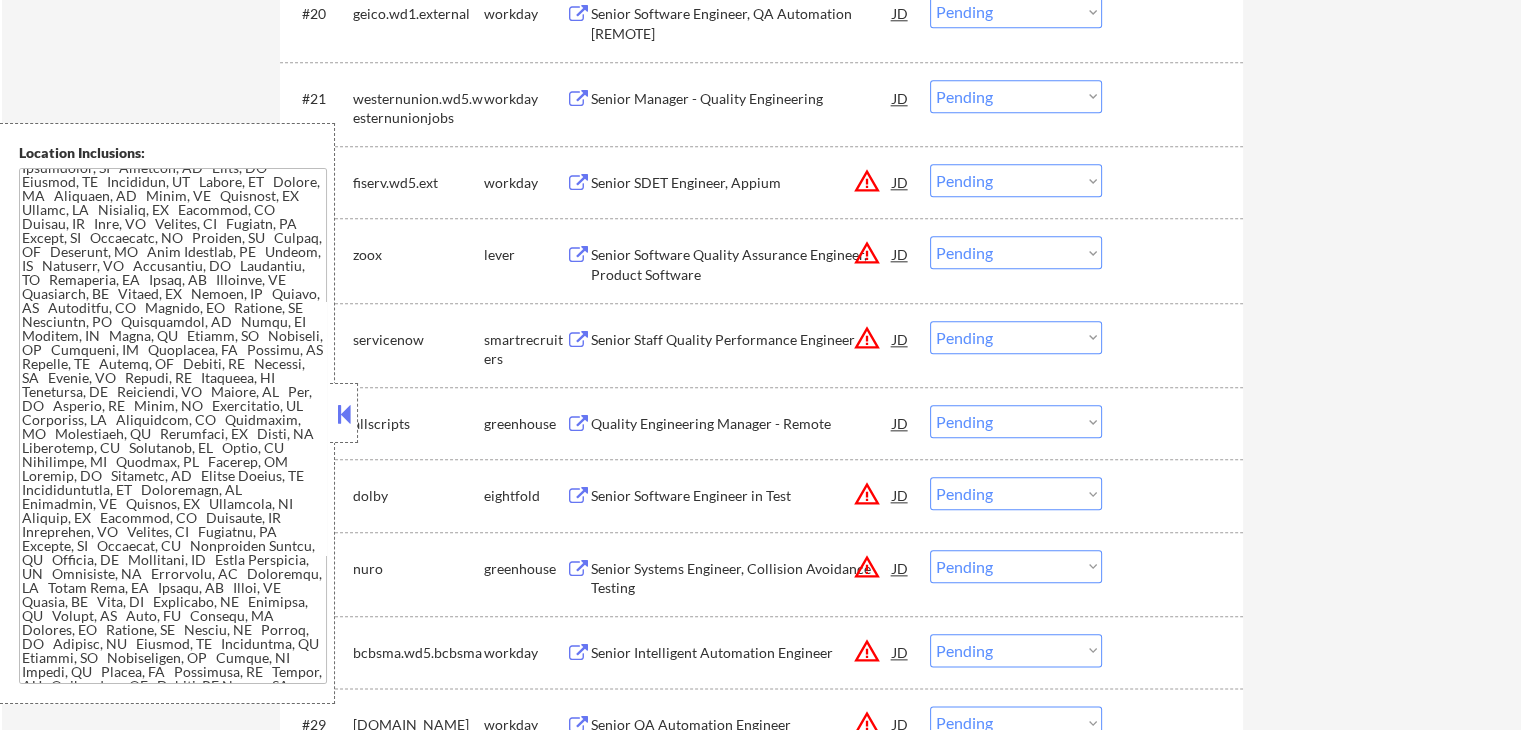click on "Senior Software Quality Assurance Engineer, Product Software" at bounding box center [742, 264] 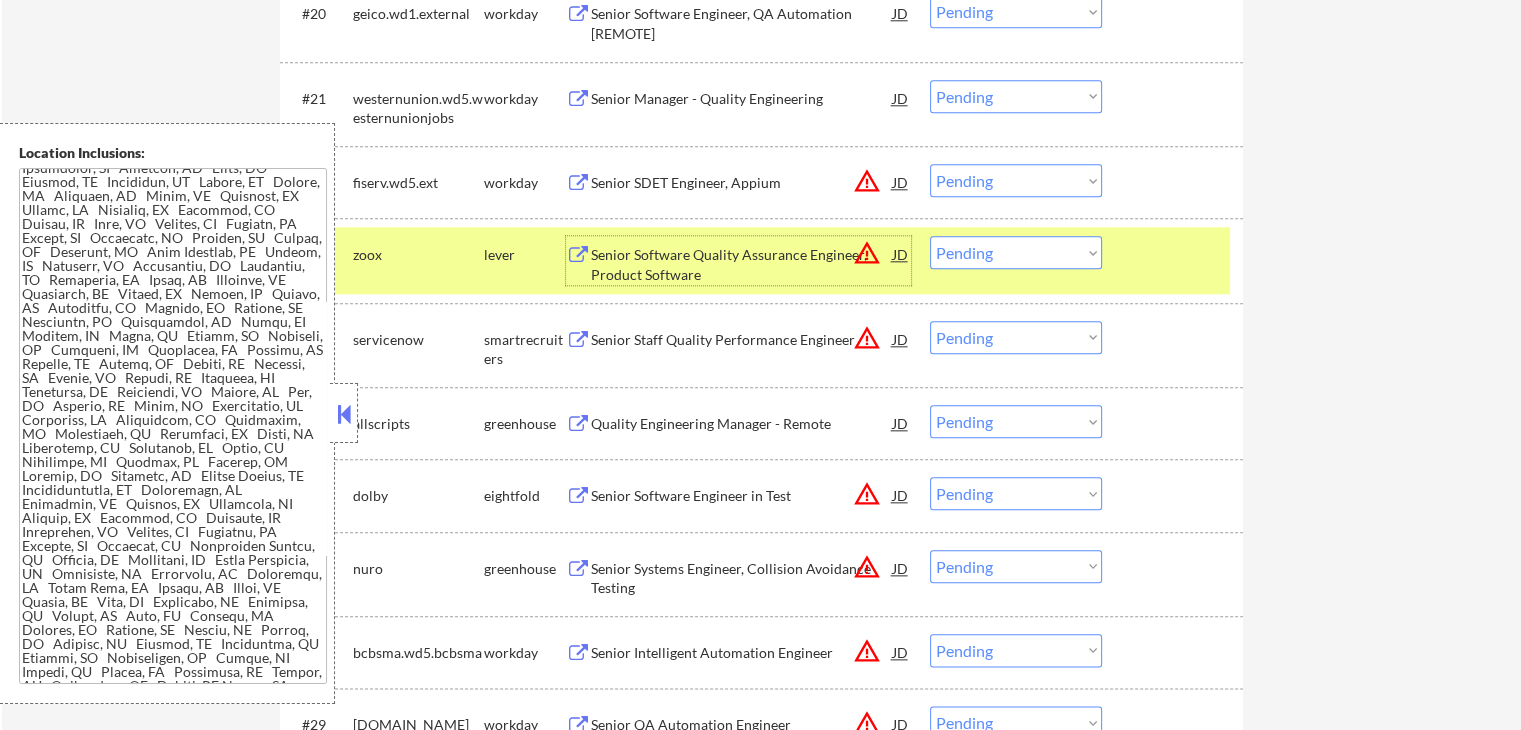 click on "Senior Staff Quality Performance Engineer" at bounding box center [742, 340] 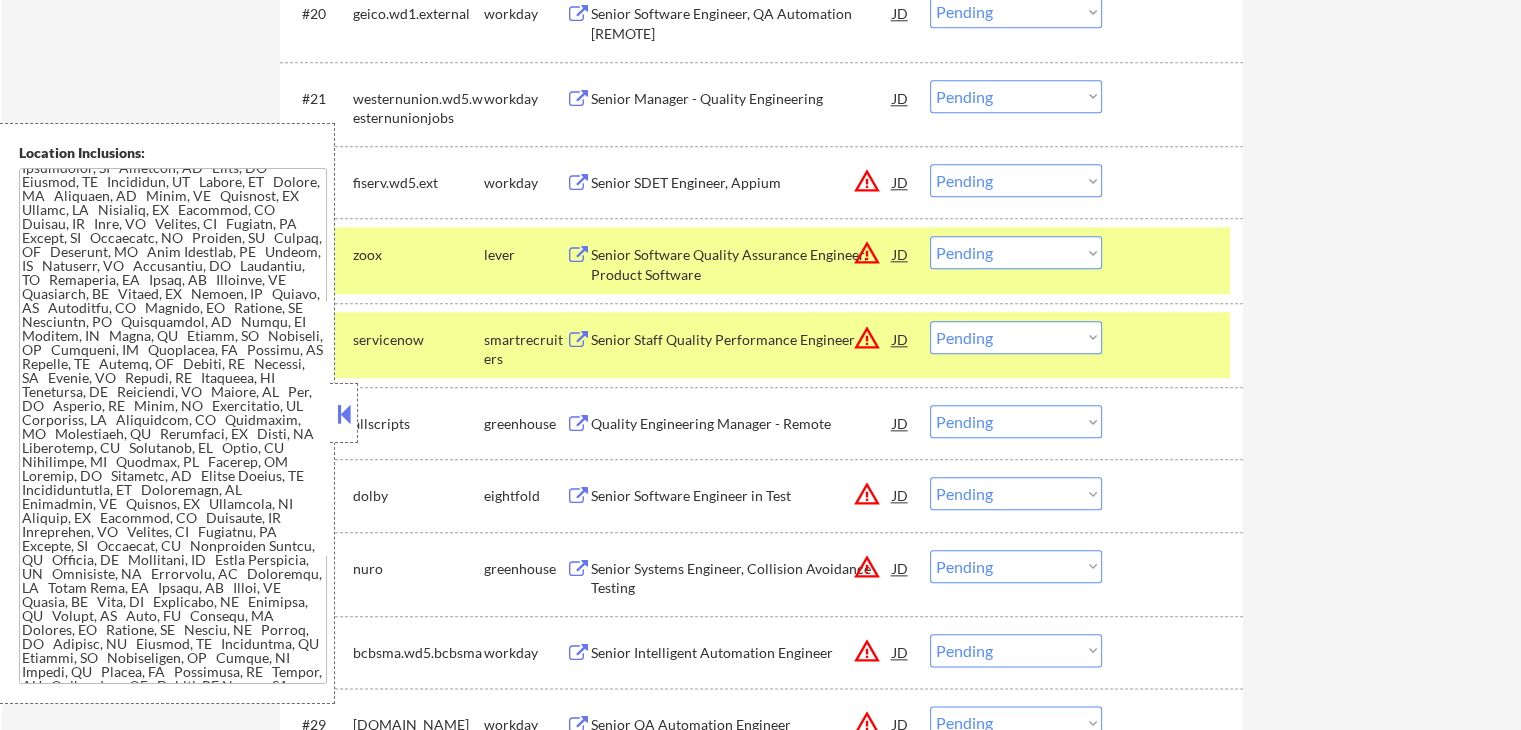 scroll, scrollTop: 3140, scrollLeft: 0, axis: vertical 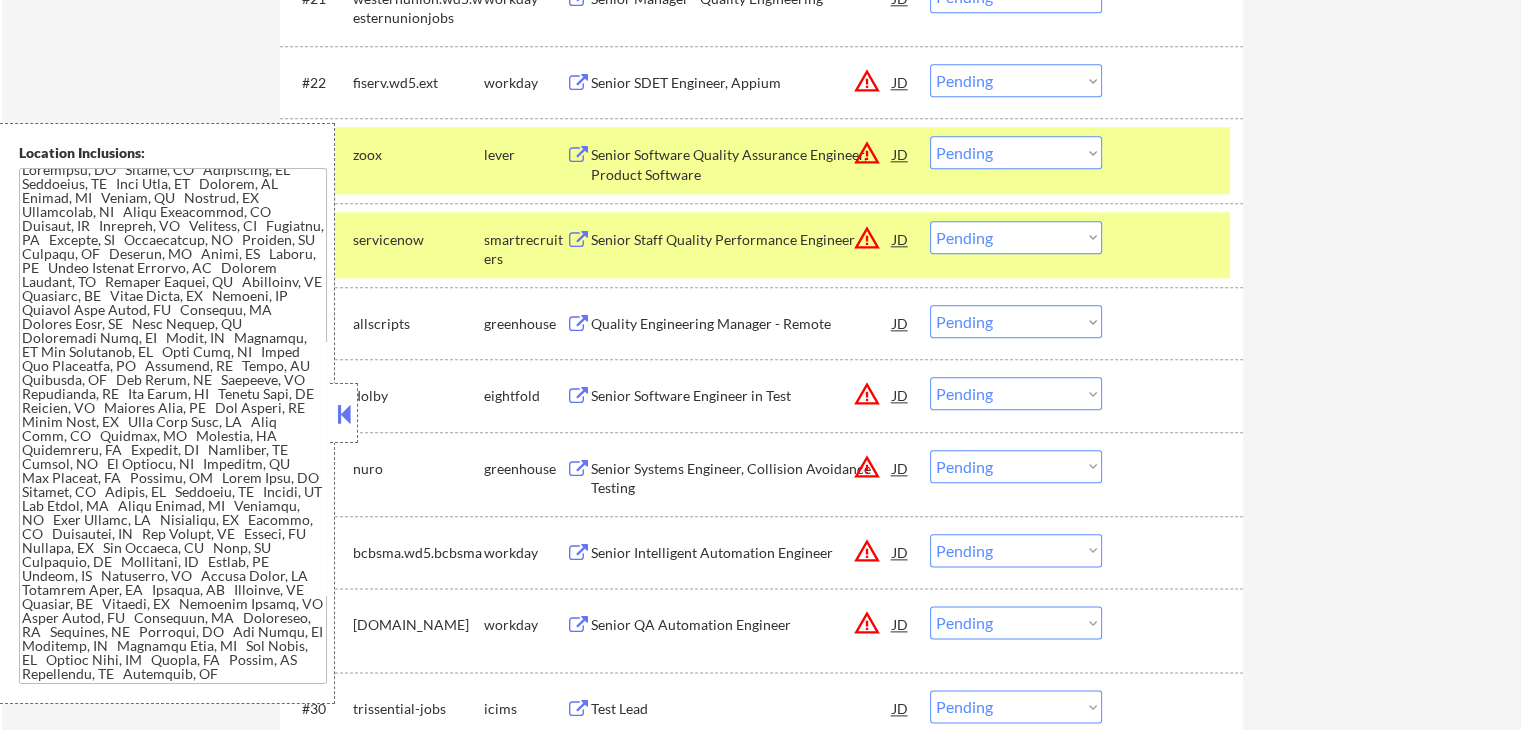 click on "Senior Software Quality Assurance Engineer, Product Software" at bounding box center [742, 164] 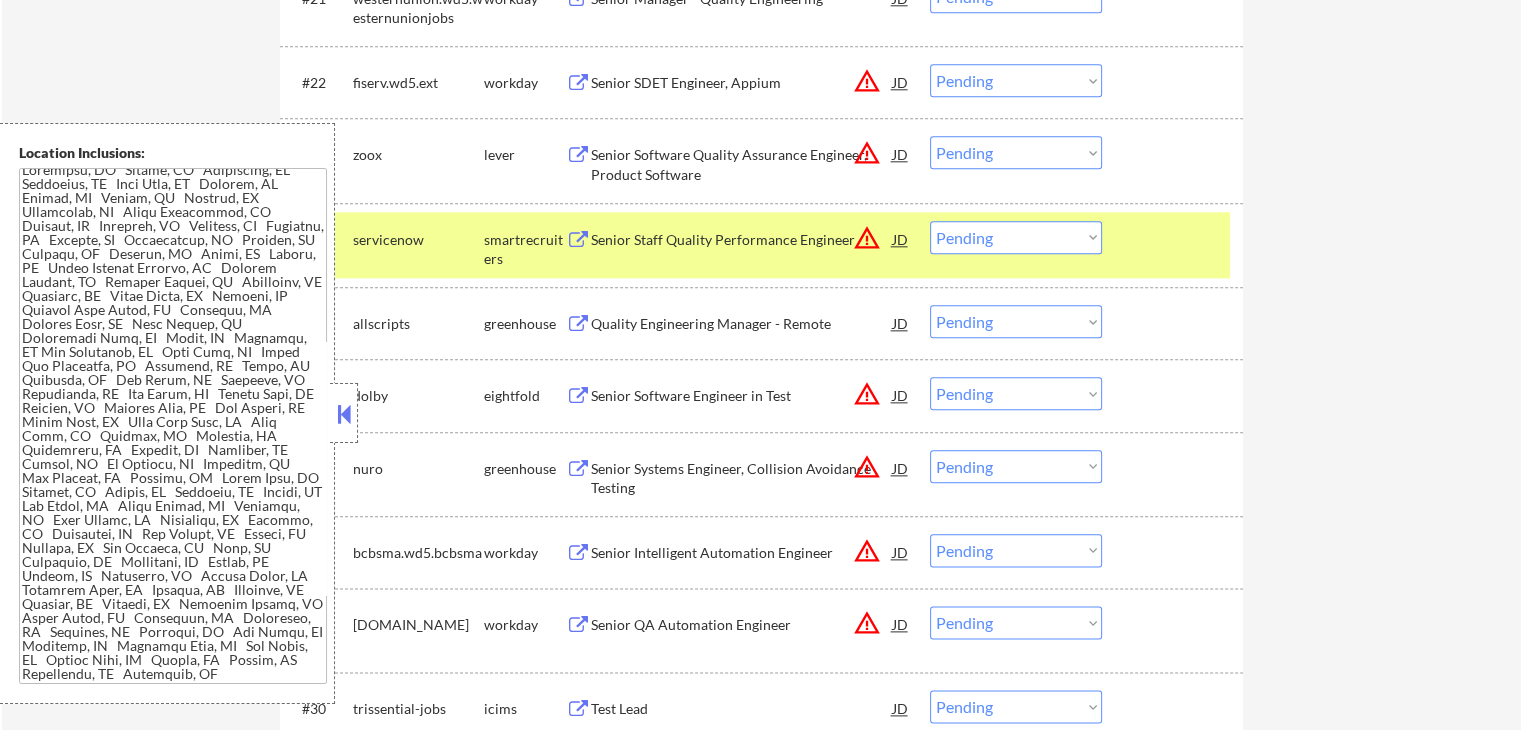 click on "Choose an option... Pending Applied Excluded (Questions) Excluded (Expired) Excluded (Location) Excluded (Bad Match) Excluded (Blocklist) Excluded (Salary) Excluded (Other)" at bounding box center (1016, 237) 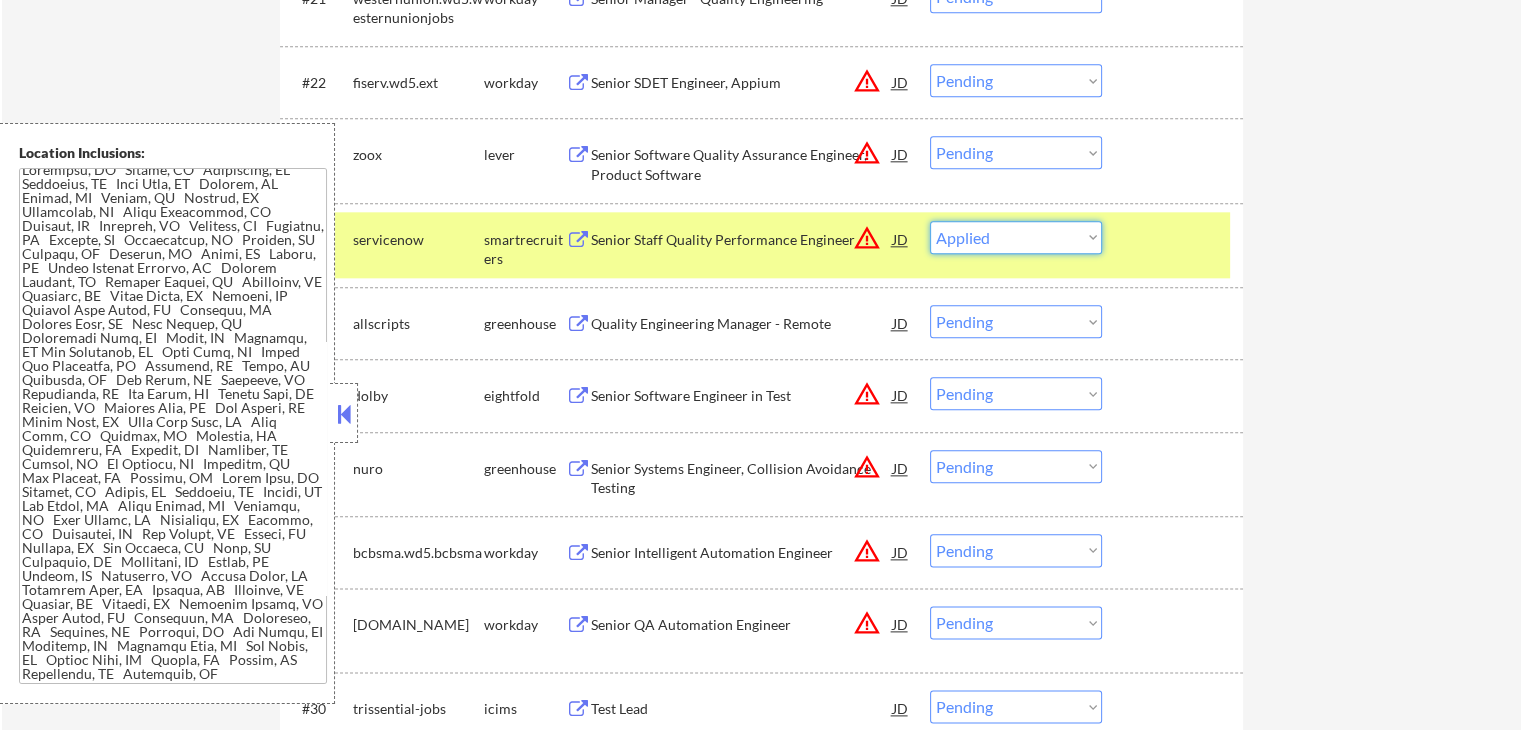 click on "Choose an option... Pending Applied Excluded (Questions) Excluded (Expired) Excluded (Location) Excluded (Bad Match) Excluded (Blocklist) Excluded (Salary) Excluded (Other)" at bounding box center (1016, 237) 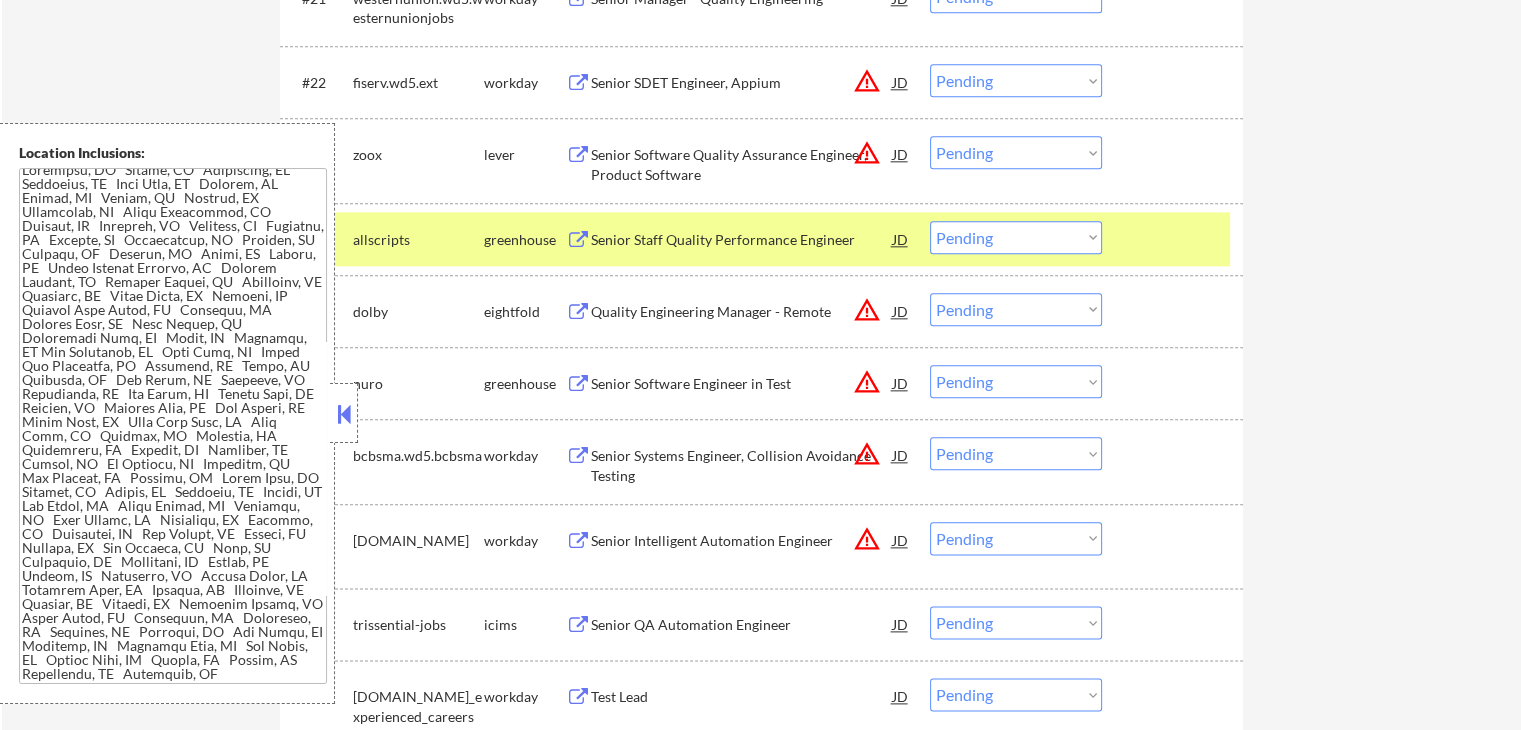 click on "Senior Staff Quality Performance Engineer" at bounding box center (742, 240) 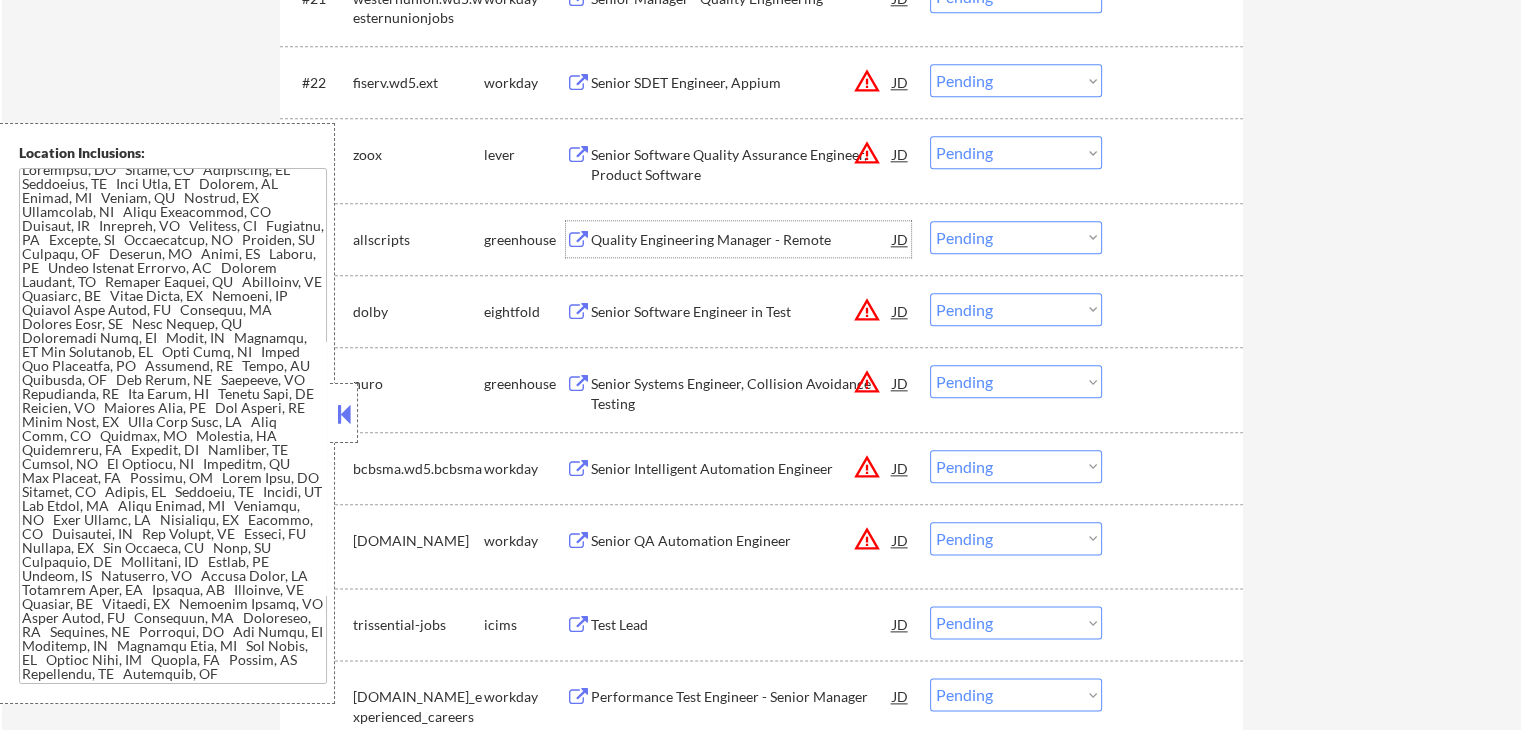 click on "Senior Software Engineer in Test" at bounding box center (742, 312) 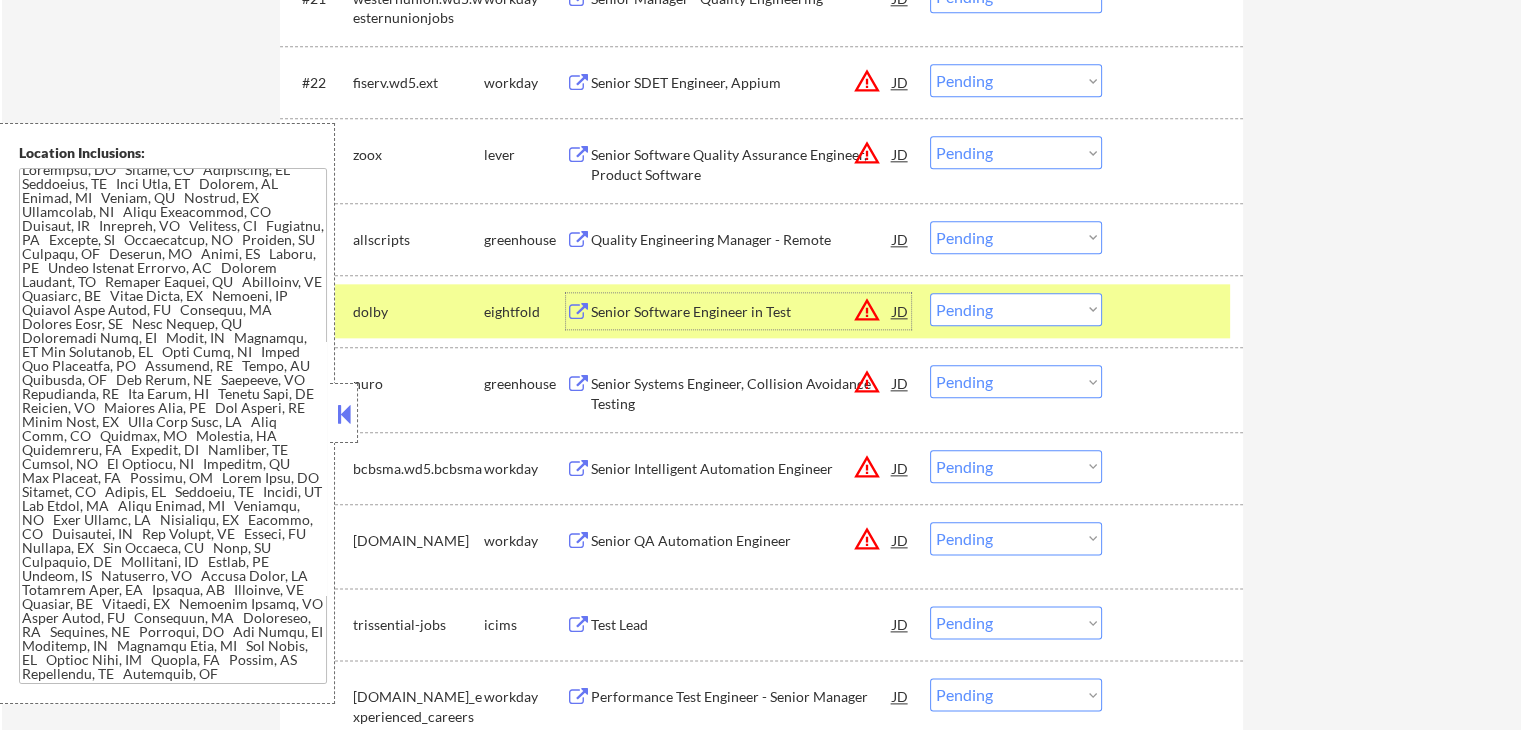 click on "Senior Systems Engineer, Collision Avoidance Testing" at bounding box center [742, 393] 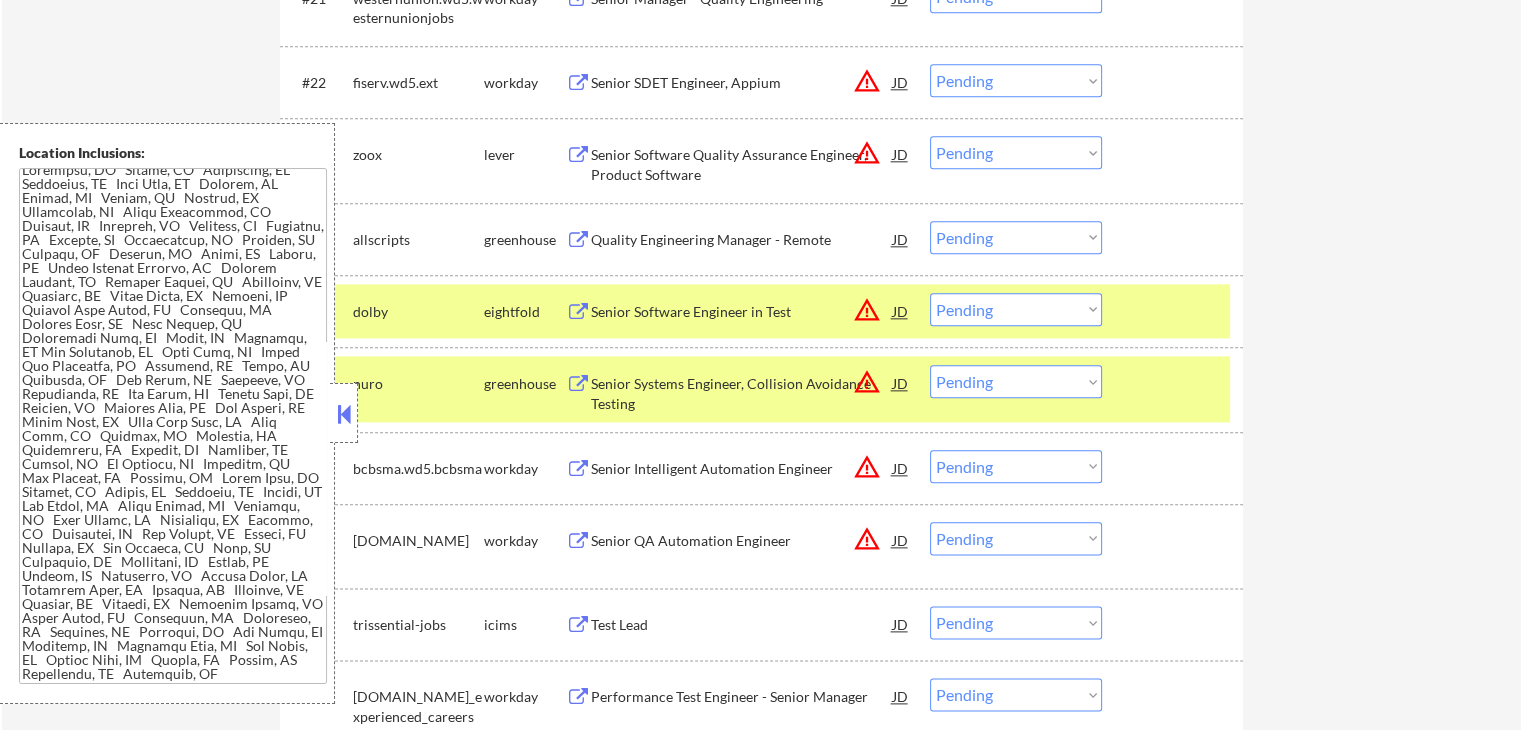 scroll, scrollTop: 2369, scrollLeft: 0, axis: vertical 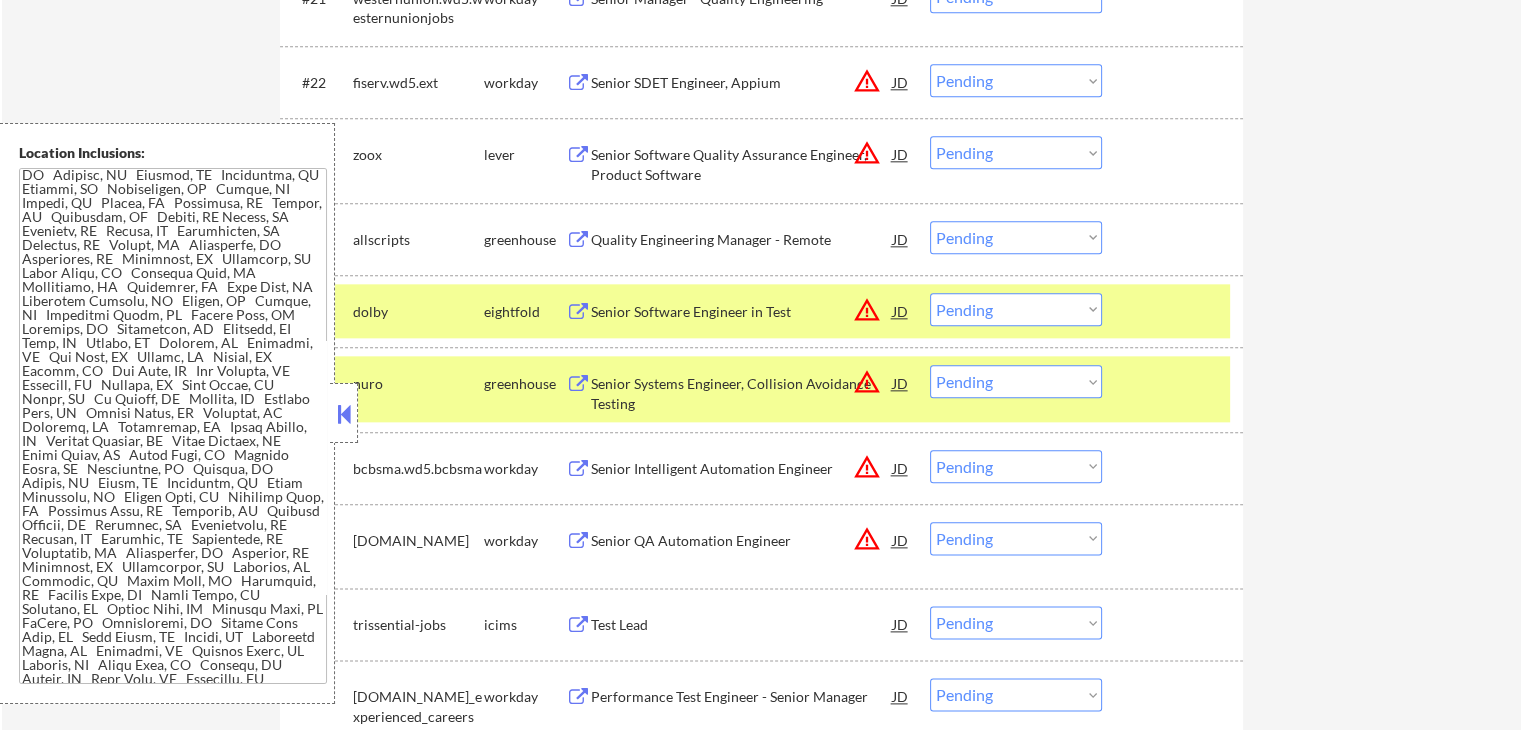 drag, startPoint x: 968, startPoint y: 237, endPoint x: 972, endPoint y: 252, distance: 15.524175 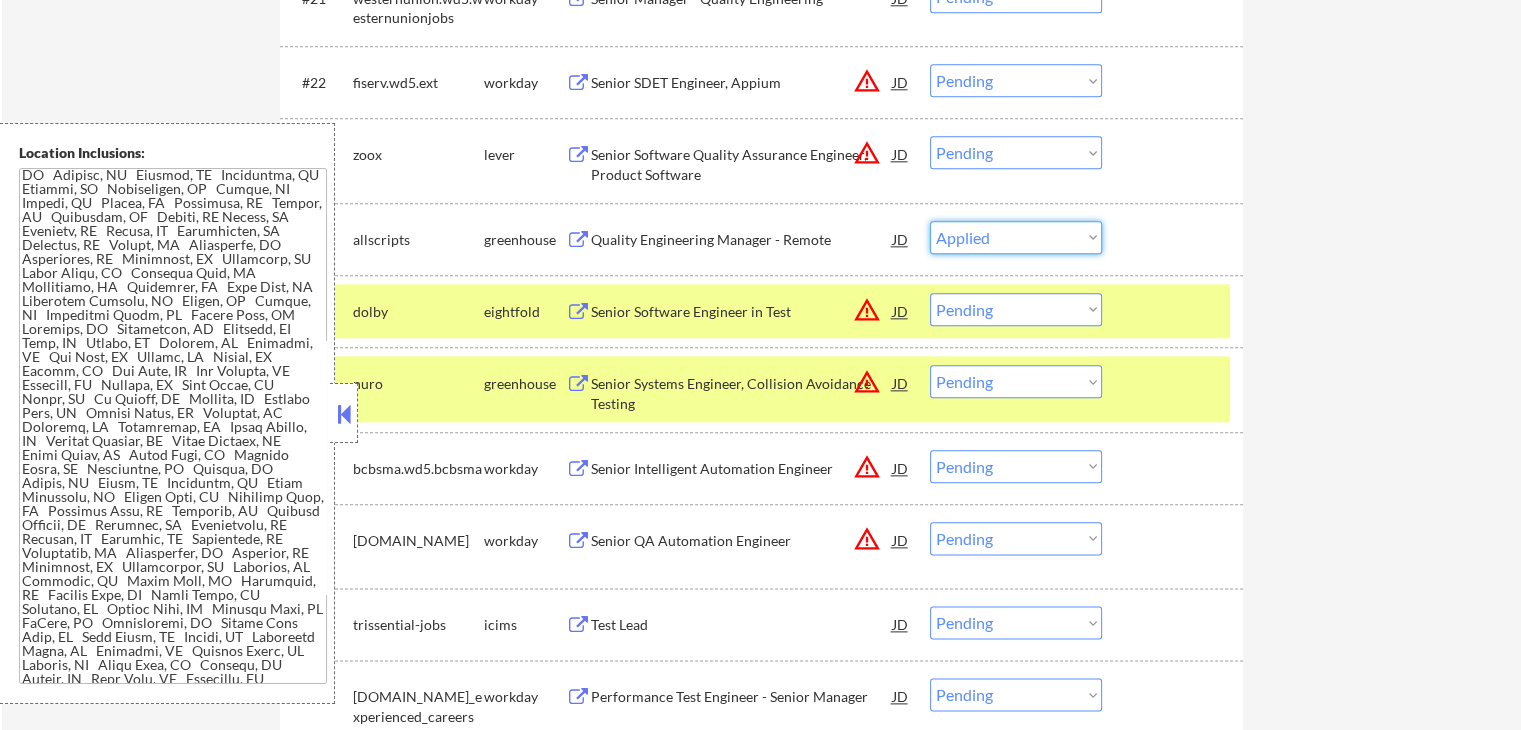 click on "Choose an option... Pending Applied Excluded (Questions) Excluded (Expired) Excluded (Location) Excluded (Bad Match) Excluded (Blocklist) Excluded (Salary) Excluded (Other)" at bounding box center (1016, 237) 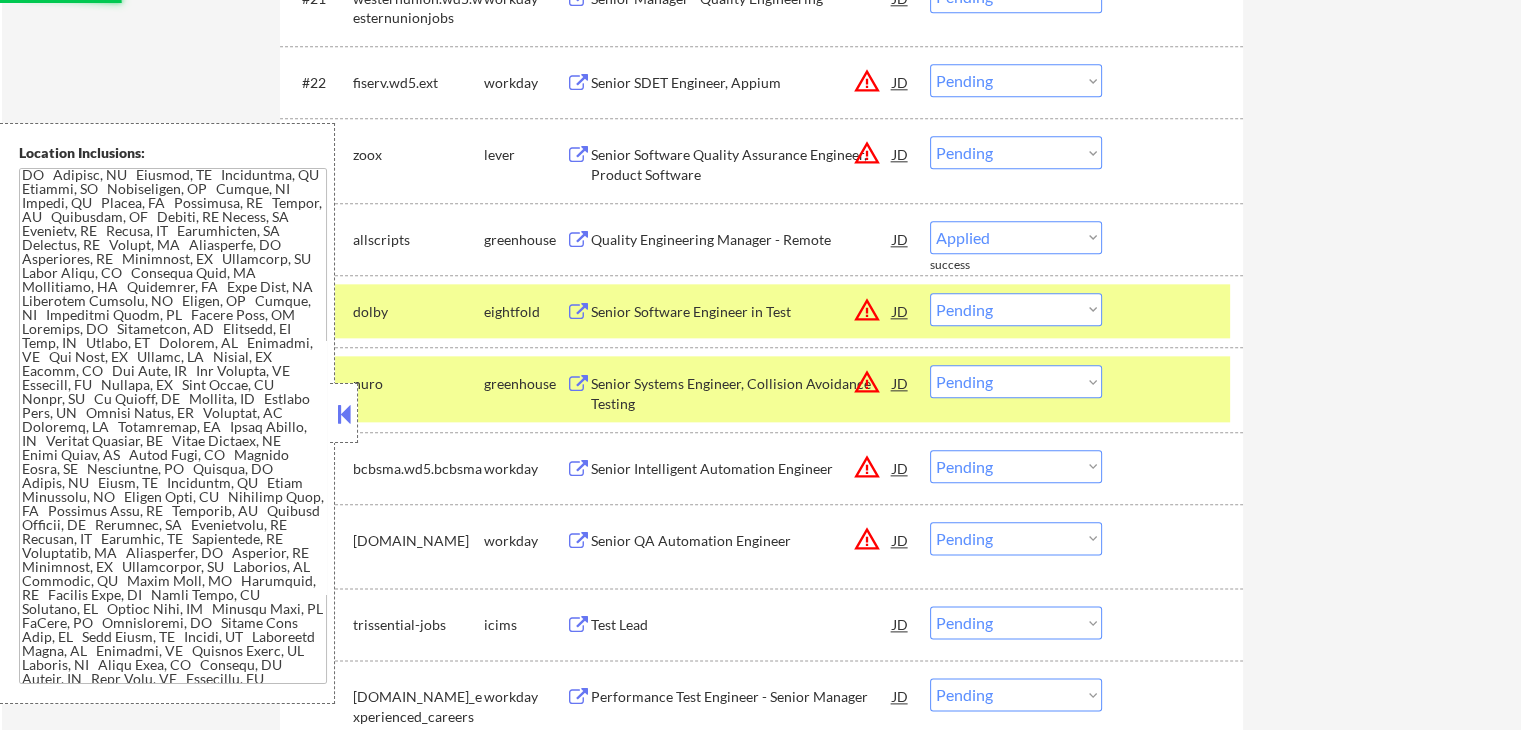 select on ""pending"" 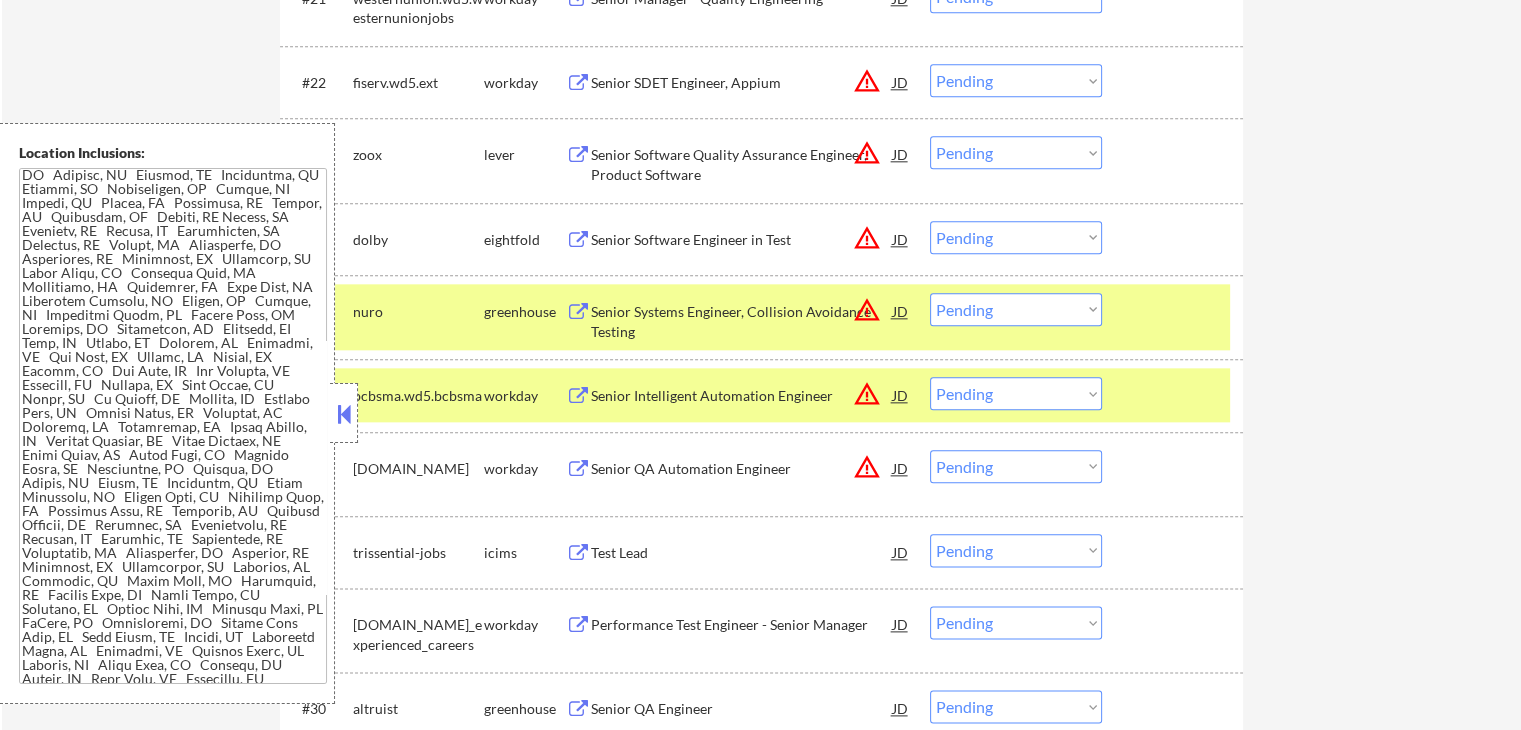 scroll, scrollTop: 3185, scrollLeft: 0, axis: vertical 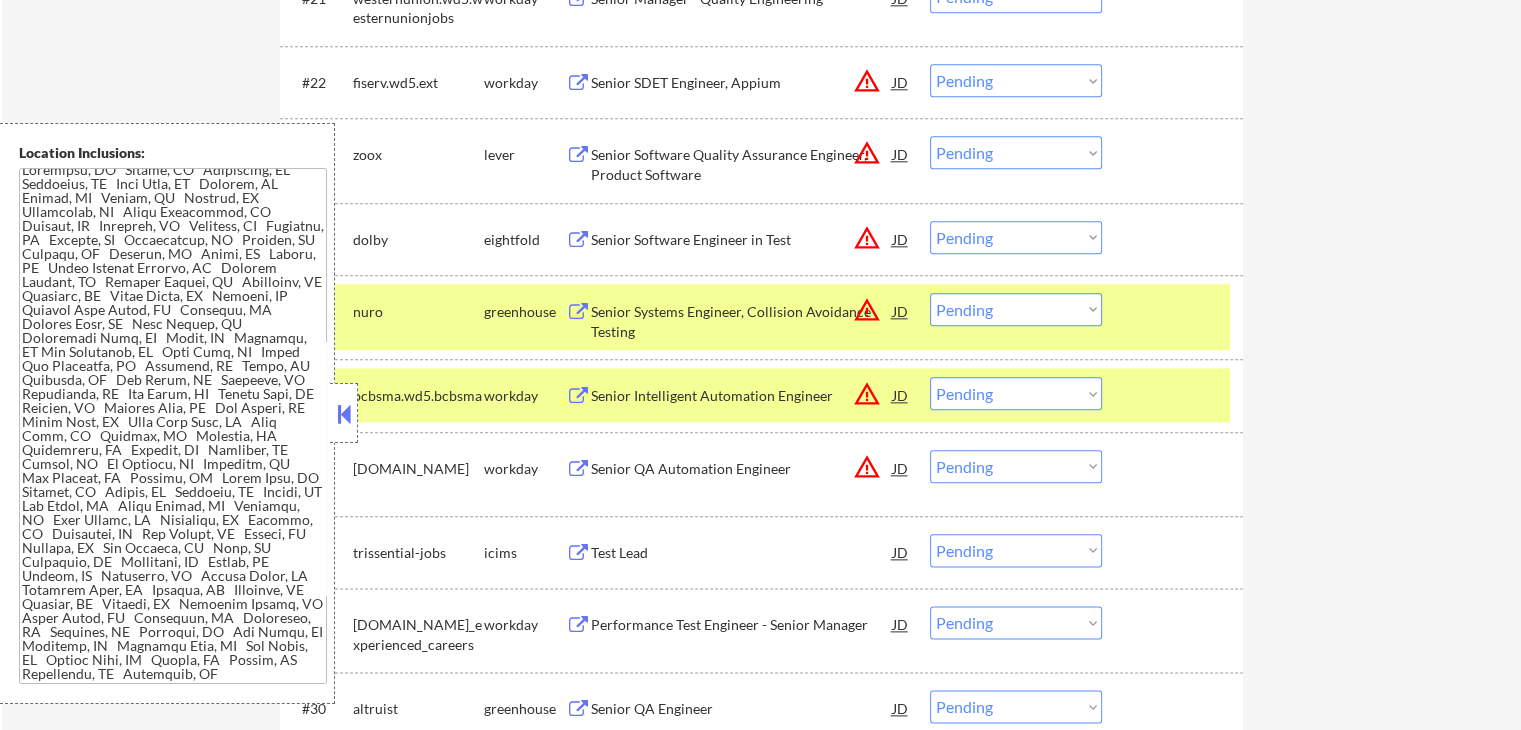 click on "Choose an option... Pending Applied Excluded (Questions) Excluded (Expired) Excluded (Location) Excluded (Bad Match) Excluded (Blocklist) Excluded (Salary) Excluded (Other)" at bounding box center (1016, 309) 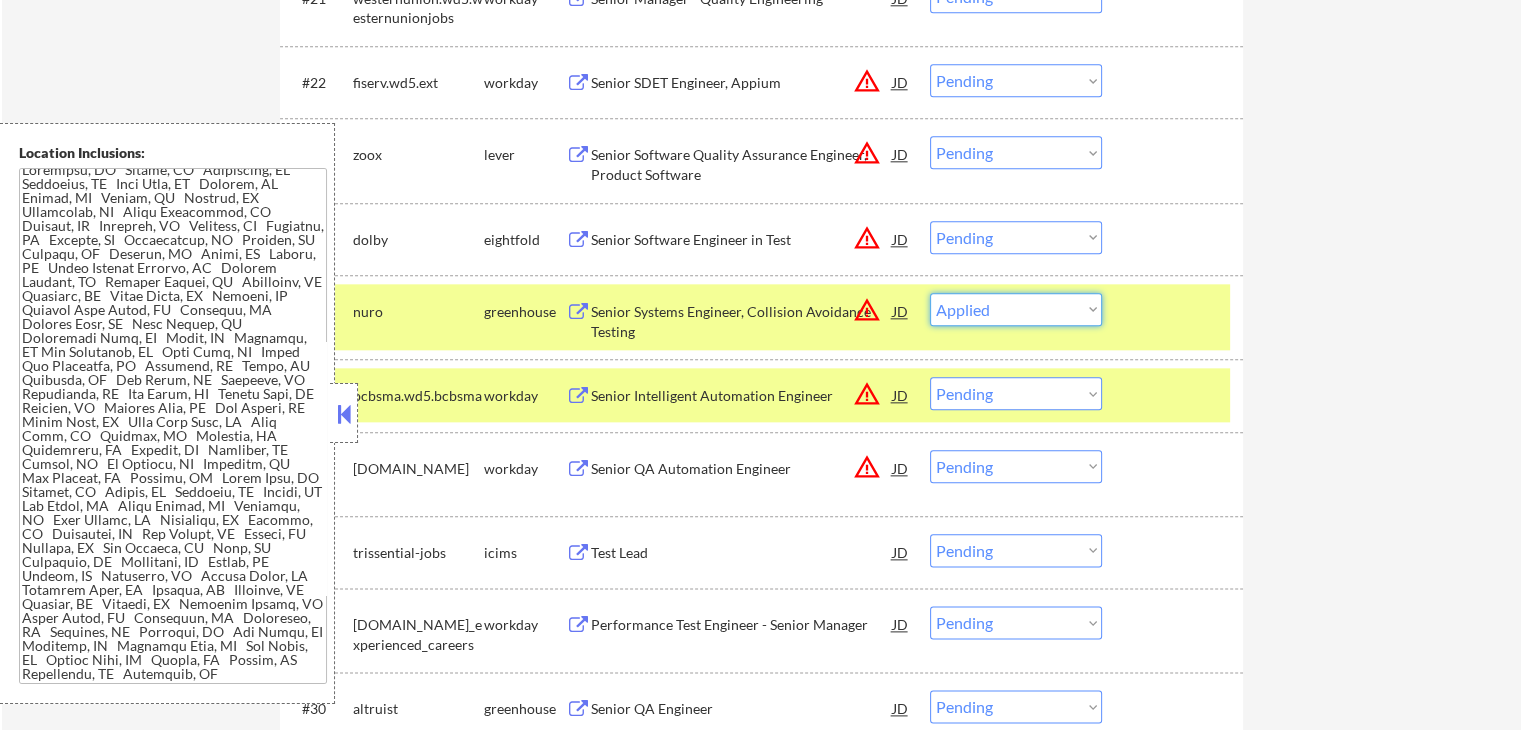 click on "Choose an option... Pending Applied Excluded (Questions) Excluded (Expired) Excluded (Location) Excluded (Bad Match) Excluded (Blocklist) Excluded (Salary) Excluded (Other)" at bounding box center (1016, 309) 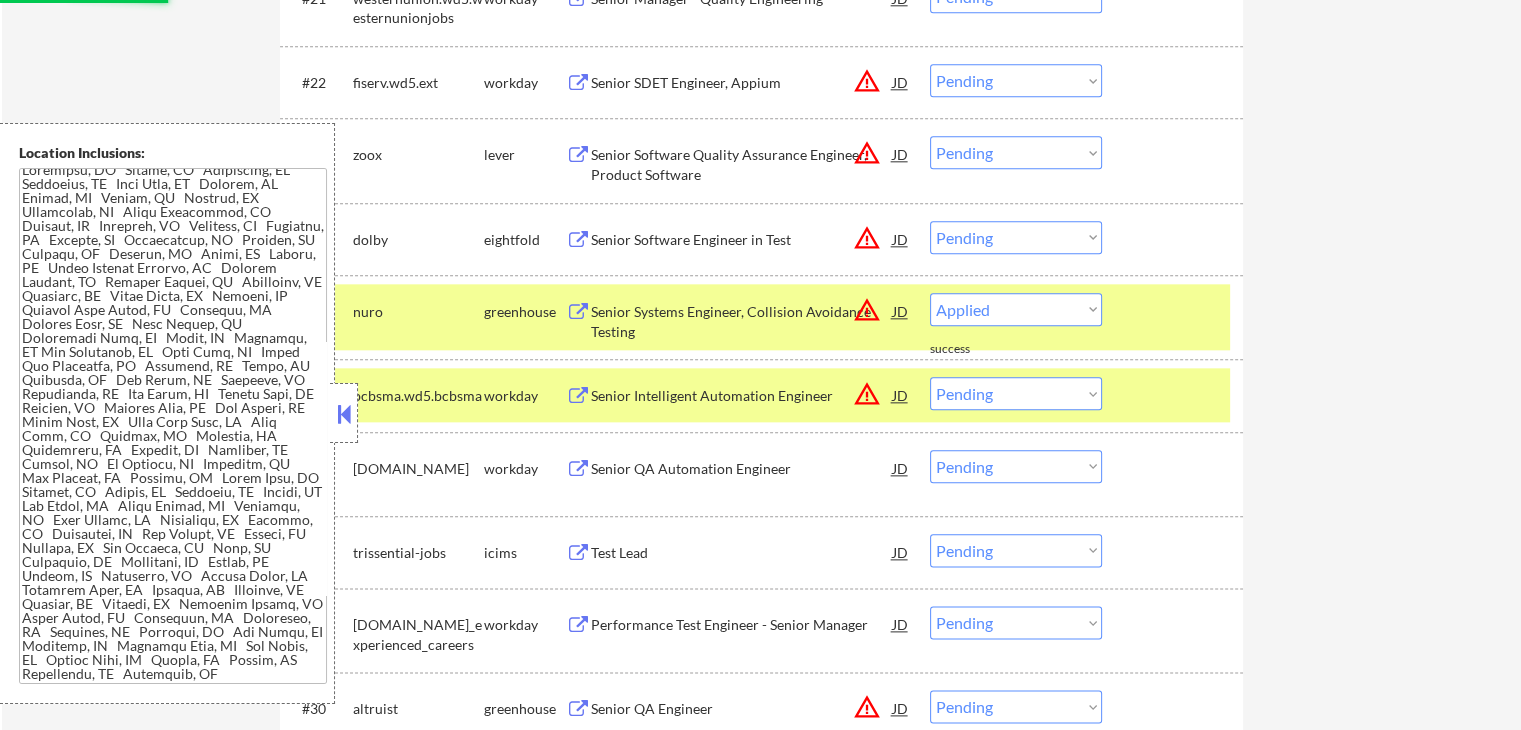 select on ""pending"" 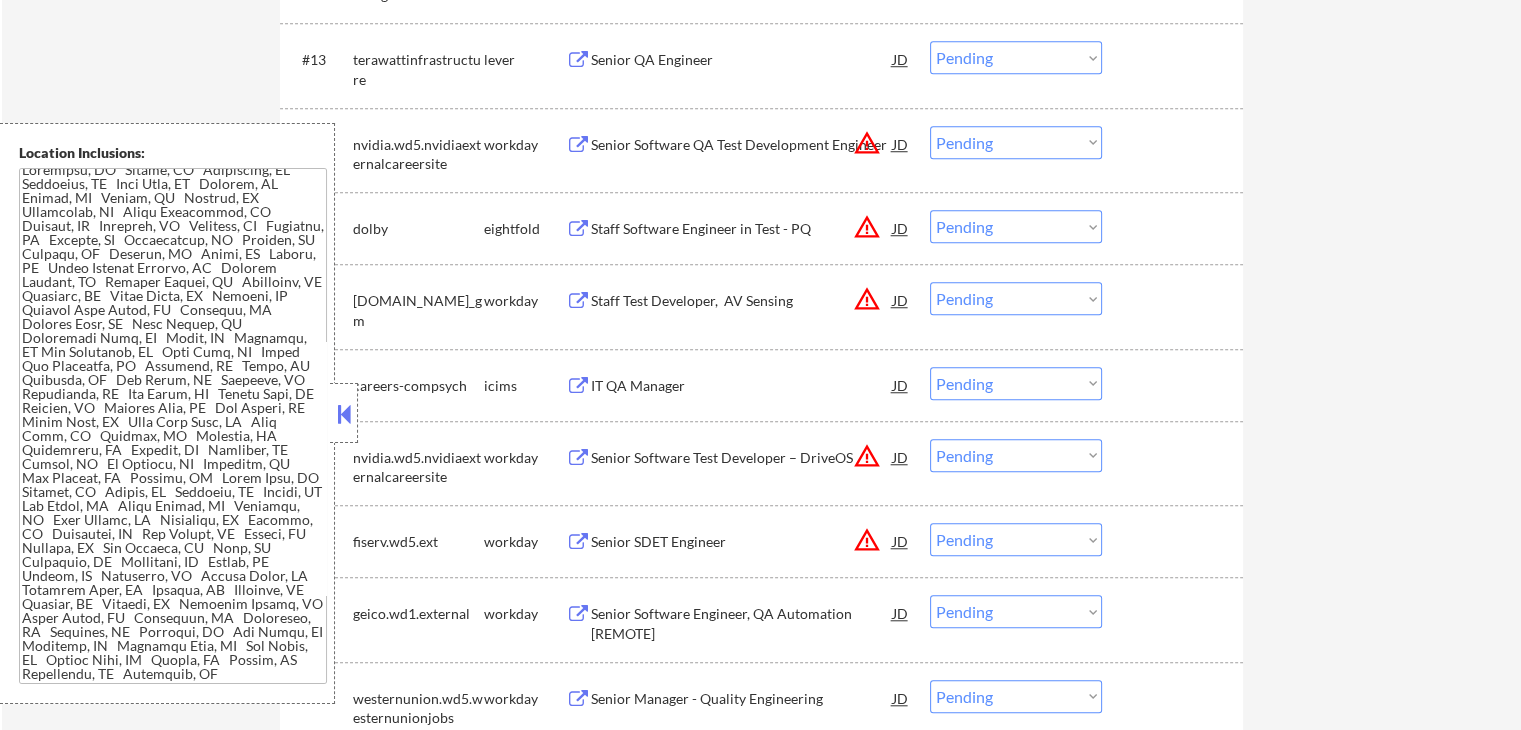 scroll, scrollTop: 1400, scrollLeft: 0, axis: vertical 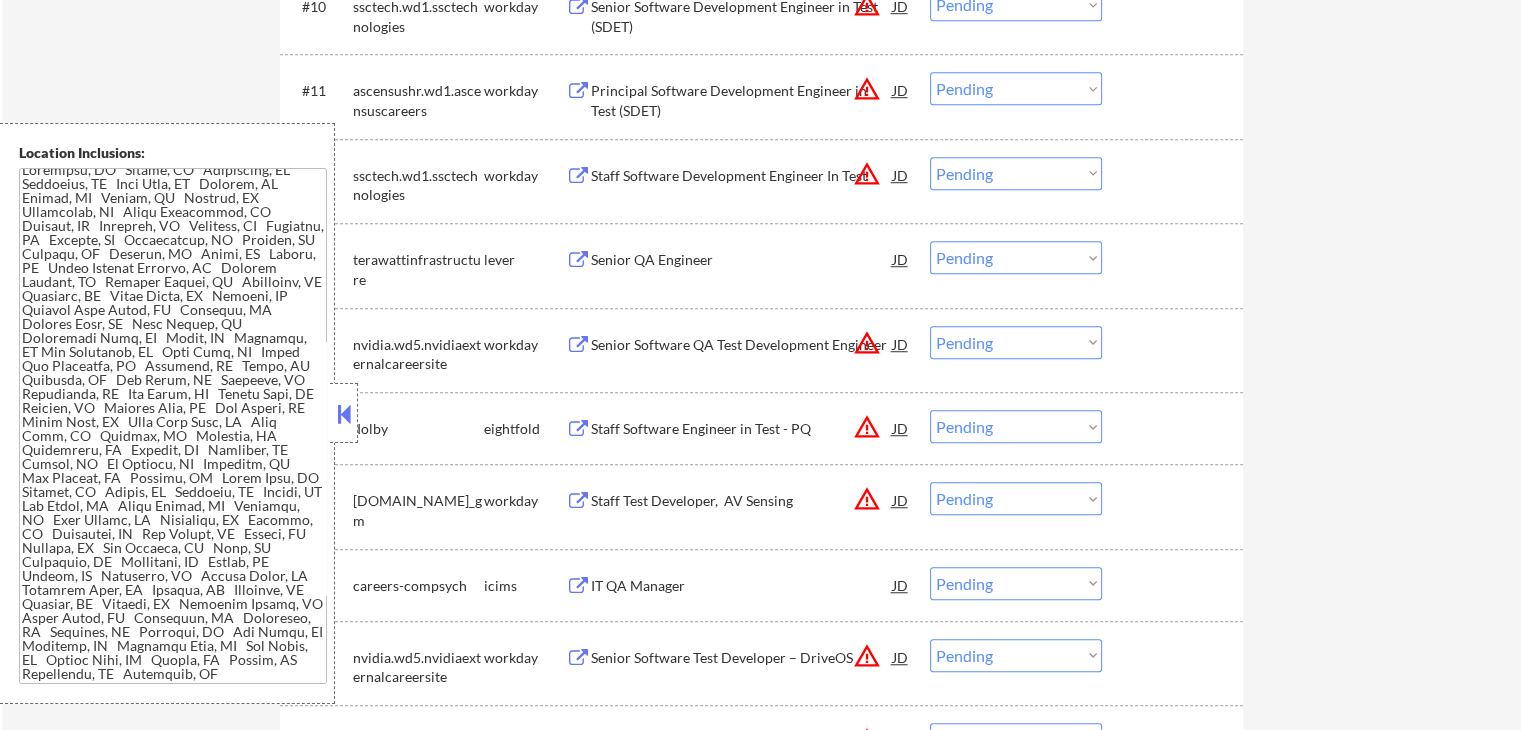 click on "Senior QA Engineer" at bounding box center (742, 260) 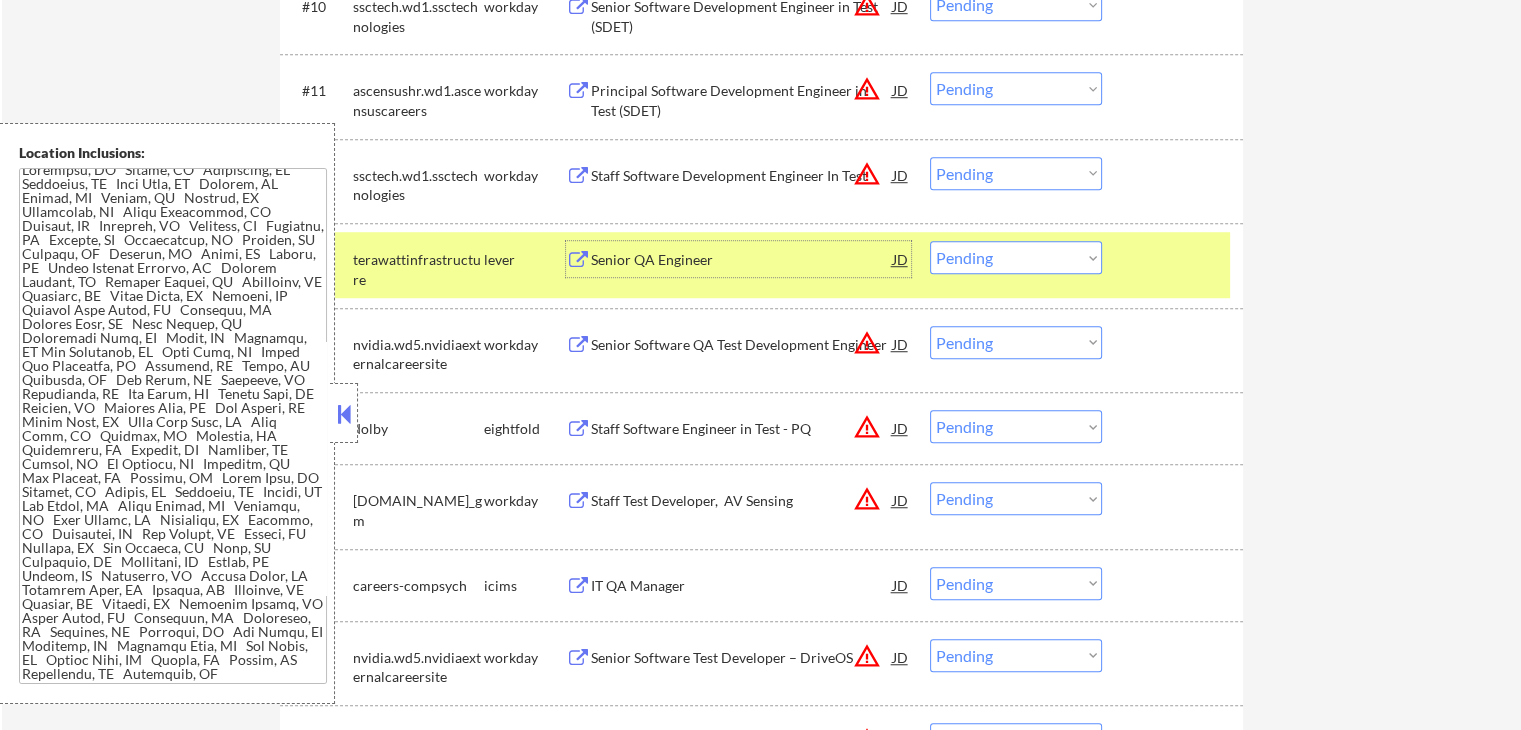 scroll, scrollTop: 1200, scrollLeft: 0, axis: vertical 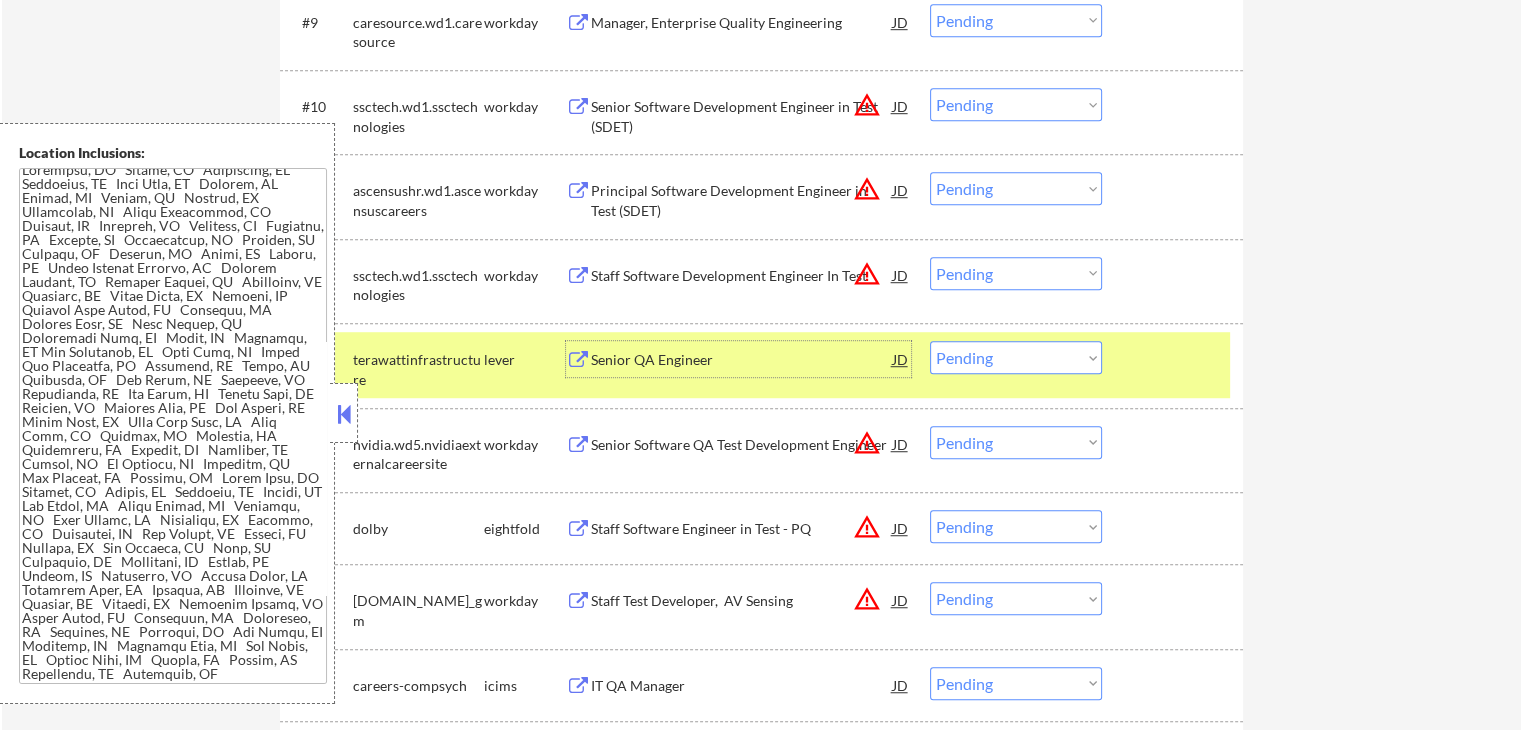 click on "terawattinfrastructure" at bounding box center [418, 369] 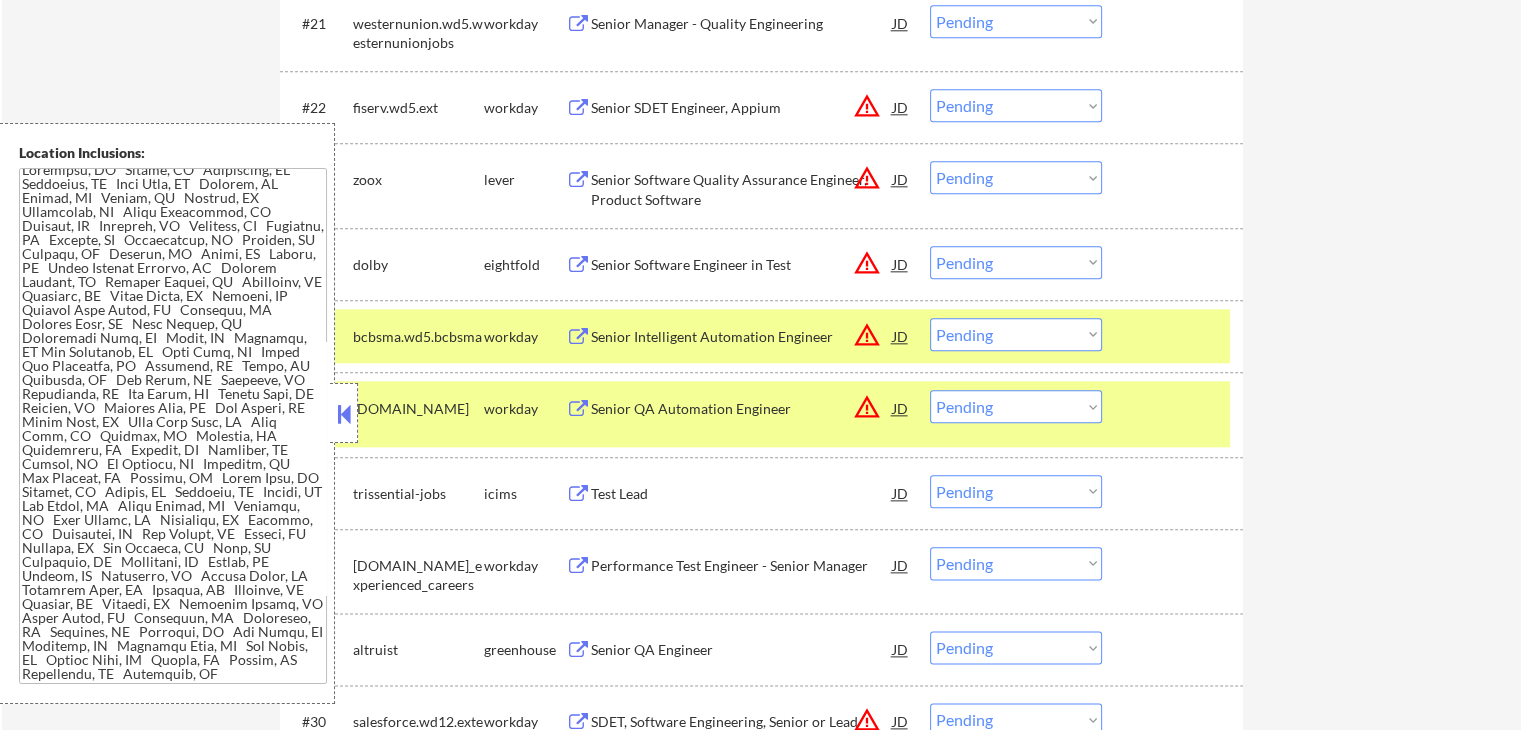 scroll, scrollTop: 2400, scrollLeft: 0, axis: vertical 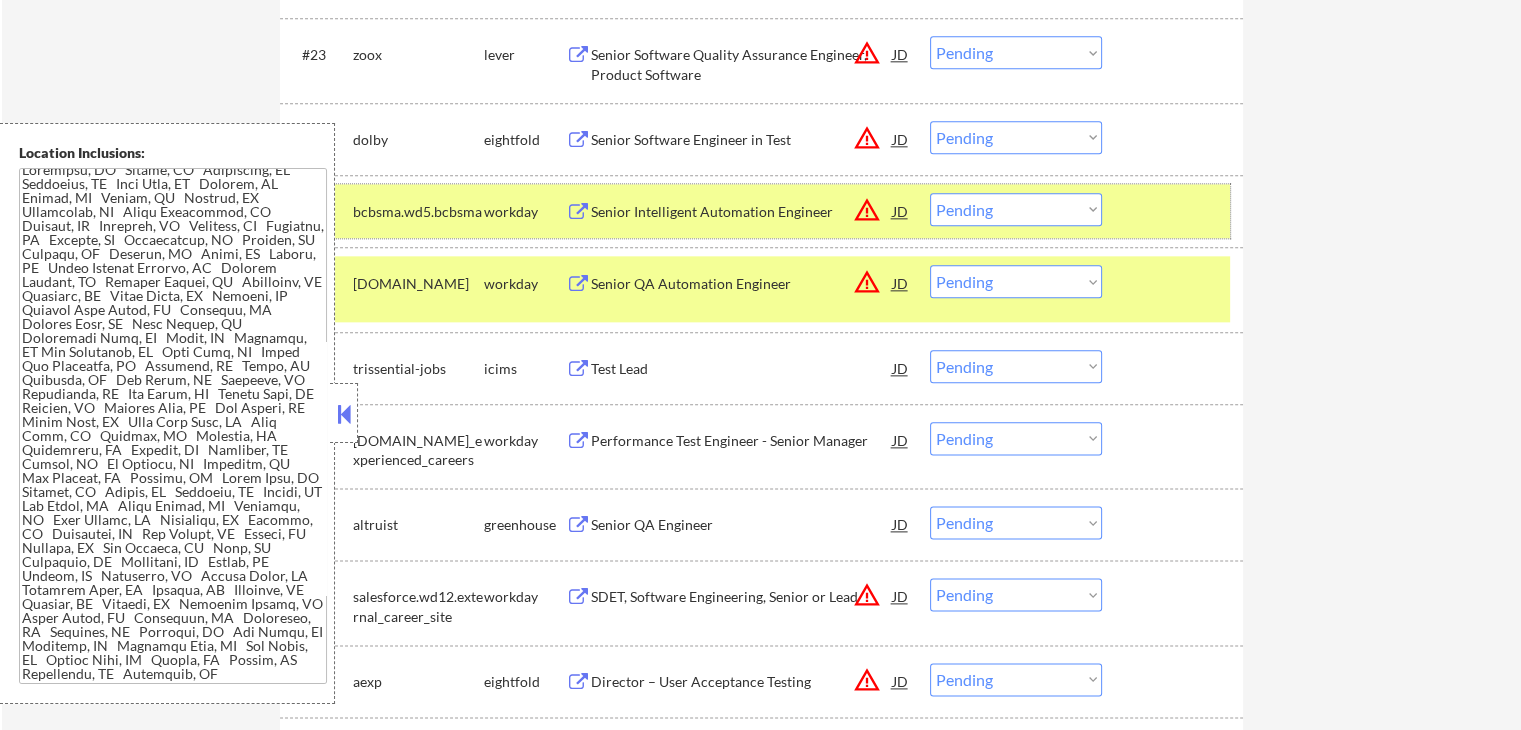 click on "bcbsma.wd5.bcbsma" at bounding box center (418, 212) 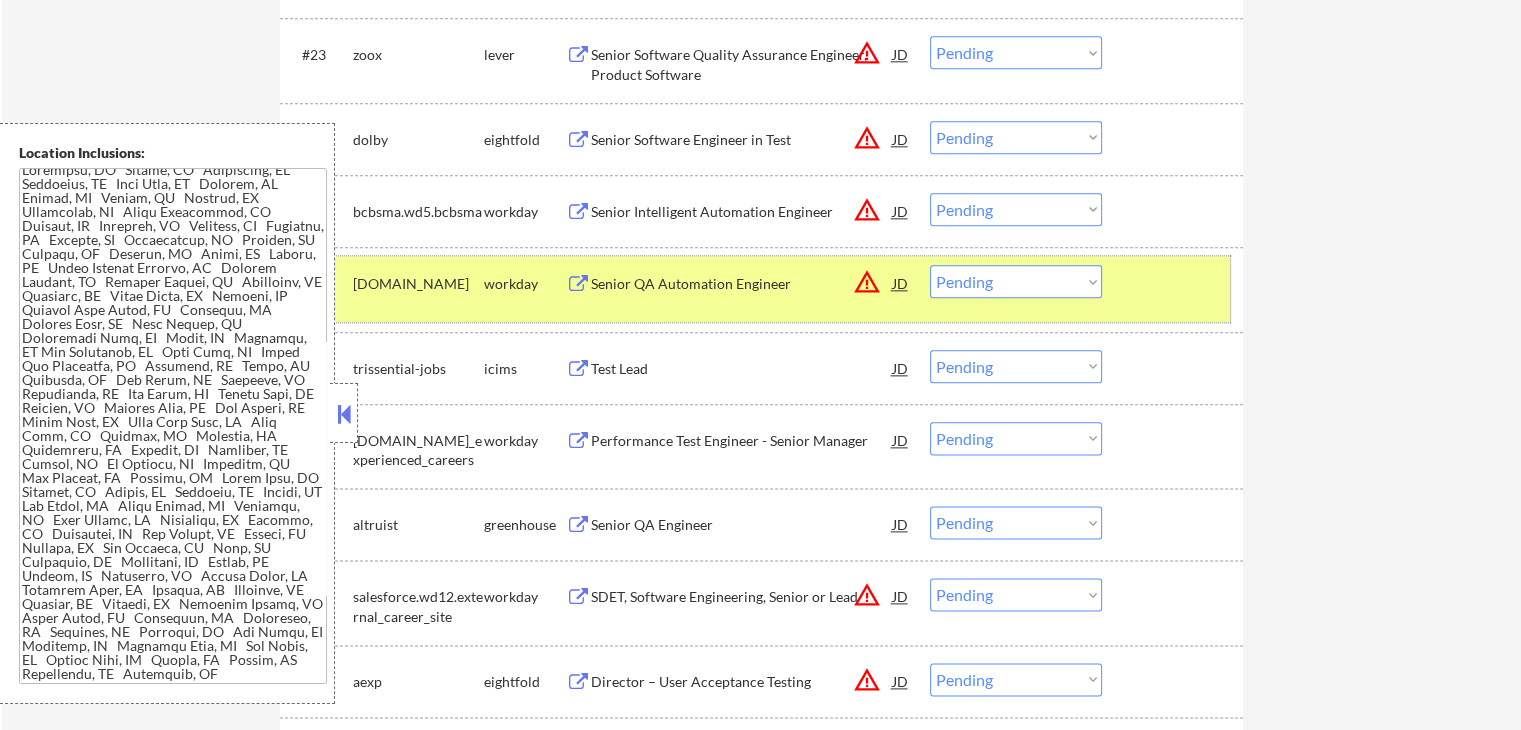 click on "[DOMAIN_NAME]" at bounding box center [418, 284] 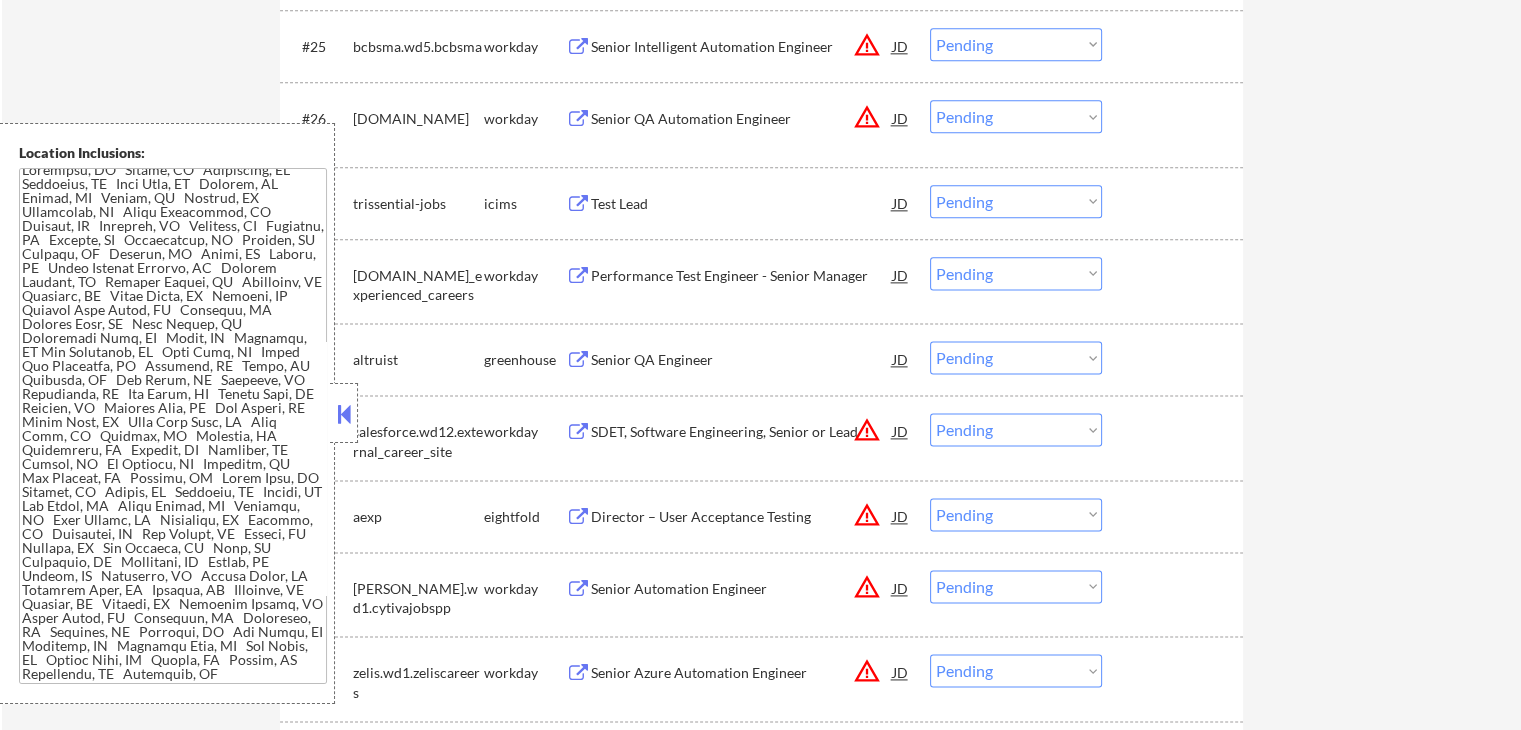 scroll, scrollTop: 2600, scrollLeft: 0, axis: vertical 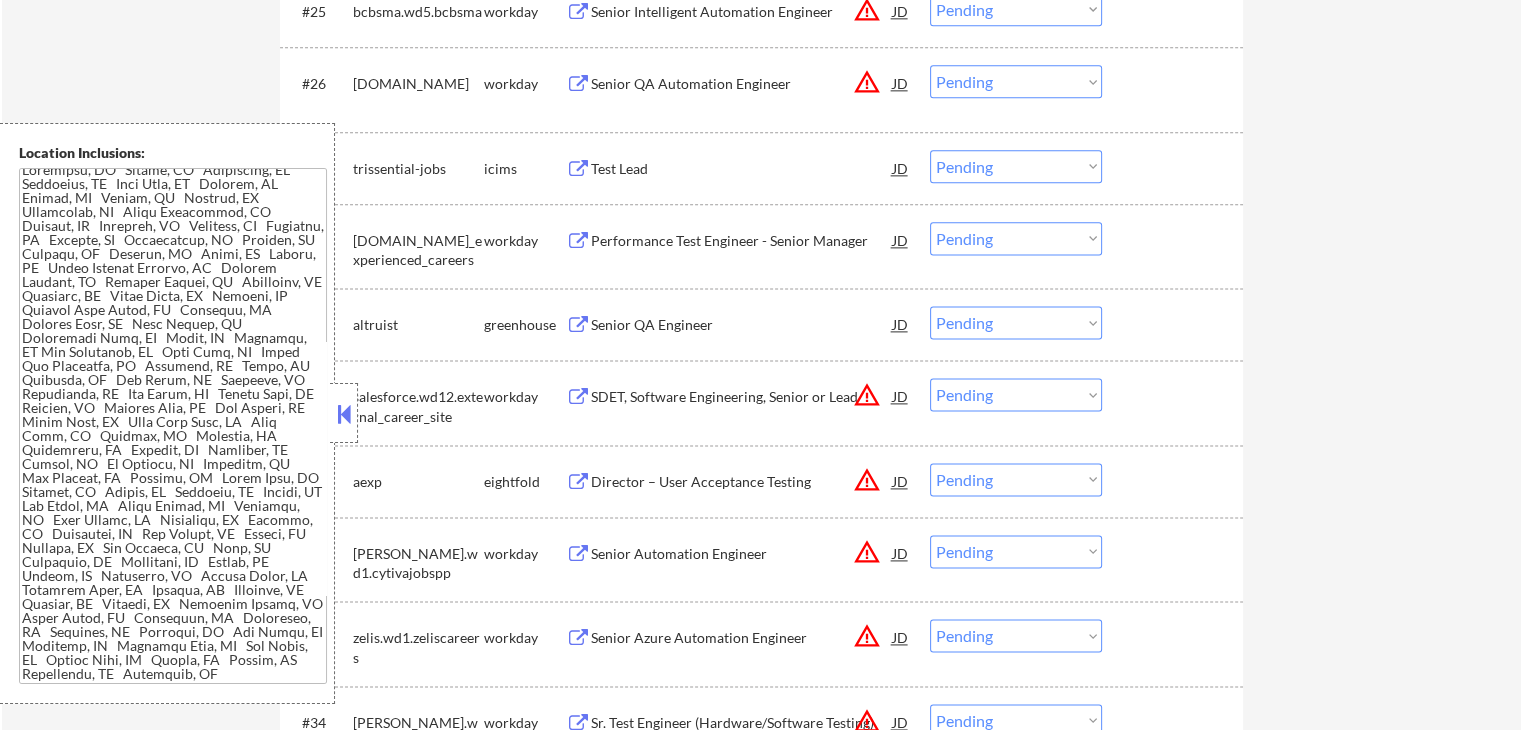 click on "Senior QA Engineer" at bounding box center (742, 325) 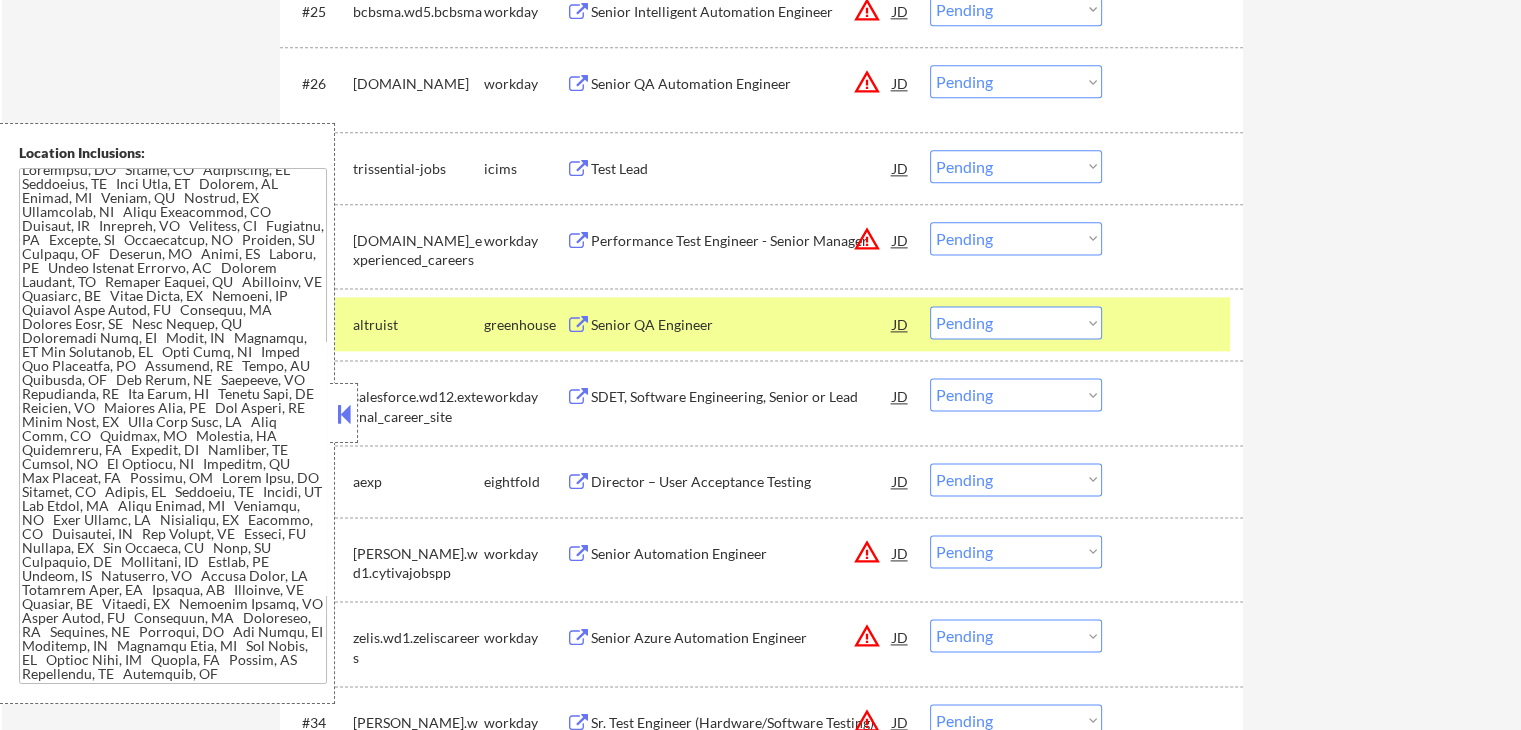 select on ""pending"" 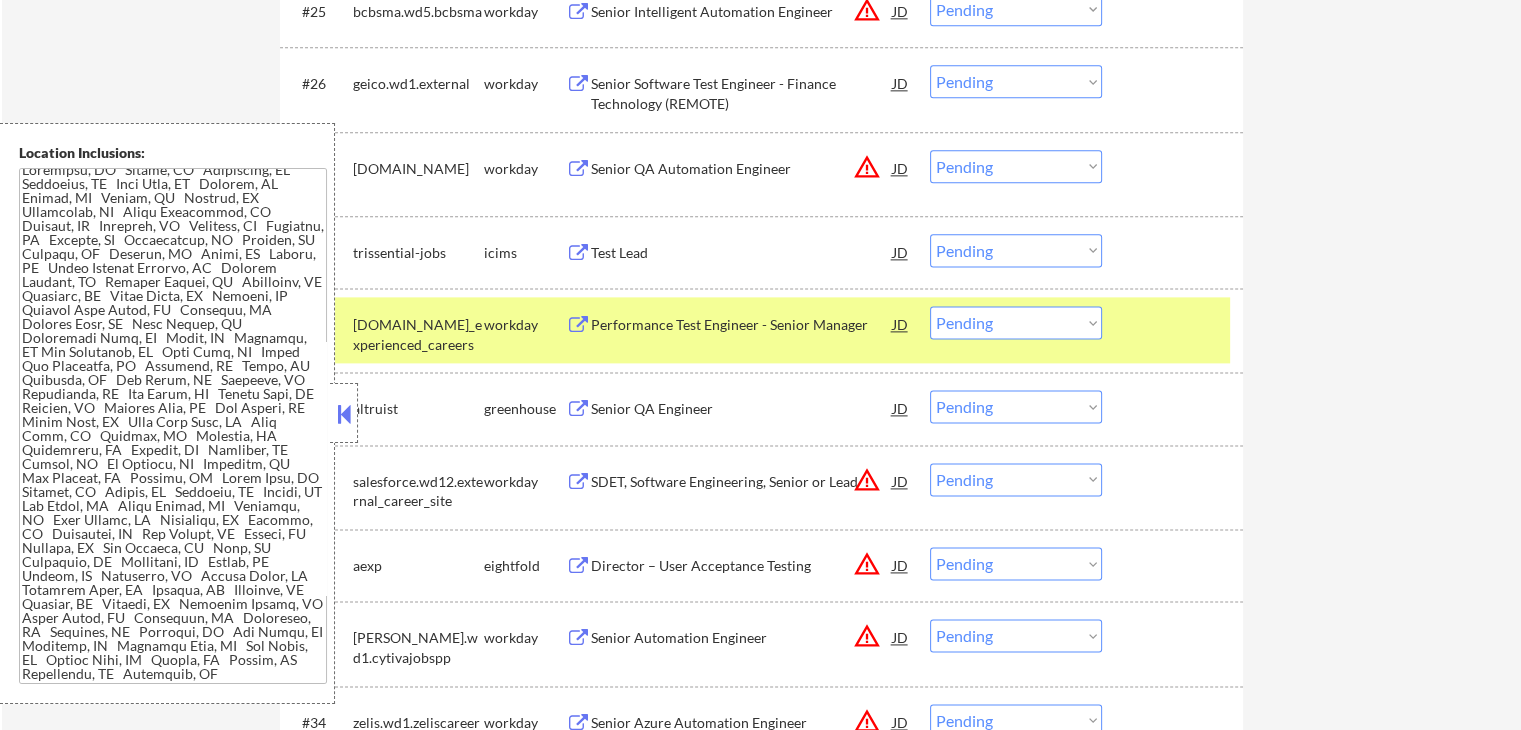 scroll, scrollTop: 3820, scrollLeft: 0, axis: vertical 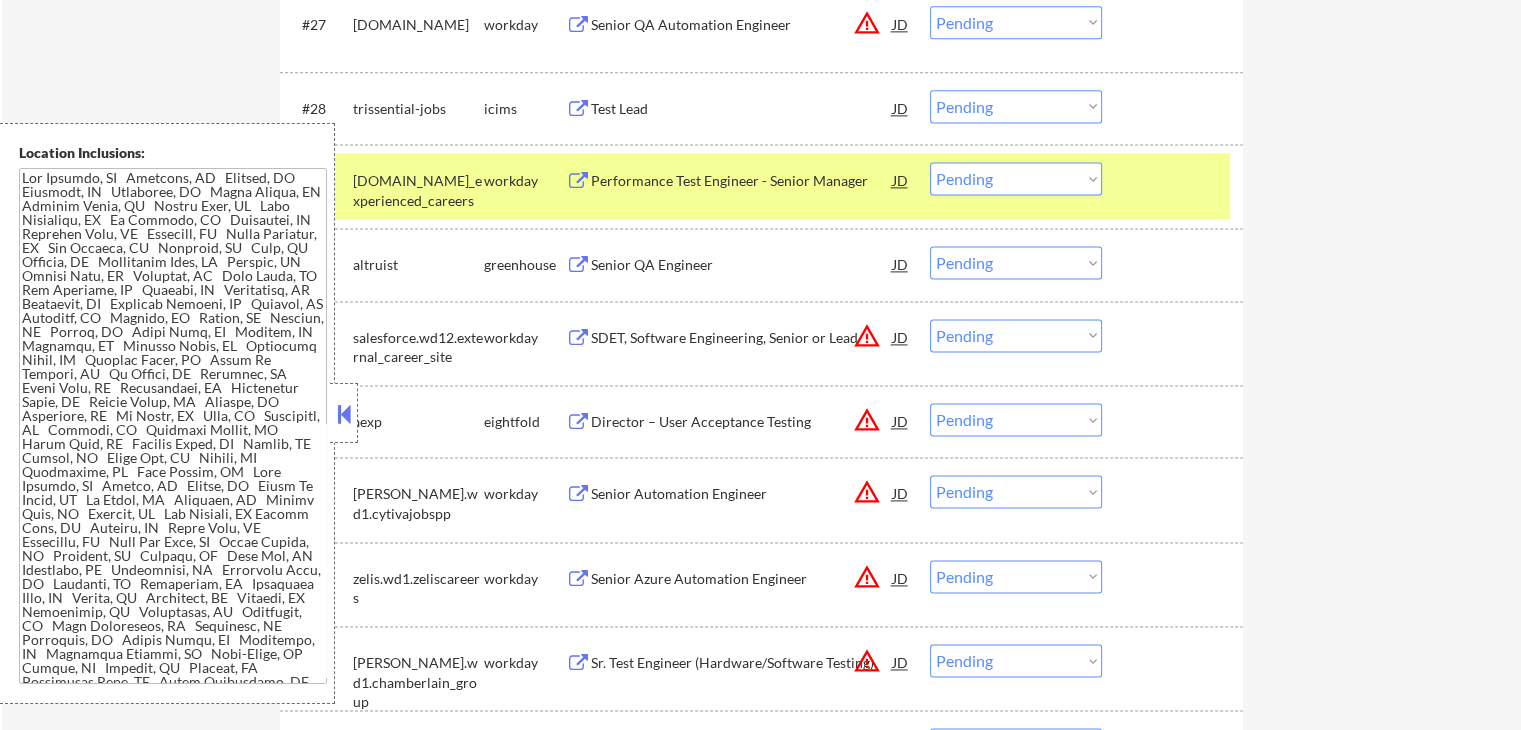 click on "Choose an option... Pending Applied Excluded (Questions) Excluded (Expired) Excluded (Location) Excluded (Bad Match) Excluded (Blocklist) Excluded (Salary) Excluded (Other)" at bounding box center (1016, 262) 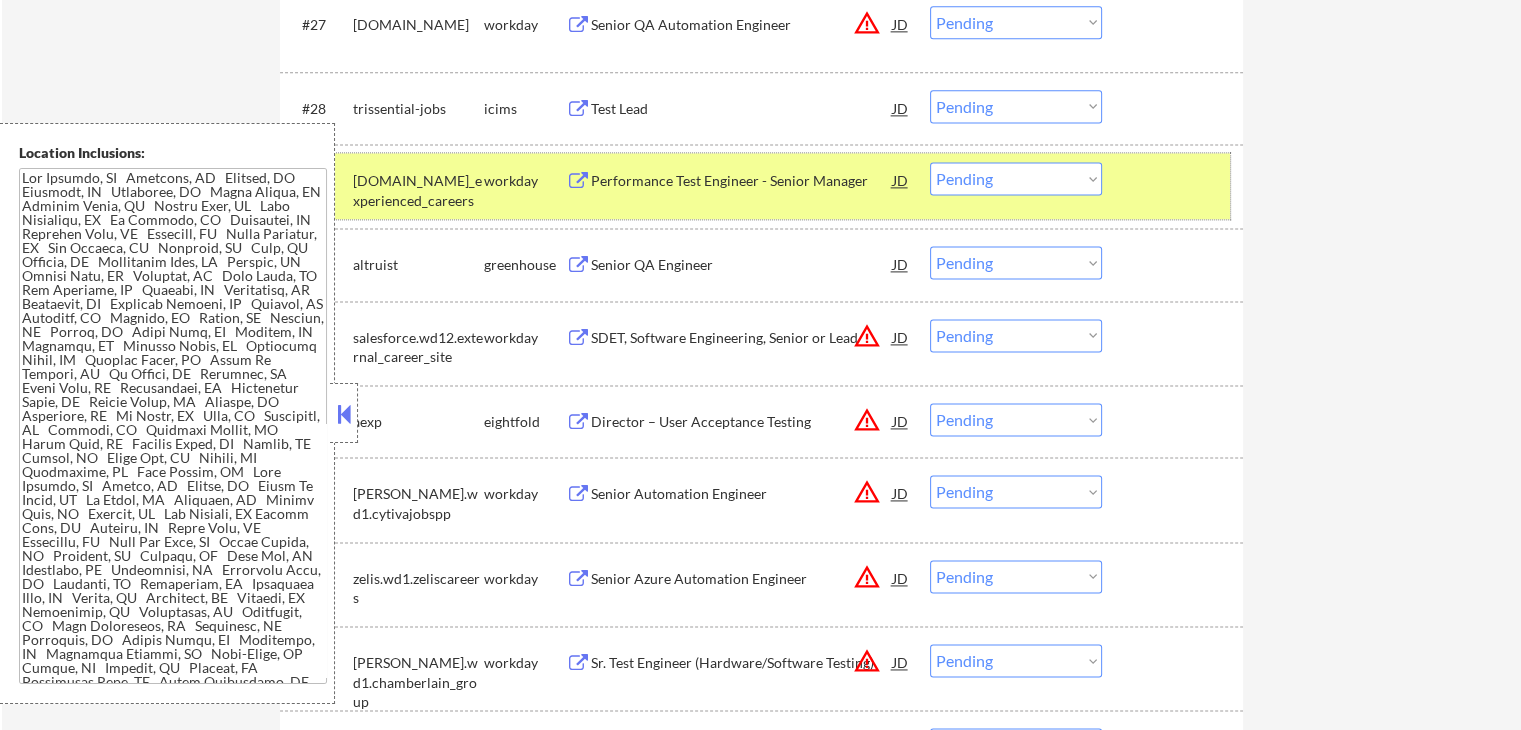click on "[DOMAIN_NAME]_experienced_careers" at bounding box center (418, 190) 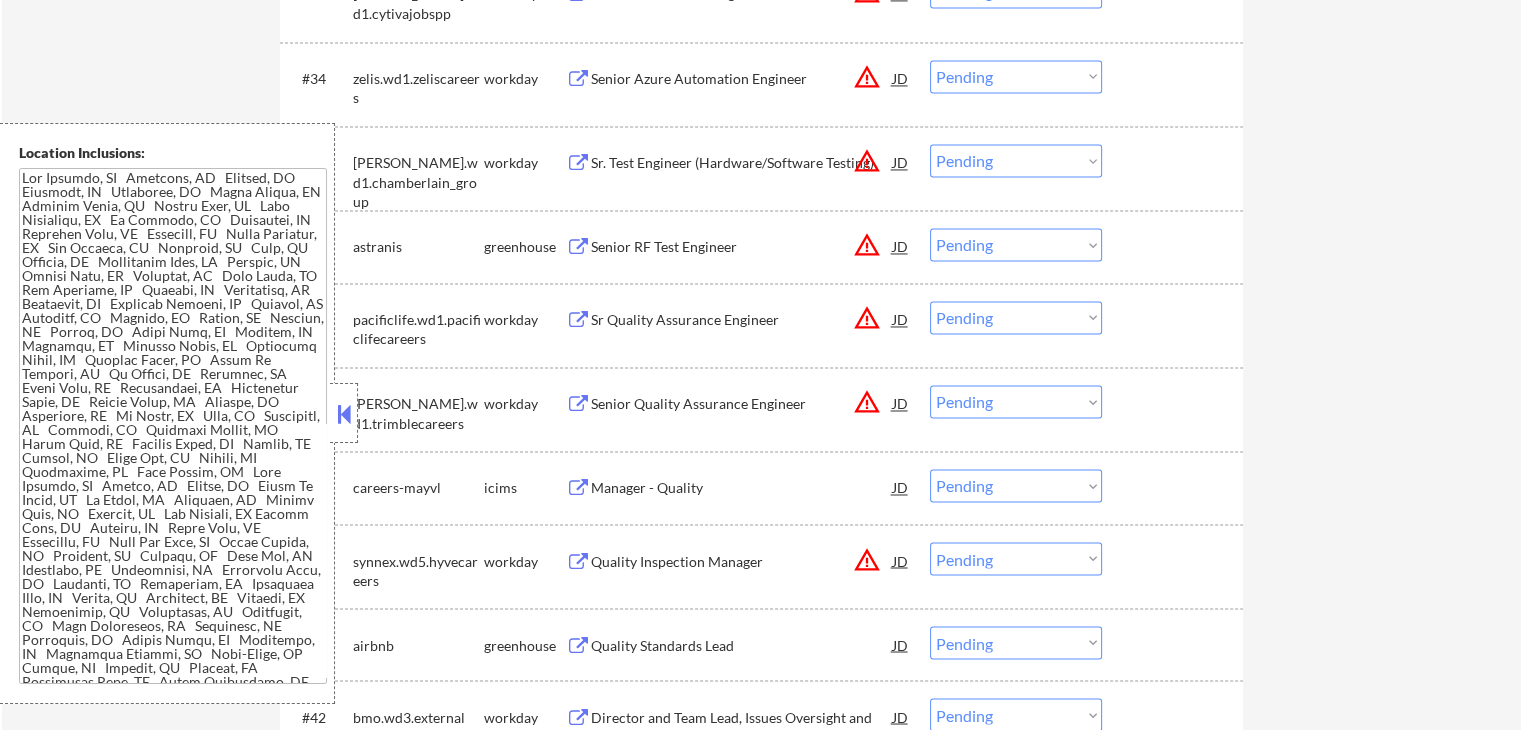 scroll, scrollTop: 3344, scrollLeft: 0, axis: vertical 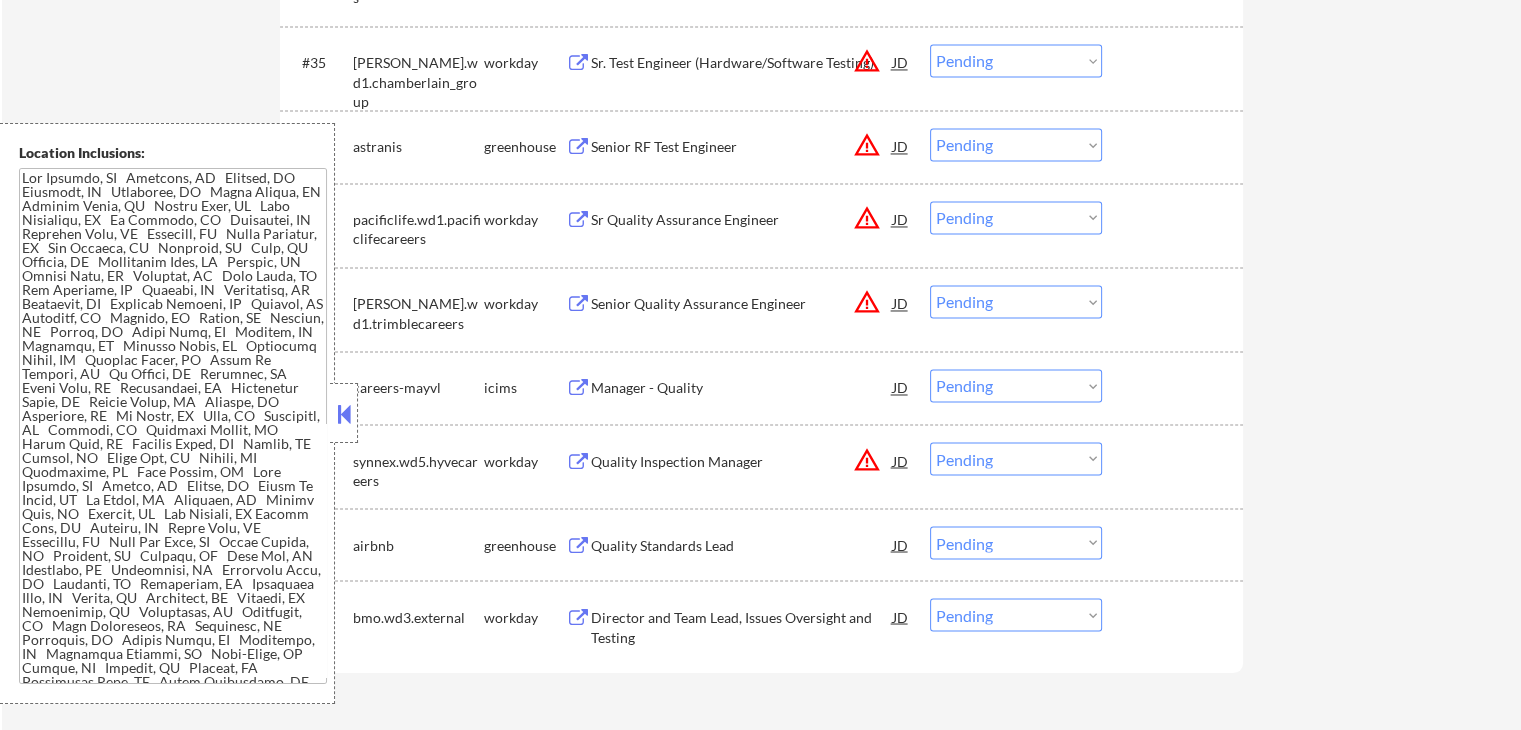 click on "Senior RF Test Engineer" at bounding box center (742, 147) 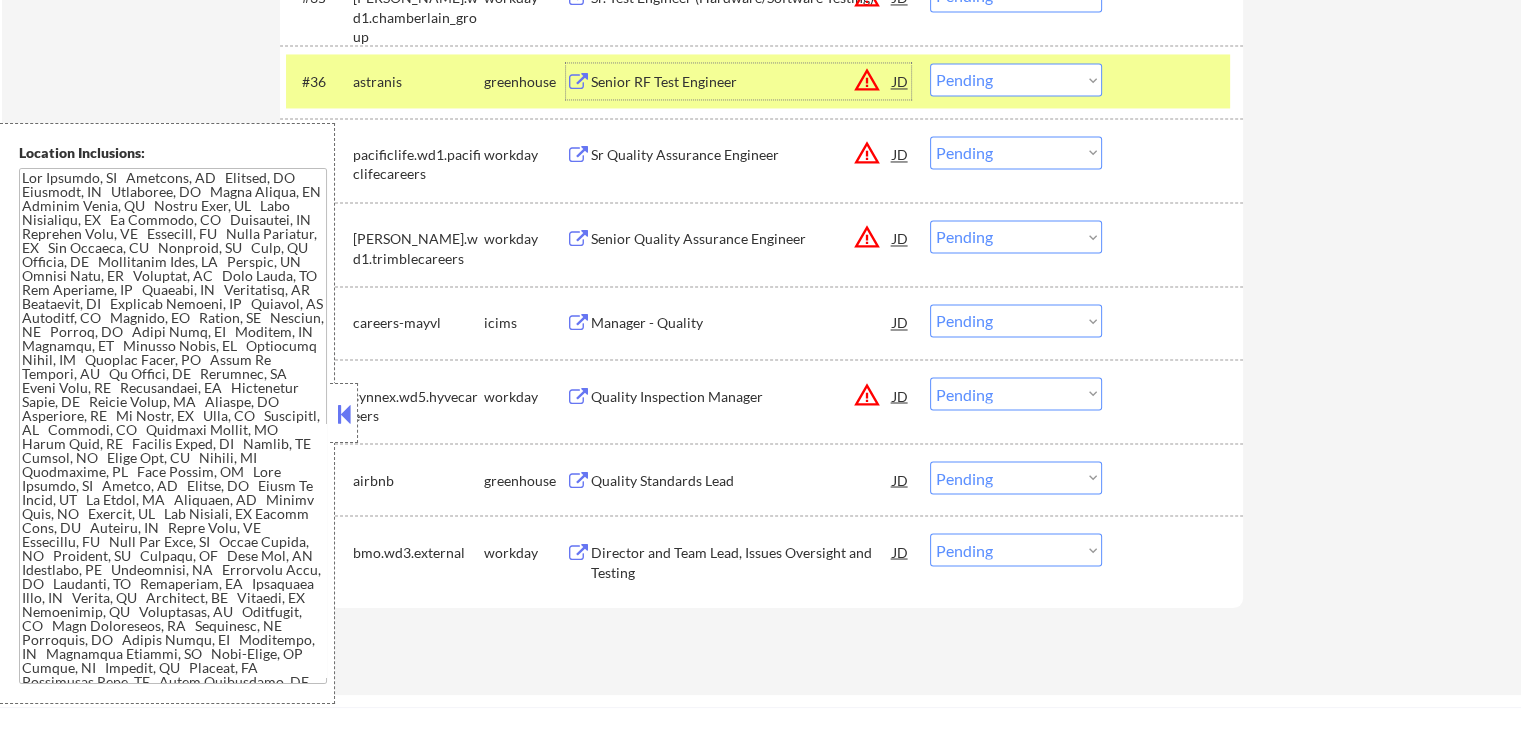 scroll, scrollTop: 3444, scrollLeft: 0, axis: vertical 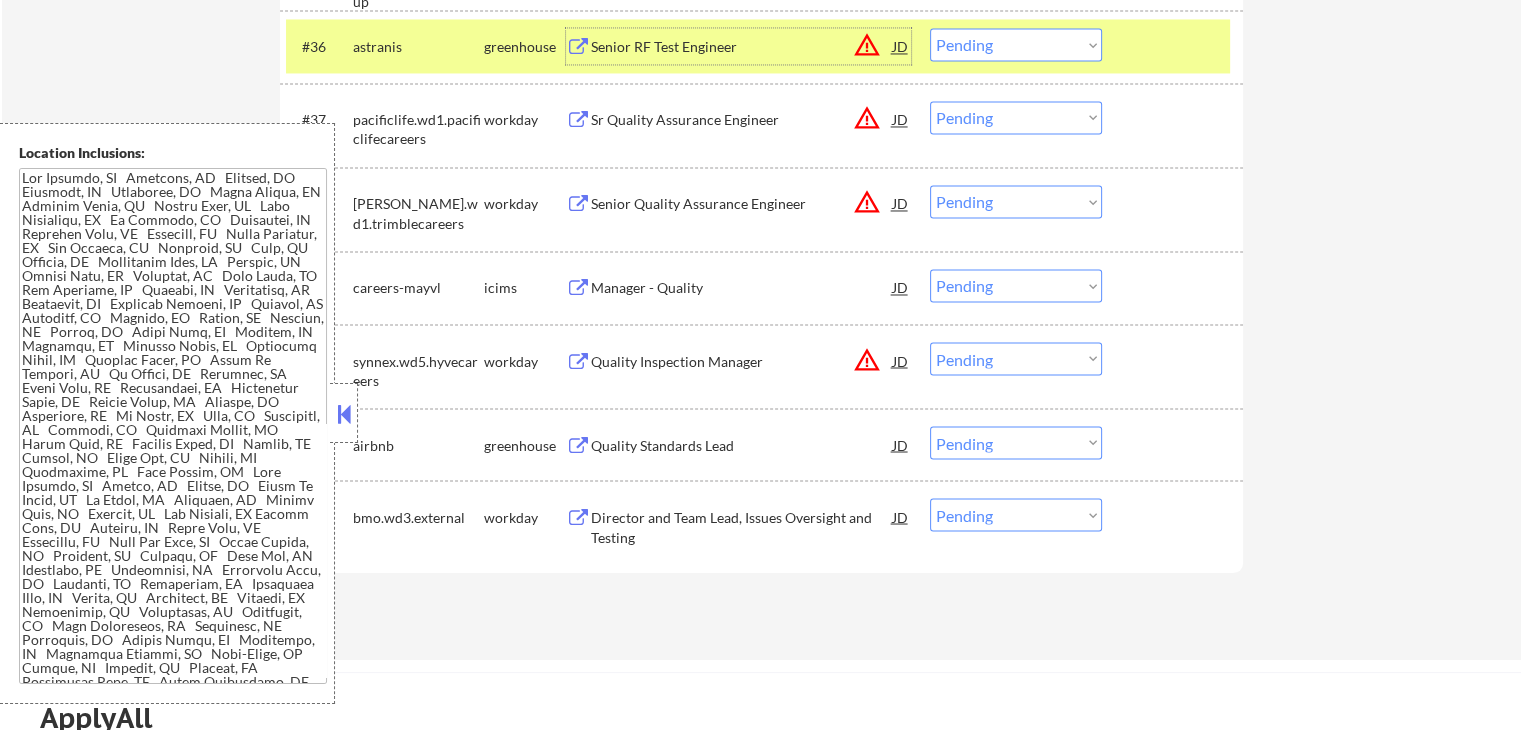 click on "Quality Standards Lead" at bounding box center (742, 445) 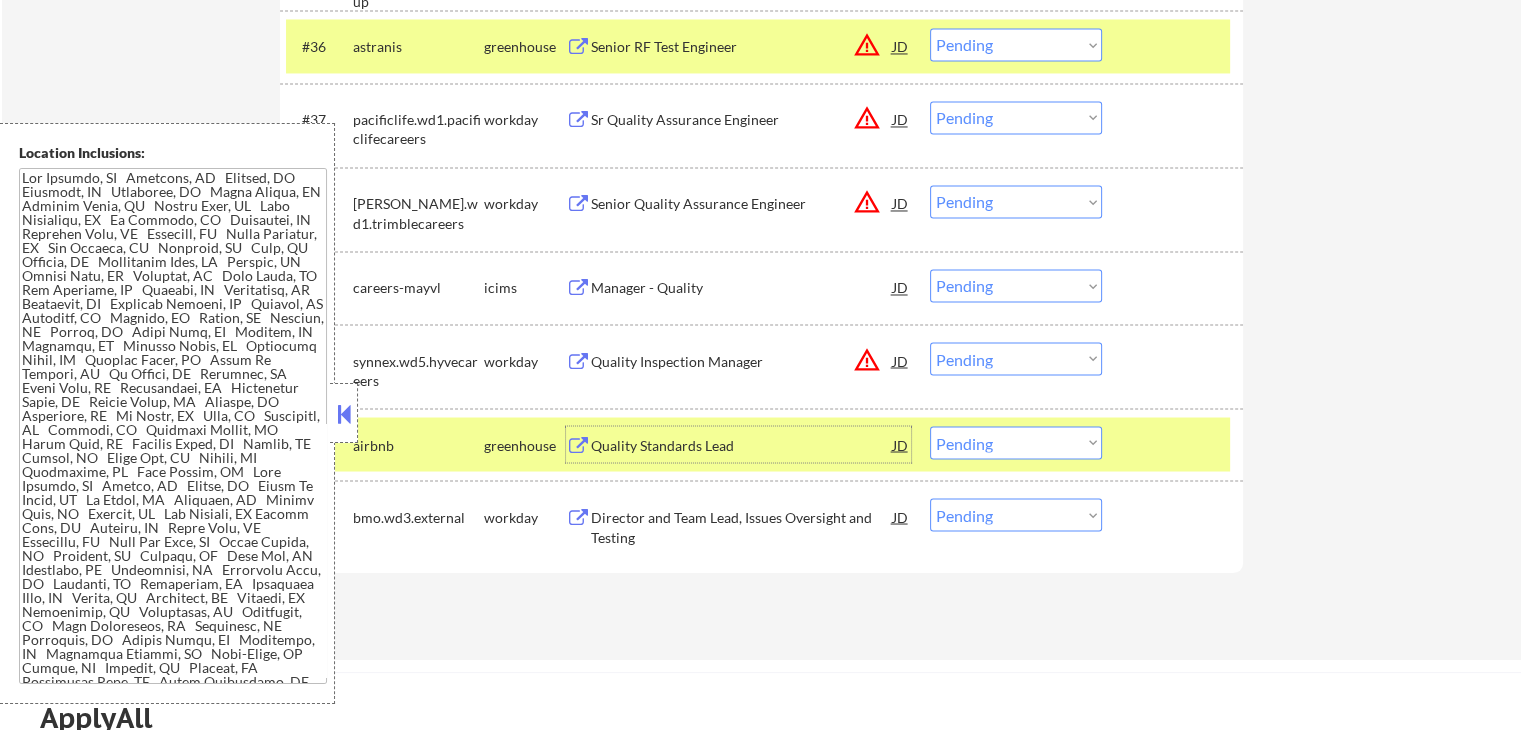 scroll, scrollTop: 3344, scrollLeft: 0, axis: vertical 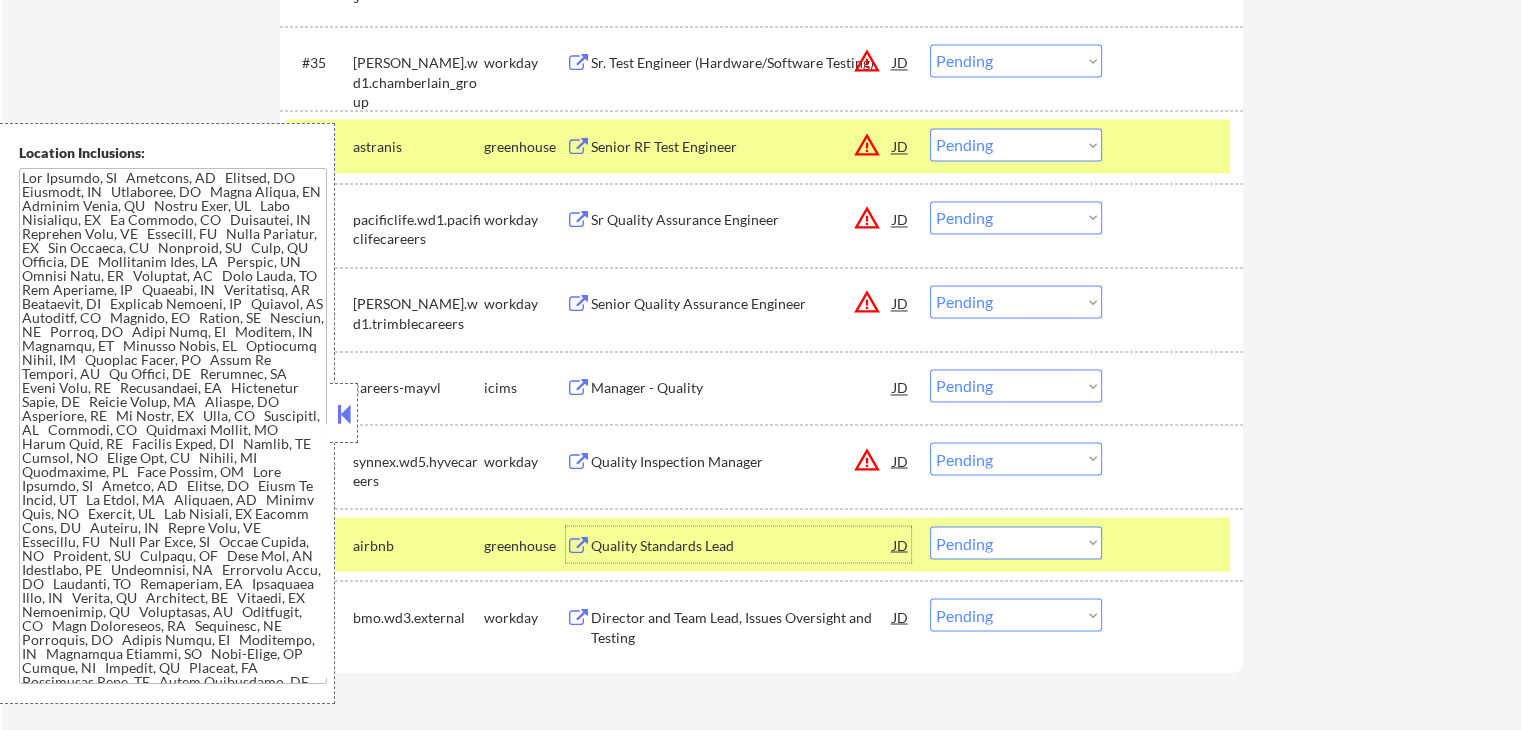 click on "Choose an option... Pending Applied Excluded (Questions) Excluded (Expired) Excluded (Location) Excluded (Bad Match) Excluded (Blocklist) Excluded (Salary) Excluded (Other)" at bounding box center [1016, 144] 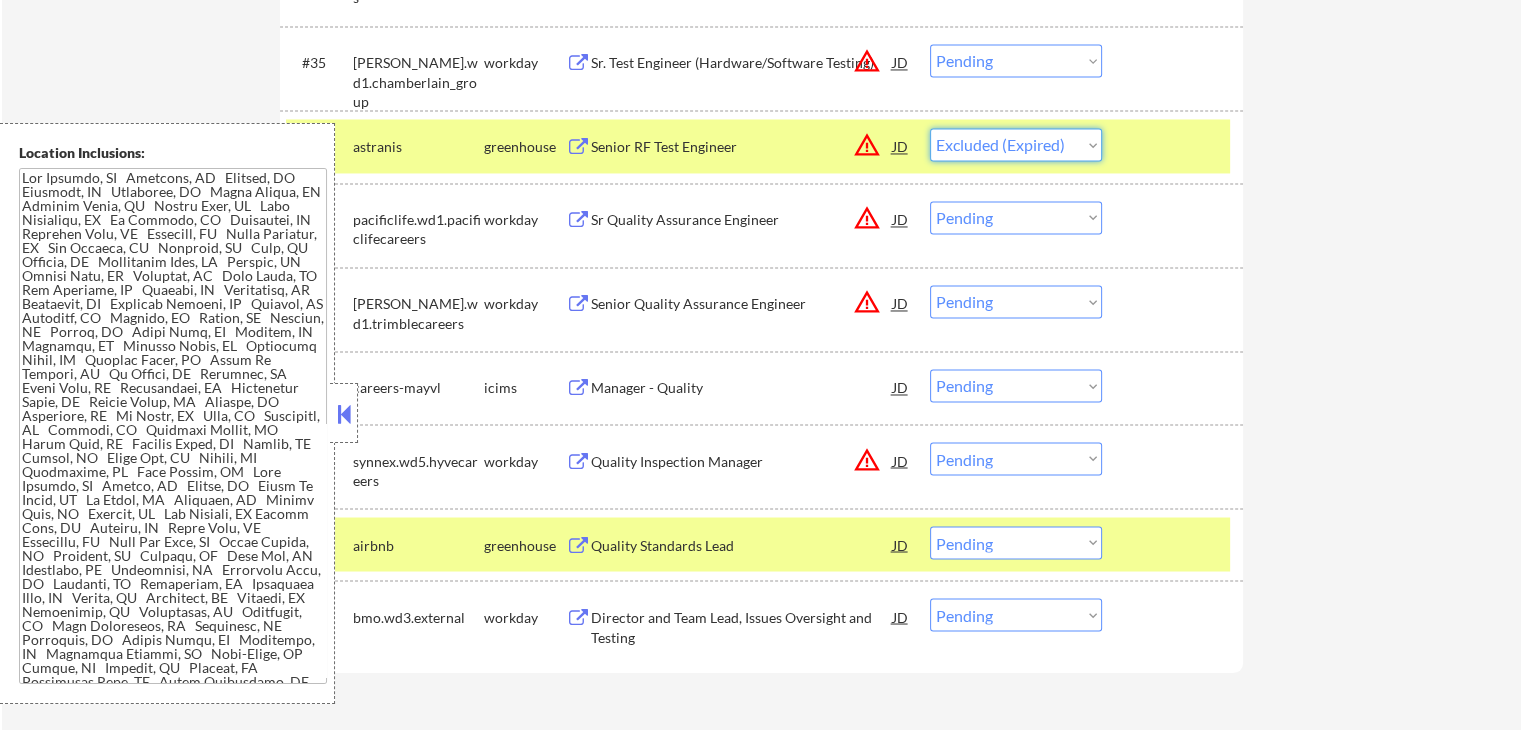 click on "Choose an option... Pending Applied Excluded (Questions) Excluded (Expired) Excluded (Location) Excluded (Bad Match) Excluded (Blocklist) Excluded (Salary) Excluded (Other)" at bounding box center (1016, 144) 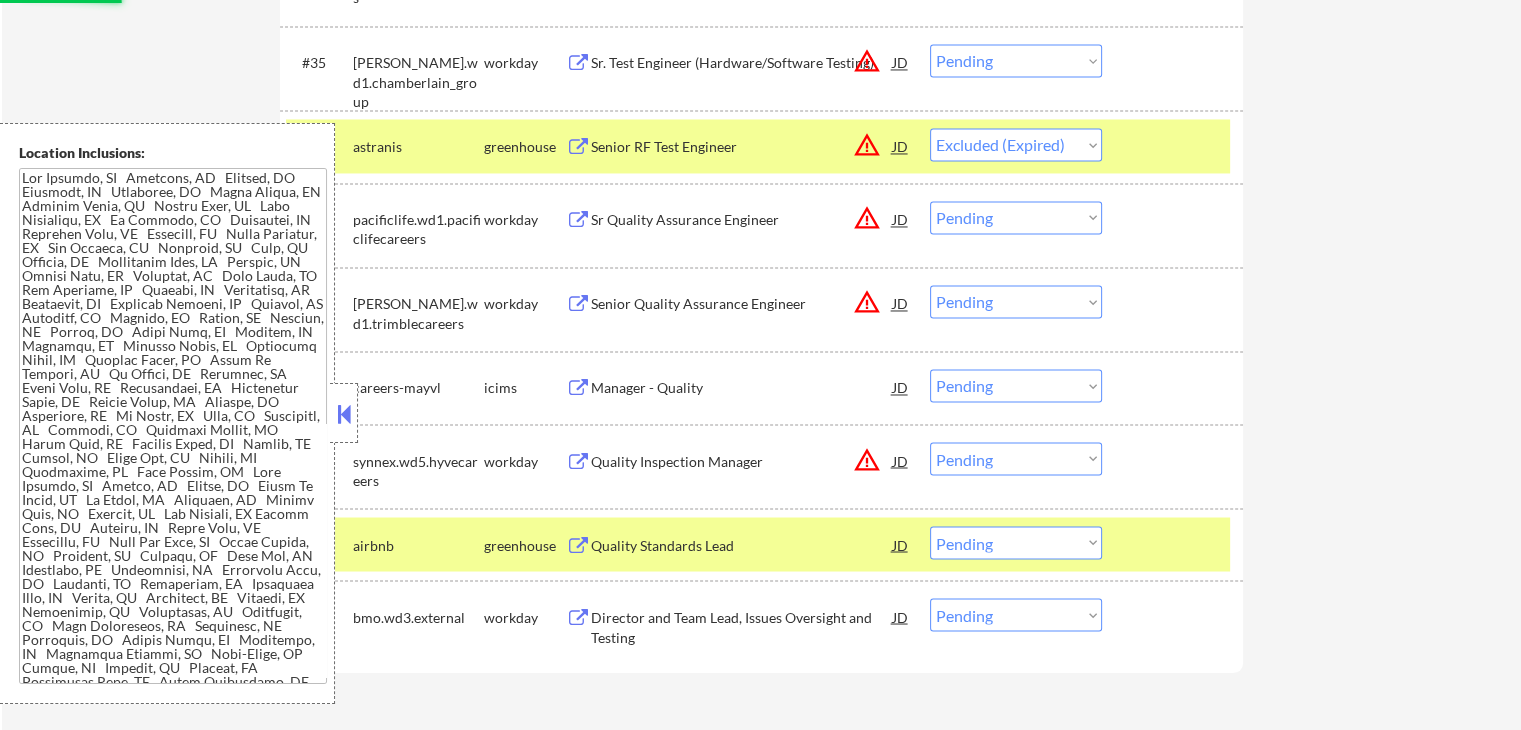 select on ""pending"" 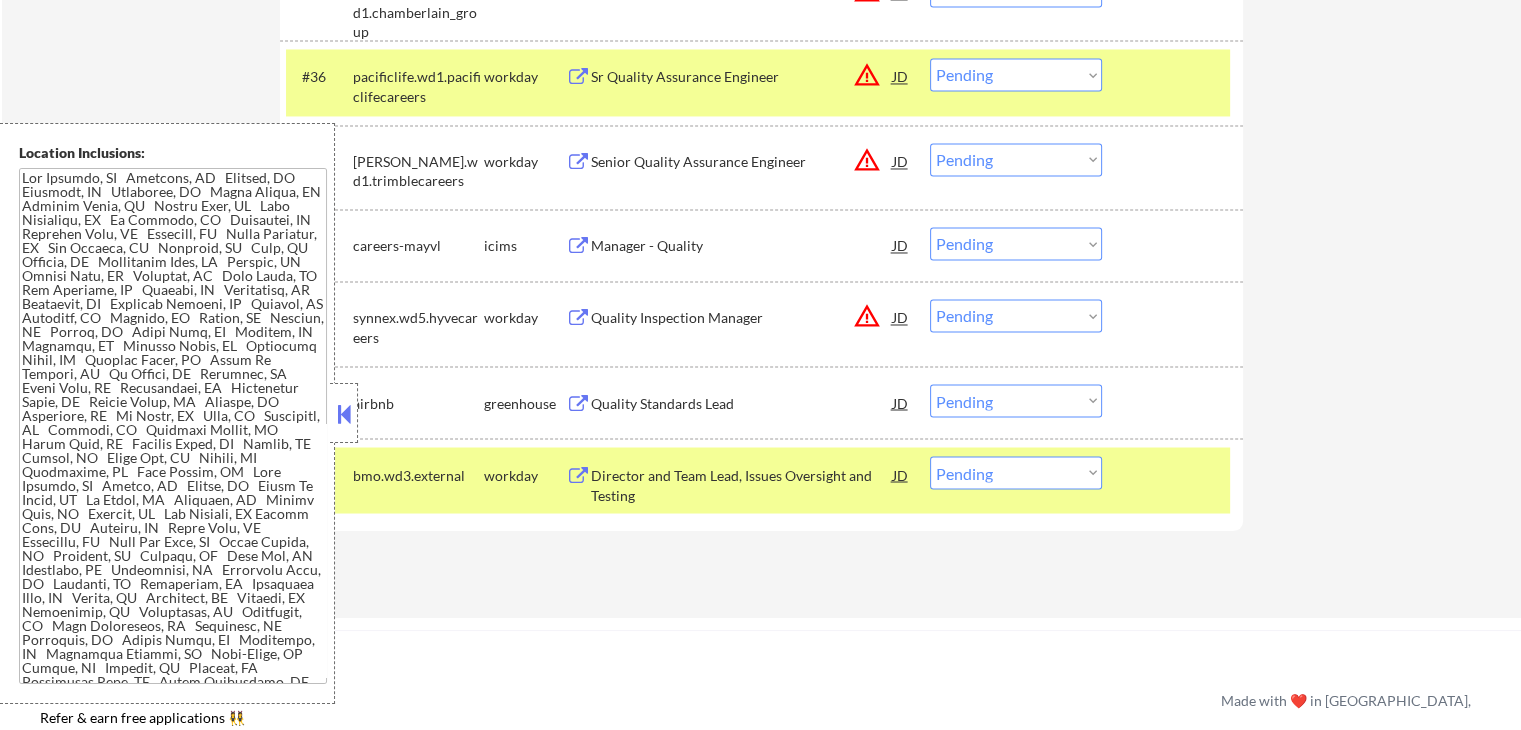 scroll, scrollTop: 3444, scrollLeft: 0, axis: vertical 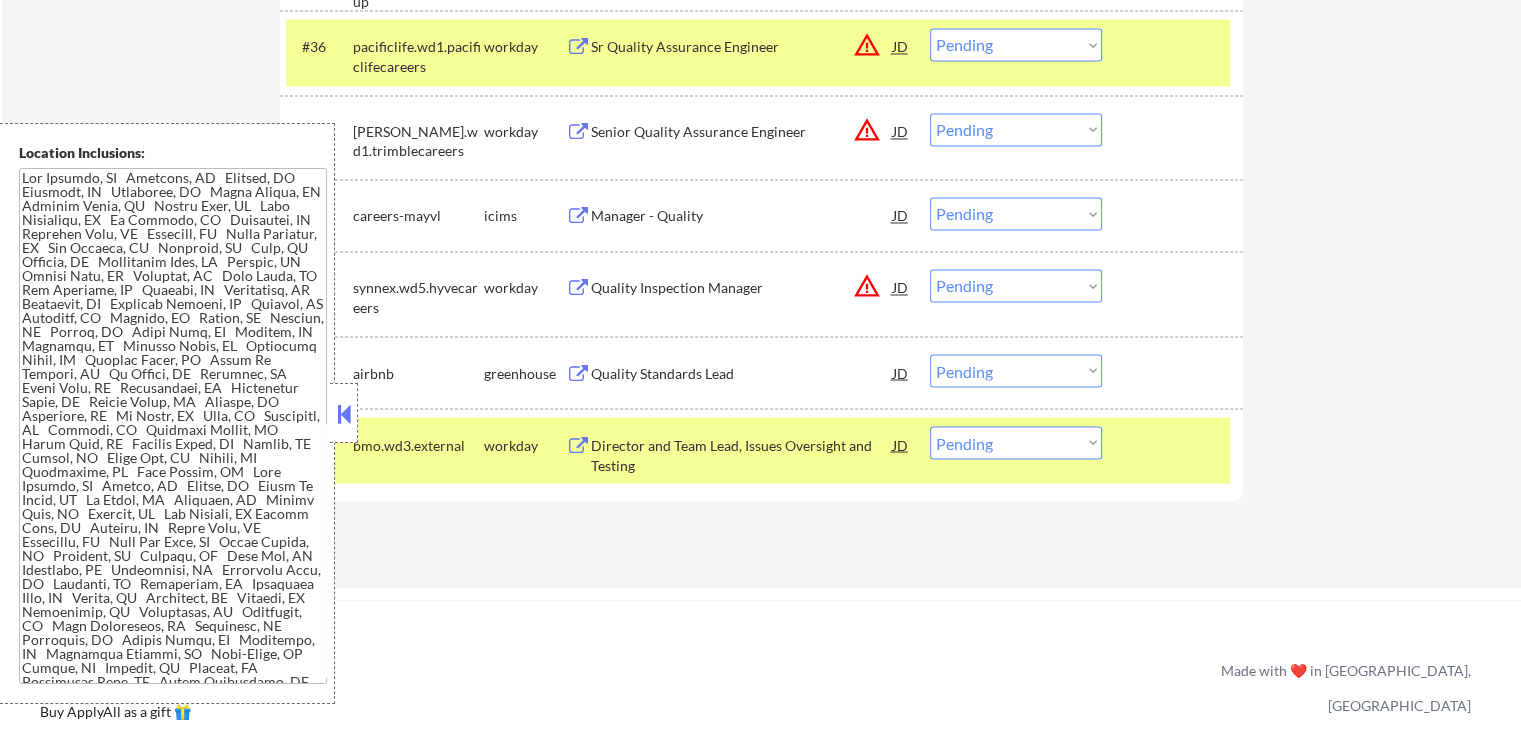 click on "Choose an option... Pending Applied Excluded (Questions) Excluded (Expired) Excluded (Location) Excluded (Bad Match) Excluded (Blocklist) Excluded (Salary) Excluded (Other)" at bounding box center (1016, 370) 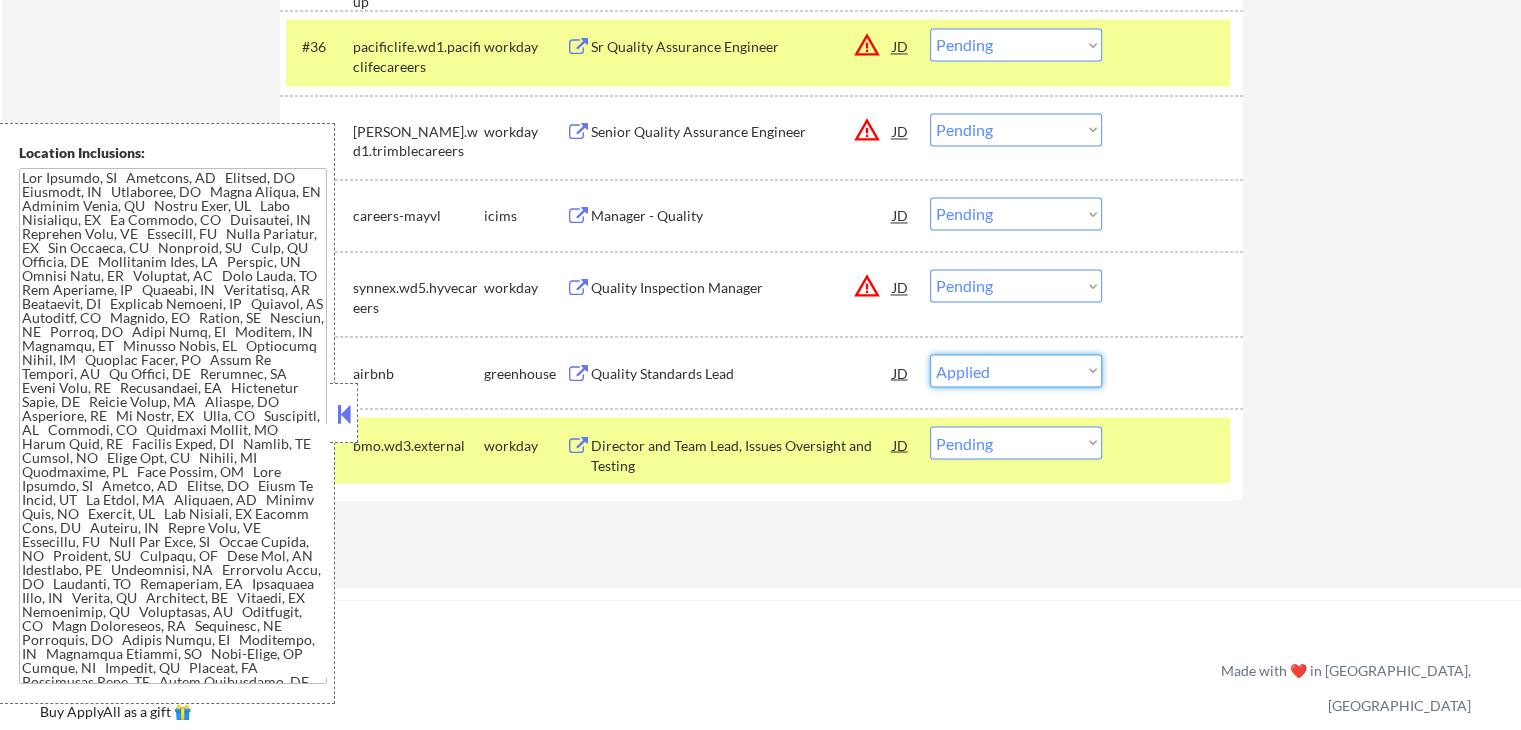 click on "Choose an option... Pending Applied Excluded (Questions) Excluded (Expired) Excluded (Location) Excluded (Bad Match) Excluded (Blocklist) Excluded (Salary) Excluded (Other)" at bounding box center (1016, 370) 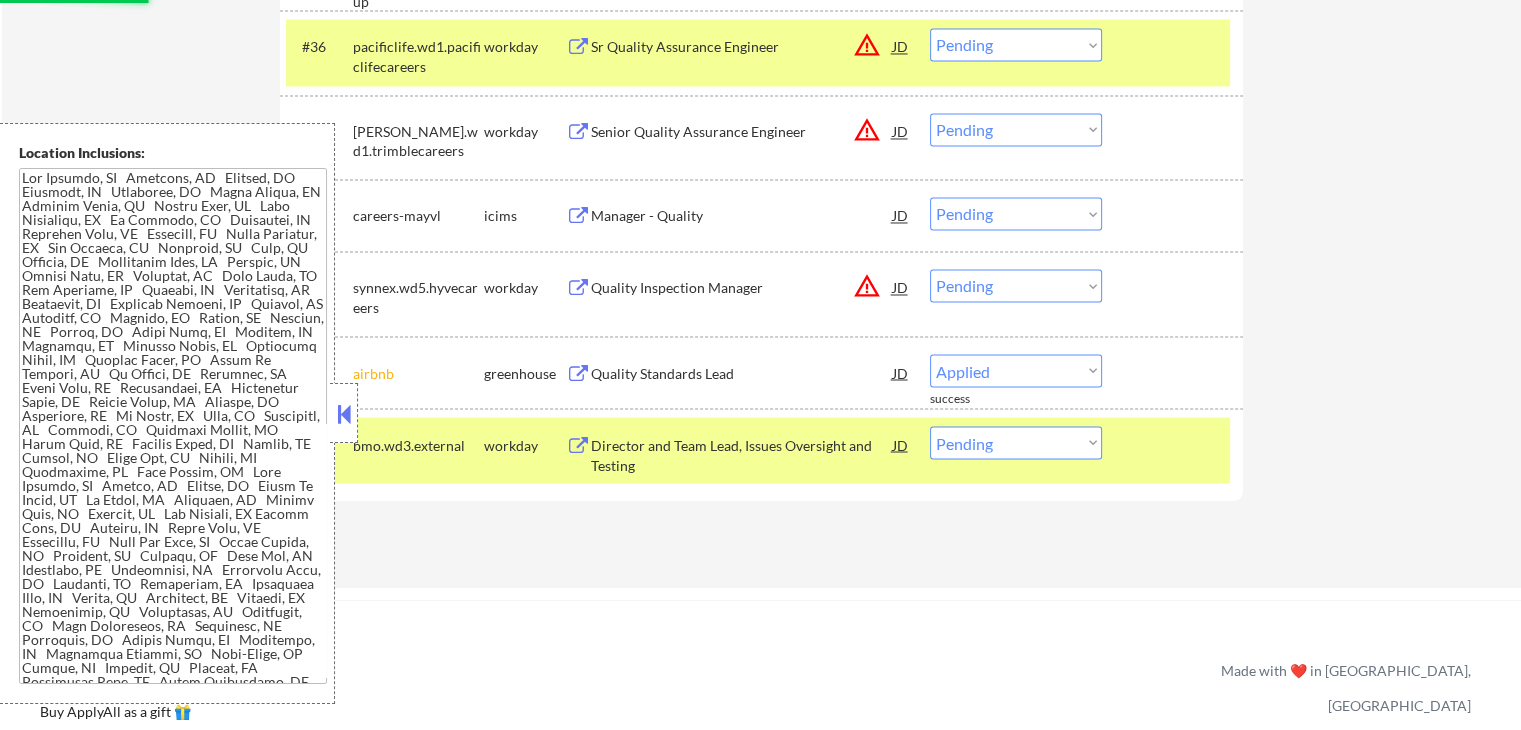 select on ""pending"" 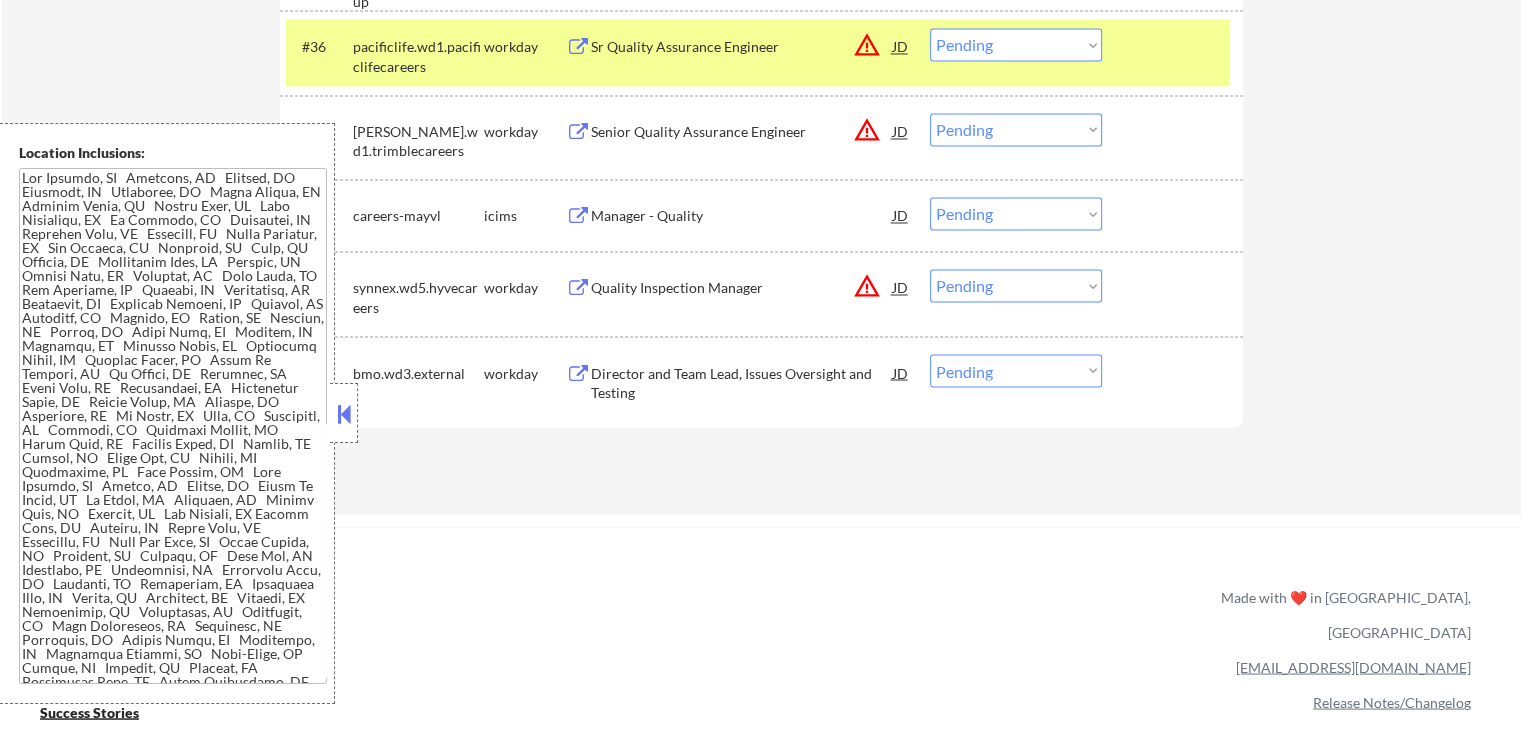 scroll, scrollTop: 3344, scrollLeft: 0, axis: vertical 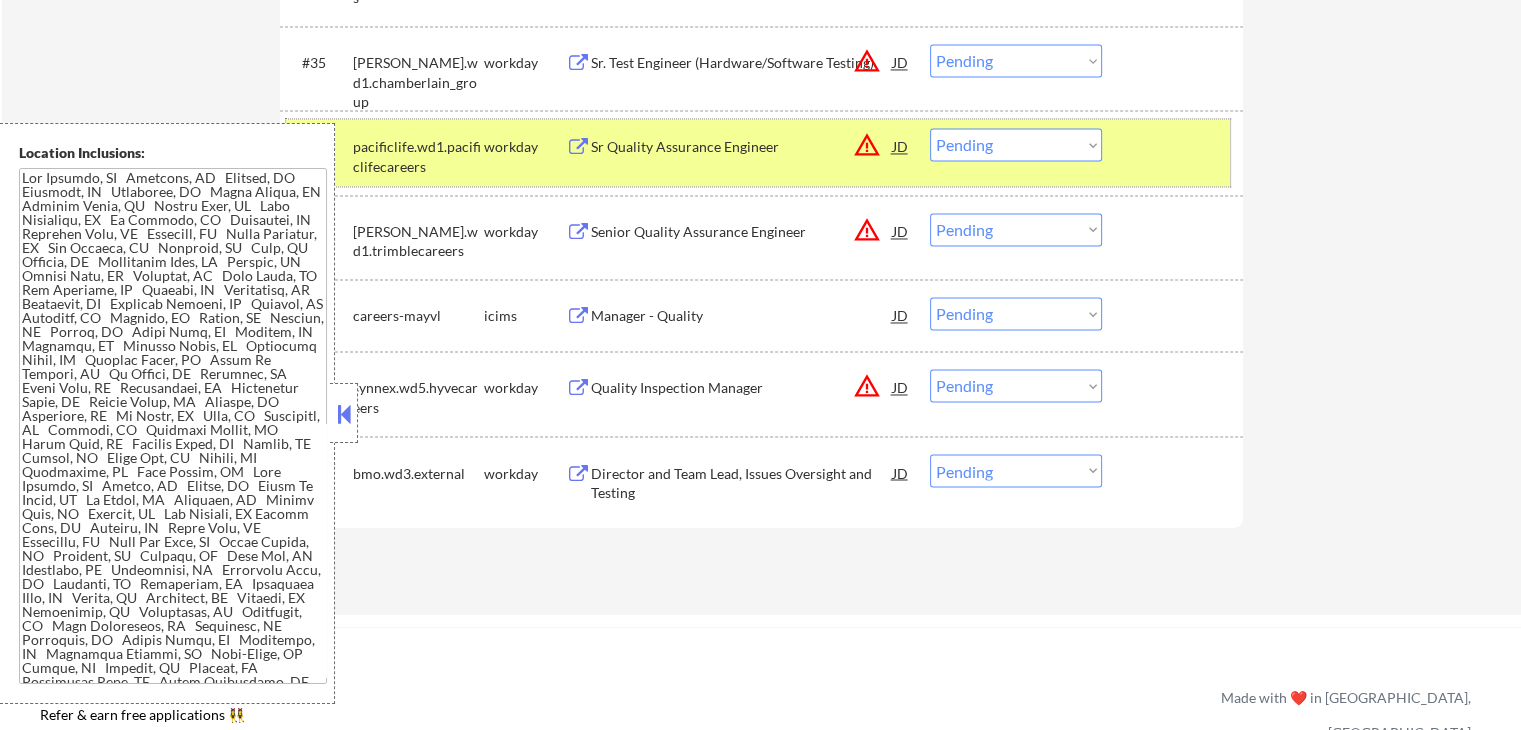 click on "pacificlife.wd1.pacificlifecareers" at bounding box center (418, 156) 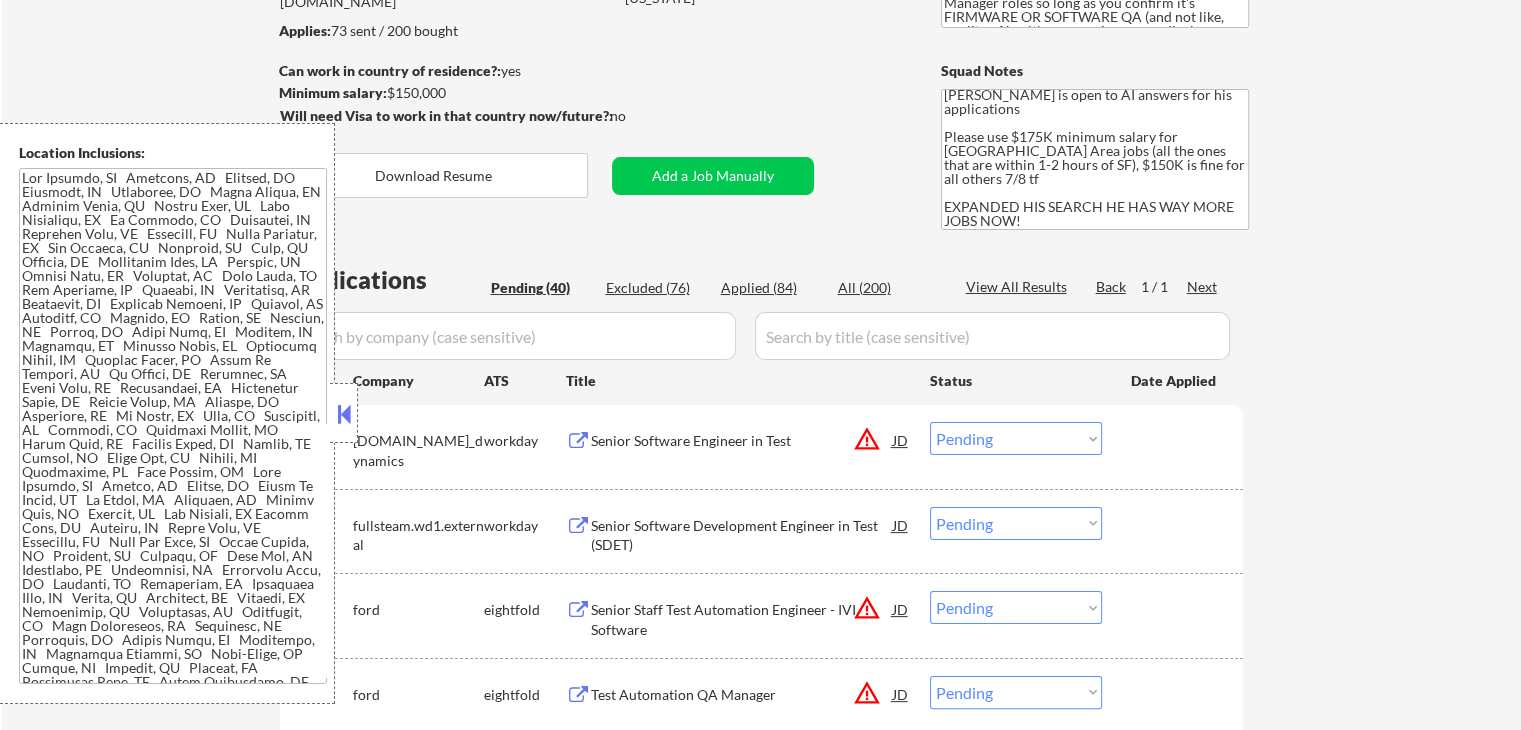 scroll, scrollTop: 300, scrollLeft: 0, axis: vertical 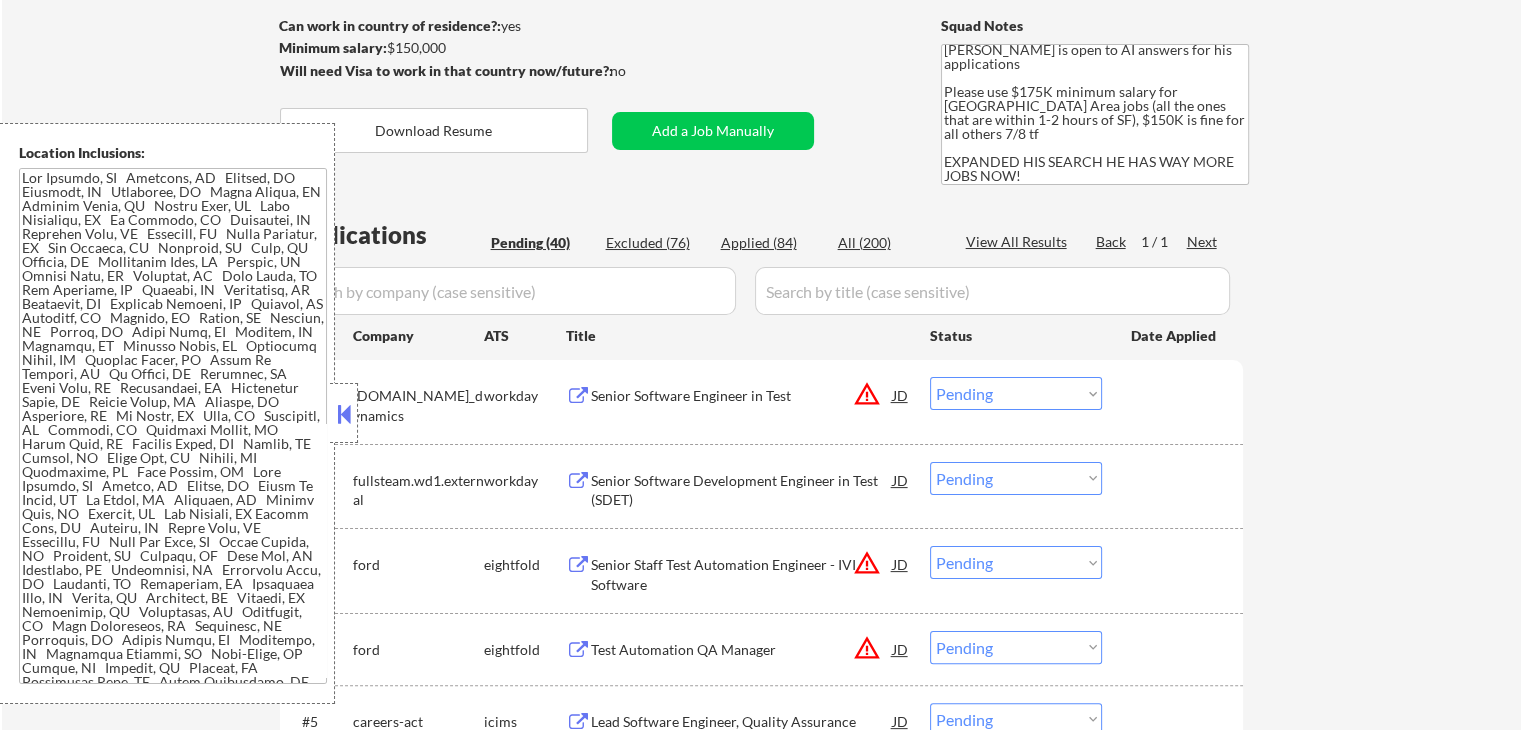 click on "Applied (84)" at bounding box center [771, 243] 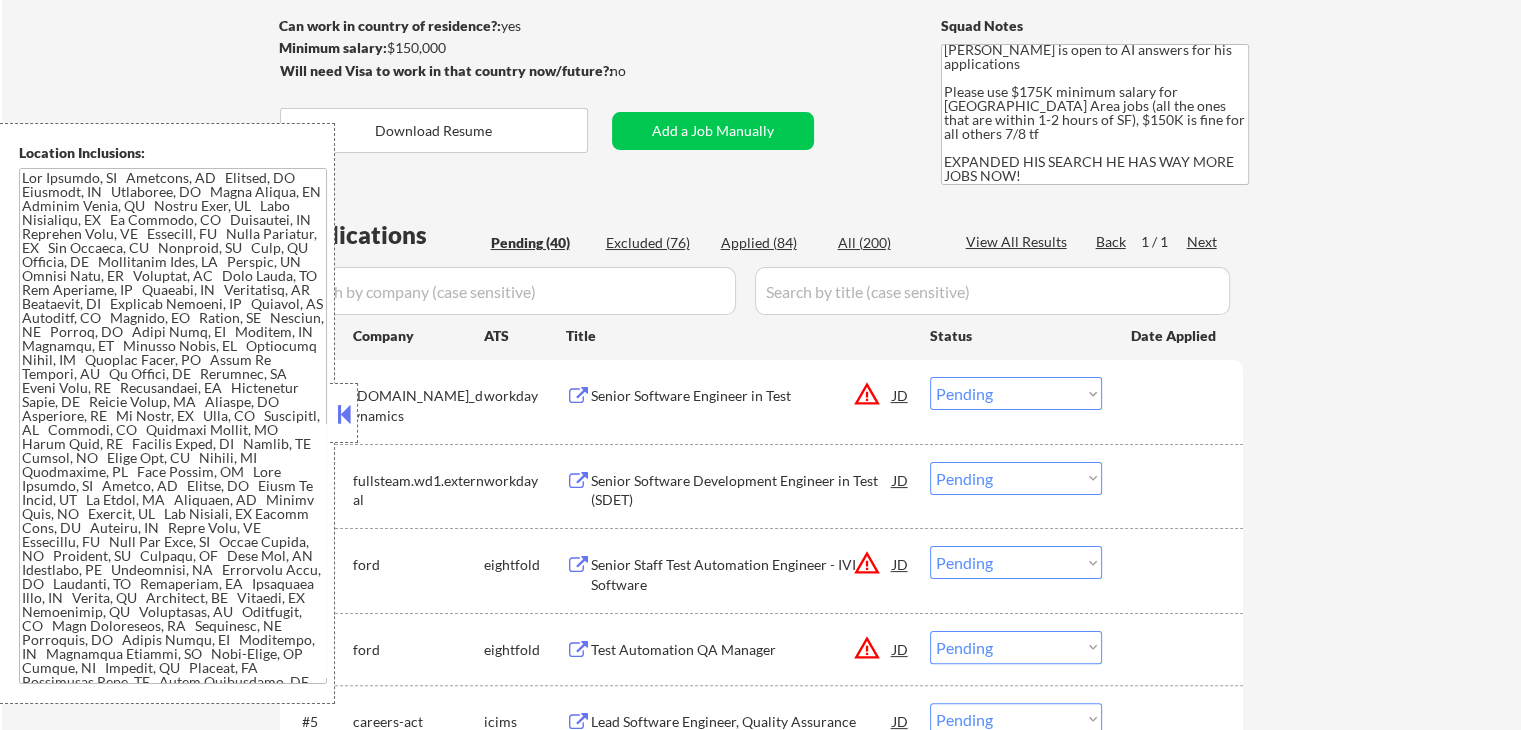 select on ""applied"" 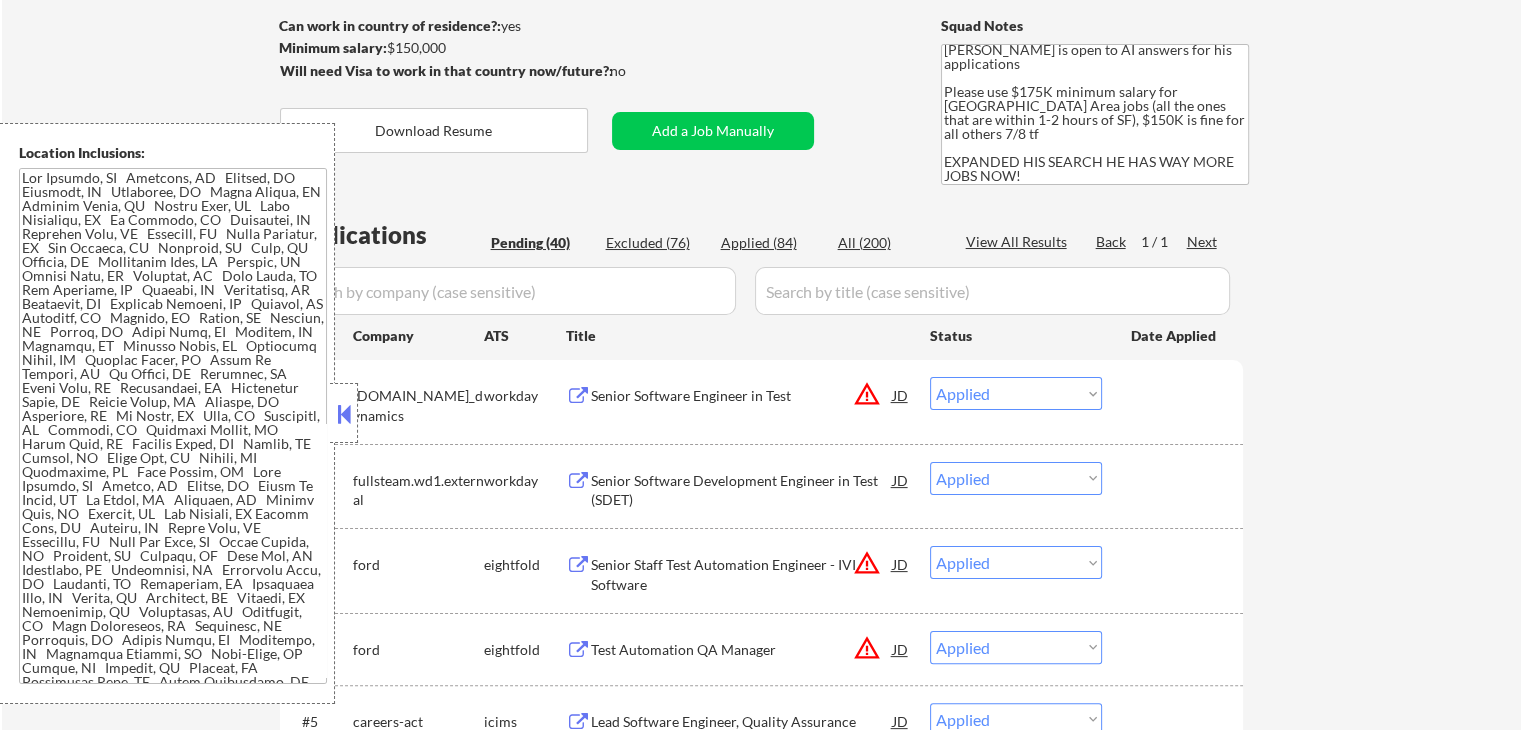 select on ""applied"" 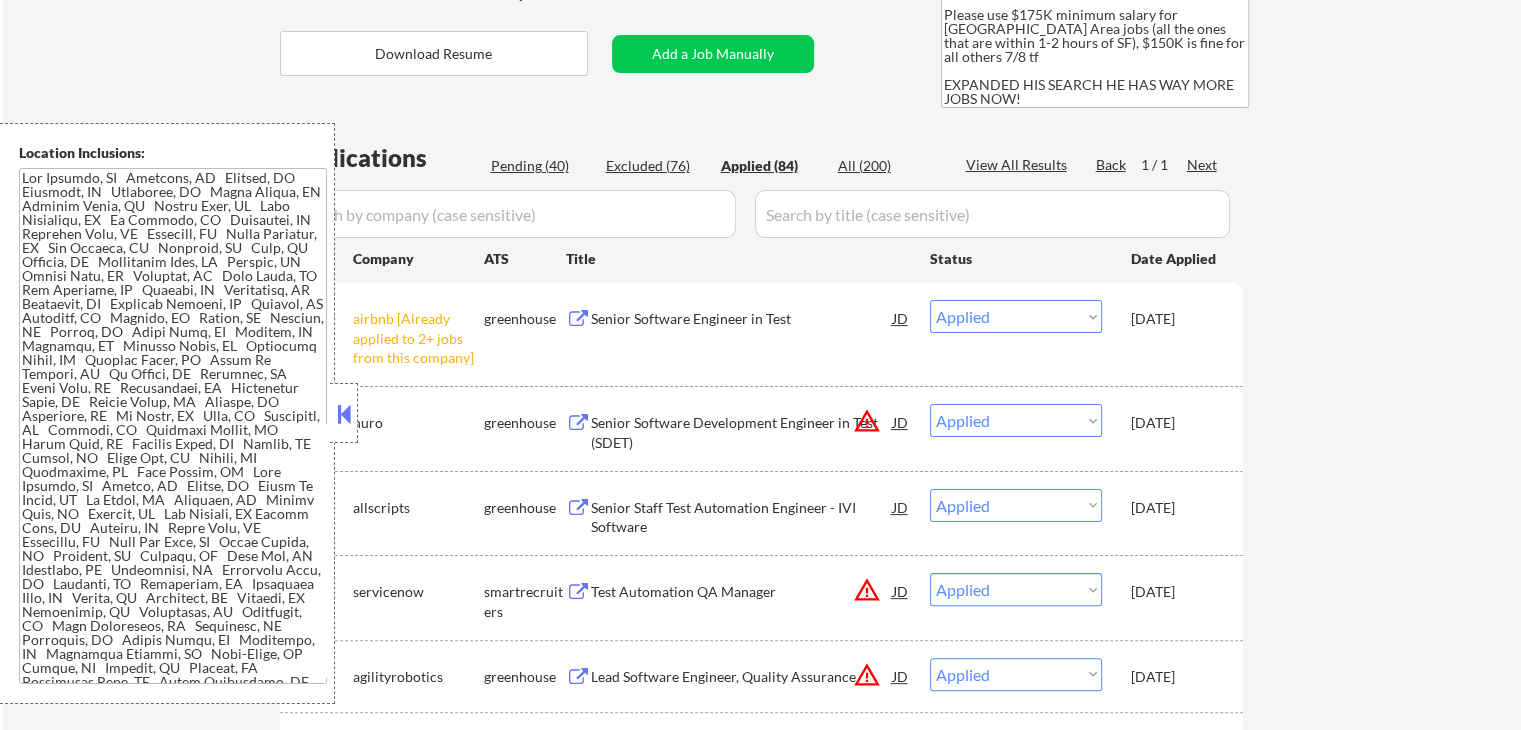 scroll, scrollTop: 400, scrollLeft: 0, axis: vertical 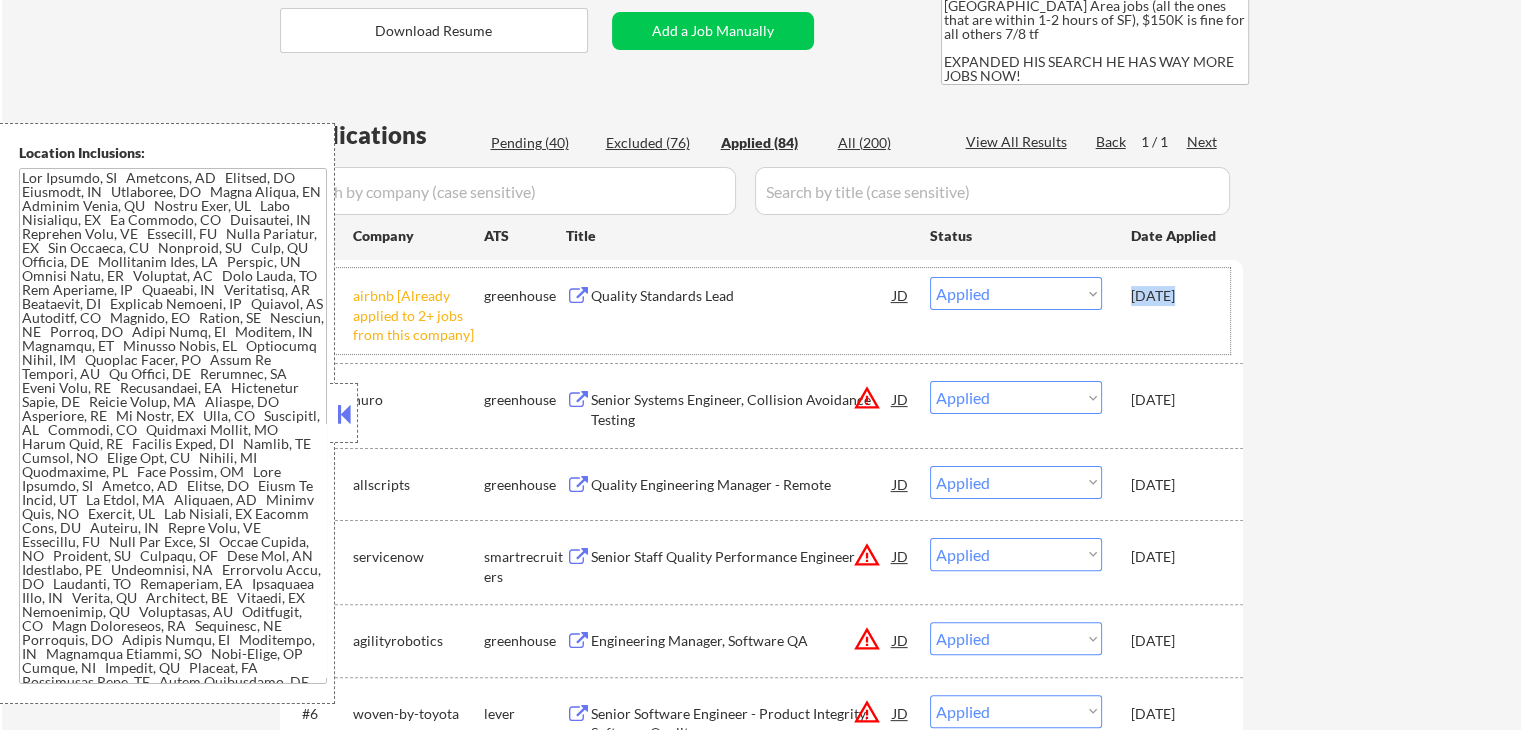drag, startPoint x: 1126, startPoint y: 293, endPoint x: 1164, endPoint y: 293, distance: 38 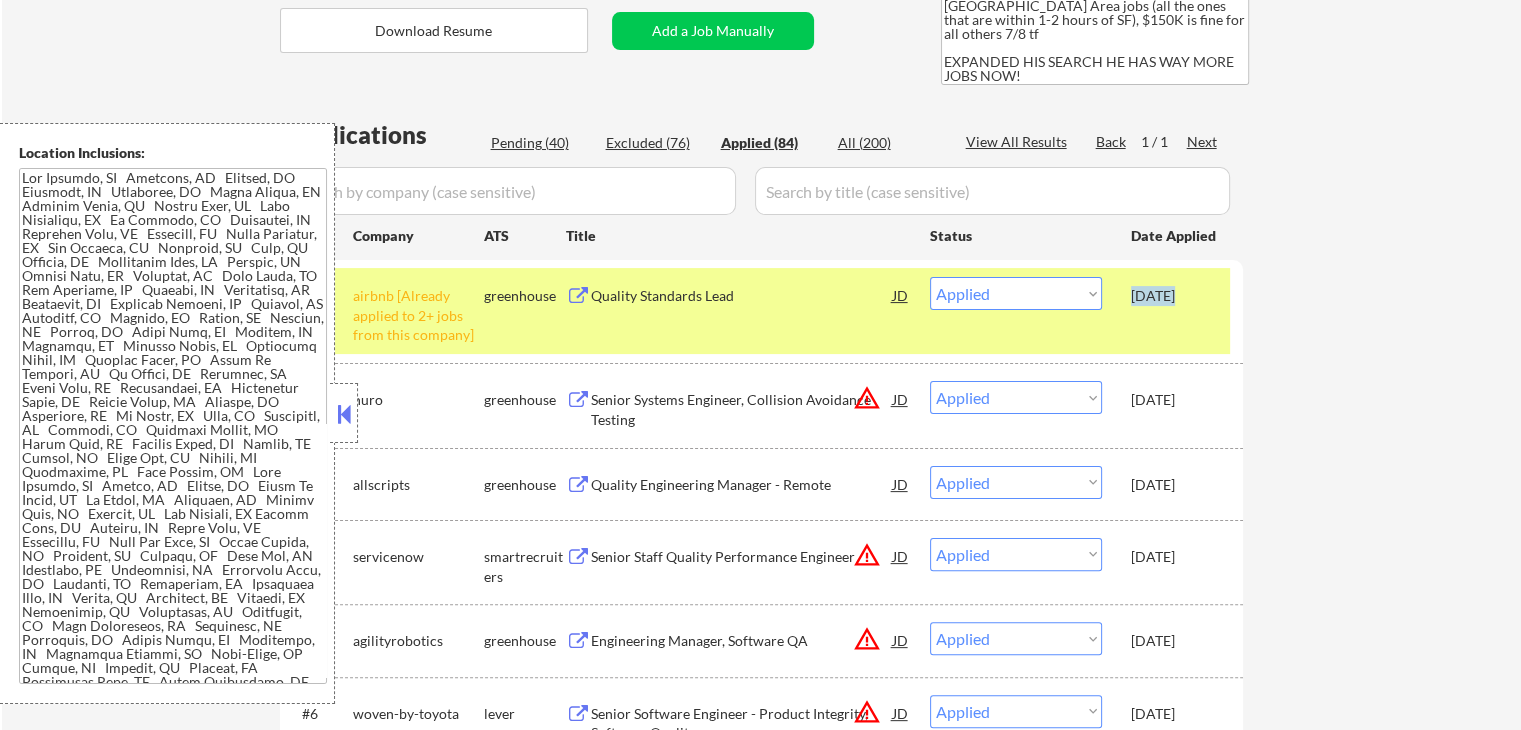copy on "[DATE]" 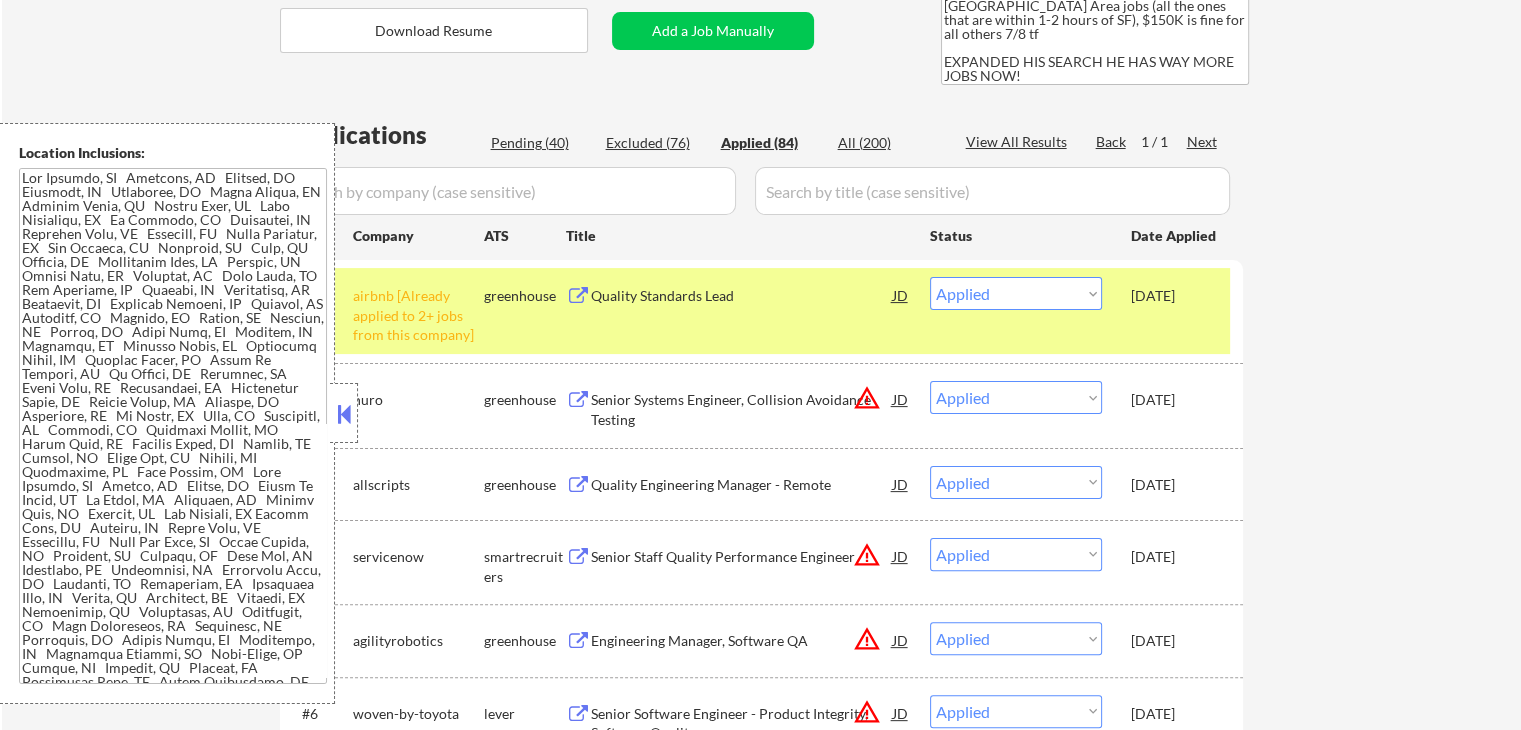 click on "Pending (40)" at bounding box center [541, 143] 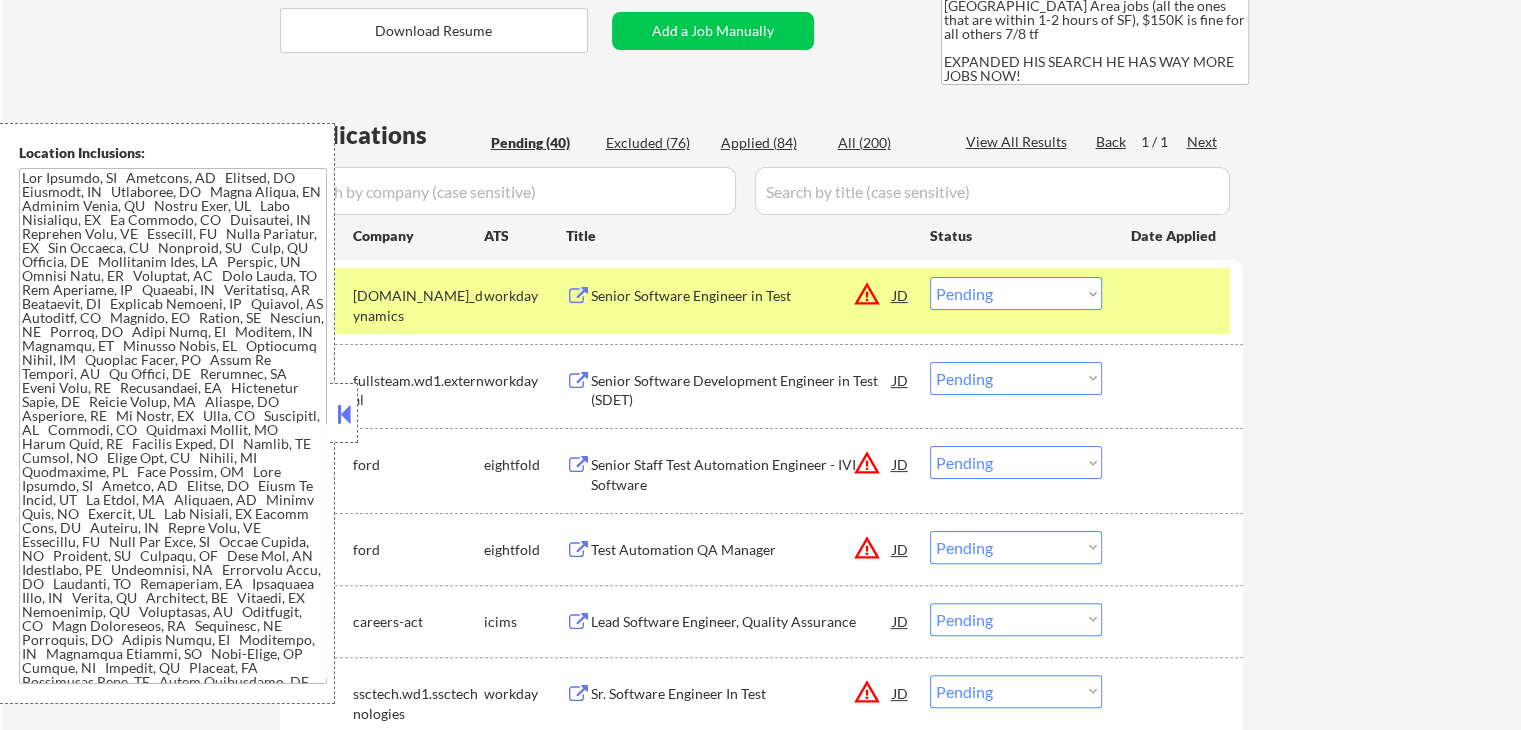 click on "[DOMAIN_NAME]_dynamics" at bounding box center (418, 305) 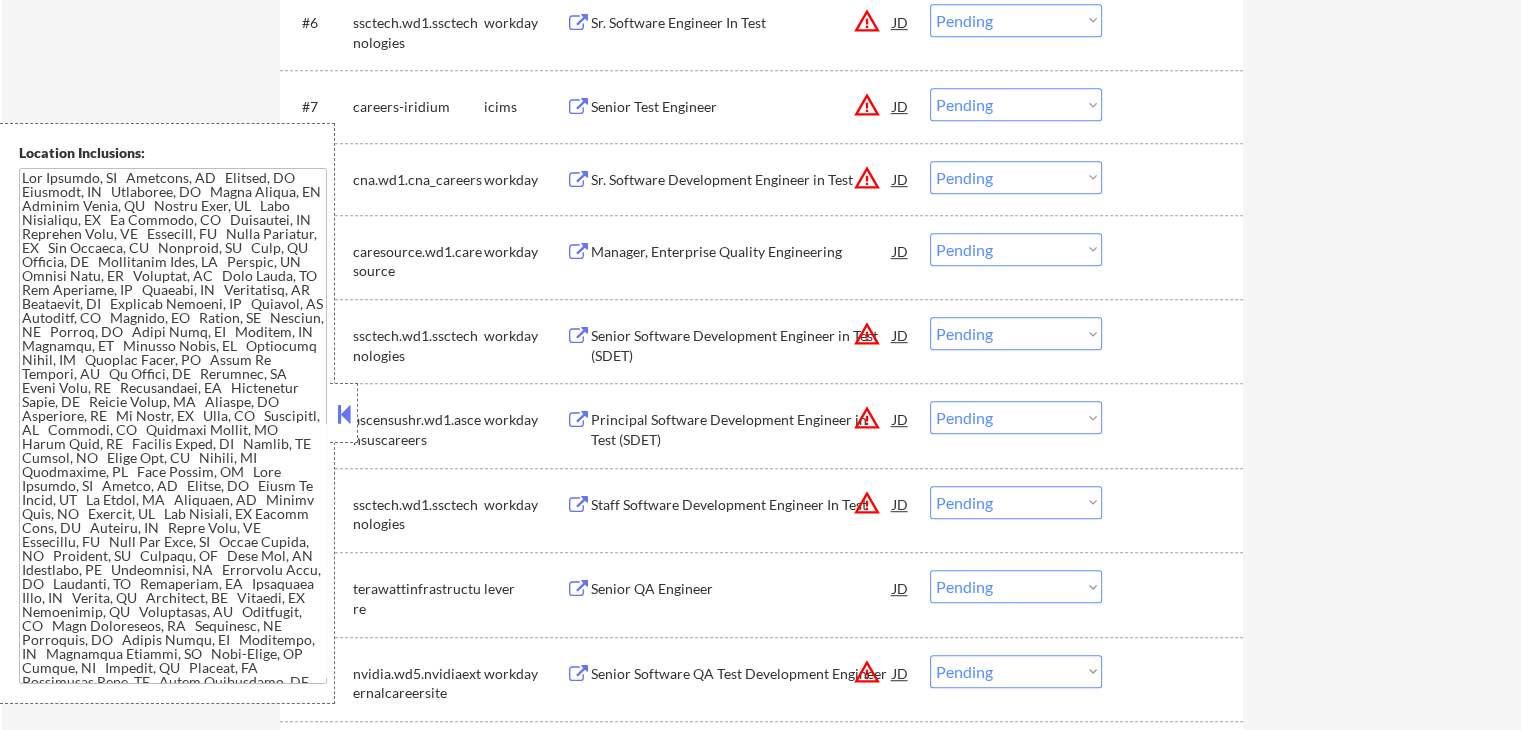 scroll, scrollTop: 1100, scrollLeft: 0, axis: vertical 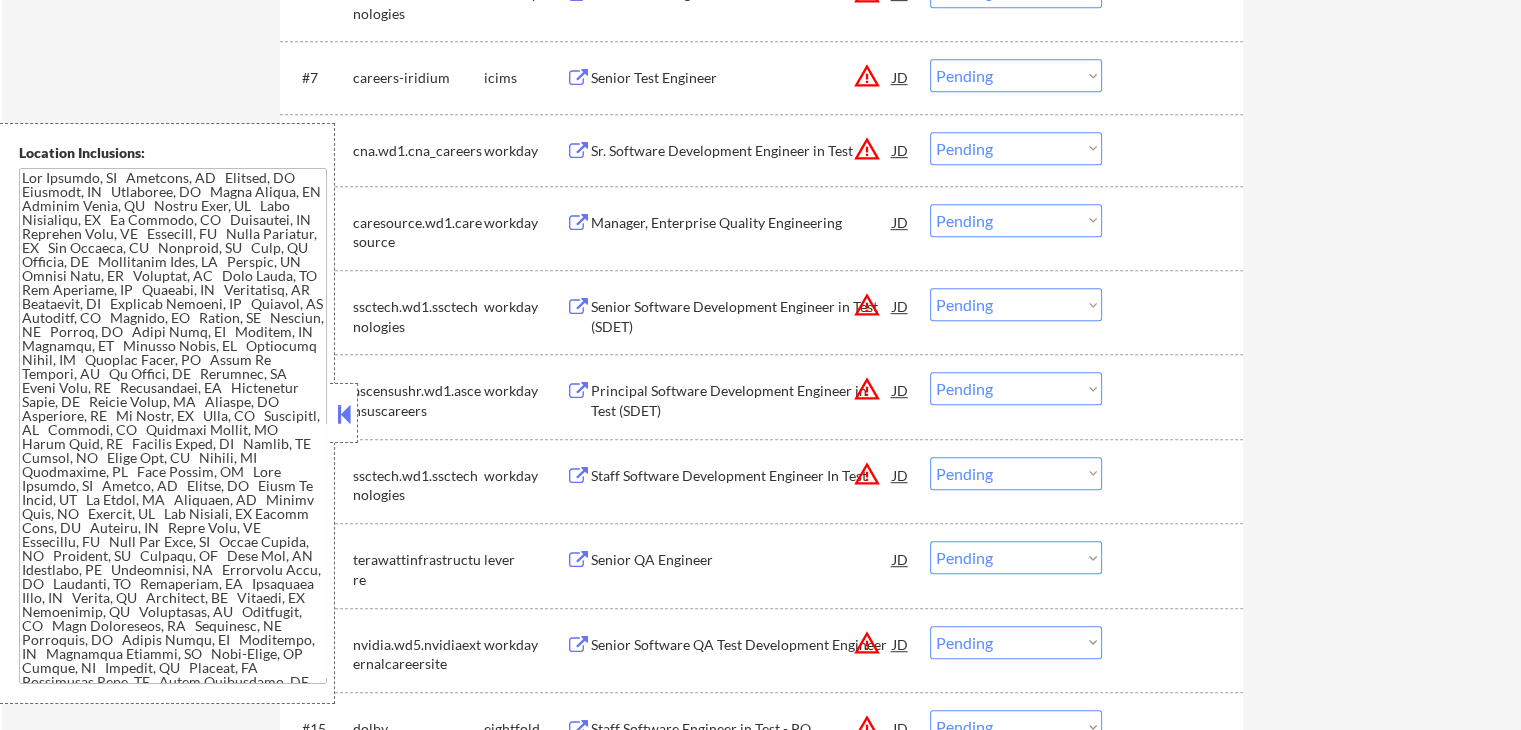 click on "Manager, Enterprise Quality Engineering" at bounding box center [742, 223] 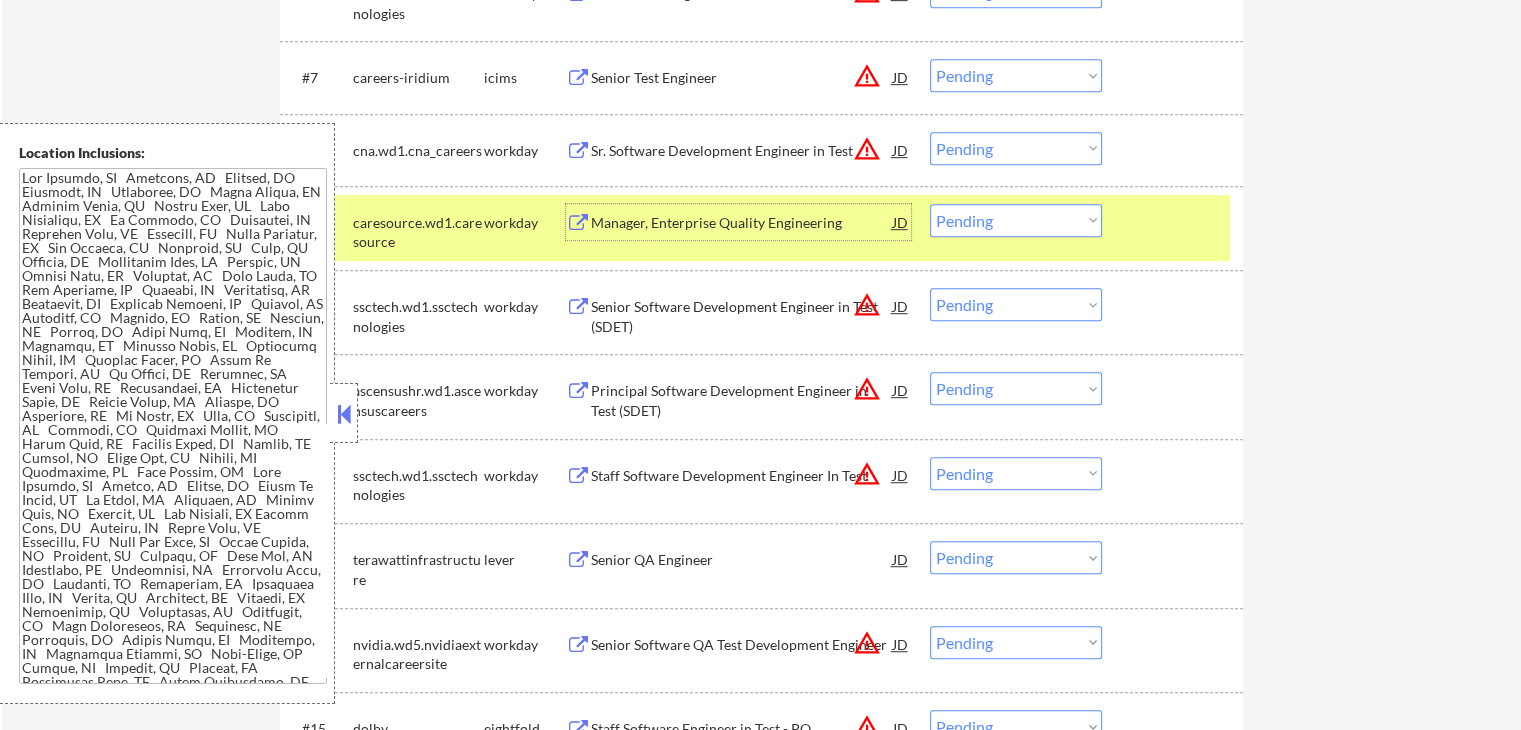 drag, startPoint x: 989, startPoint y: 206, endPoint x: 982, endPoint y: 225, distance: 20.248457 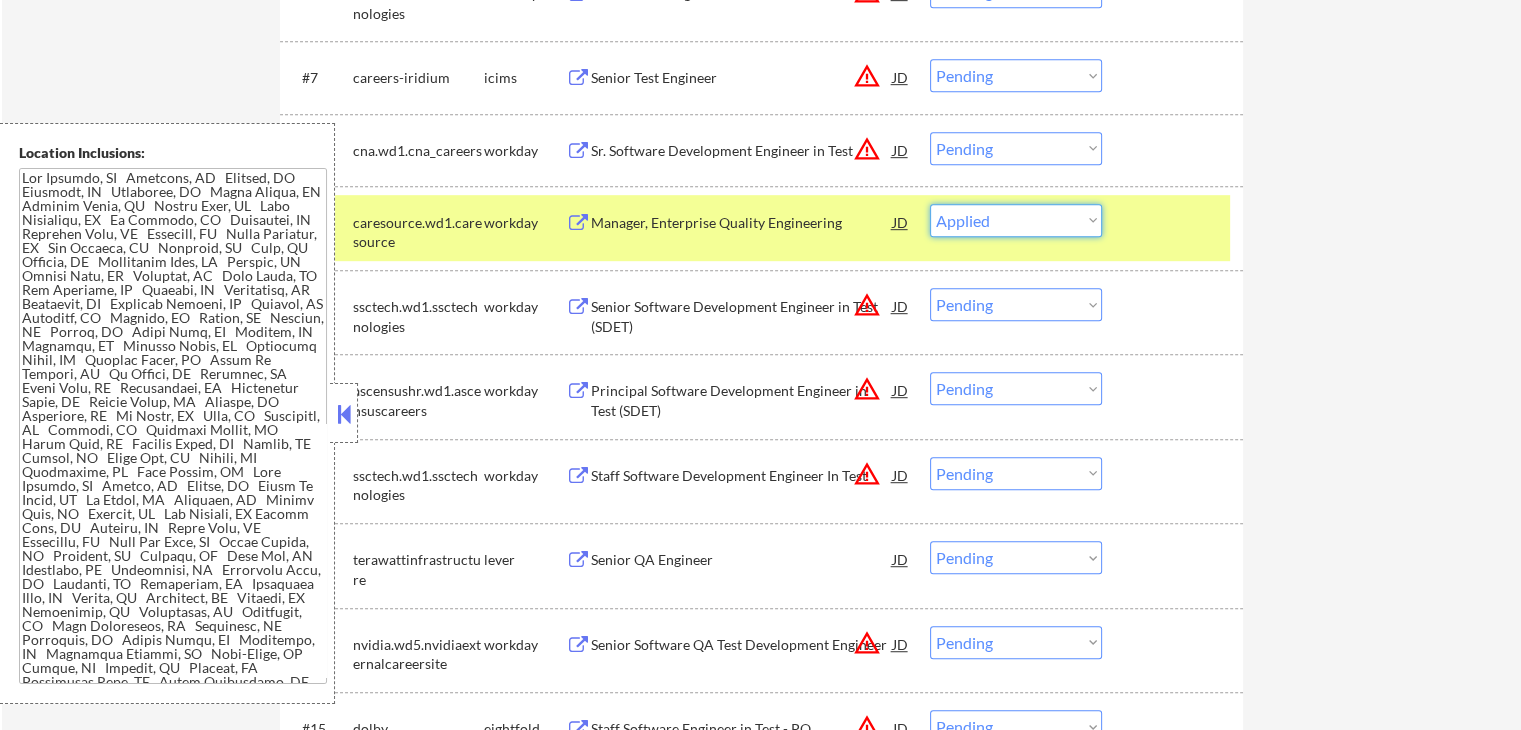 click on "Choose an option... Pending Applied Excluded (Questions) Excluded (Expired) Excluded (Location) Excluded (Bad Match) Excluded (Blocklist) Excluded (Salary) Excluded (Other)" at bounding box center (1016, 220) 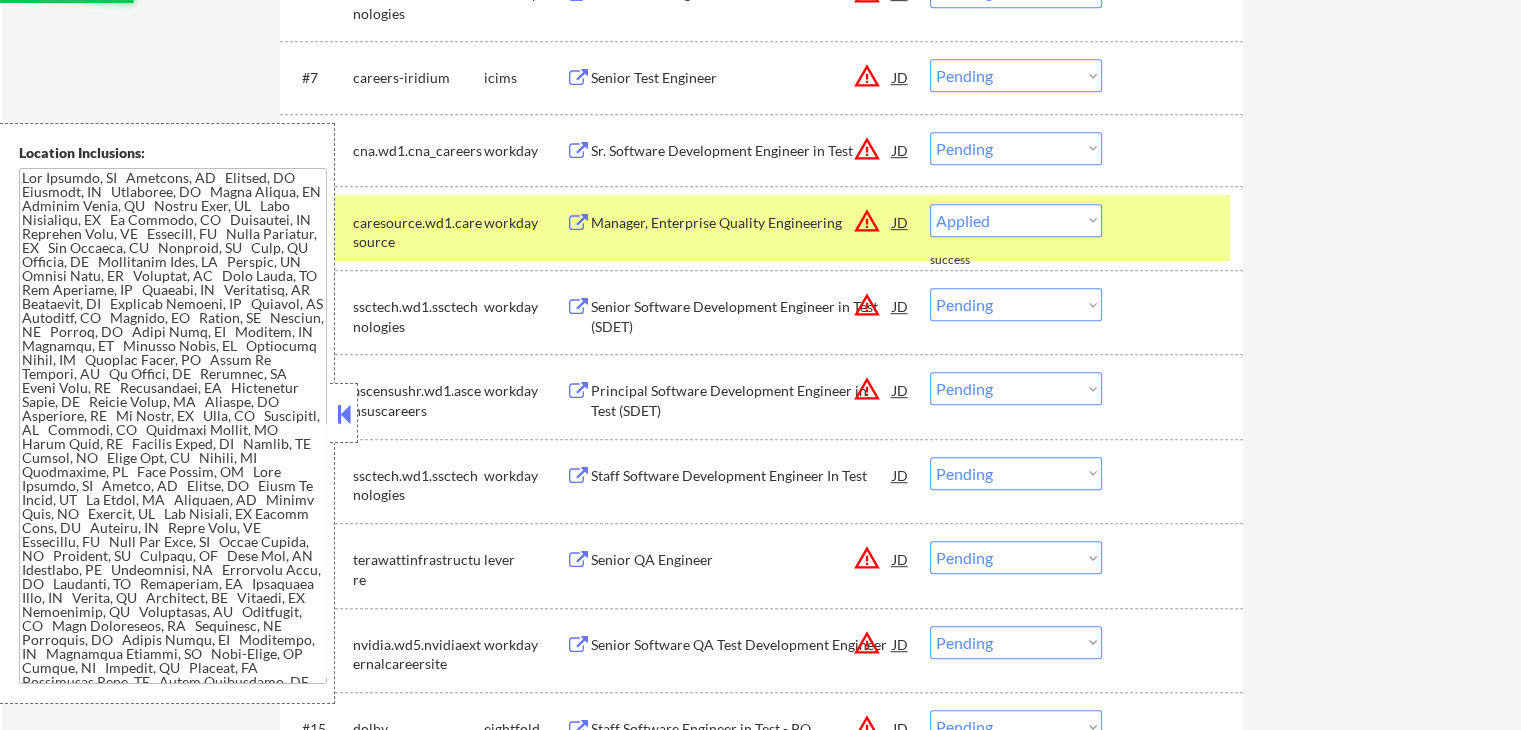 select on ""pending"" 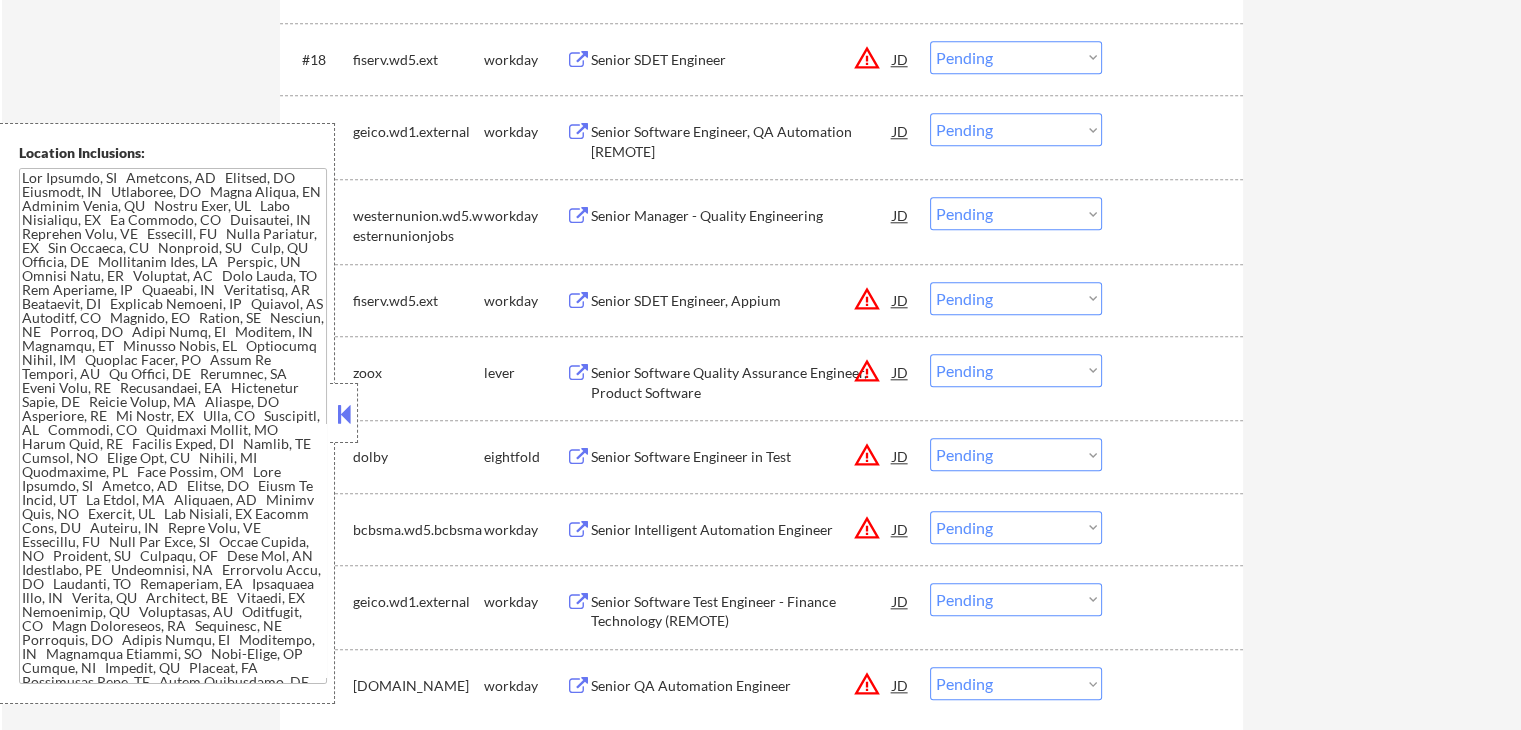 scroll, scrollTop: 2000, scrollLeft: 0, axis: vertical 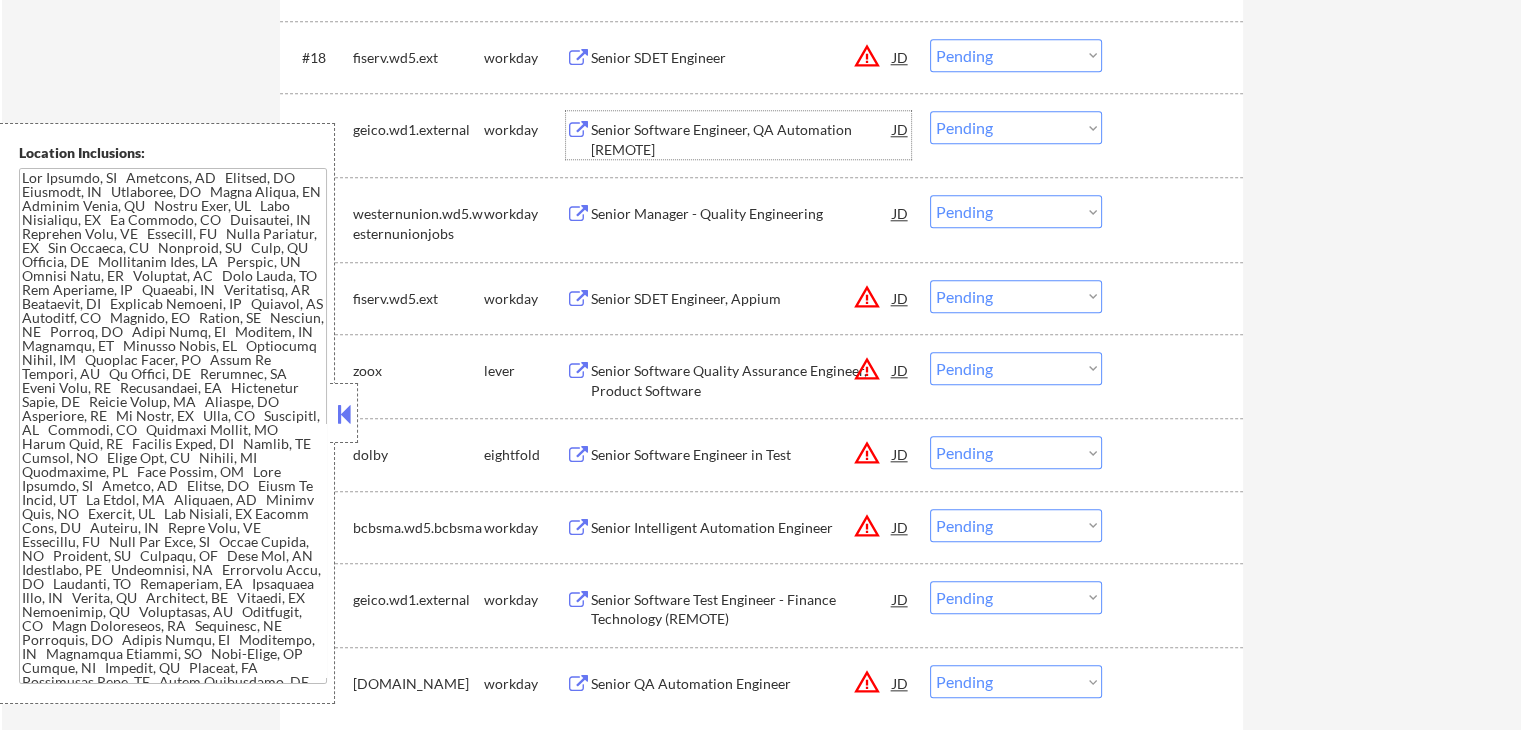 click on "Senior Software Engineer, QA Automation [REMOTE]" at bounding box center [742, 139] 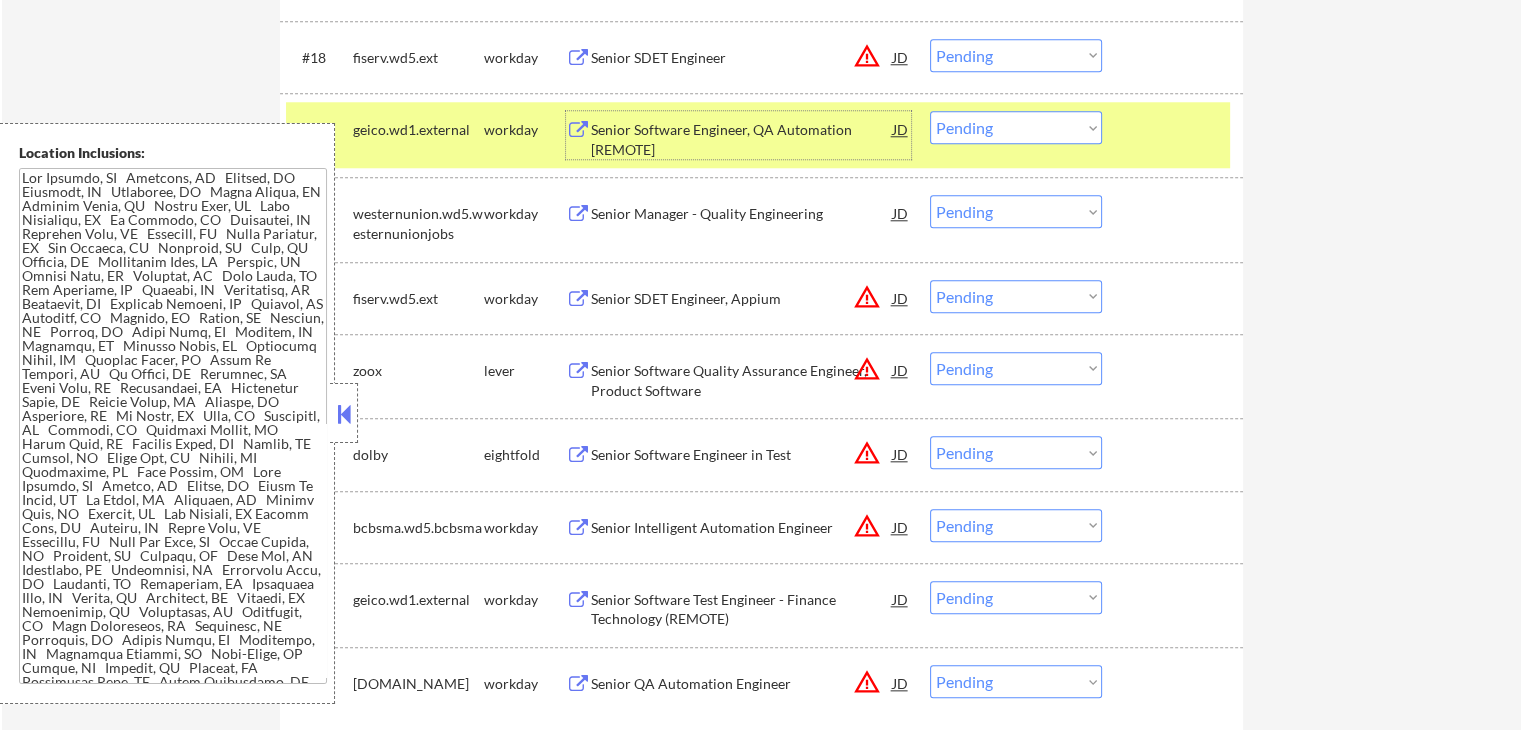 click on "Senior Manager - Quality Engineering" at bounding box center (742, 214) 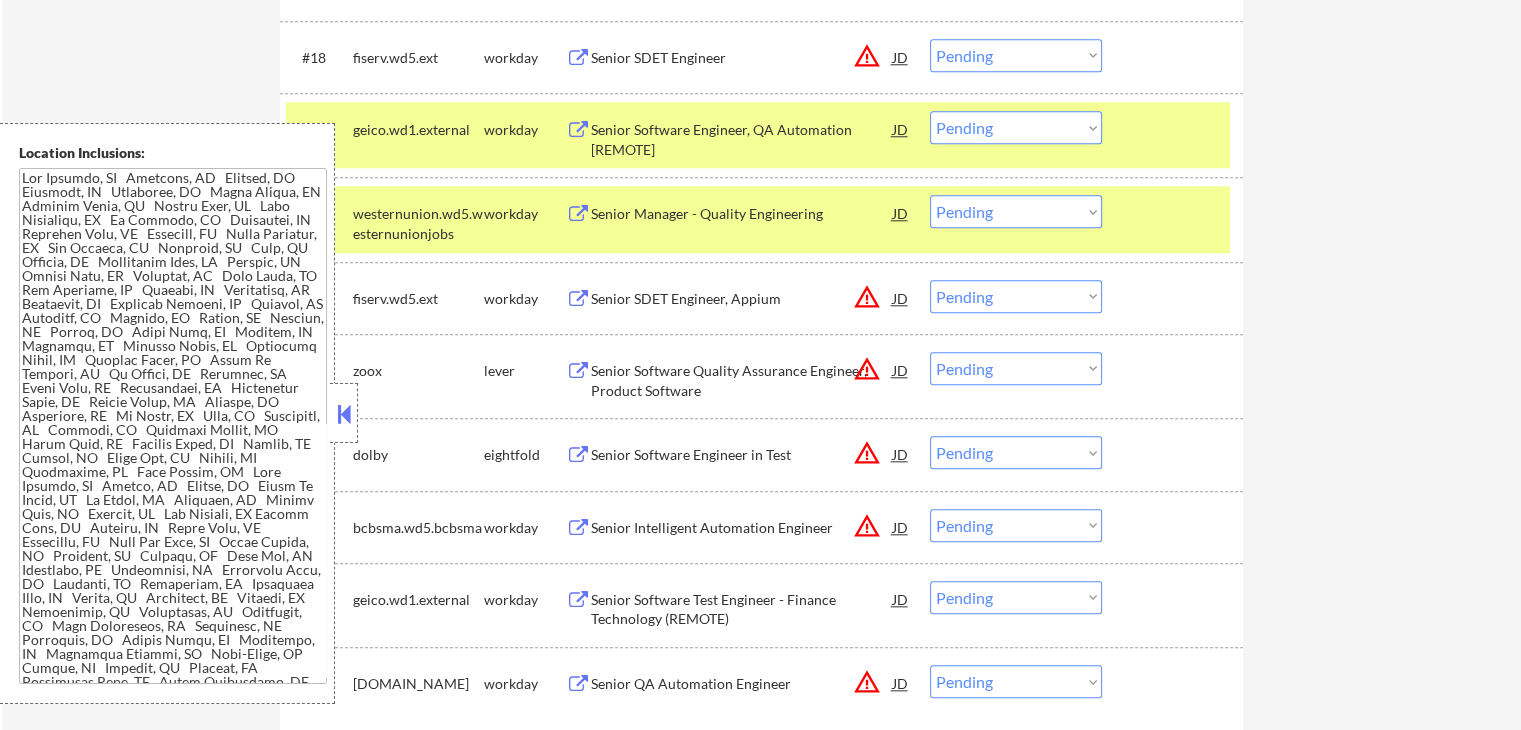 scroll, scrollTop: 2257, scrollLeft: 0, axis: vertical 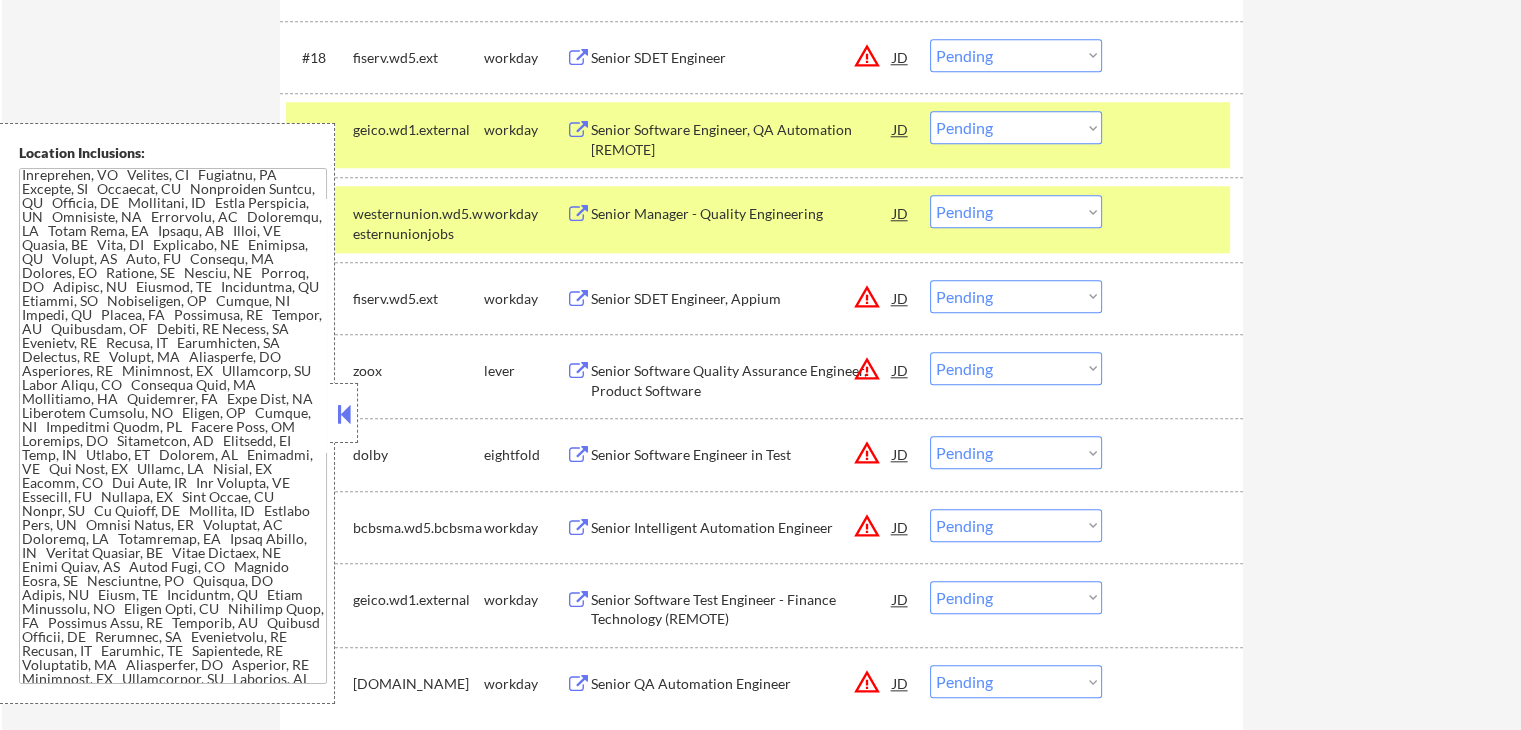 drag, startPoint x: 974, startPoint y: 209, endPoint x: 968, endPoint y: 225, distance: 17.088007 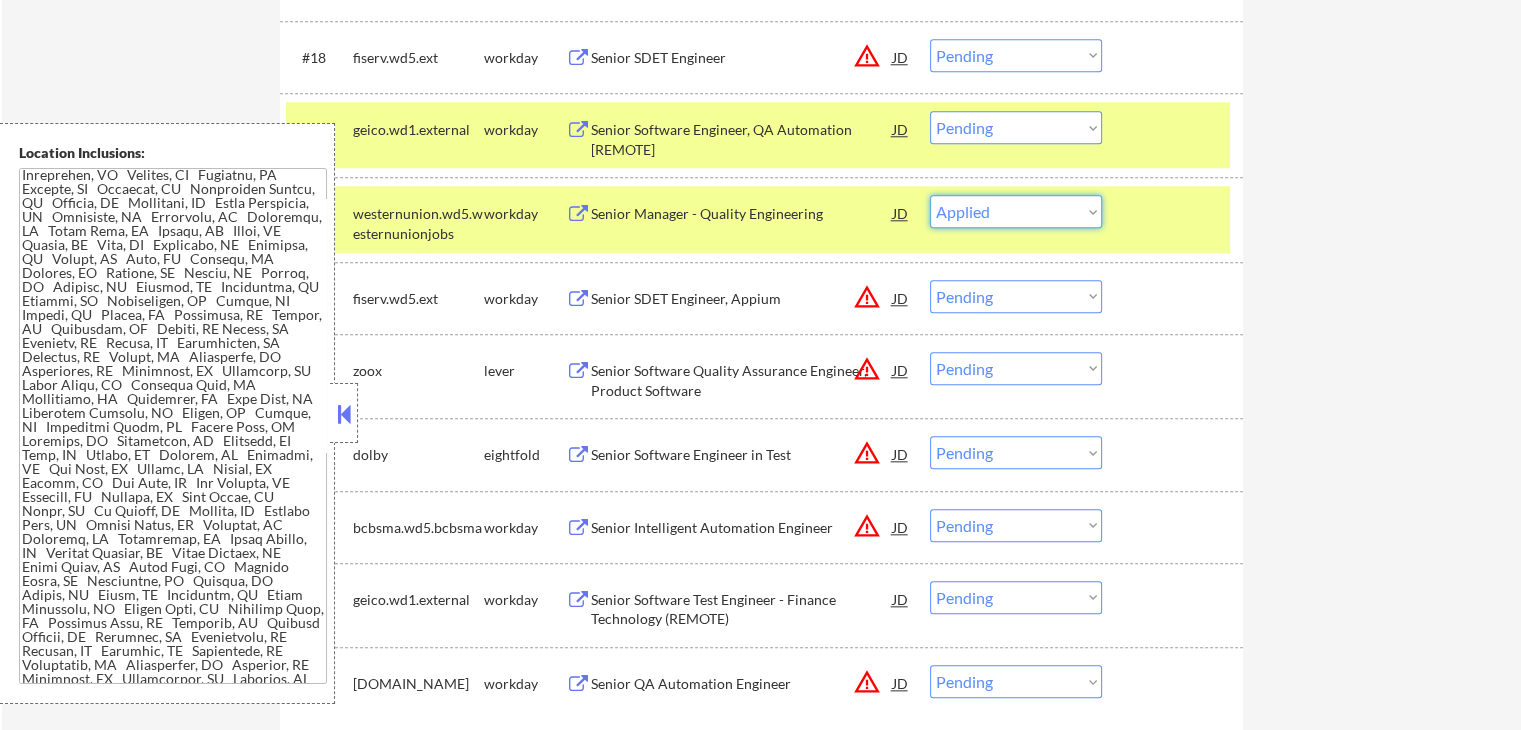click on "Choose an option... Pending Applied Excluded (Questions) Excluded (Expired) Excluded (Location) Excluded (Bad Match) Excluded (Blocklist) Excluded (Salary) Excluded (Other)" at bounding box center (1016, 211) 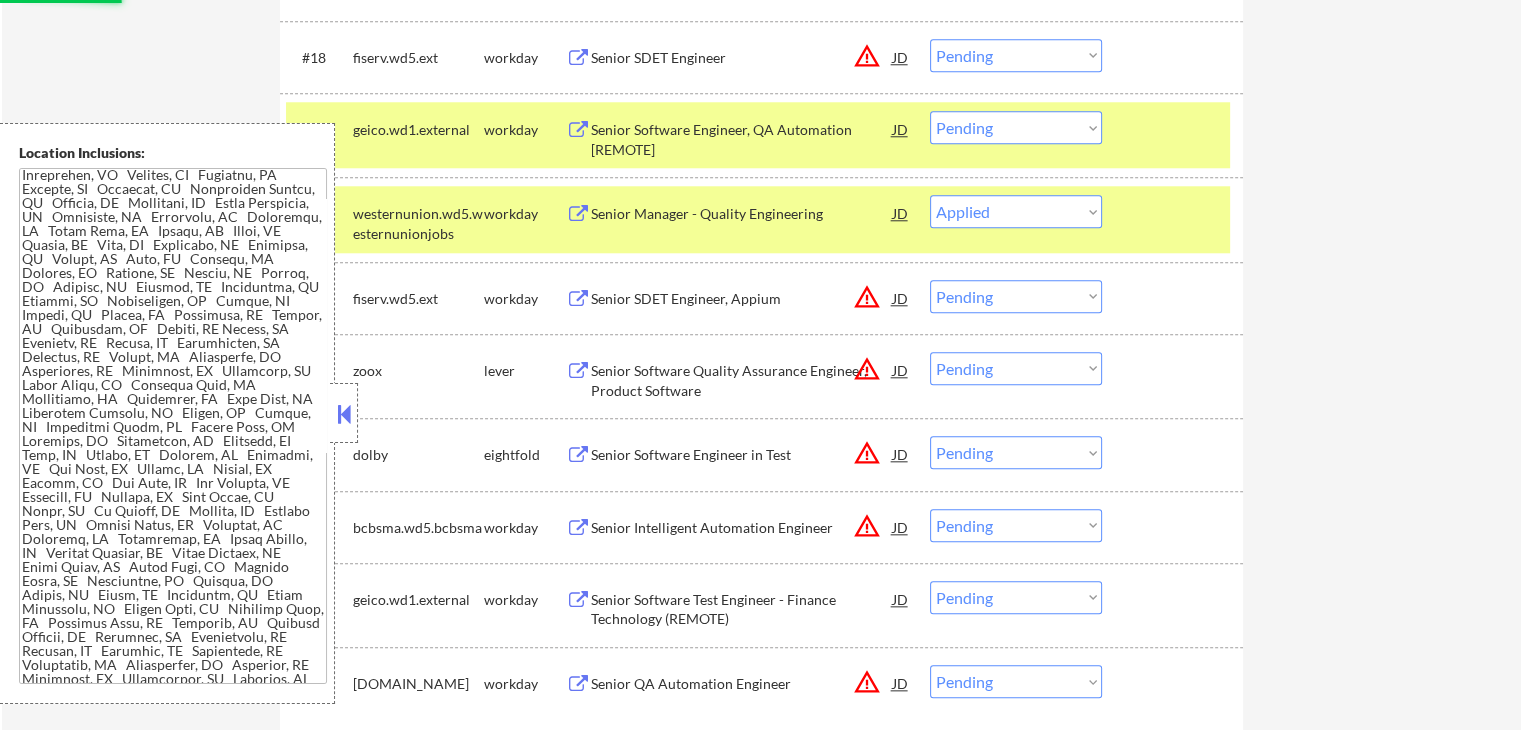 select on ""pending"" 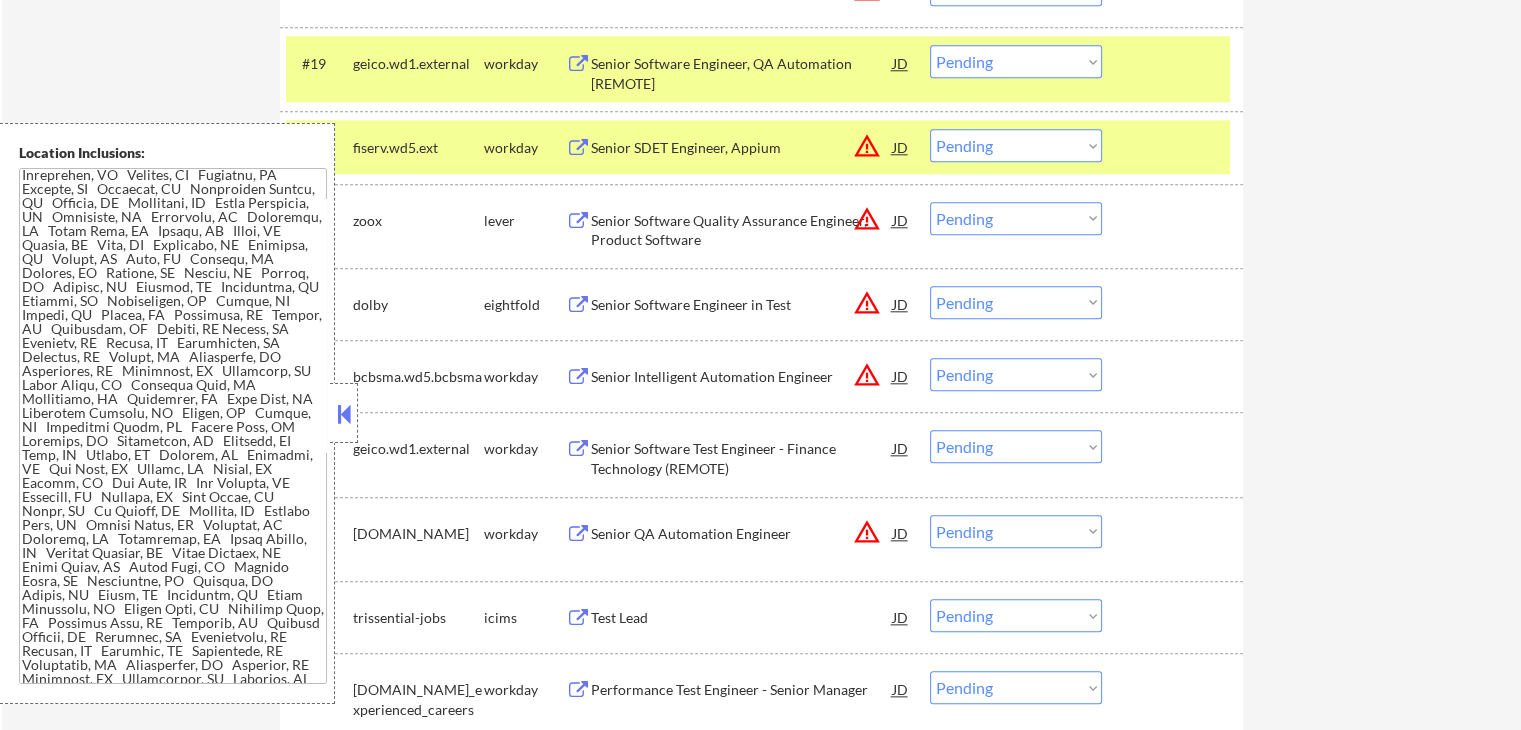 scroll, scrollTop: 2100, scrollLeft: 0, axis: vertical 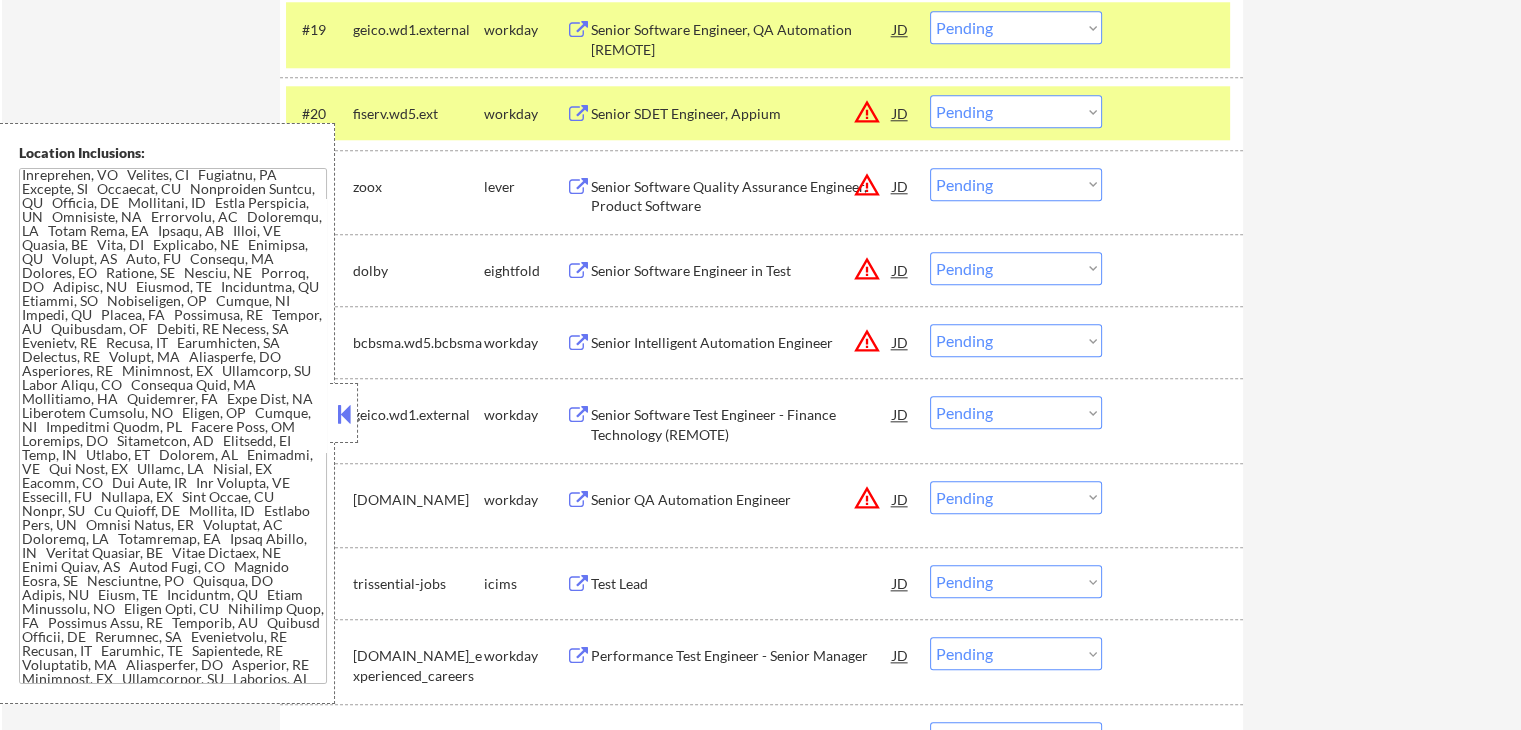 click on "fiserv.wd5.ext" at bounding box center [418, 114] 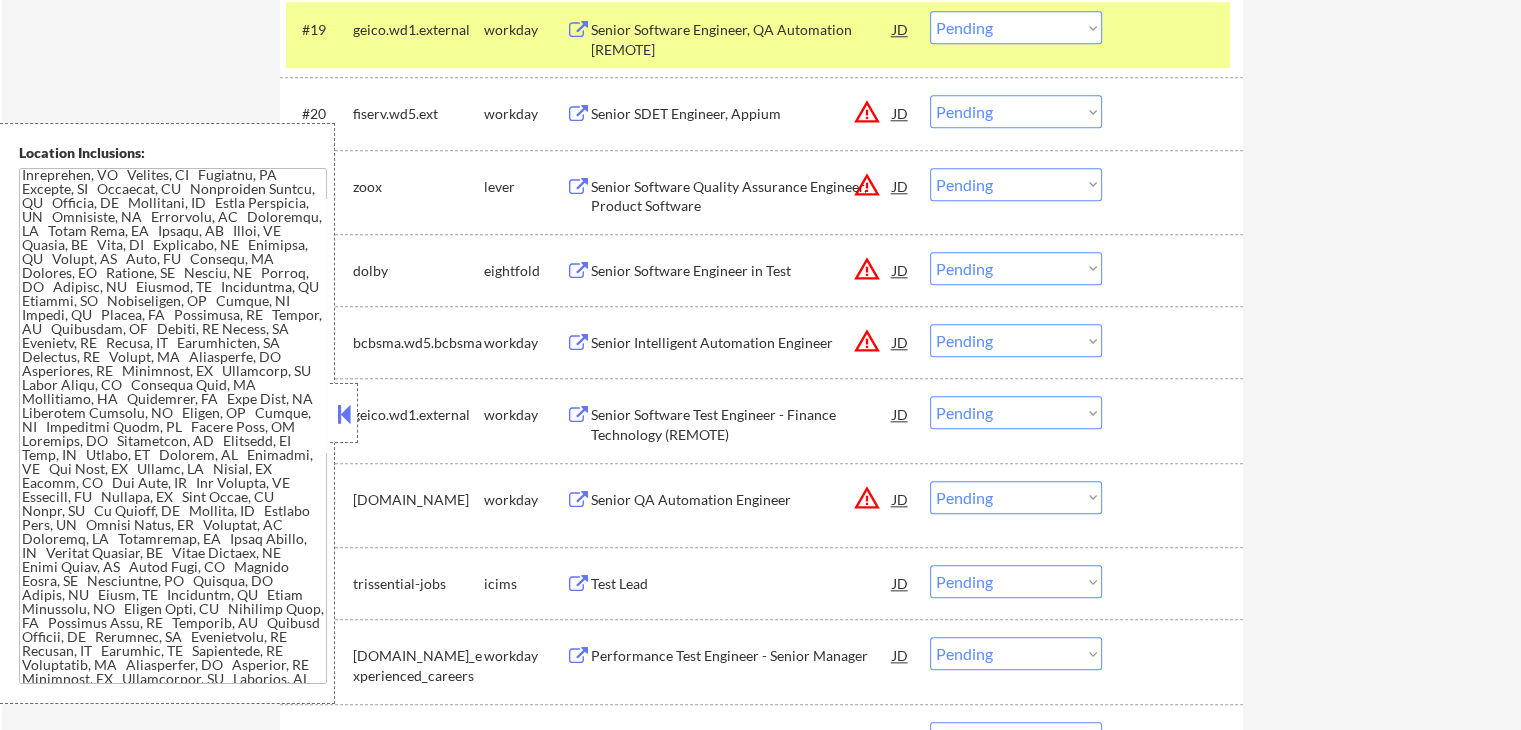 click on "geico.wd1.external" at bounding box center [418, 30] 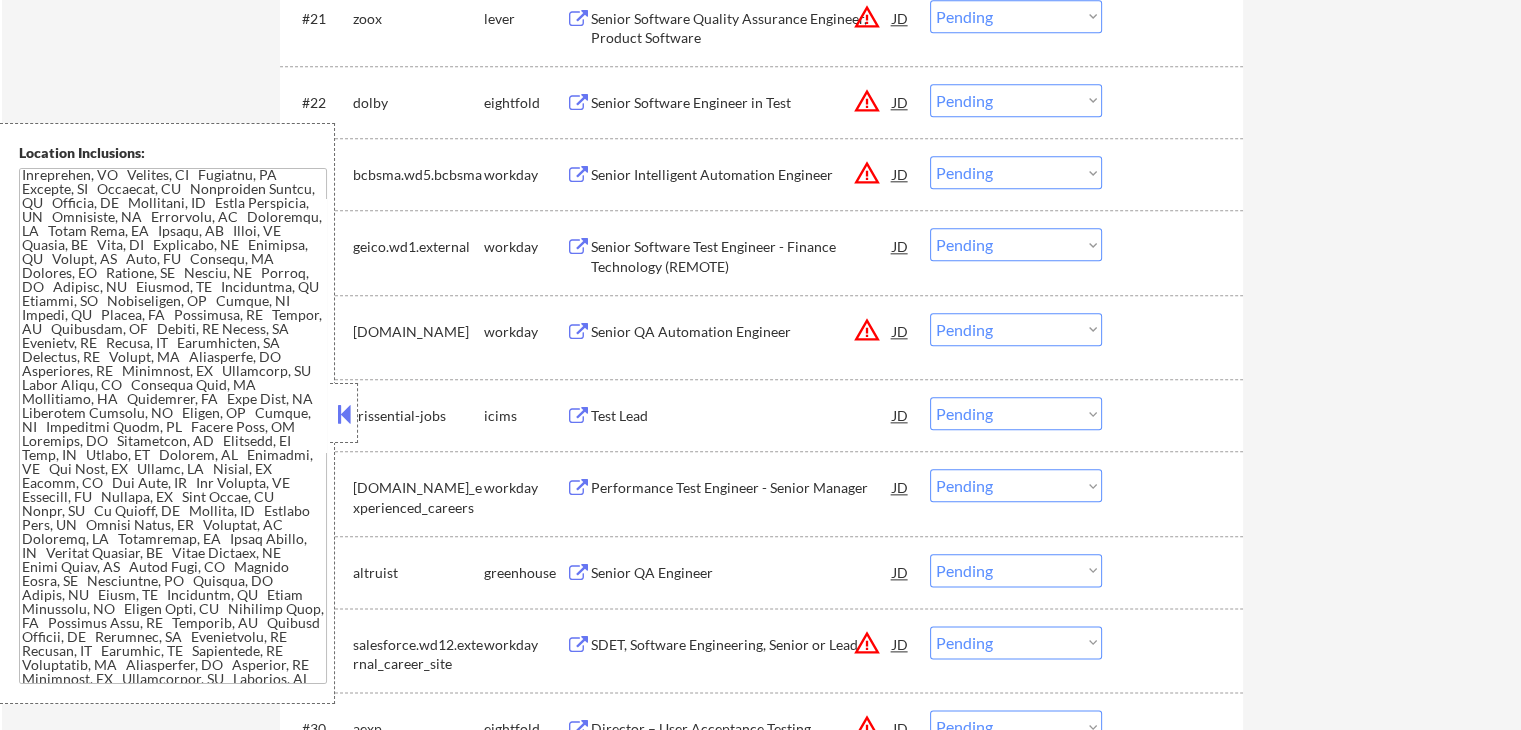 scroll, scrollTop: 2300, scrollLeft: 0, axis: vertical 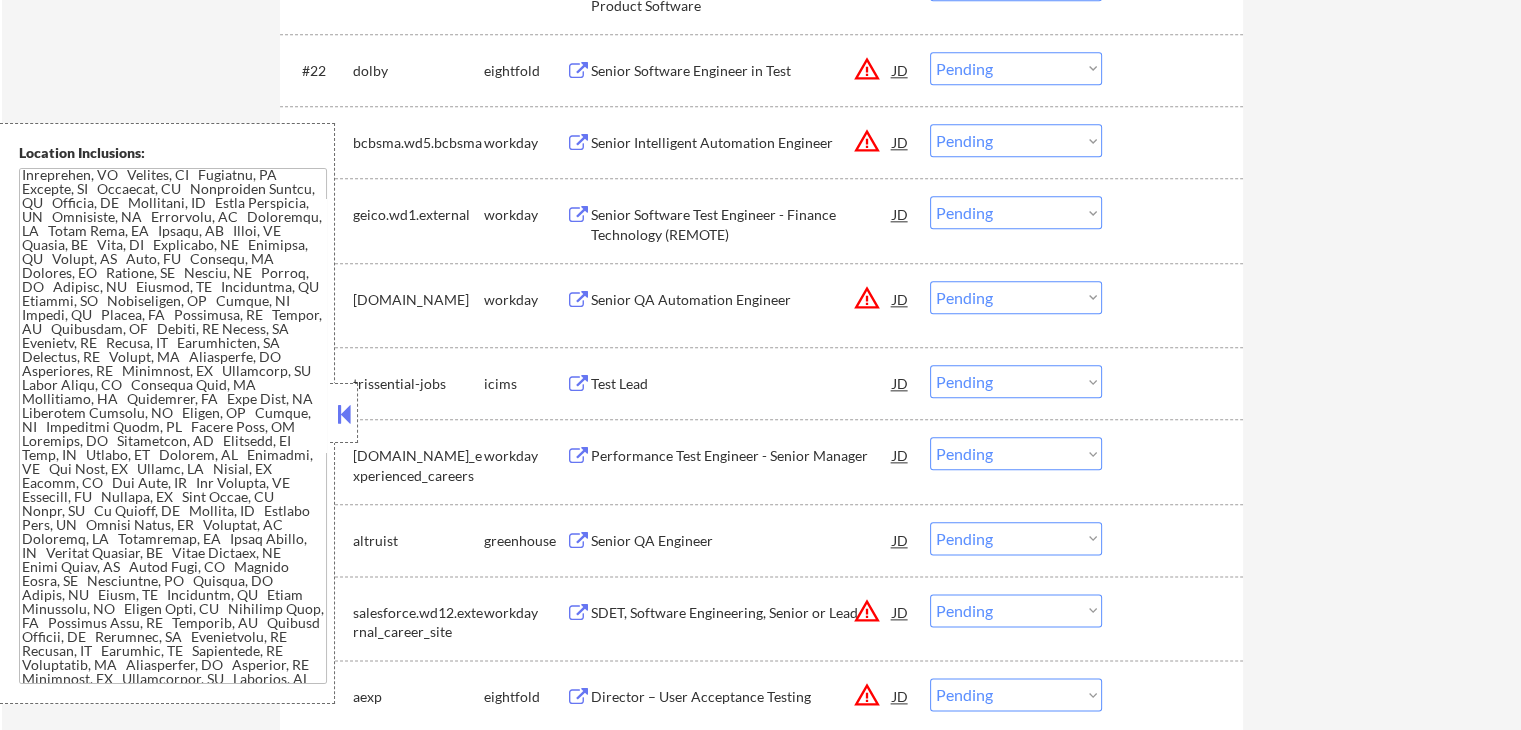 click on "Senior Software Test Engineer - Finance Technology (REMOTE)" at bounding box center (742, 224) 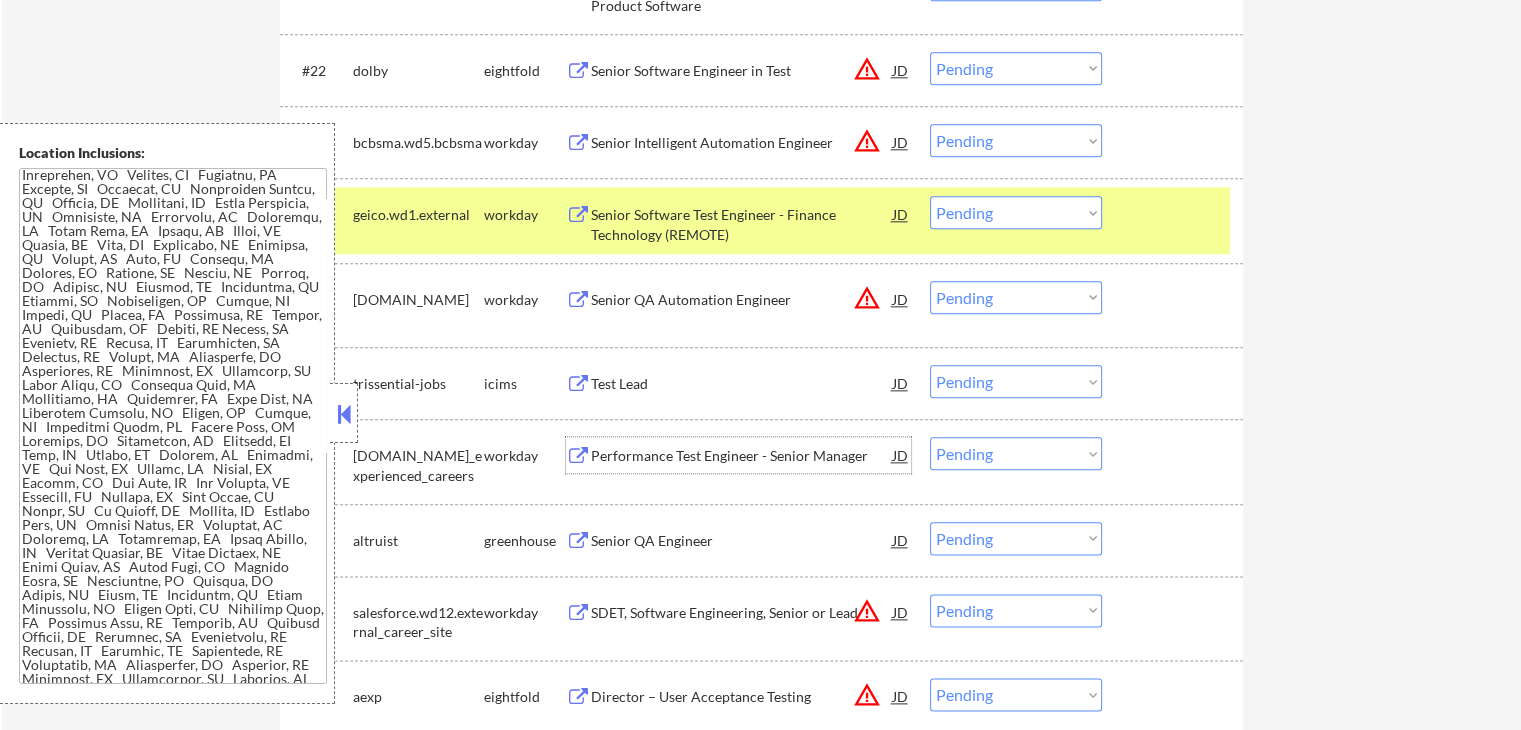 click on "Performance Test Engineer - Senior Manager" at bounding box center (742, 456) 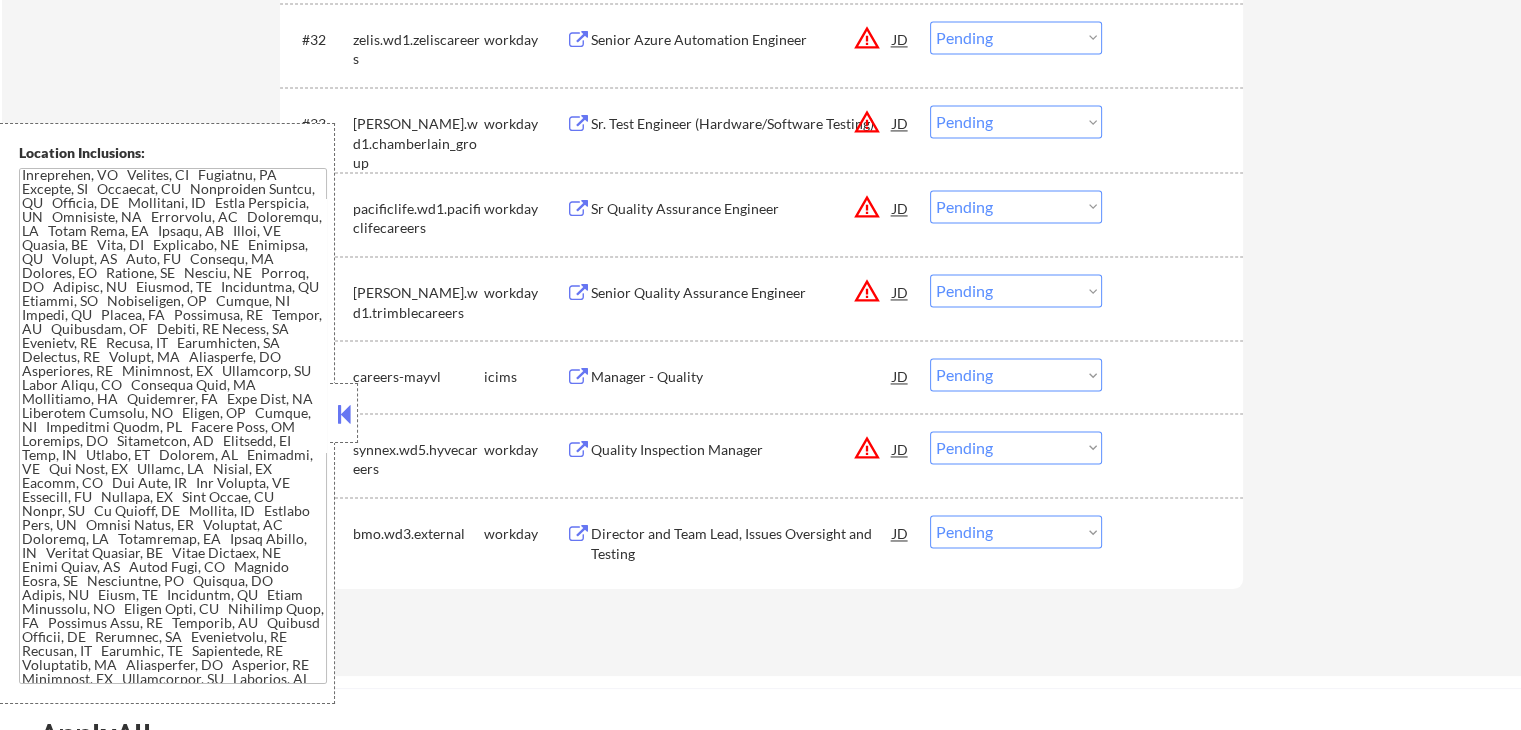 scroll, scrollTop: 3200, scrollLeft: 0, axis: vertical 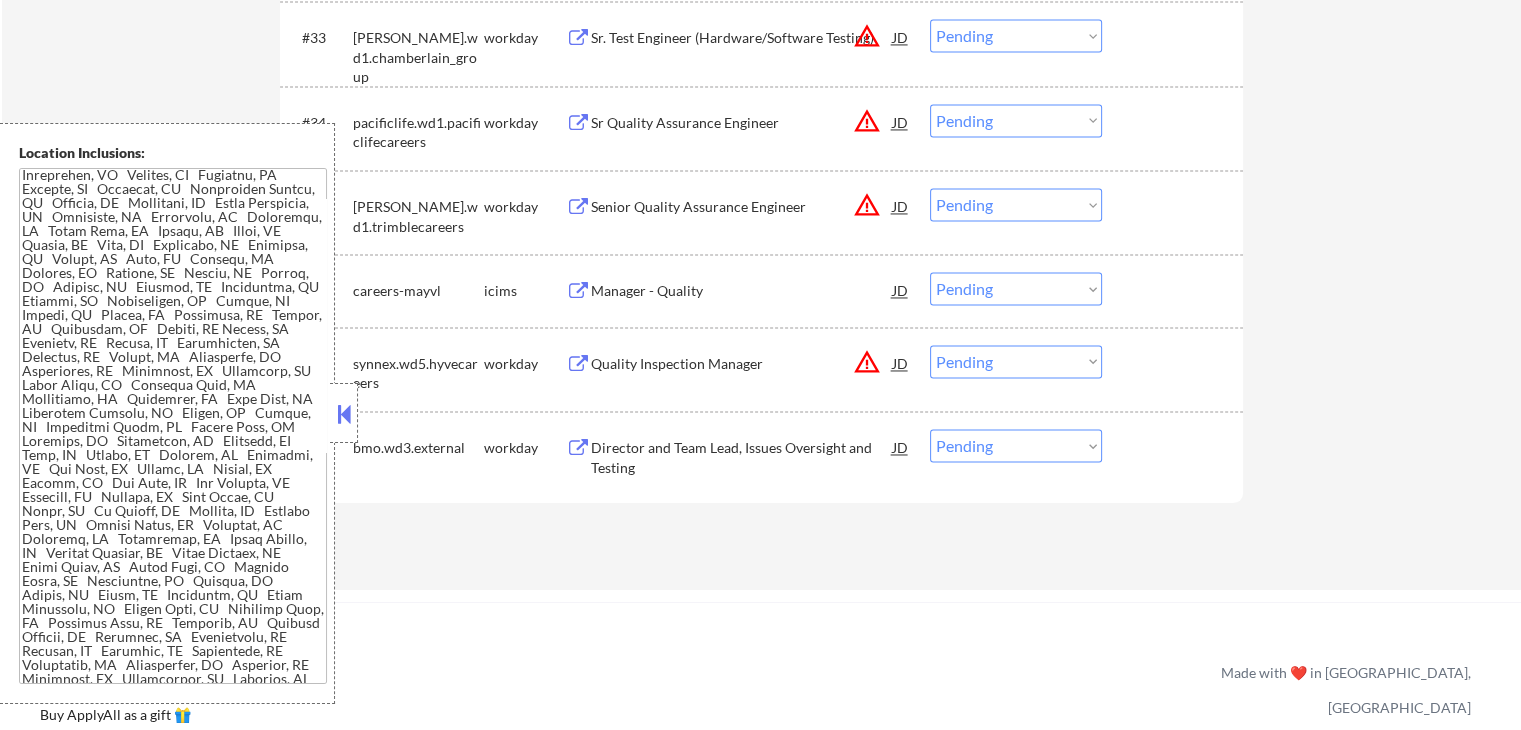 click on "Director and Team Lead, Issues Oversight and Testing" at bounding box center [742, 457] 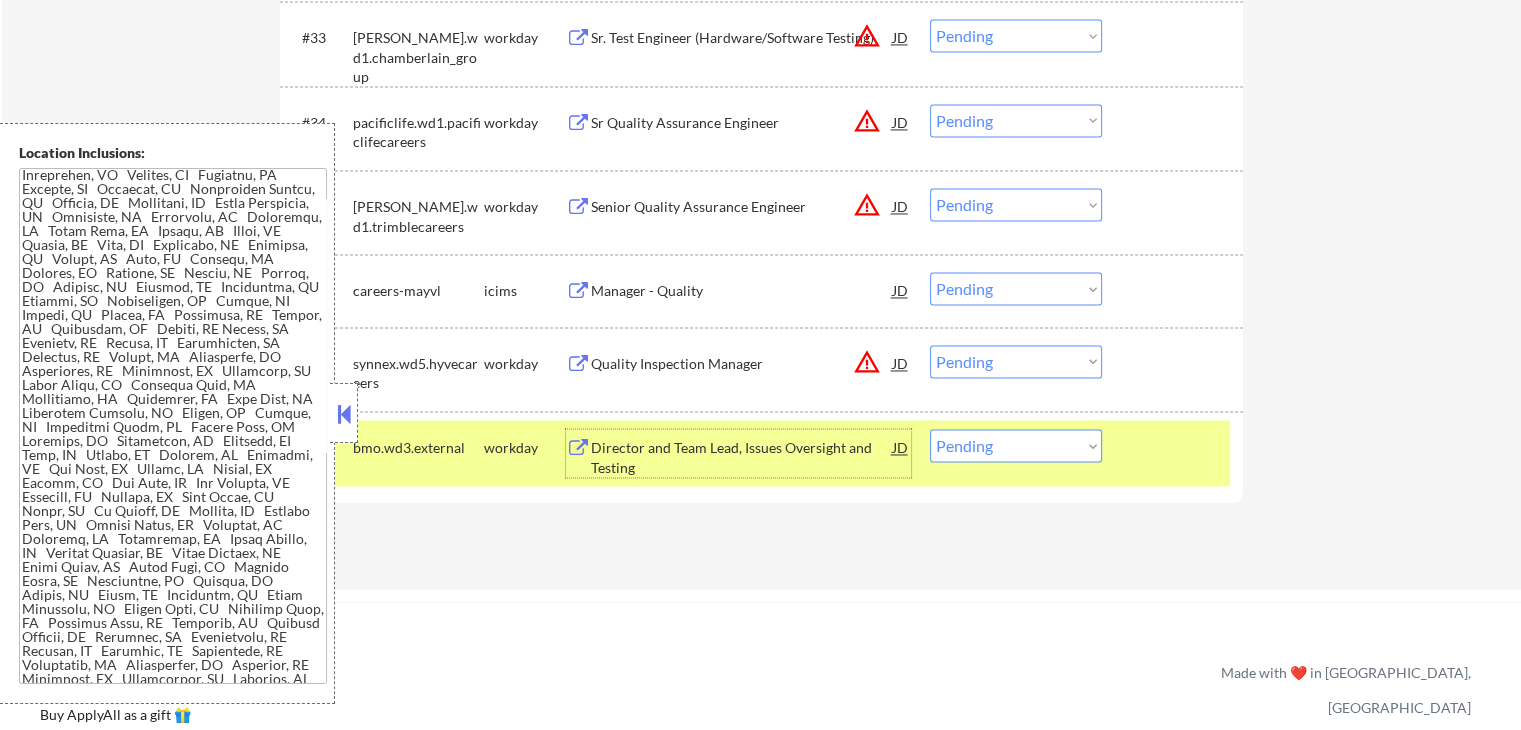 scroll, scrollTop: 3400, scrollLeft: 0, axis: vertical 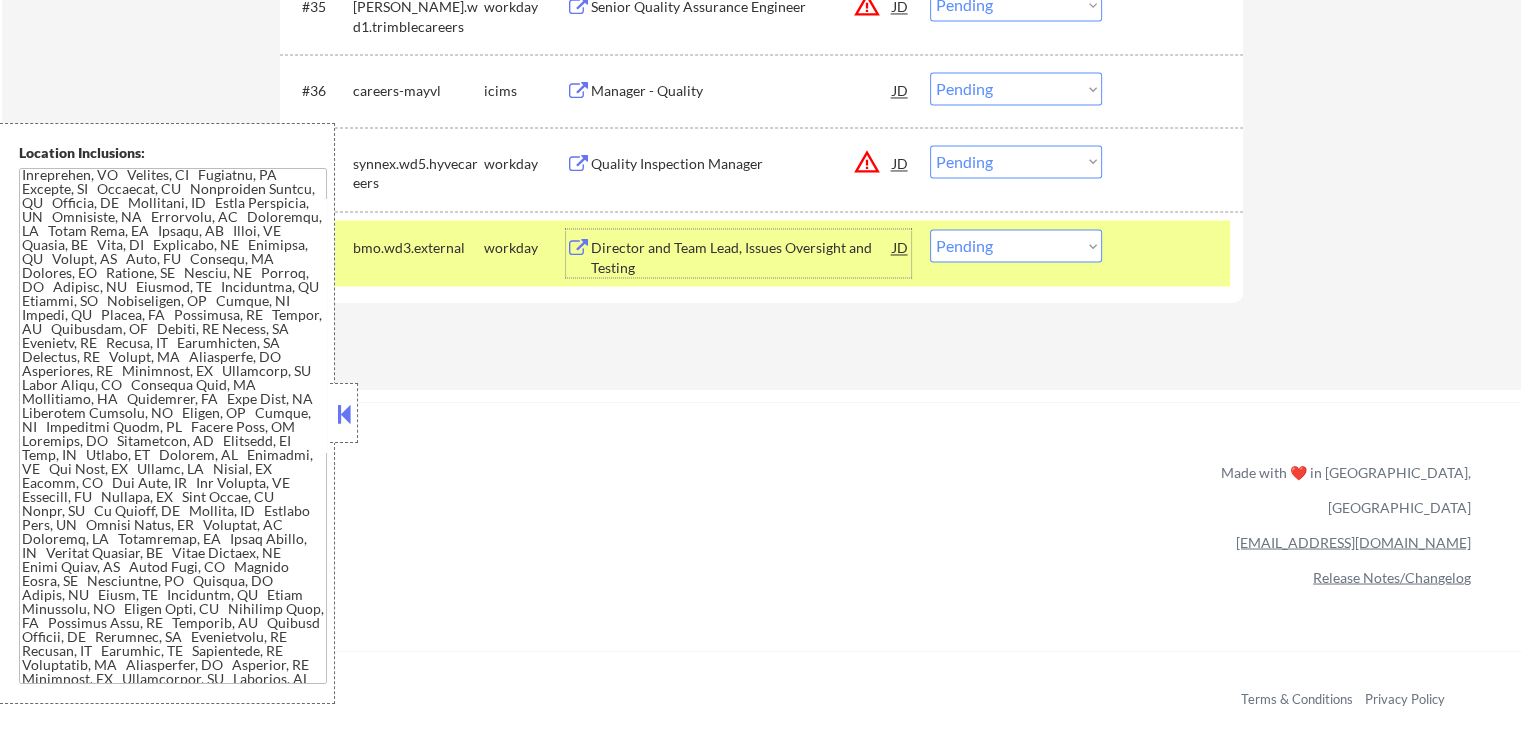click on "Choose an option... Pending Applied Excluded (Questions) Excluded (Expired) Excluded (Location) Excluded (Bad Match) Excluded (Blocklist) Excluded (Salary) Excluded (Other)" at bounding box center [1016, 245] 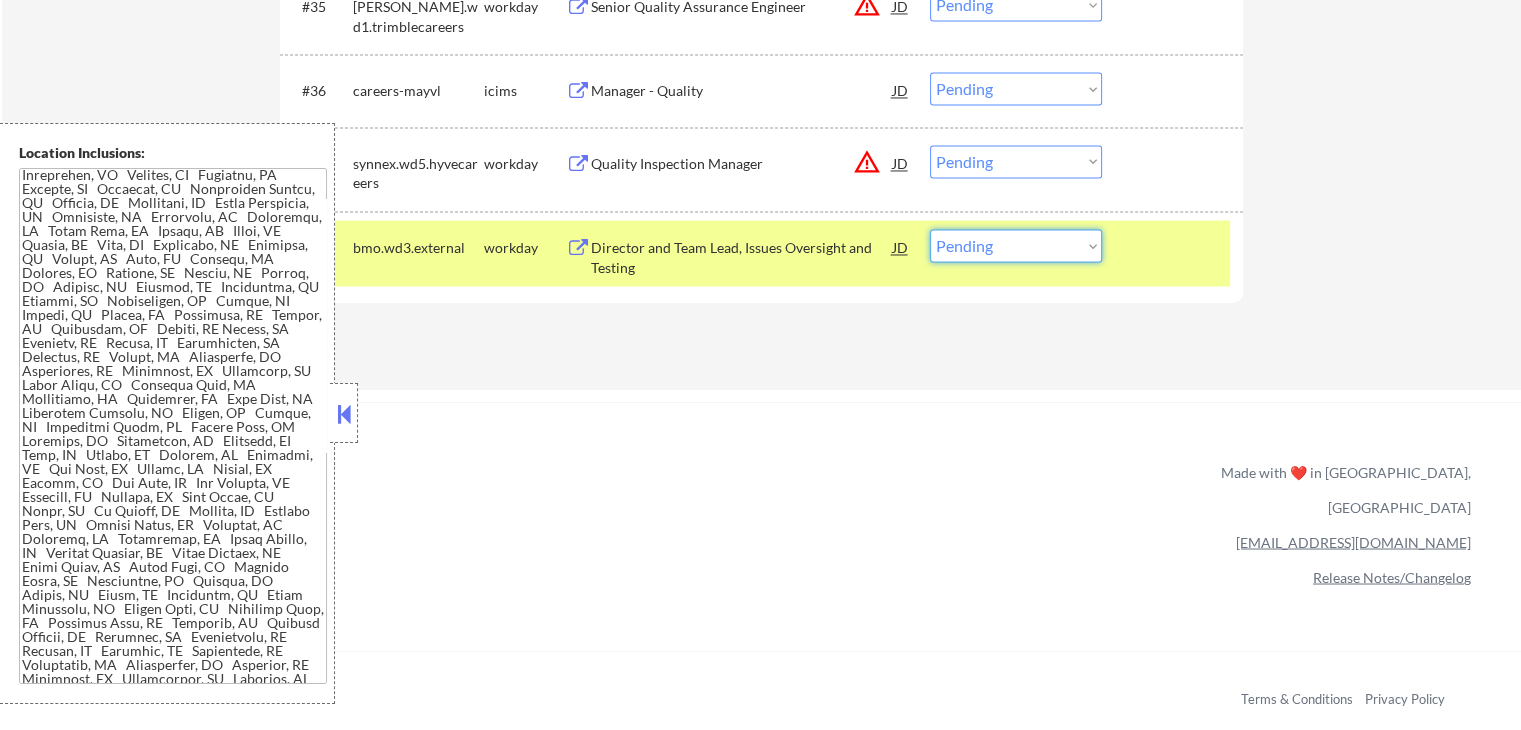 select on ""applied"" 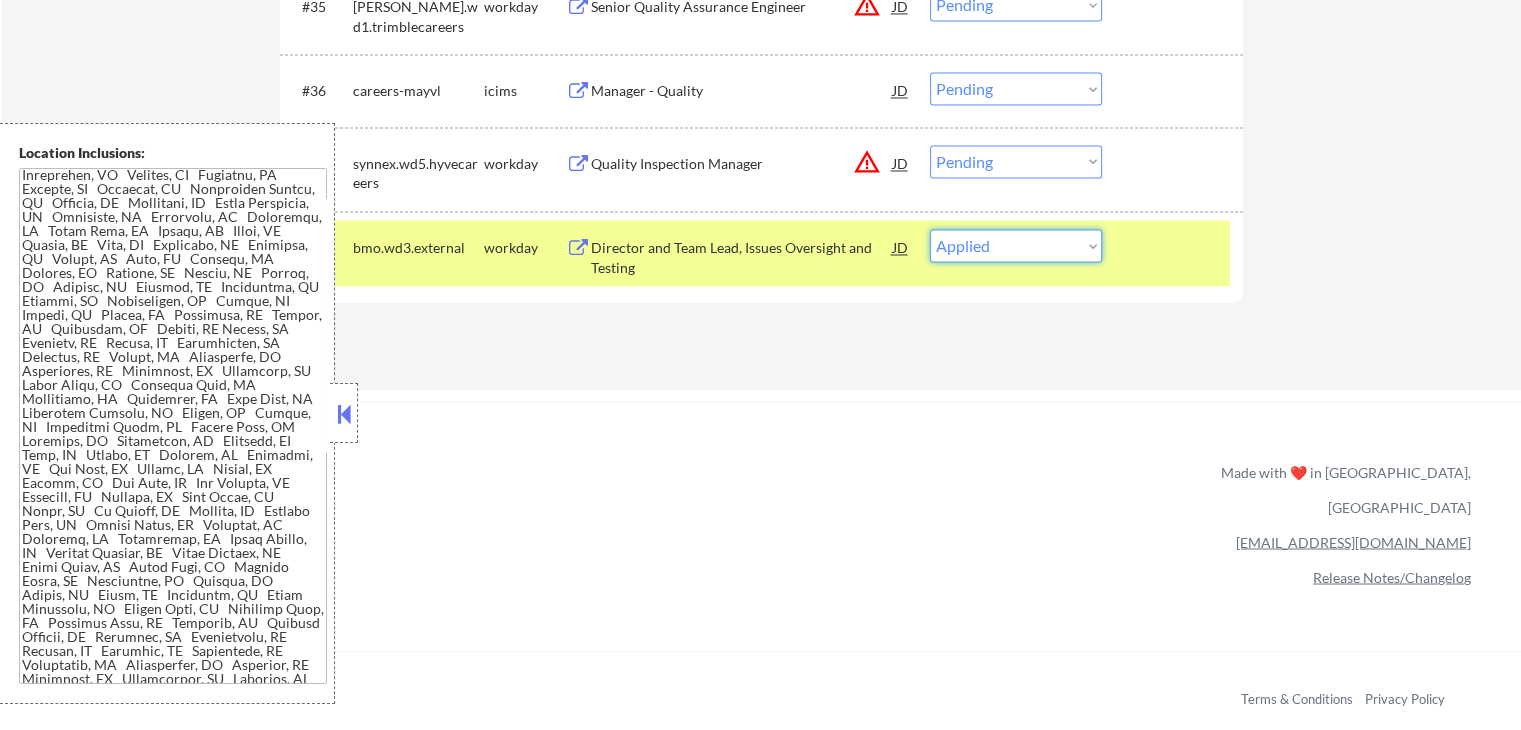 click on "Choose an option... Pending Applied Excluded (Questions) Excluded (Expired) Excluded (Location) Excluded (Bad Match) Excluded (Blocklist) Excluded (Salary) Excluded (Other)" at bounding box center [1016, 245] 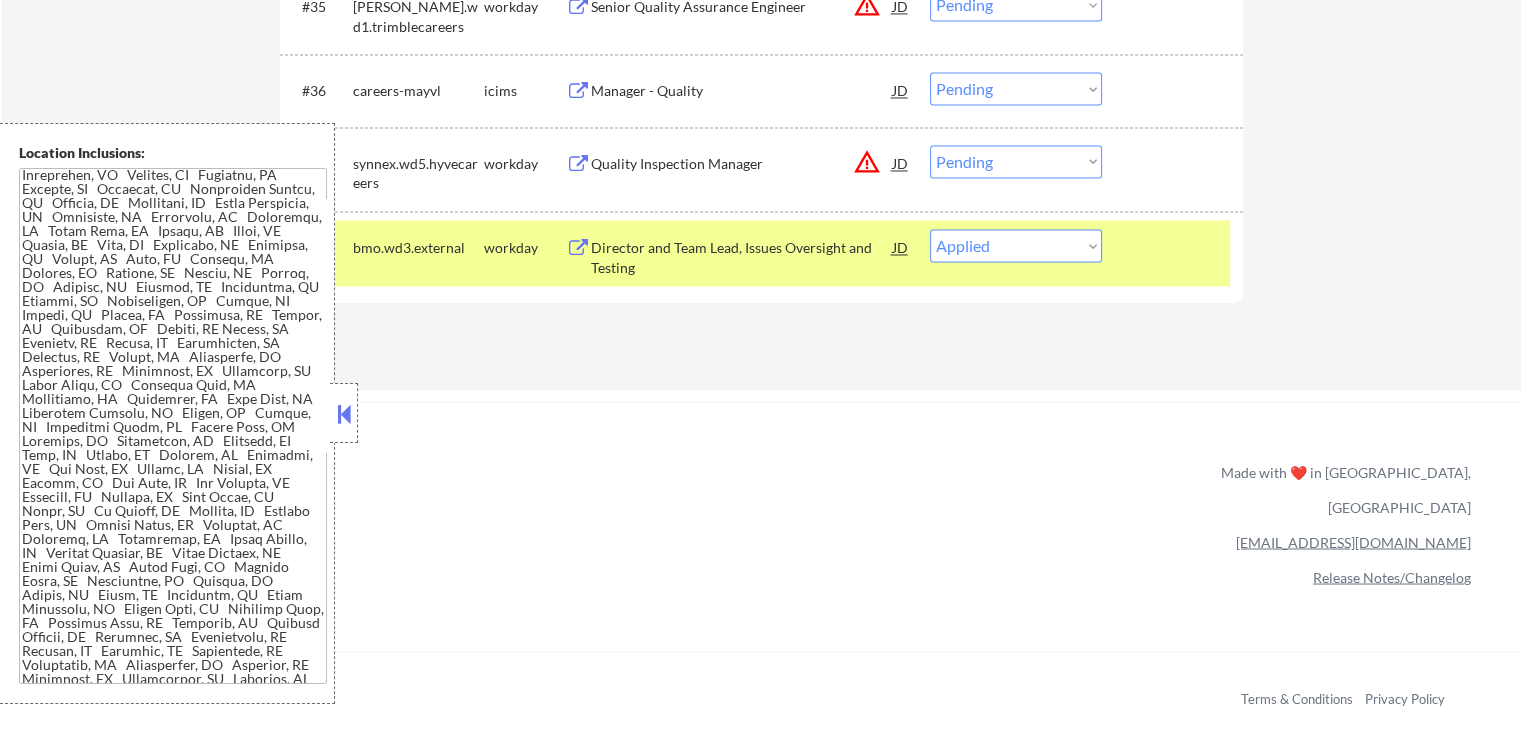 click on "Applications Pending (38) Excluded (76) Applied (86) All (200) View All Results Back 1 / 1
Next Company ATS Title Status Date Applied #1 [DOMAIN_NAME]_dynamics workday Senior Software Engineer in Test JD warning_amber Choose an option... Pending Applied Excluded (Questions) Excluded (Expired) Excluded (Location) Excluded (Bad Match) Excluded (Blocklist) Excluded (Salary) Excluded (Other) #2 fullsteam.wd1.external workday Senior Software Development Engineer in Test (SDET) JD warning_amber Choose an option... Pending Applied Excluded (Questions) Excluded (Expired) Excluded (Location) Excluded (Bad Match) Excluded (Blocklist) Excluded (Salary) Excluded (Other) #3 ford eightfold Senior Staff Test Automation Engineer - IVI Software JD warning_amber Choose an option... Pending Applied Excluded (Questions) Excluded (Expired) Excluded (Location) Excluded (Bad Match) Excluded (Blocklist) Excluded (Salary) Excluded (Other) #4 ford eightfold Test Automation QA Manager JD warning_amber Choose an option..." at bounding box center [761, -1265] 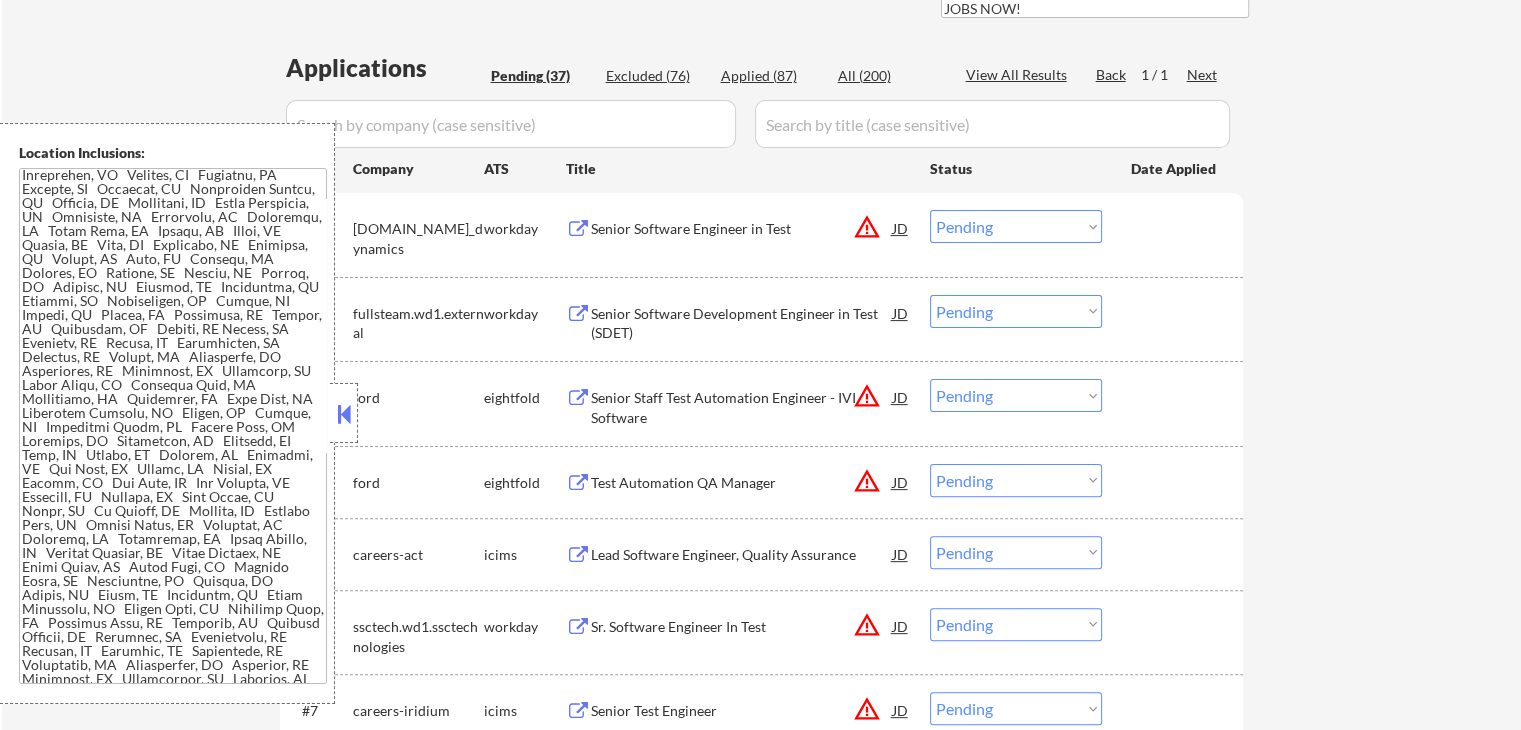 scroll, scrollTop: 500, scrollLeft: 0, axis: vertical 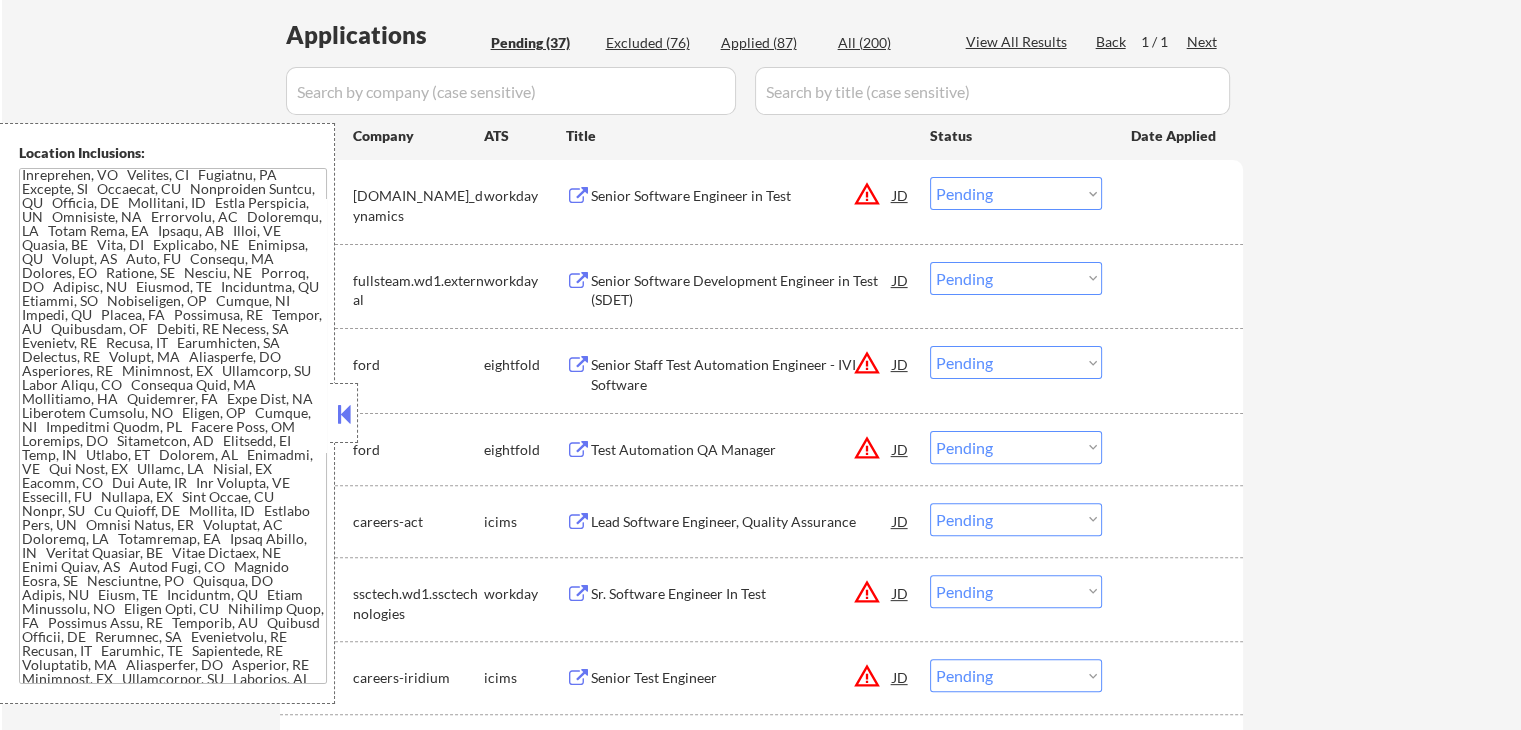 click on "Senior Software Engineer in Test" at bounding box center [742, 196] 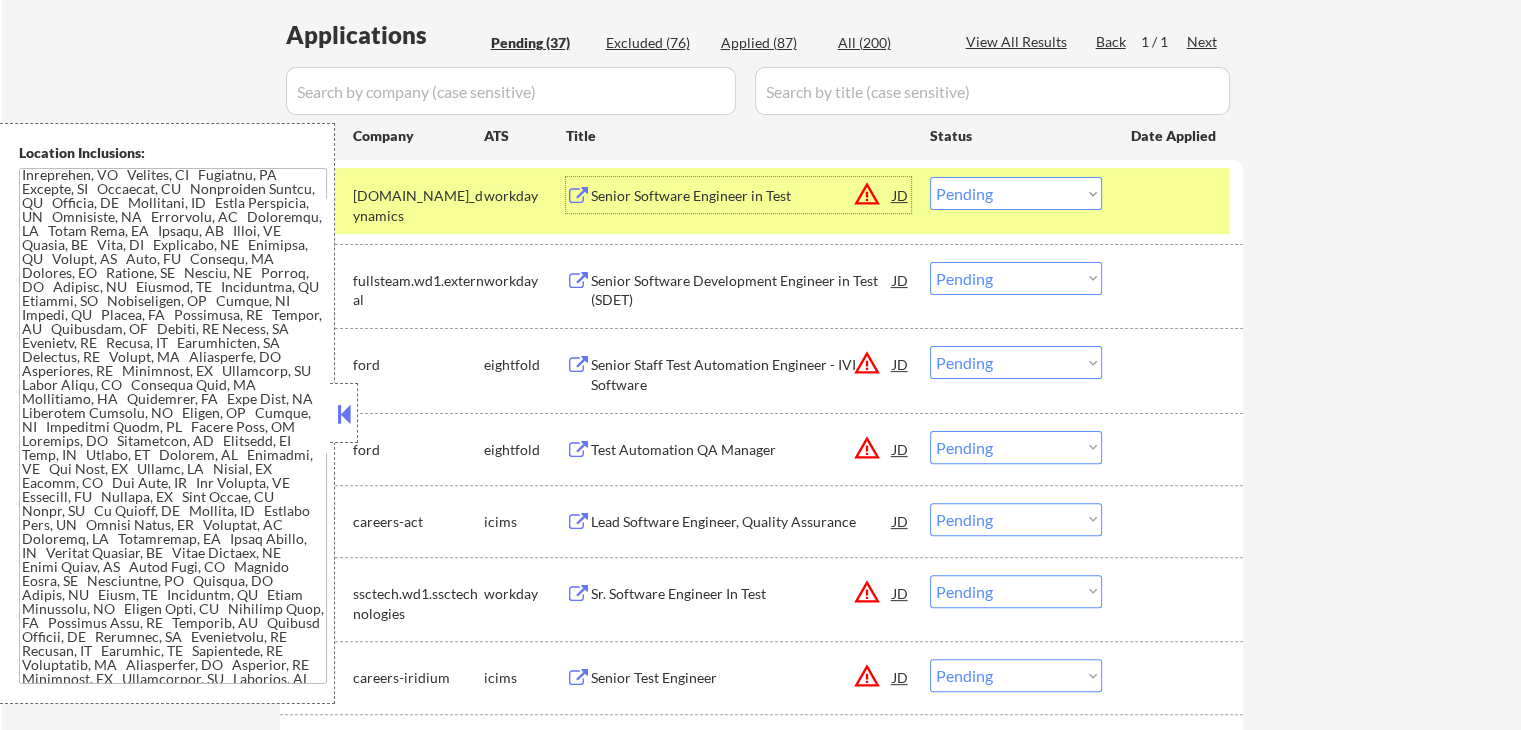 click on "Senior Software Development Engineer in Test (SDET)" at bounding box center [742, 290] 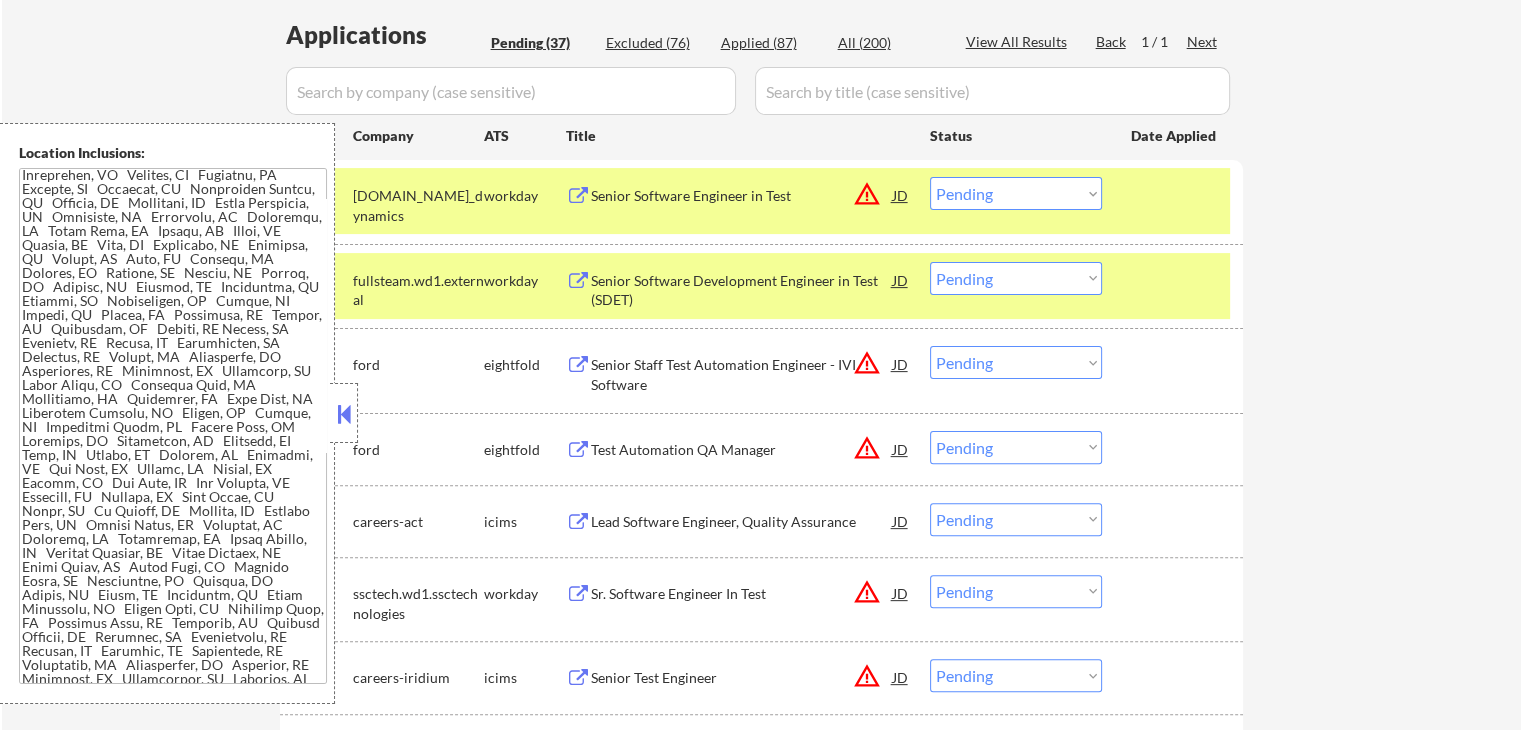 scroll, scrollTop: 1264, scrollLeft: 0, axis: vertical 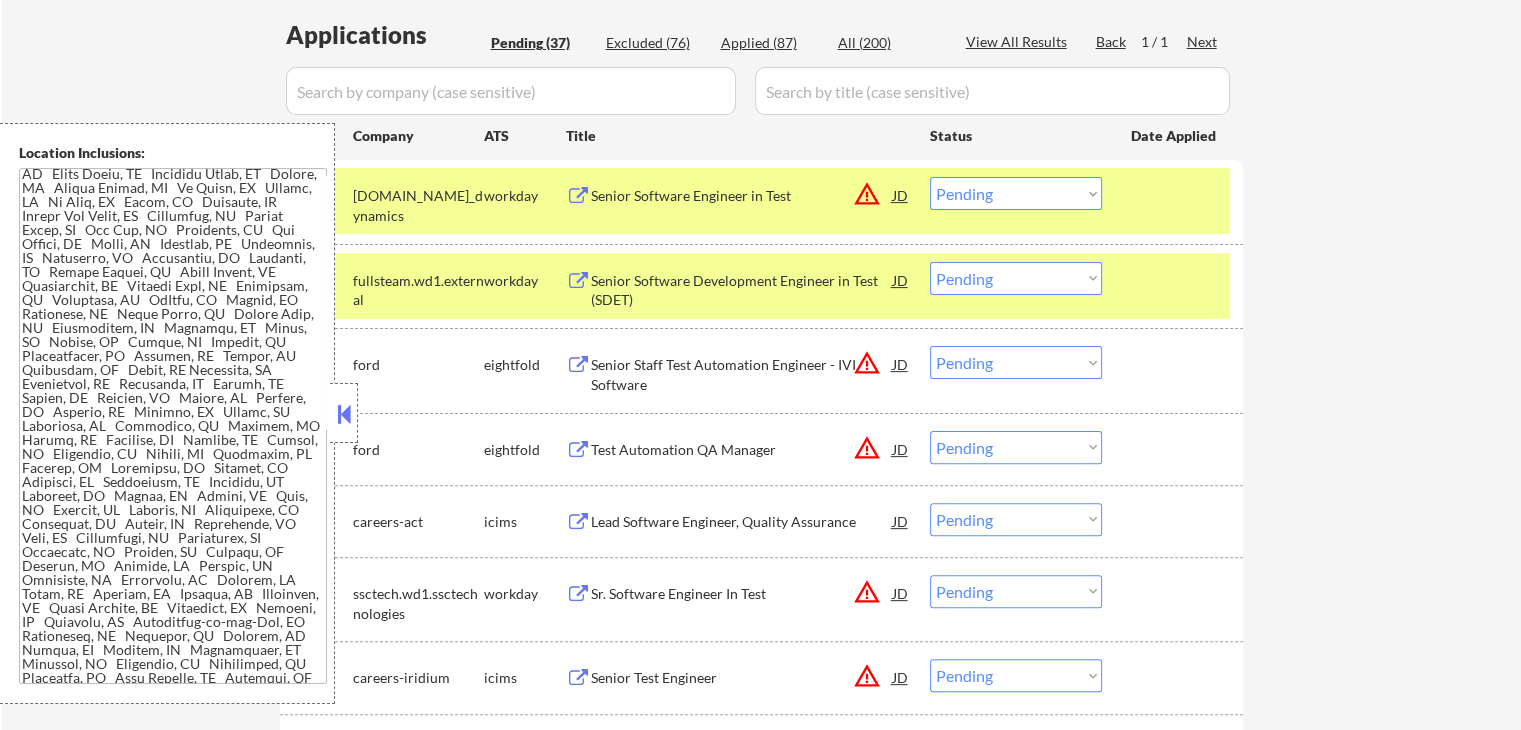 drag, startPoint x: 986, startPoint y: 191, endPoint x: 984, endPoint y: 209, distance: 18.110771 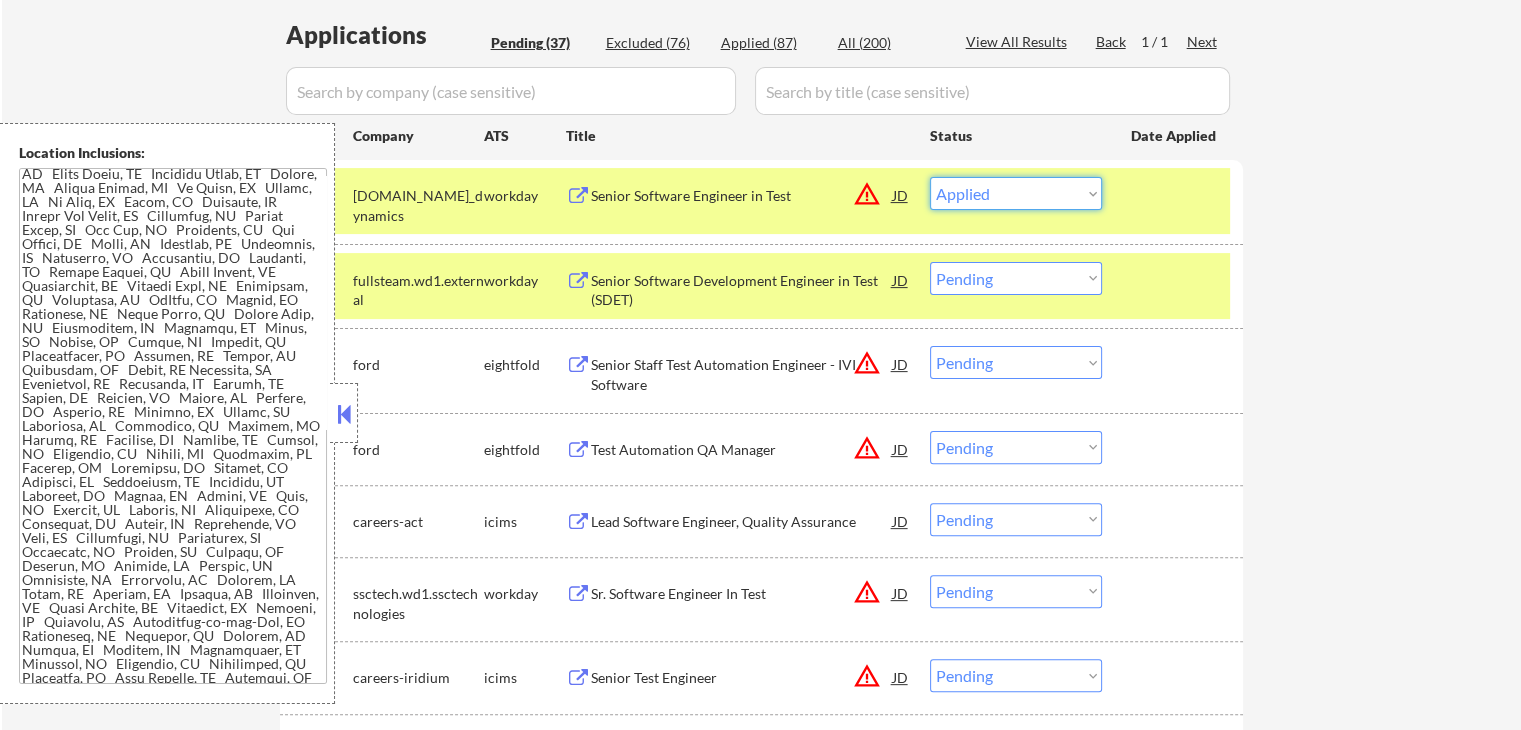 click on "Choose an option... Pending Applied Excluded (Questions) Excluded (Expired) Excluded (Location) Excluded (Bad Match) Excluded (Blocklist) Excluded (Salary) Excluded (Other)" at bounding box center [1016, 193] 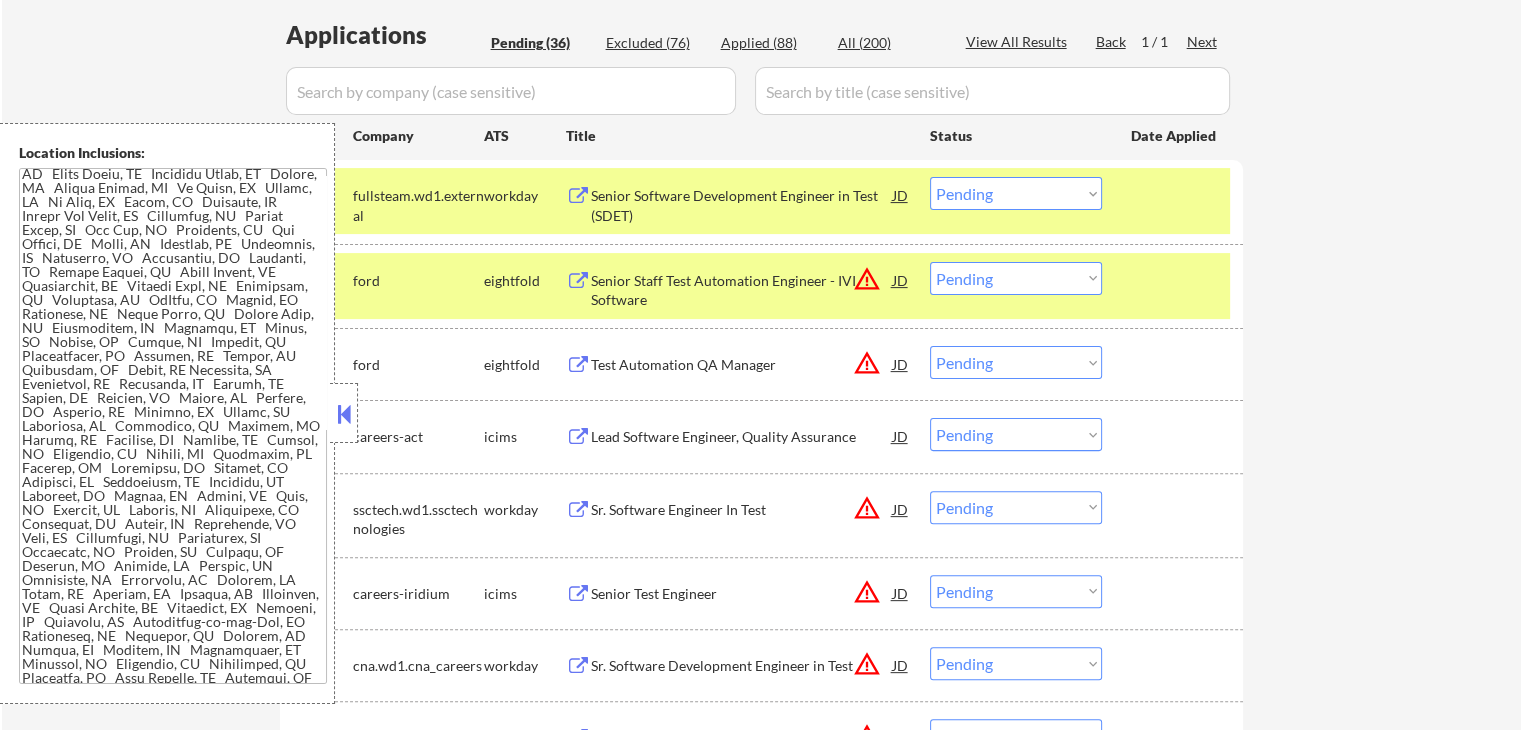 drag, startPoint x: 1024, startPoint y: 193, endPoint x: 1024, endPoint y: 209, distance: 16 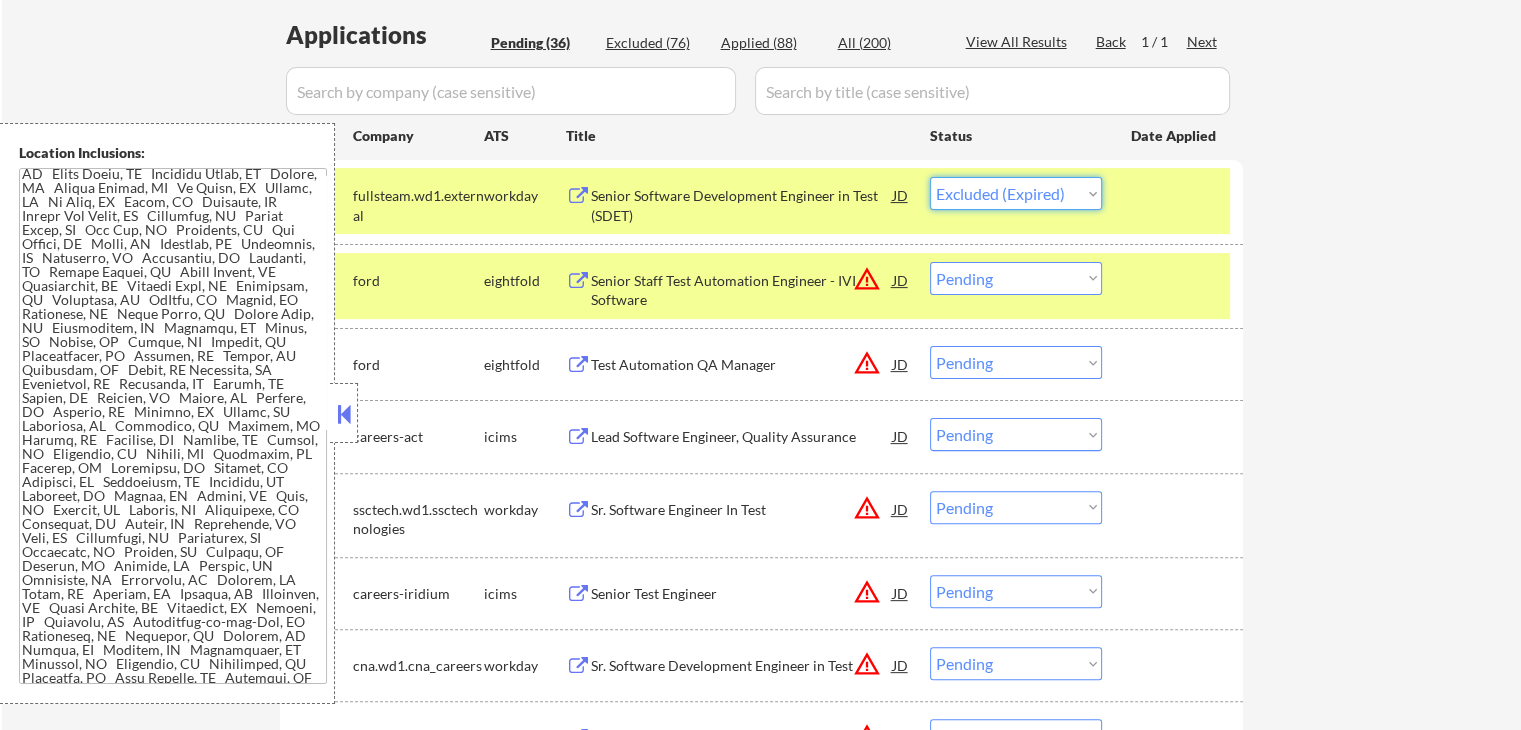 click on "Choose an option... Pending Applied Excluded (Questions) Excluded (Expired) Excluded (Location) Excluded (Bad Match) Excluded (Blocklist) Excluded (Salary) Excluded (Other)" at bounding box center [1016, 193] 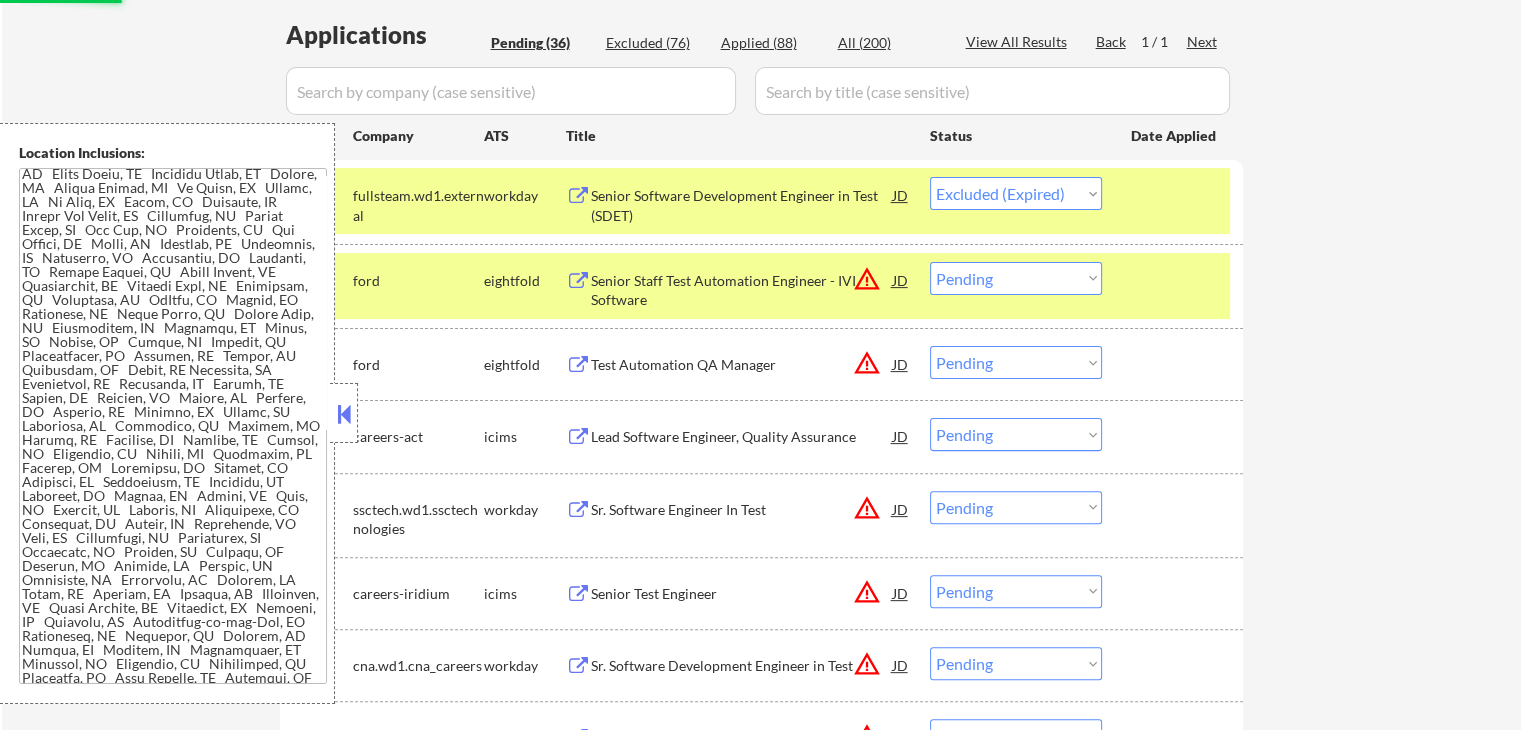 click on "Senior Staff Test Automation Engineer - IVI Software" at bounding box center (742, 290) 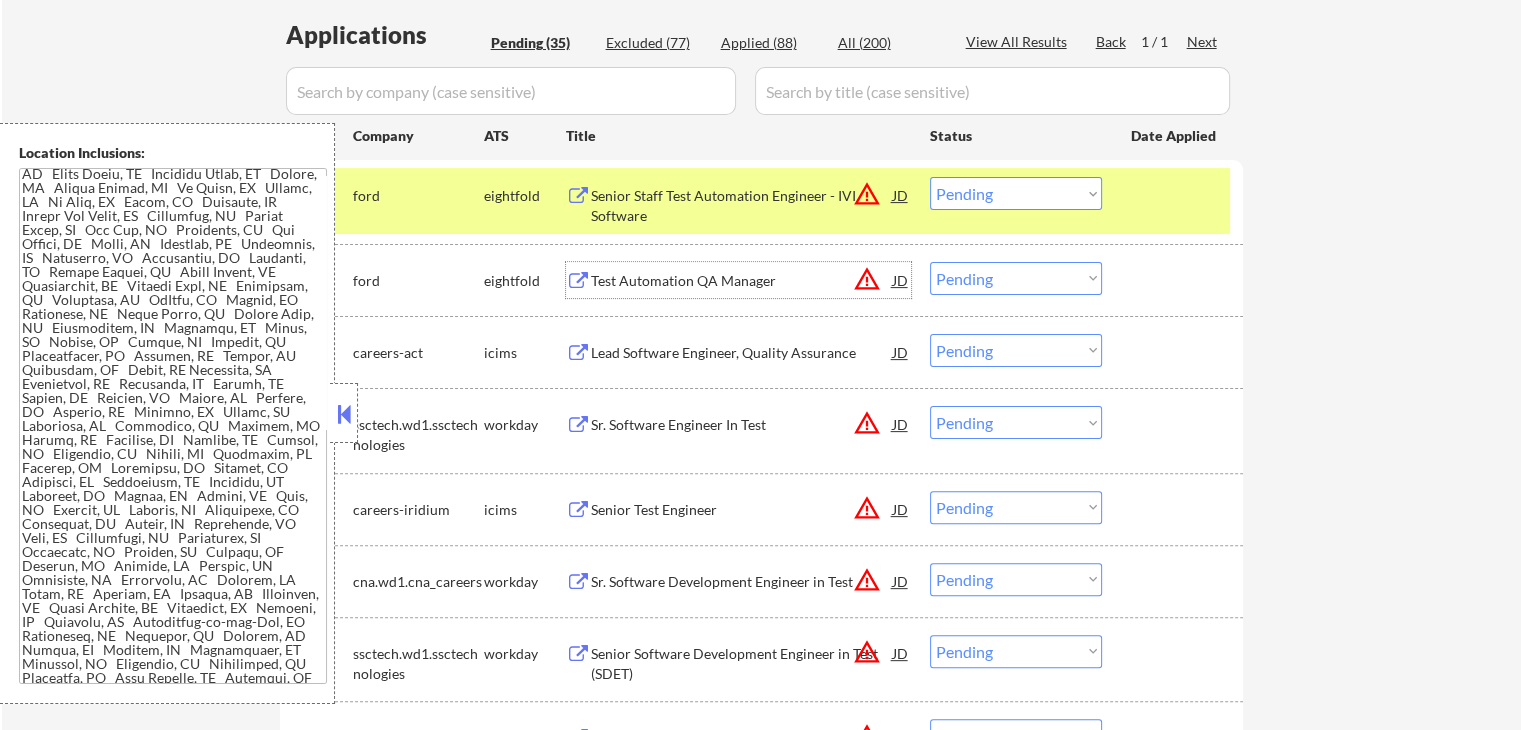 click on "Test Automation QA Manager" at bounding box center (742, 281) 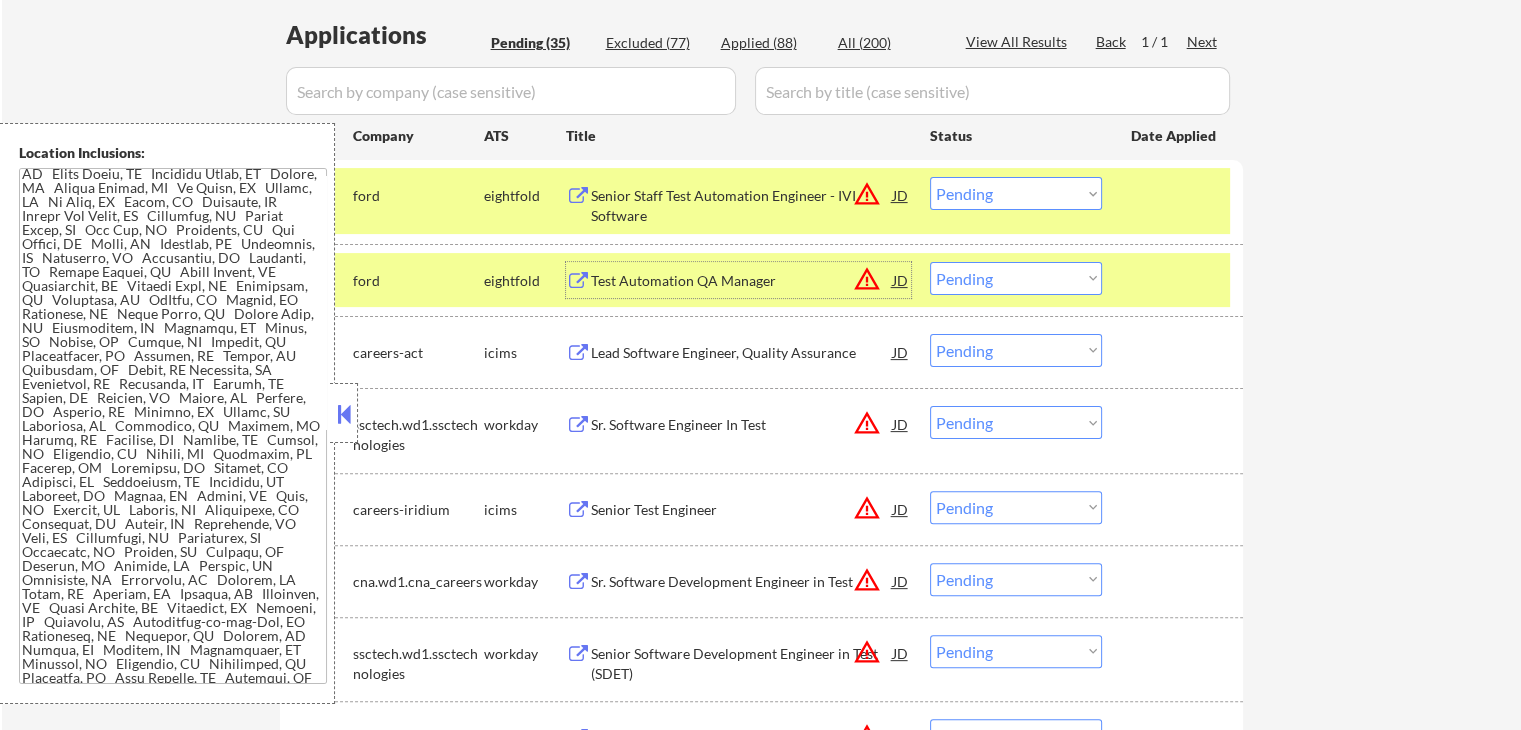 drag, startPoint x: 1000, startPoint y: 185, endPoint x: 997, endPoint y: 205, distance: 20.22375 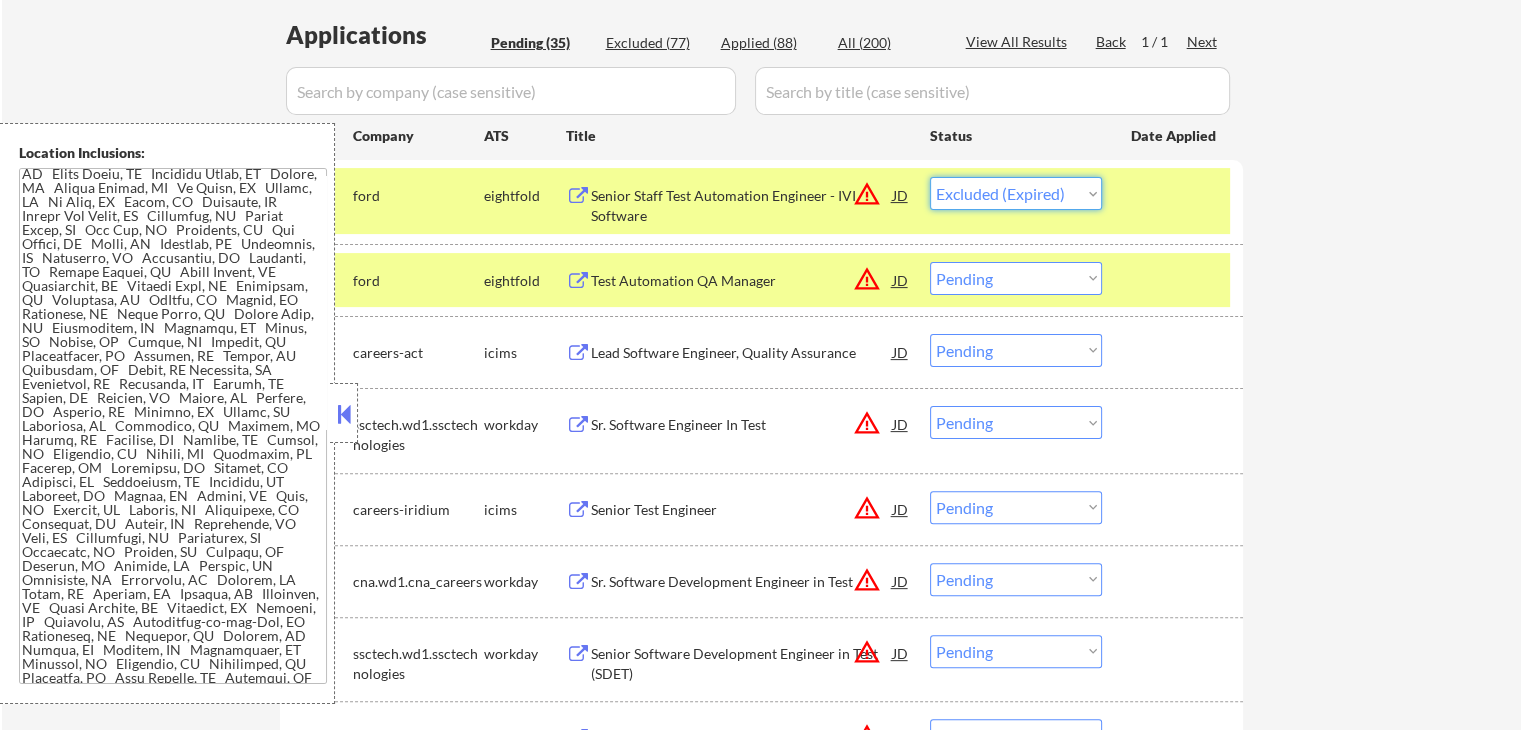 click on "Choose an option... Pending Applied Excluded (Questions) Excluded (Expired) Excluded (Location) Excluded (Bad Match) Excluded (Blocklist) Excluded (Salary) Excluded (Other)" at bounding box center [1016, 193] 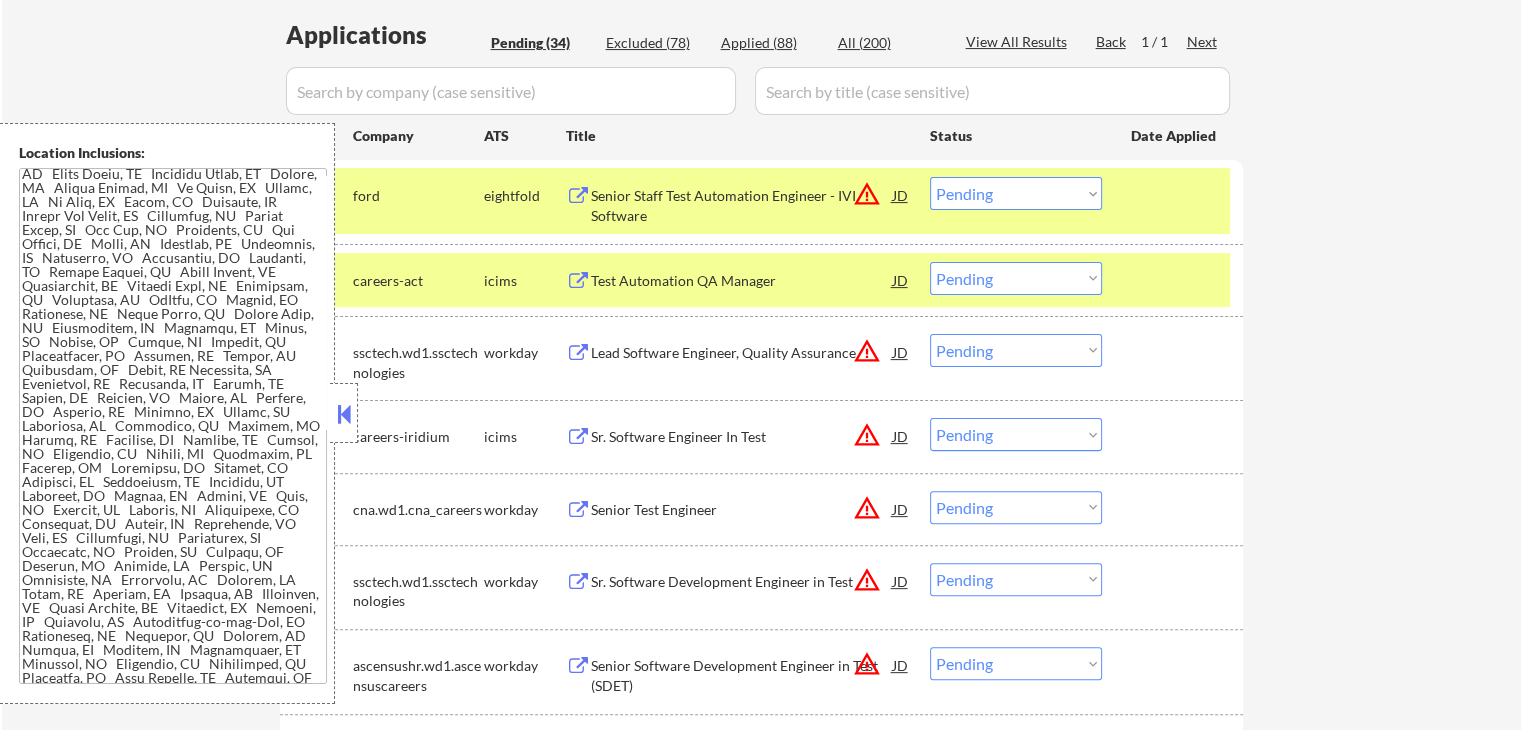 click on "Choose an option... Pending Applied Excluded (Questions) Excluded (Expired) Excluded (Location) Excluded (Bad Match) Excluded (Blocklist) Excluded (Salary) Excluded (Other)" at bounding box center (1016, 193) 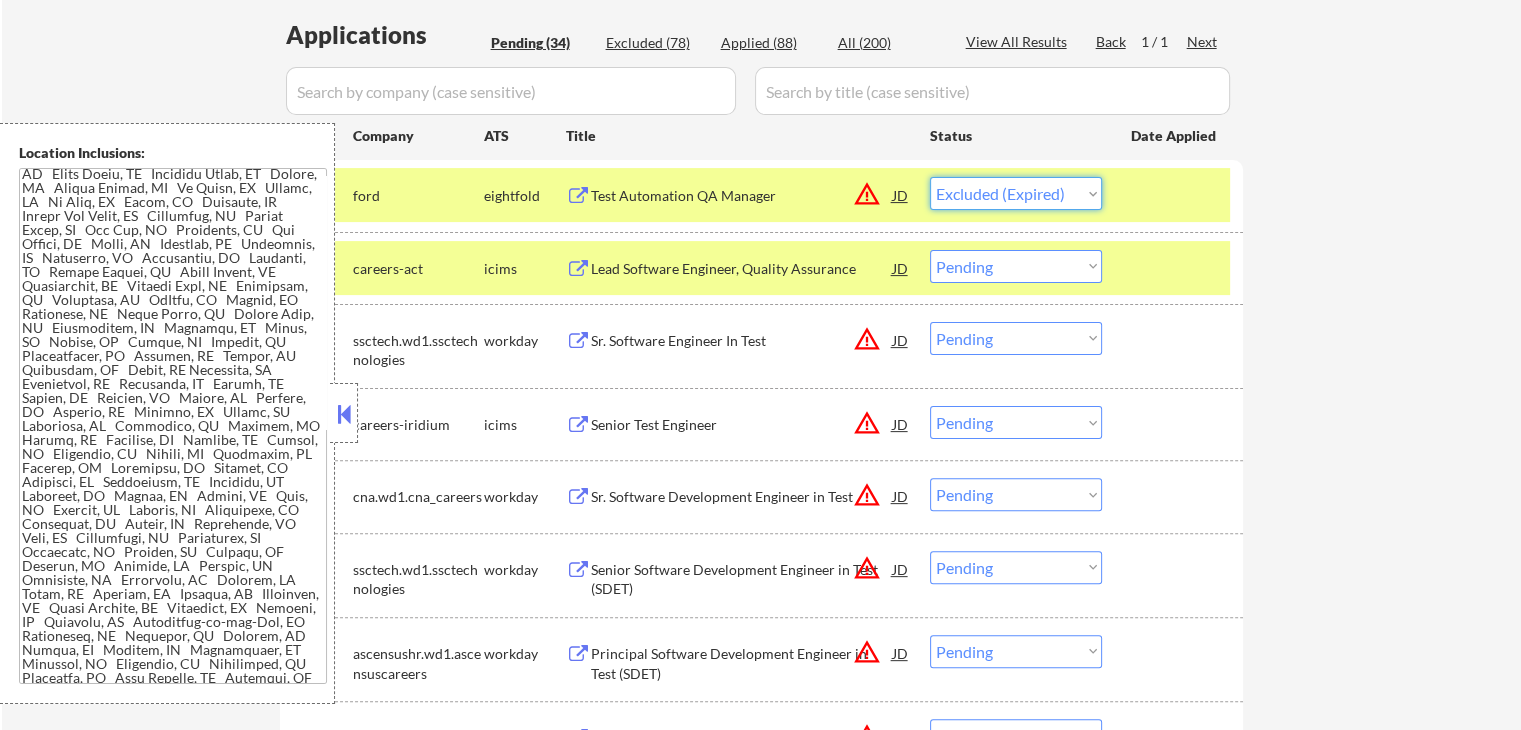 click on "Choose an option... Pending Applied Excluded (Questions) Excluded (Expired) Excluded (Location) Excluded (Bad Match) Excluded (Blocklist) Excluded (Salary) Excluded (Other)" at bounding box center [1016, 193] 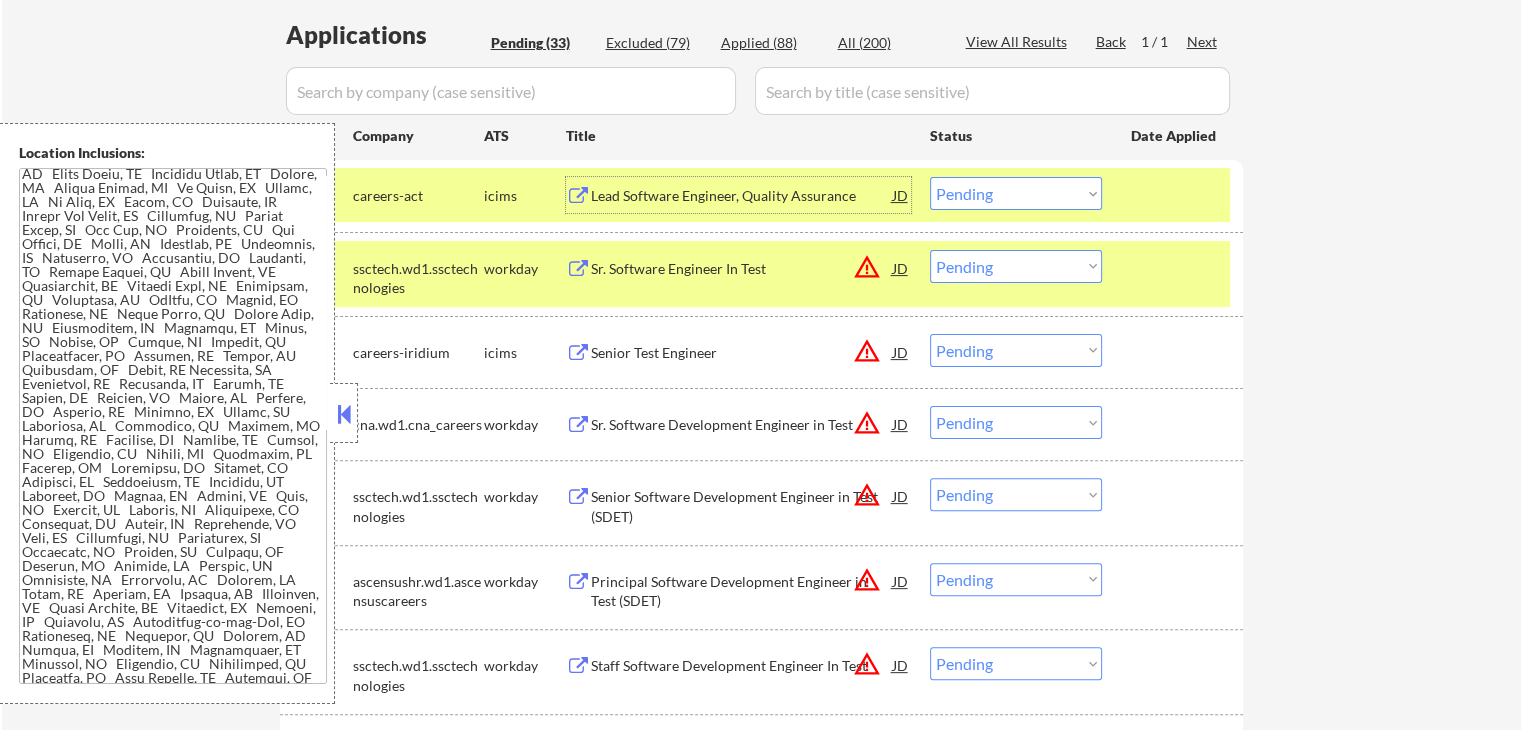 click on "Lead Software Engineer, Quality Assurance" at bounding box center [742, 196] 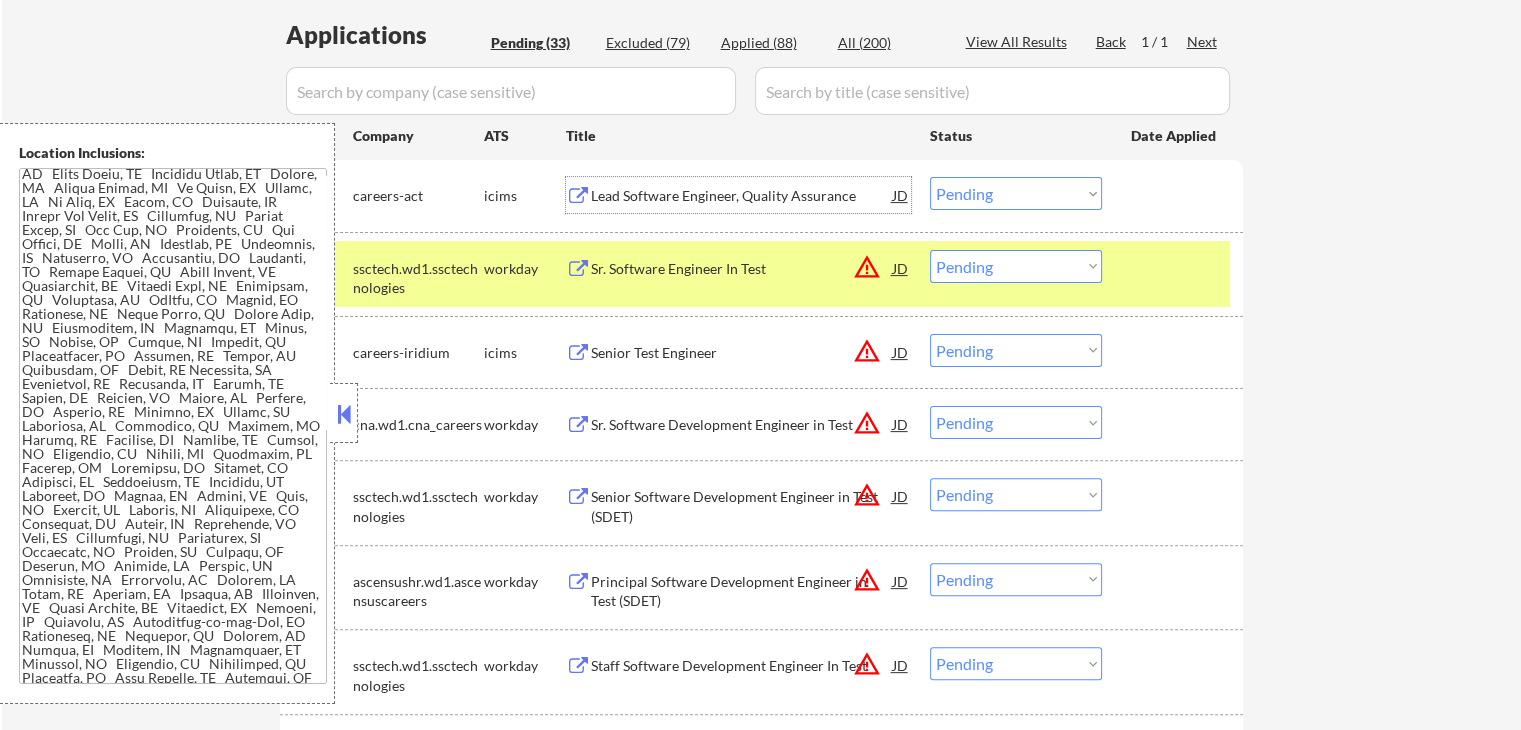 click on "Sr. Software Engineer In Test" at bounding box center (742, 269) 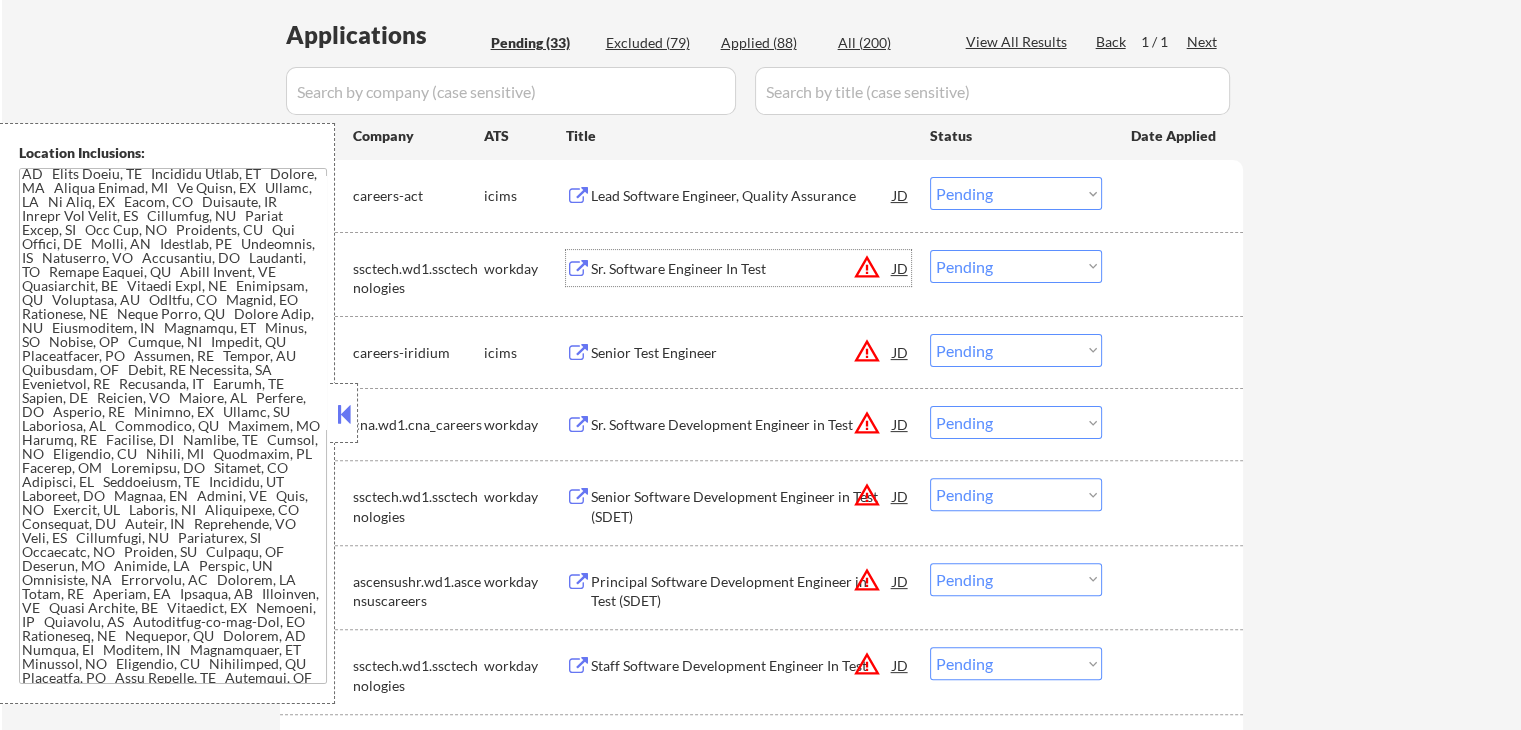 click on "Choose an option... Pending Applied Excluded (Questions) Excluded (Expired) Excluded (Location) Excluded (Bad Match) Excluded (Blocklist) Excluded (Salary) Excluded (Other)" at bounding box center (1016, 193) 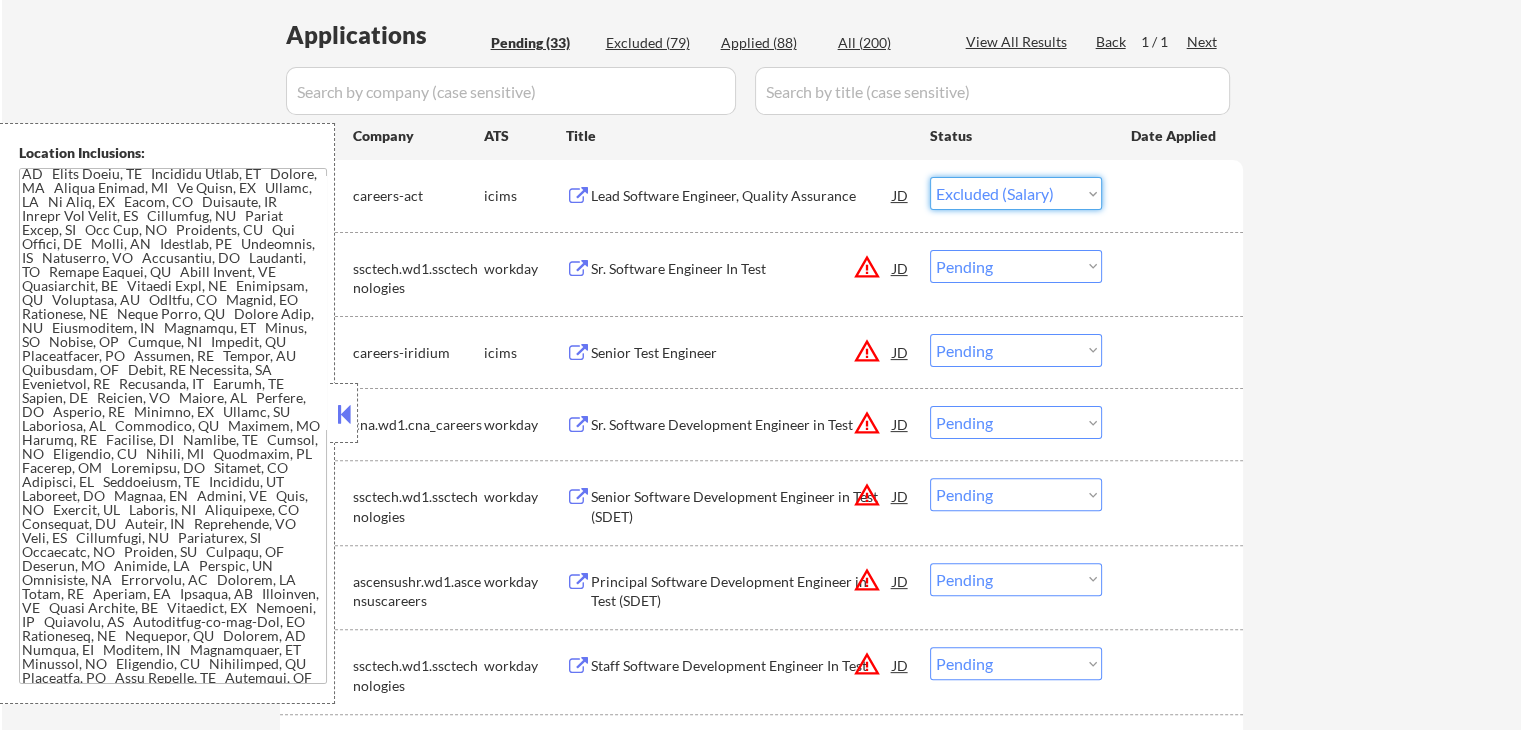 click on "Choose an option... Pending Applied Excluded (Questions) Excluded (Expired) Excluded (Location) Excluded (Bad Match) Excluded (Blocklist) Excluded (Salary) Excluded (Other)" at bounding box center [1016, 193] 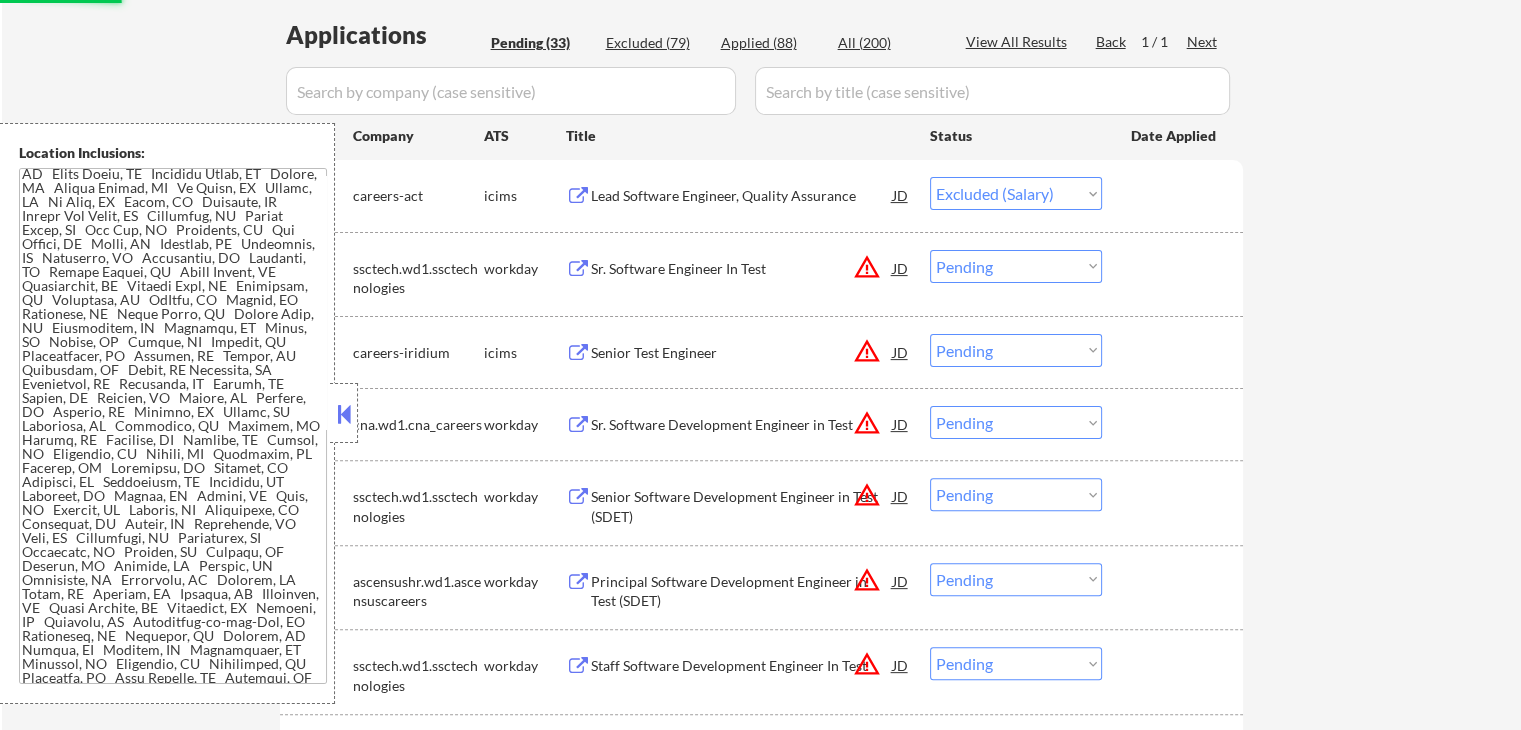 click on "Senior Test Engineer" at bounding box center [742, 353] 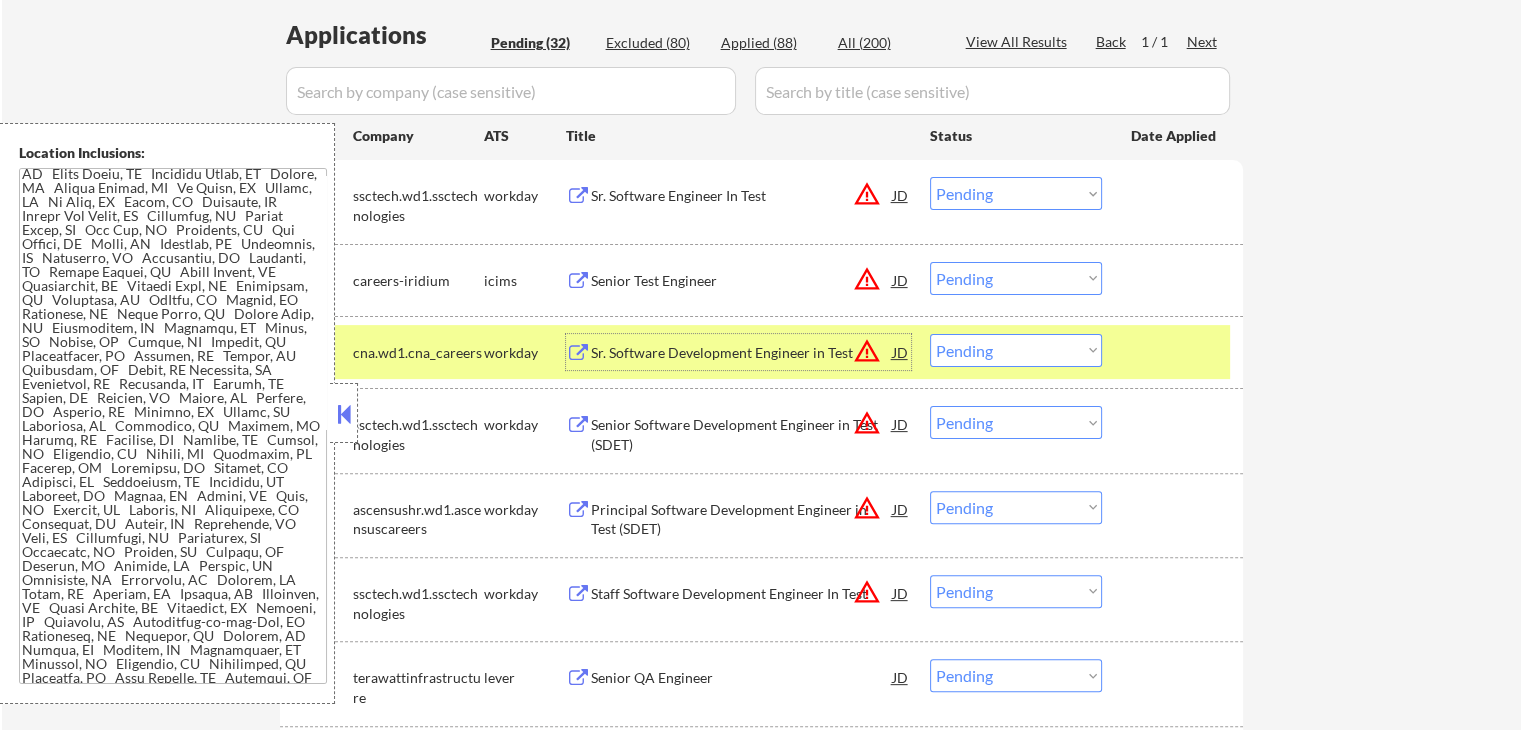 click on "Sr. Software Engineer In Test" at bounding box center (742, 196) 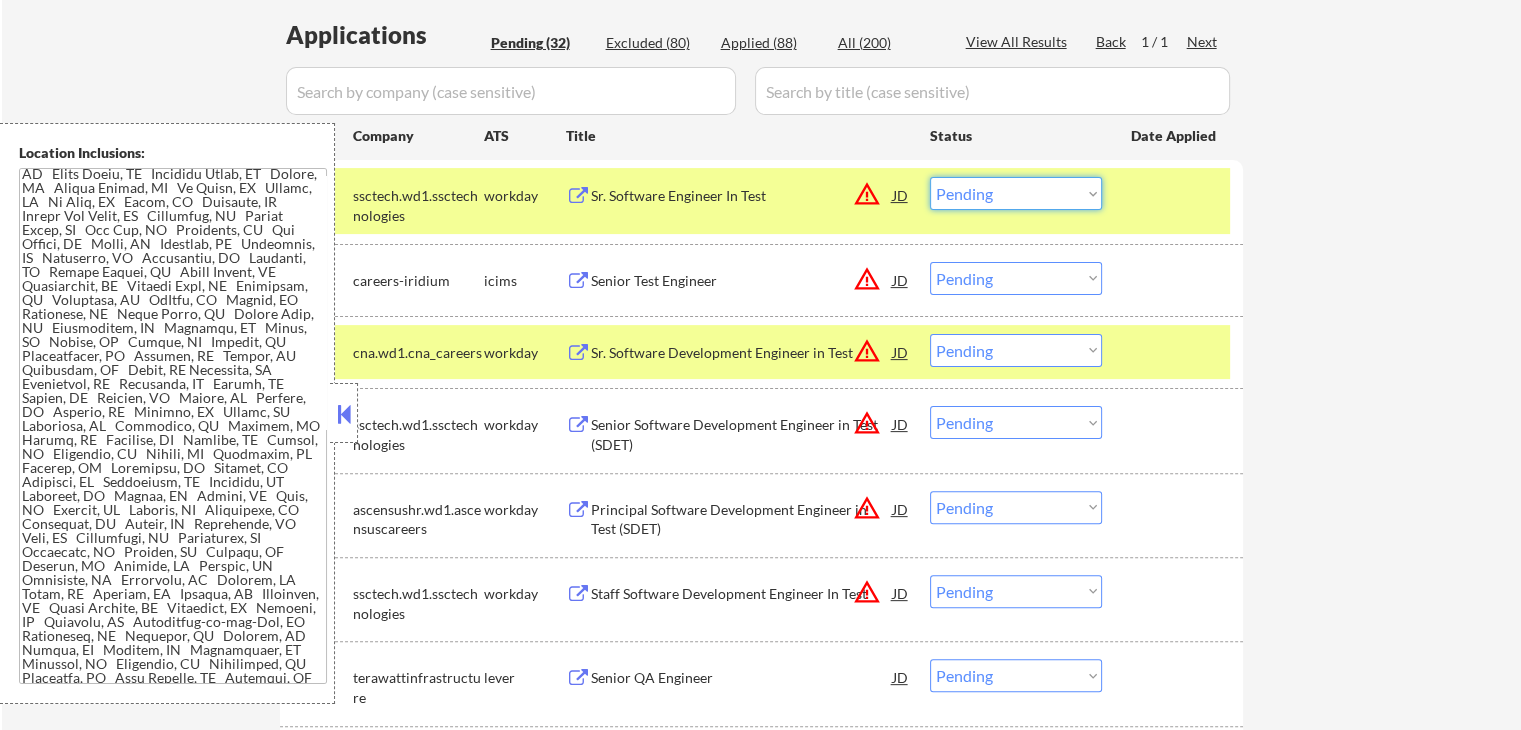 click on "Choose an option... Pending Applied Excluded (Questions) Excluded (Expired) Excluded (Location) Excluded (Bad Match) Excluded (Blocklist) Excluded (Salary) Excluded (Other)" at bounding box center [1016, 193] 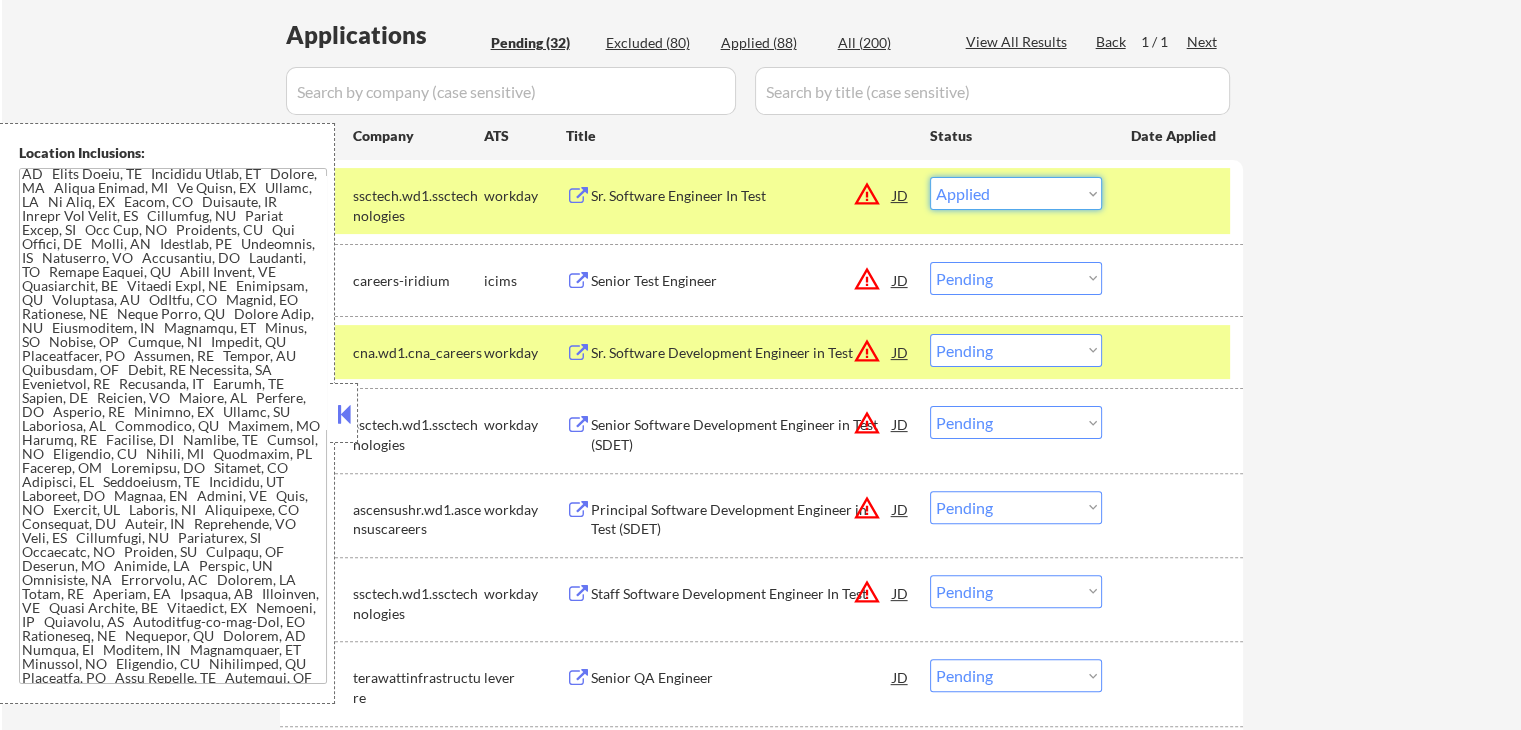 click on "Choose an option... Pending Applied Excluded (Questions) Excluded (Expired) Excluded (Location) Excluded (Bad Match) Excluded (Blocklist) Excluded (Salary) Excluded (Other)" at bounding box center [1016, 193] 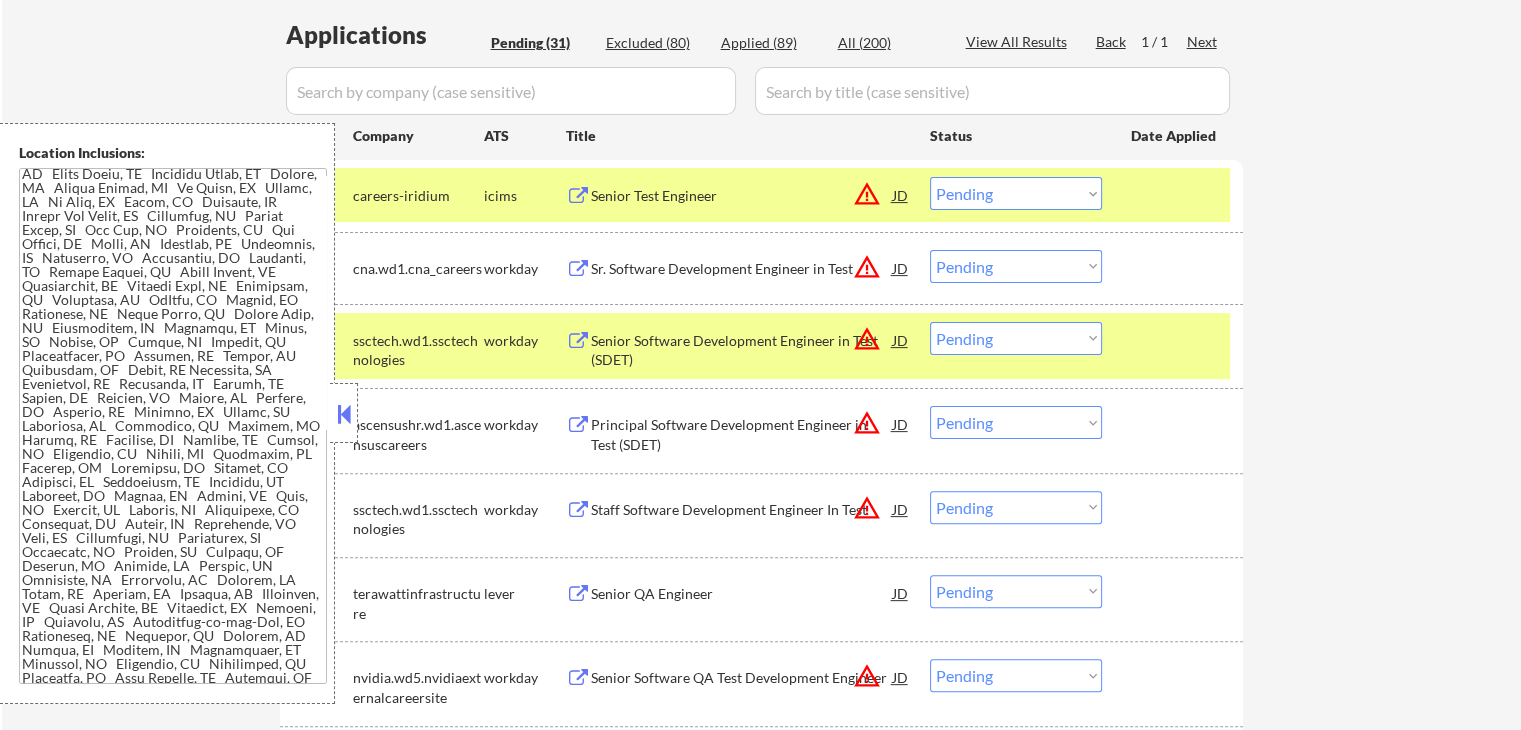 click on "Sr. Software Development Engineer in Test" at bounding box center (742, 269) 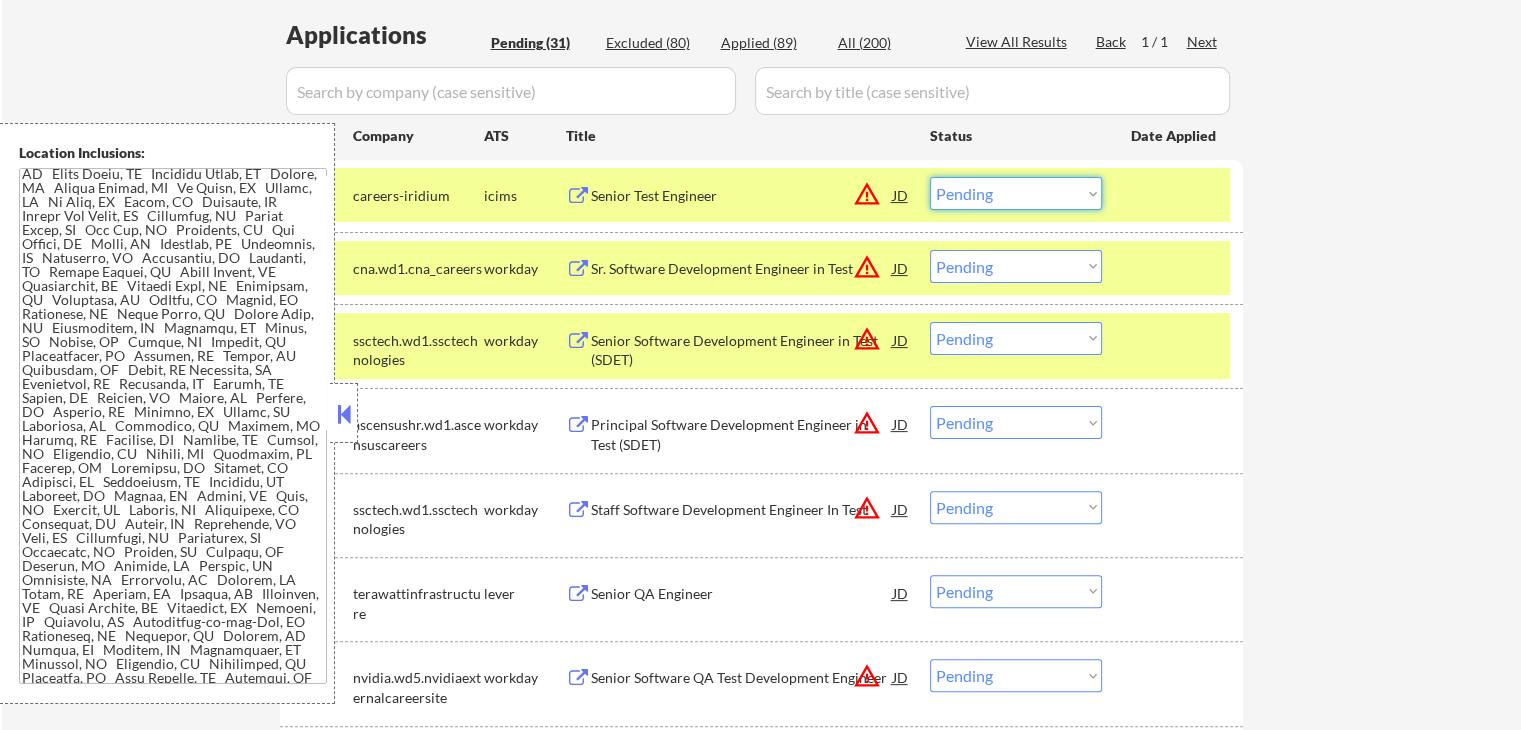 click on "Choose an option... Pending Applied Excluded (Questions) Excluded (Expired) Excluded (Location) Excluded (Bad Match) Excluded (Blocklist) Excluded (Salary) Excluded (Other)" at bounding box center [1016, 193] 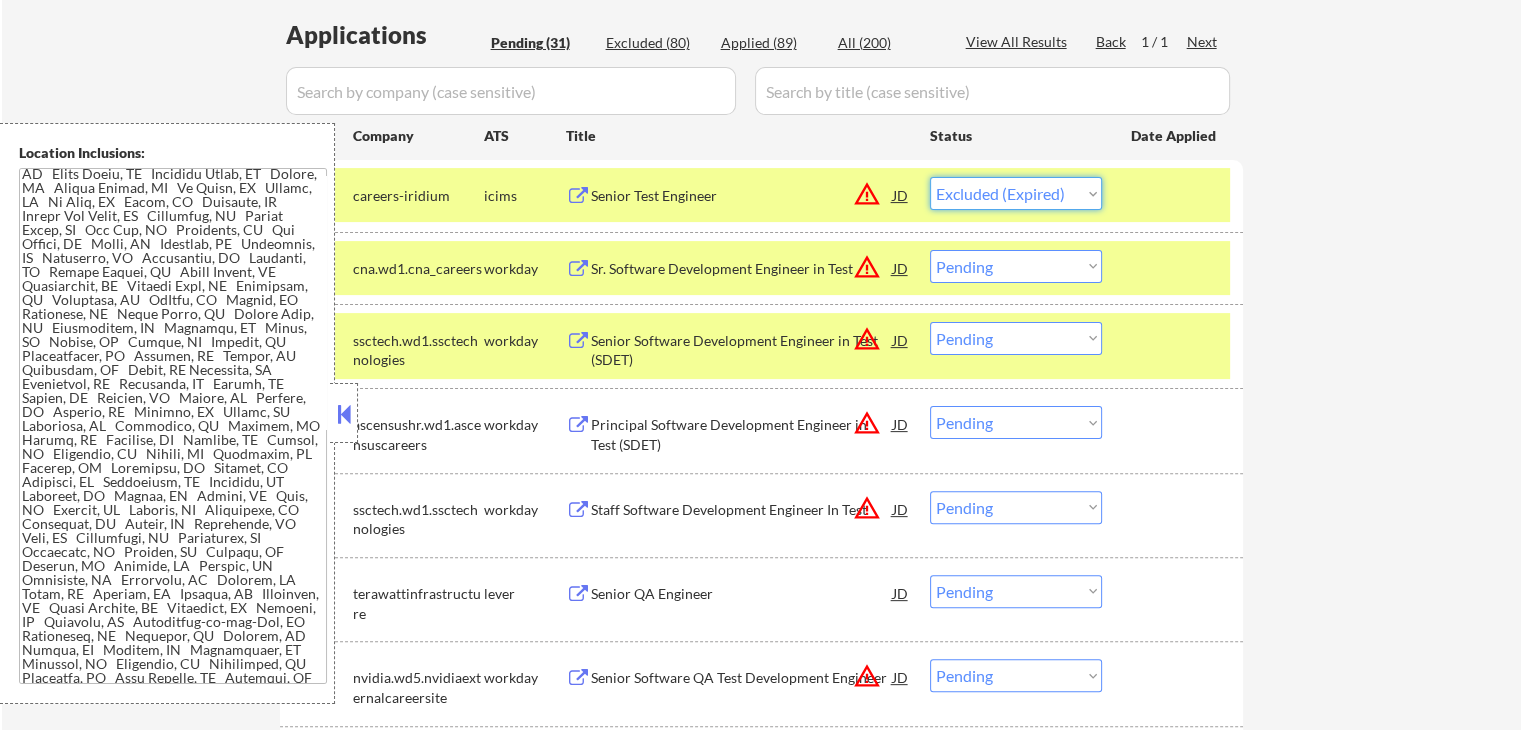 click on "Choose an option... Pending Applied Excluded (Questions) Excluded (Expired) Excluded (Location) Excluded (Bad Match) Excluded (Blocklist) Excluded (Salary) Excluded (Other)" at bounding box center (1016, 193) 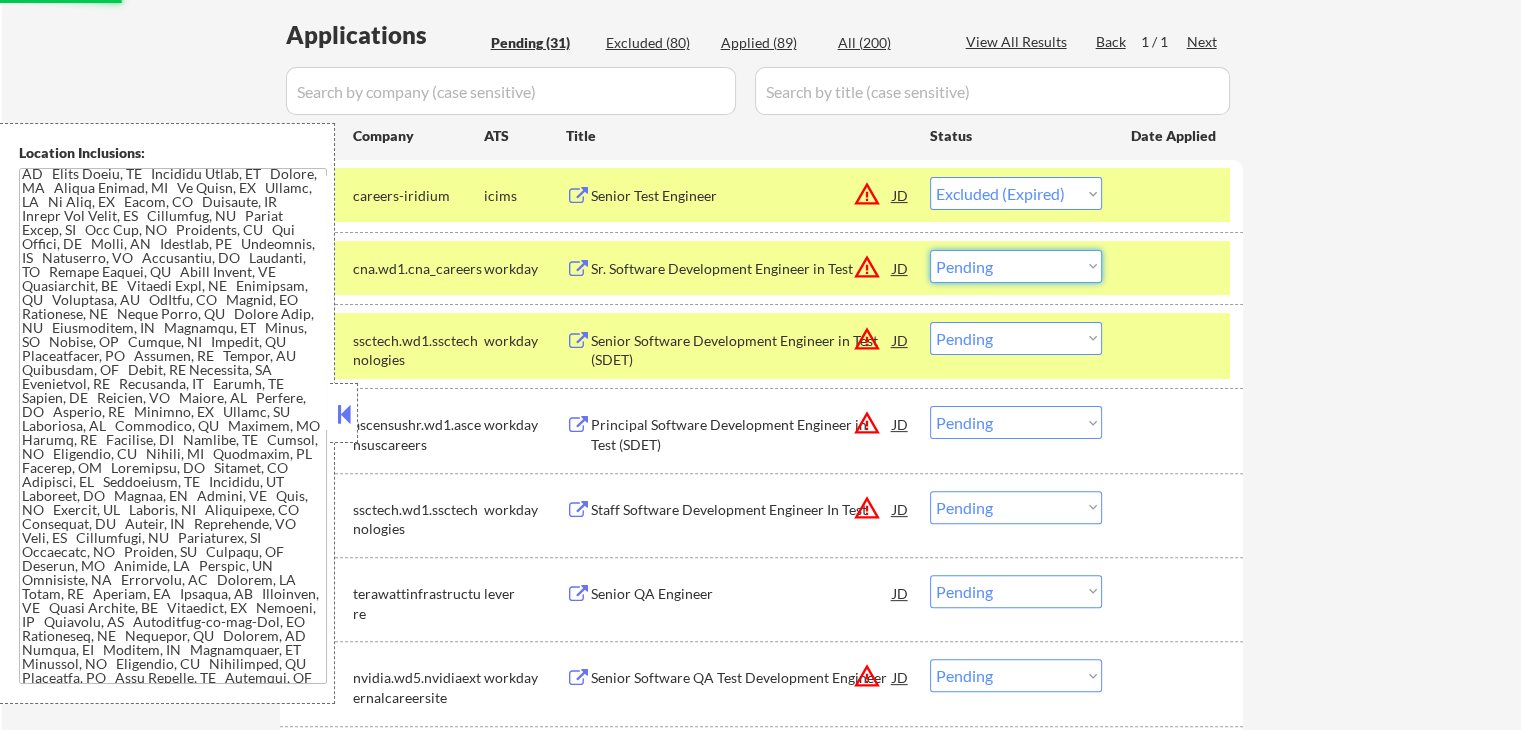 drag, startPoint x: 991, startPoint y: 270, endPoint x: 996, endPoint y: 279, distance: 10.29563 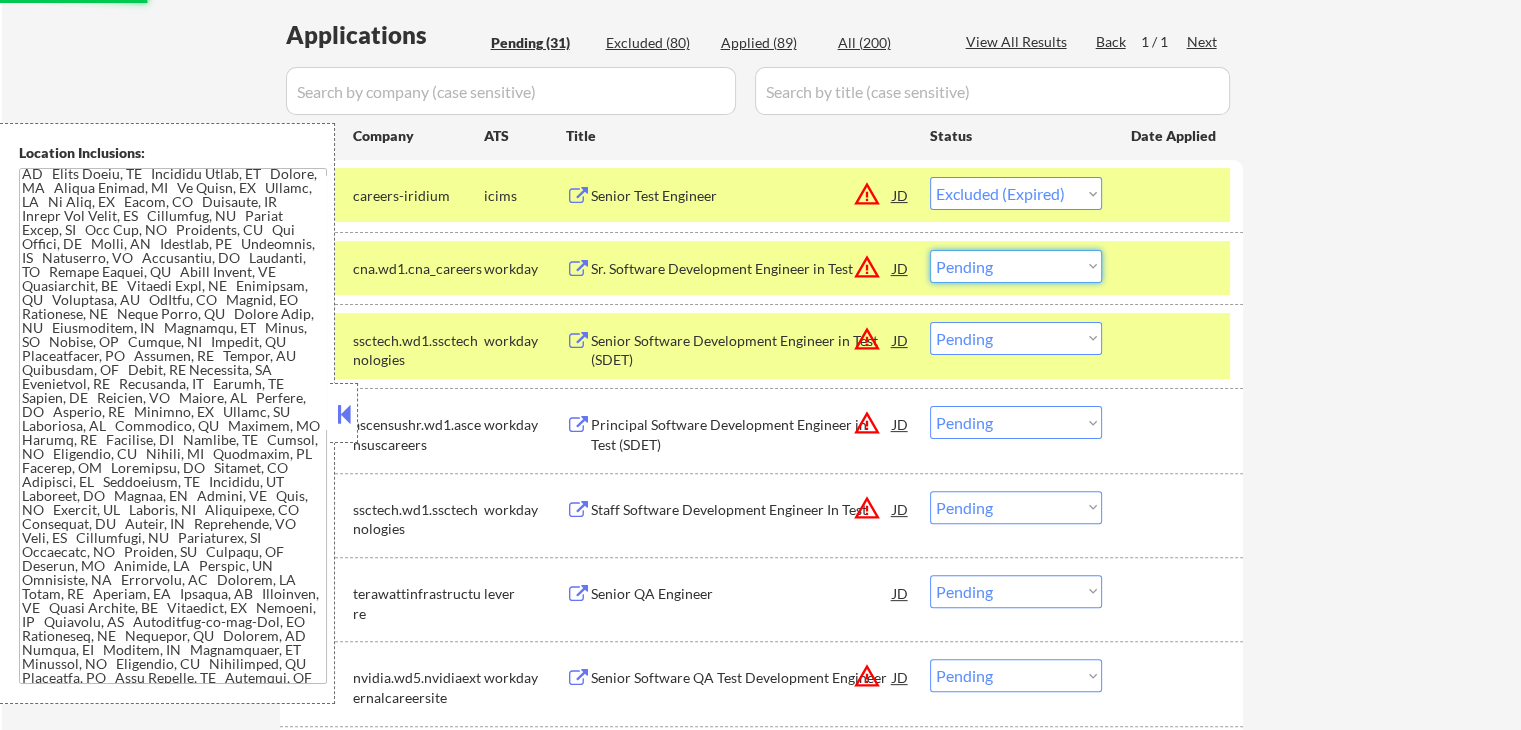 select on ""excluded__salary_"" 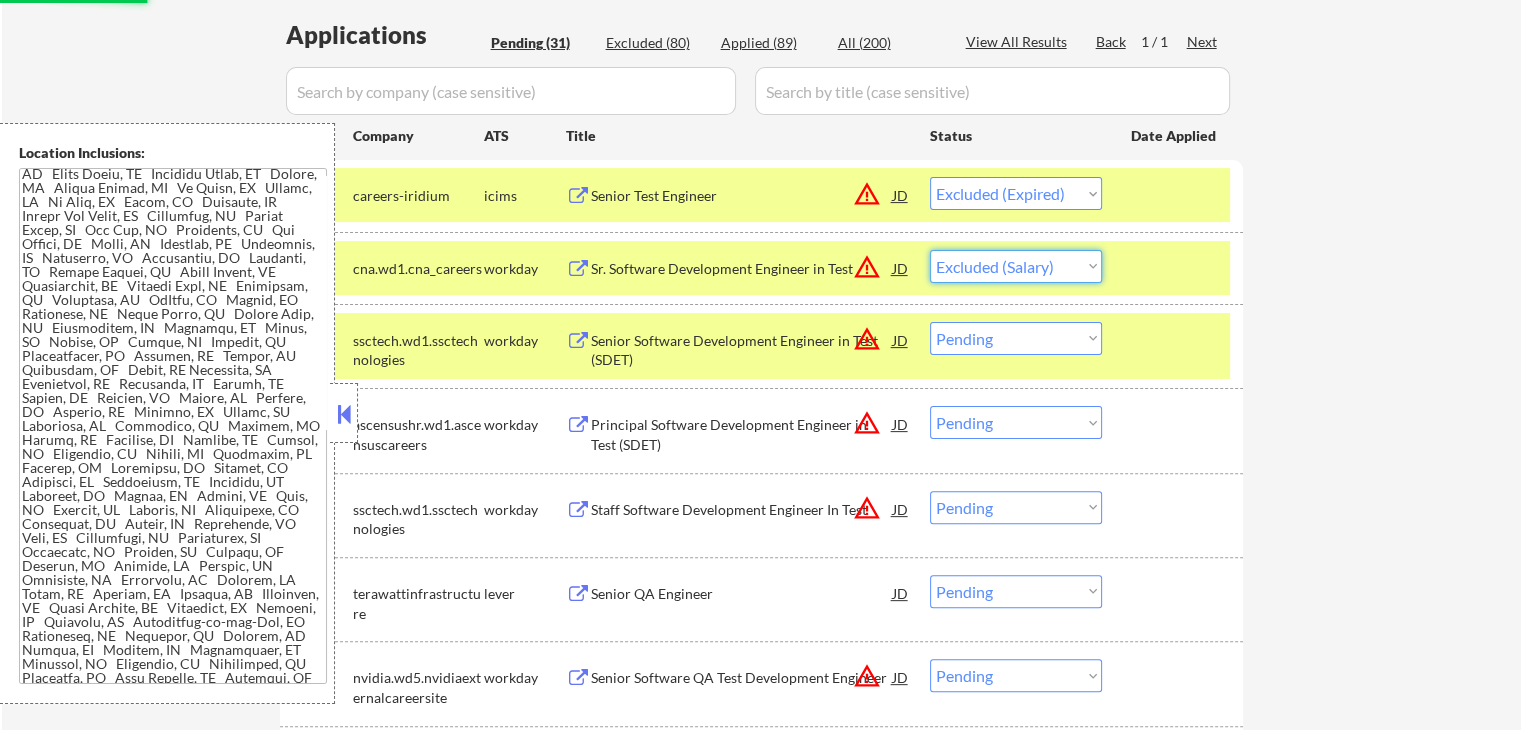 click on "Choose an option... Pending Applied Excluded (Questions) Excluded (Expired) Excluded (Location) Excluded (Bad Match) Excluded (Blocklist) Excluded (Salary) Excluded (Other)" at bounding box center [1016, 266] 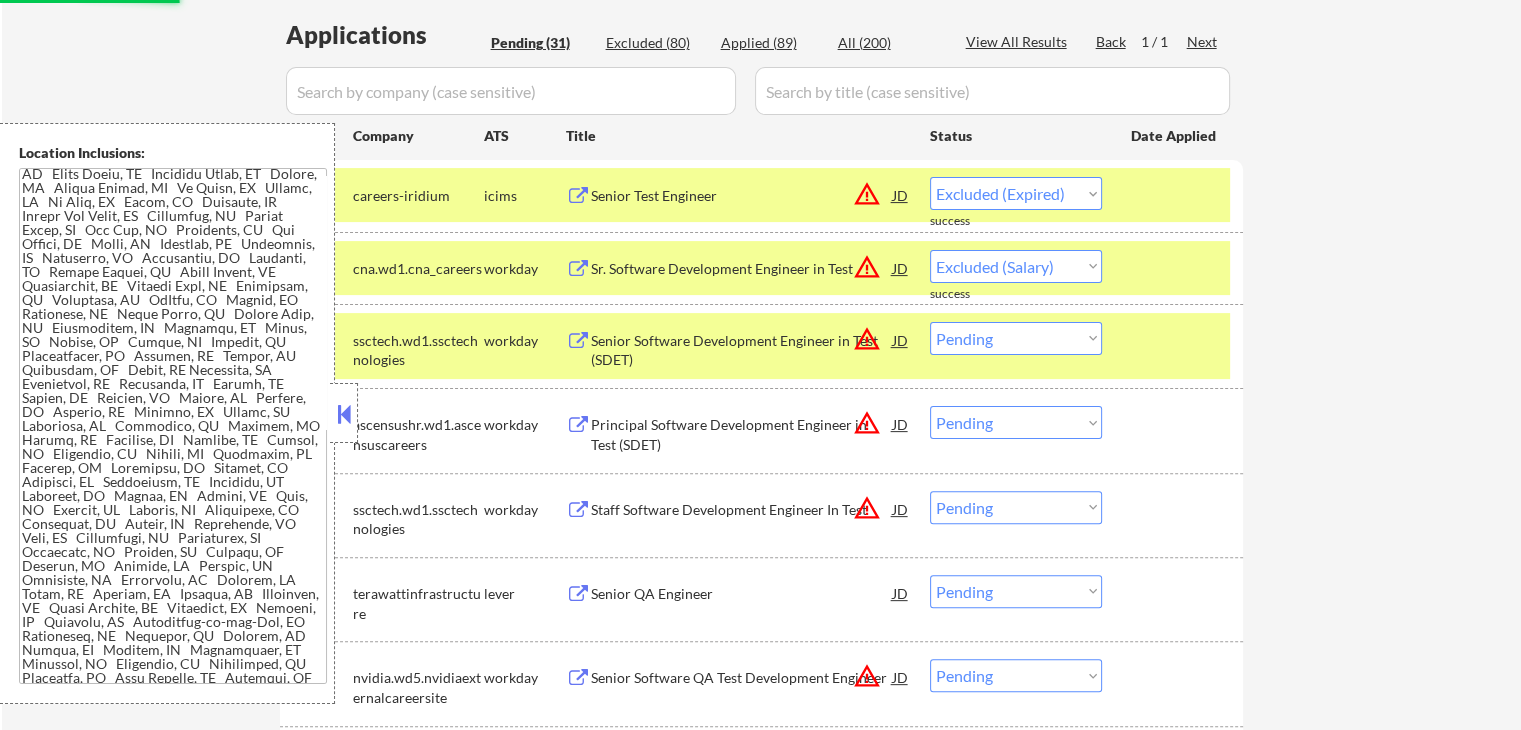 select on ""pending"" 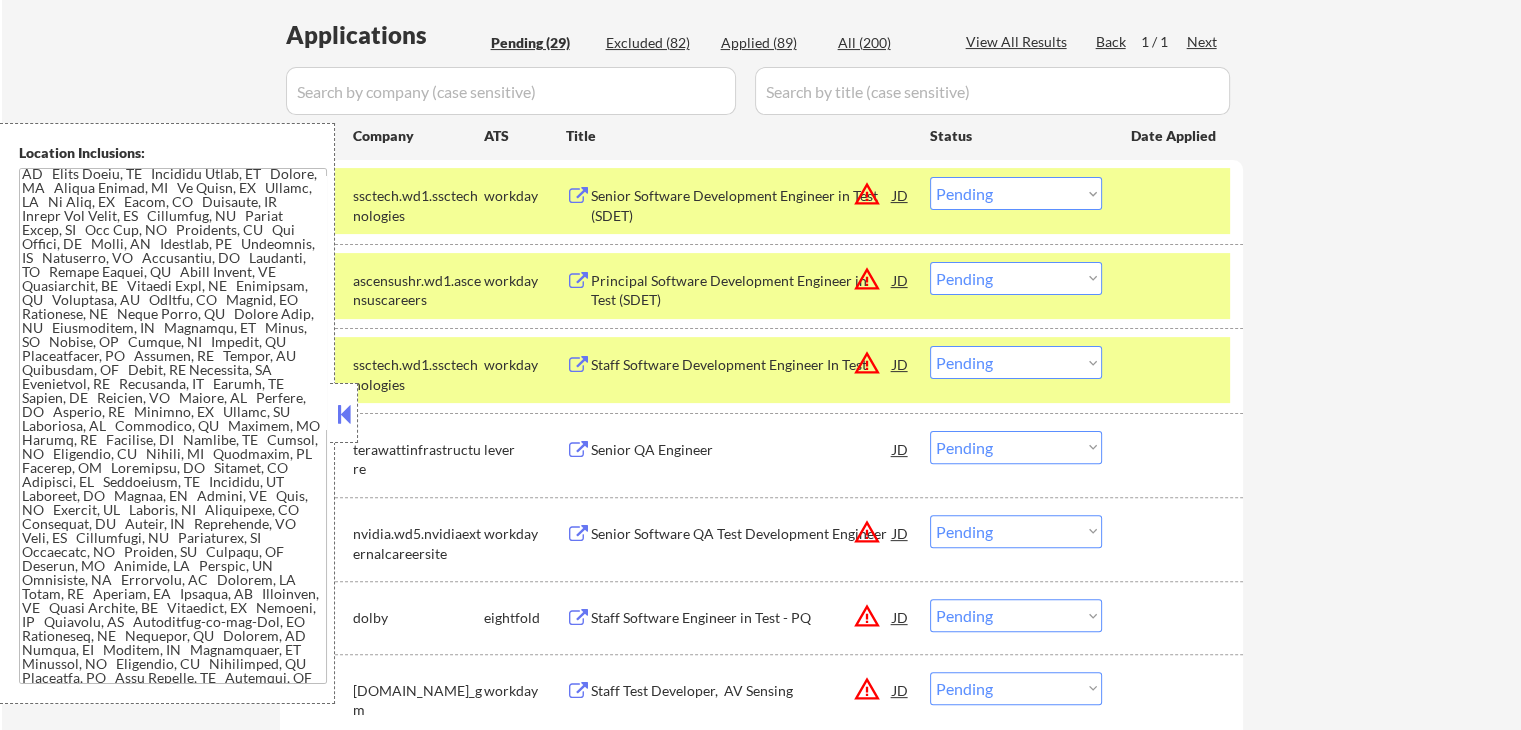 click on "Senior Software Development Engineer in Test (SDET)" at bounding box center (742, 201) 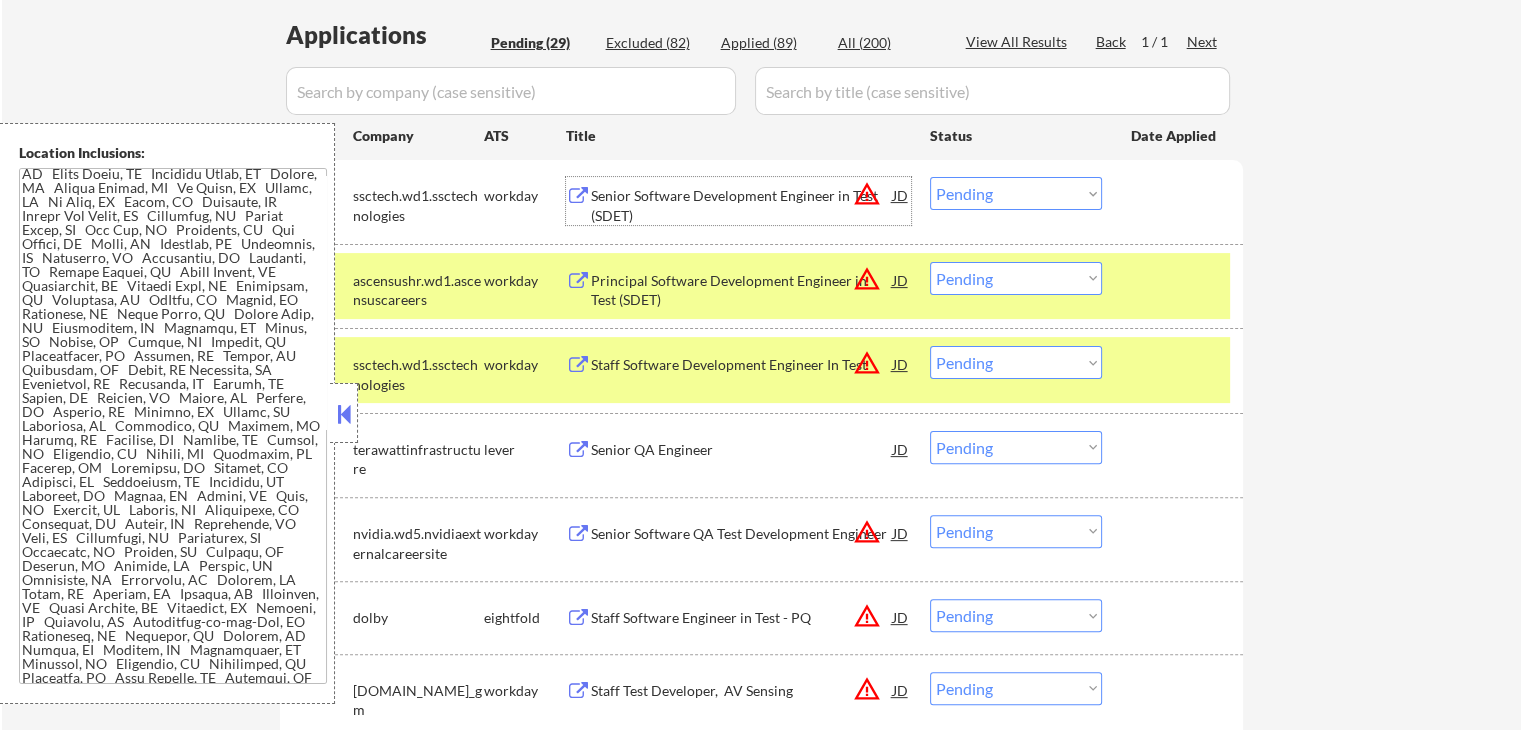 click on "Principal Software Development Engineer in Test (SDET)" at bounding box center (742, 290) 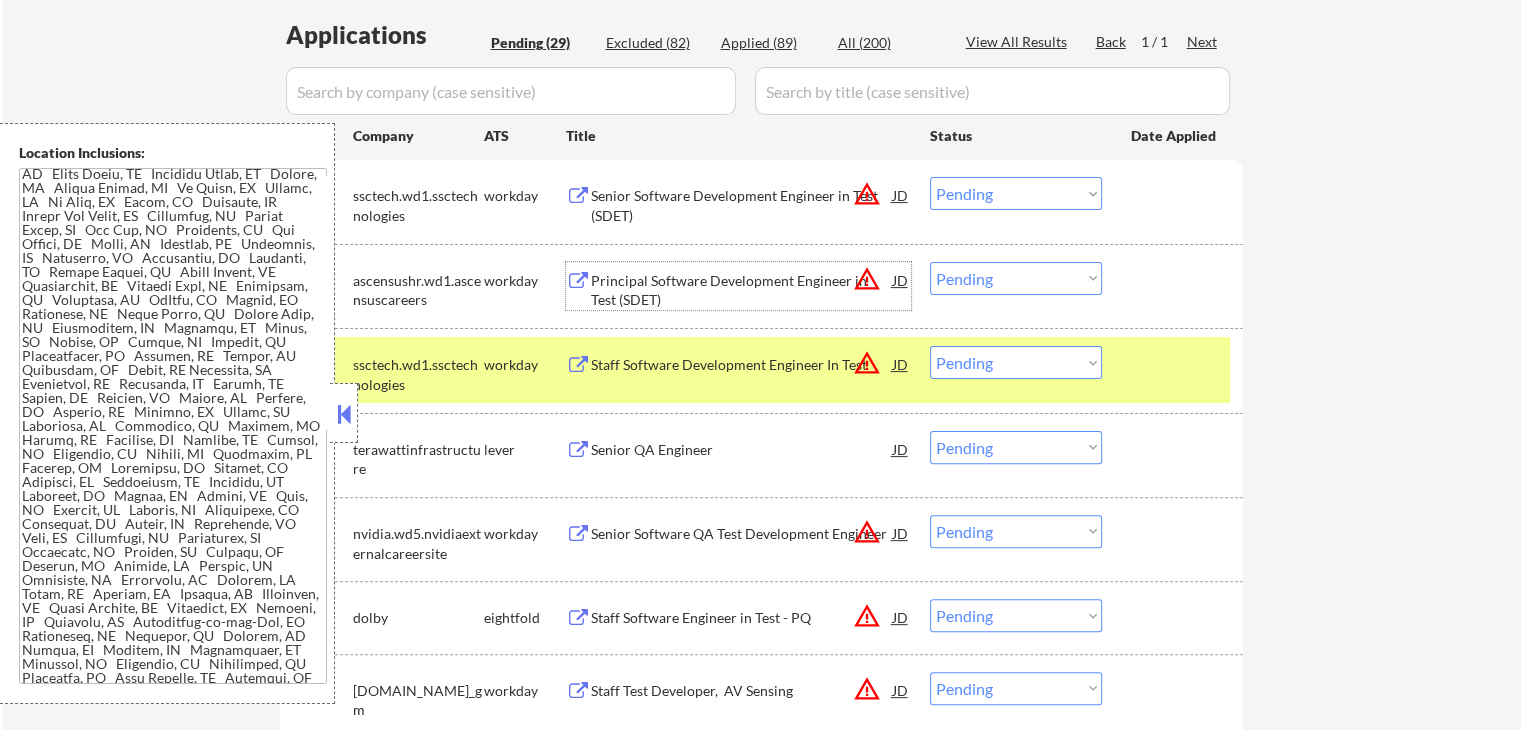 click on "Choose an option... Pending Applied Excluded (Questions) Excluded (Expired) Excluded (Location) Excluded (Bad Match) Excluded (Blocklist) Excluded (Salary) Excluded (Other)" at bounding box center (1016, 193) 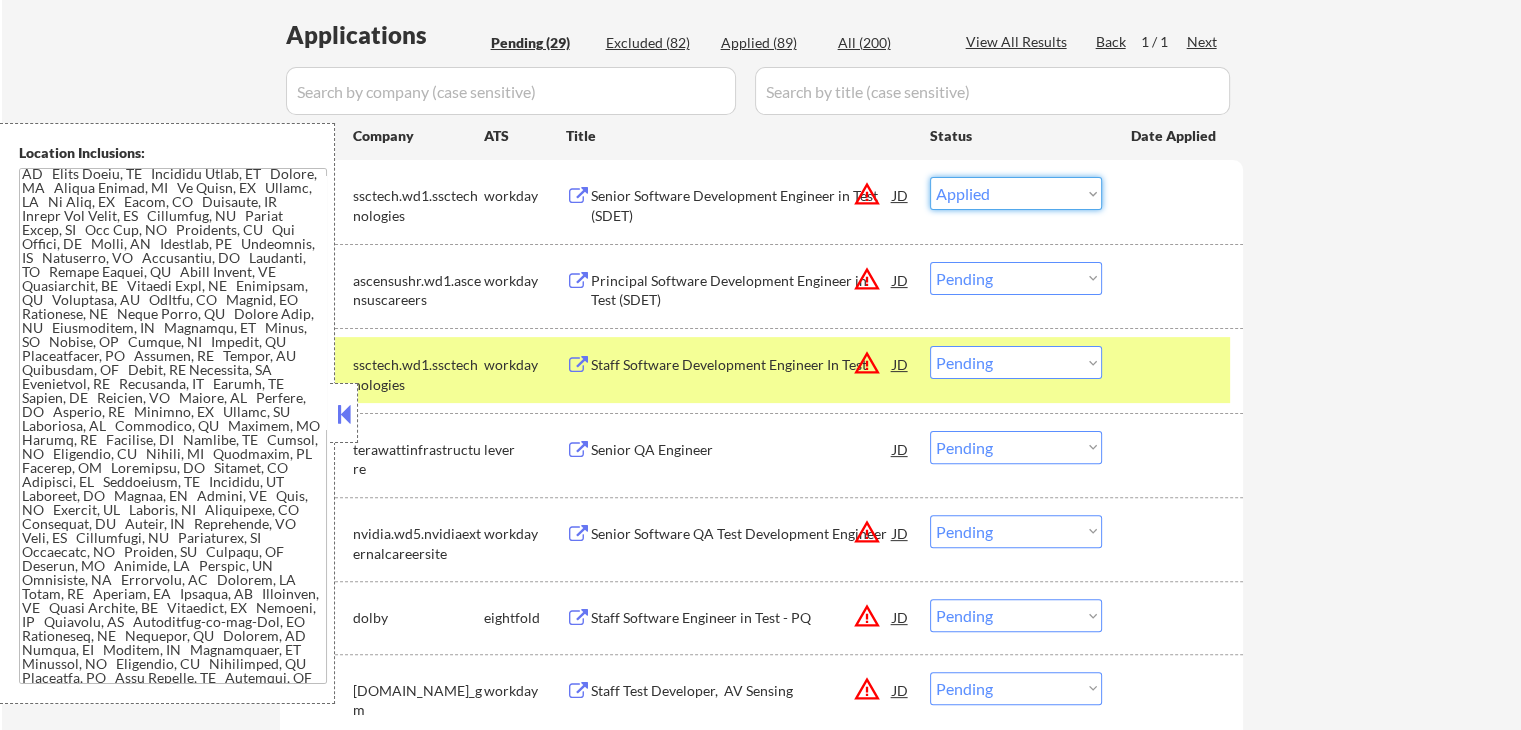 click on "Choose an option... Pending Applied Excluded (Questions) Excluded (Expired) Excluded (Location) Excluded (Bad Match) Excluded (Blocklist) Excluded (Salary) Excluded (Other)" at bounding box center (1016, 193) 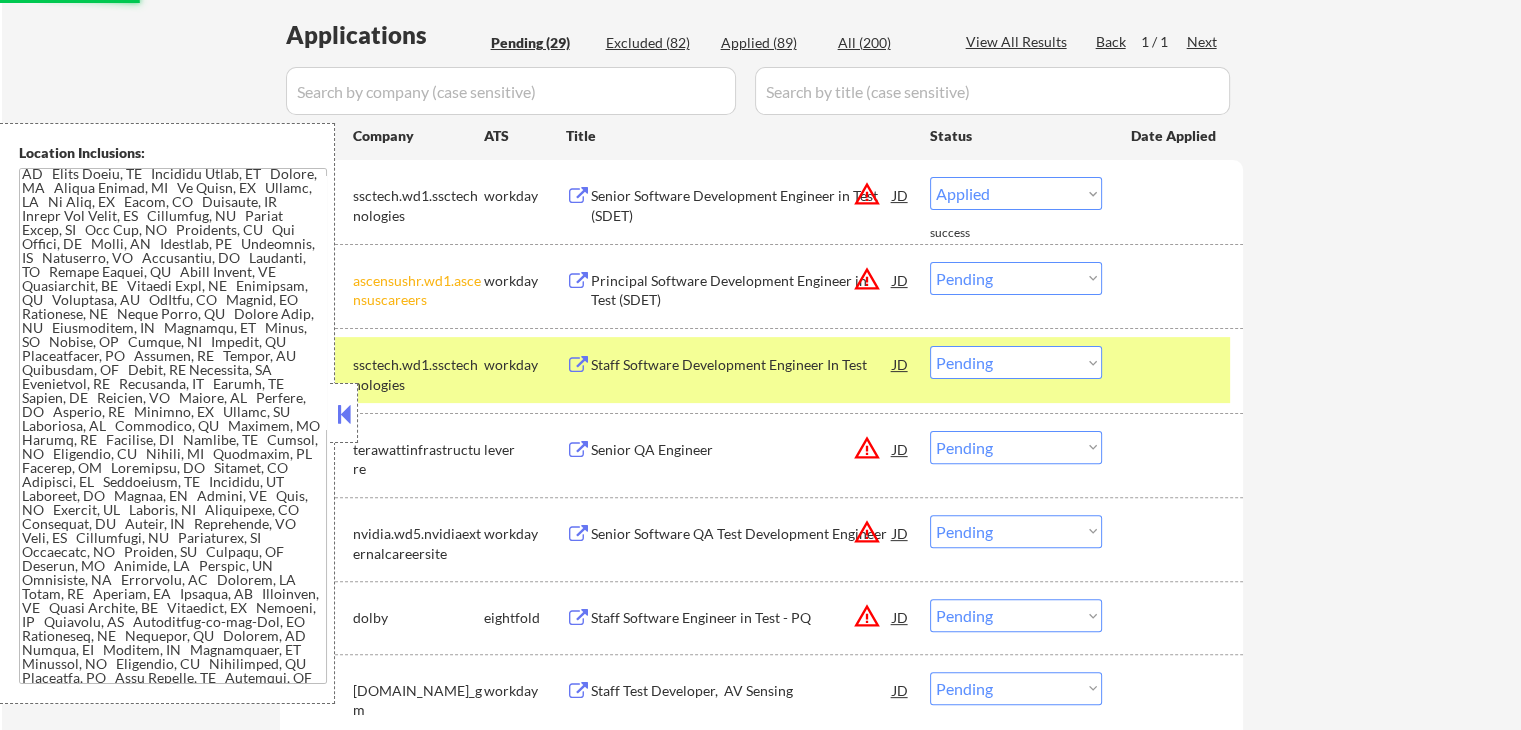 select on ""pending"" 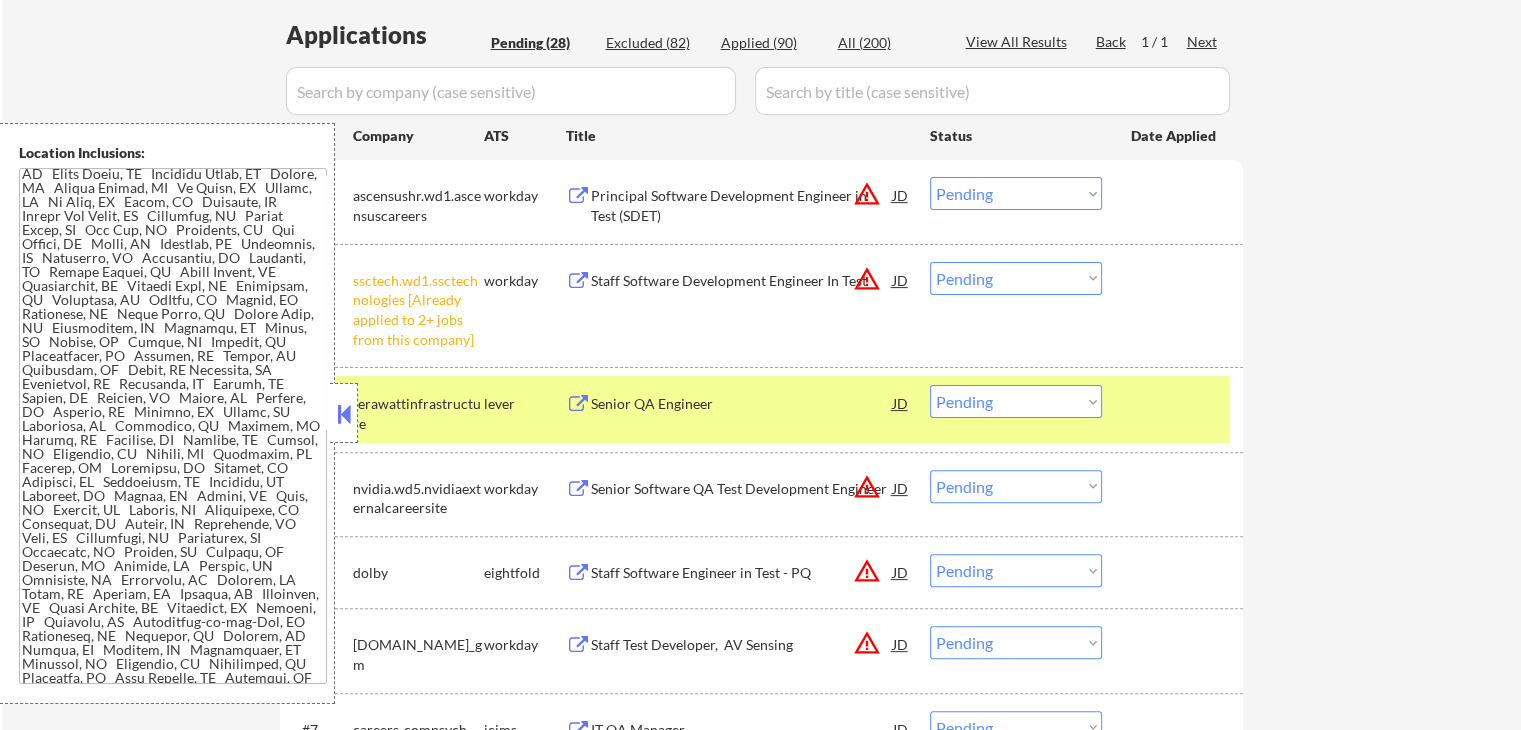 drag, startPoint x: 996, startPoint y: 269, endPoint x: 1000, endPoint y: 288, distance: 19.416489 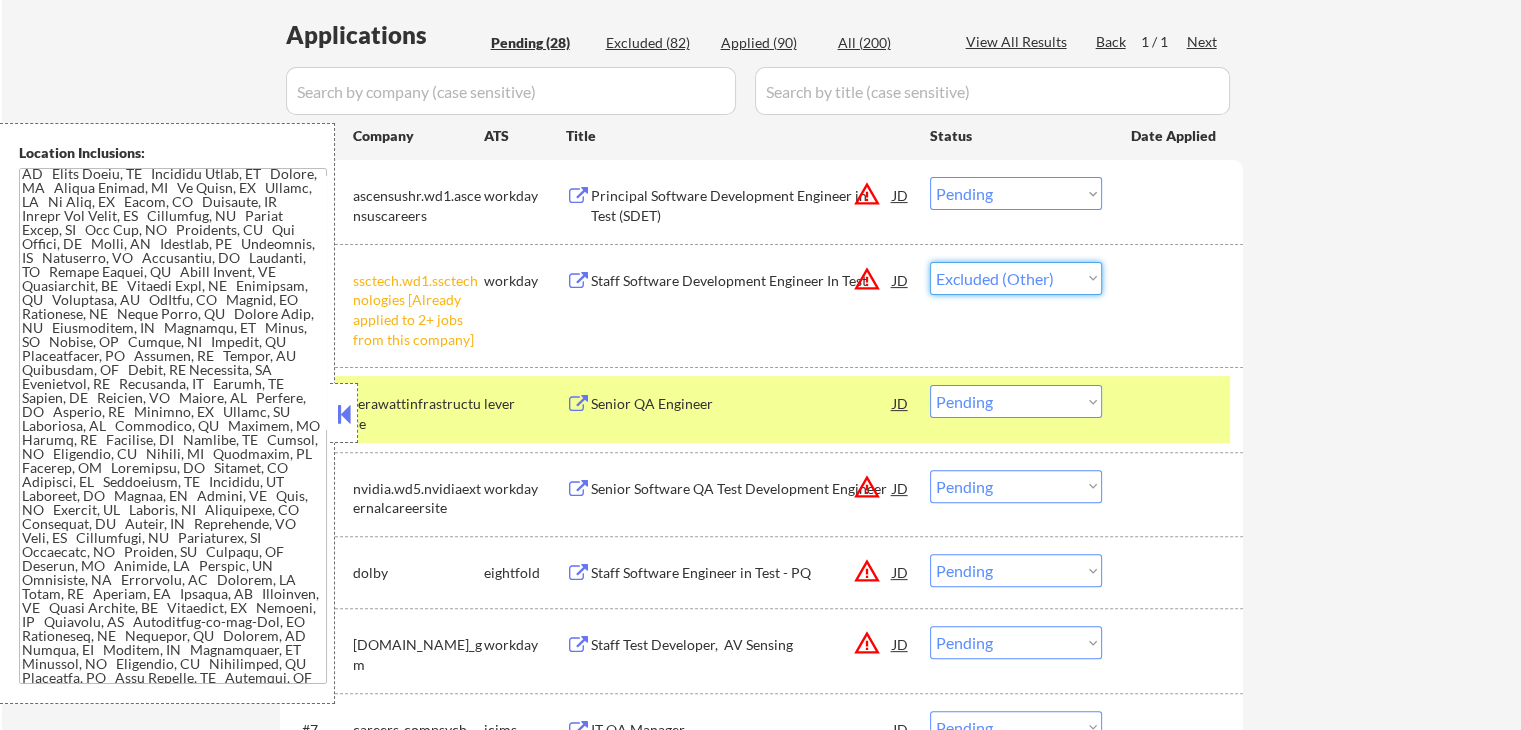 click on "Choose an option... Pending Applied Excluded (Questions) Excluded (Expired) Excluded (Location) Excluded (Bad Match) Excluded (Blocklist) Excluded (Salary) Excluded (Other)" at bounding box center [1016, 278] 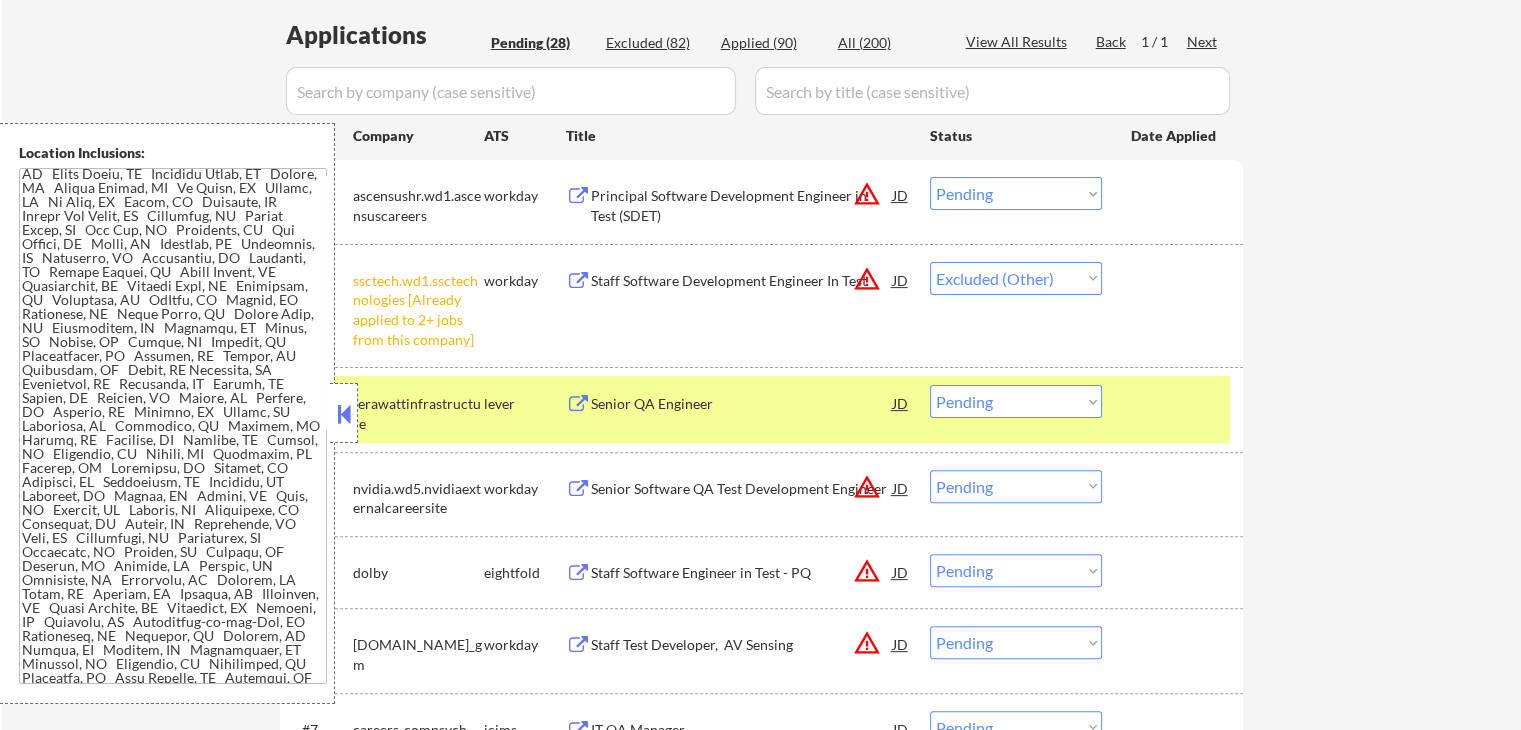 click on "← Return to /applysquad Mailslurp Inbox Job Search Builder [PERSON_NAME] User Email:  [EMAIL_ADDRESS][DOMAIN_NAME] Application Email:  [EMAIL_ADDRESS][DOMAIN_NAME] Mailslurp Email:  [PERSON_NAME][EMAIL_ADDRESS][PERSON_NAME][DOMAIN_NAME] LinkedIn:   [URL][DOMAIN_NAME]
Phone:  [PHONE_NUMBER] Current Location:  [GEOGRAPHIC_DATA], [US_STATE] Applies:  81 sent / 200 bought Internal Notes Please use $175K minimum salary for [GEOGRAPHIC_DATA] Area jobs (all the ones that are within 1-2 hours of SF), $150K is fine for all others 7/8 [PERSON_NAME] is open to AI answers for his applications, please revisit previous skipped jobs - EF 7/8
you may apply source/ manually to any QA Manager roles so long as you confirm it's FIRMWARE OR SOFTWARE QA (and not like, quality of healthcare services or medical devices) 7/6 Can work in country of residence?:  yes Squad Notes Minimum salary:  $150,000 Will need Visa to work in that country now/future?:   no Download Resume Add a Job Manually Applications Pending (28) Excluded (82) Applied (90) Back #1" at bounding box center [761, 1056] 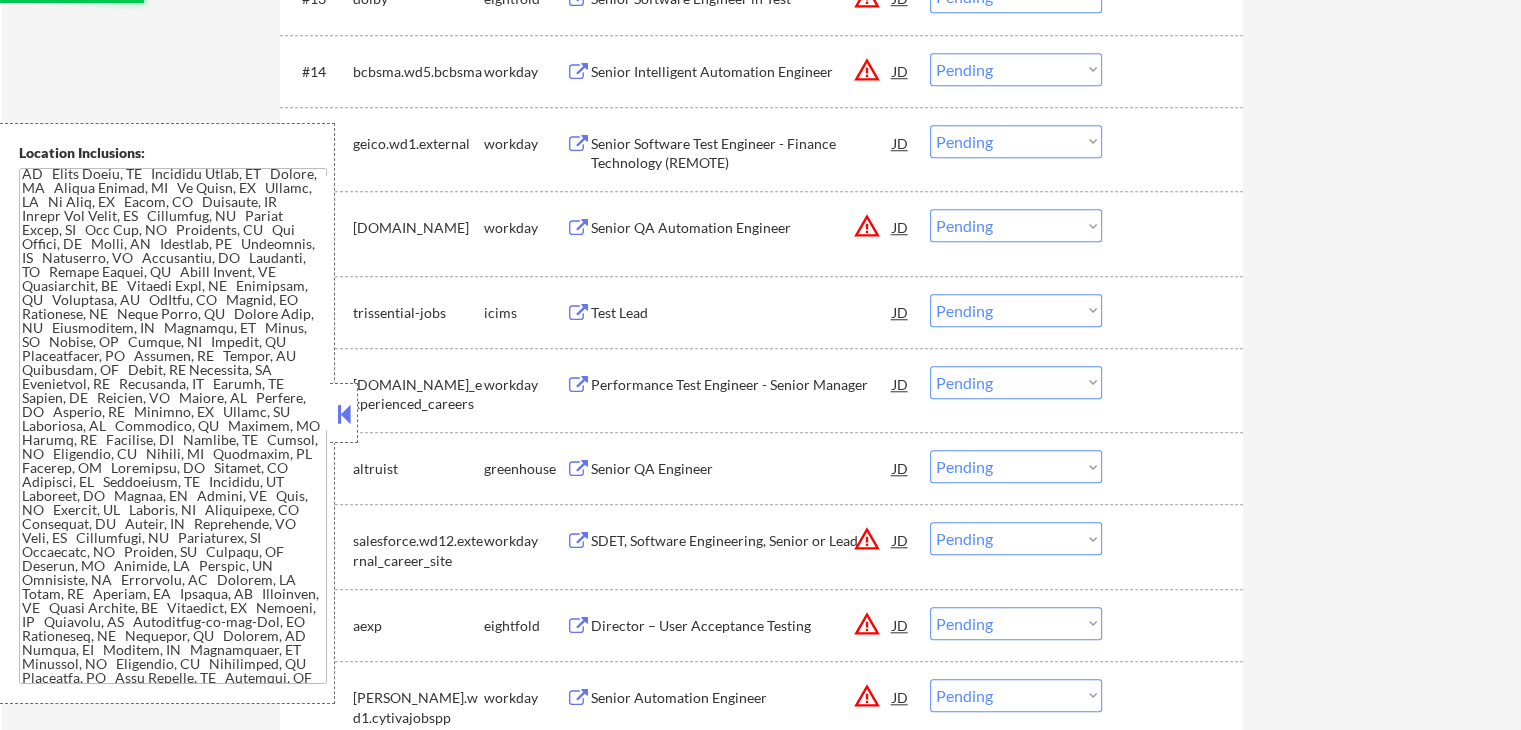 select on ""pending"" 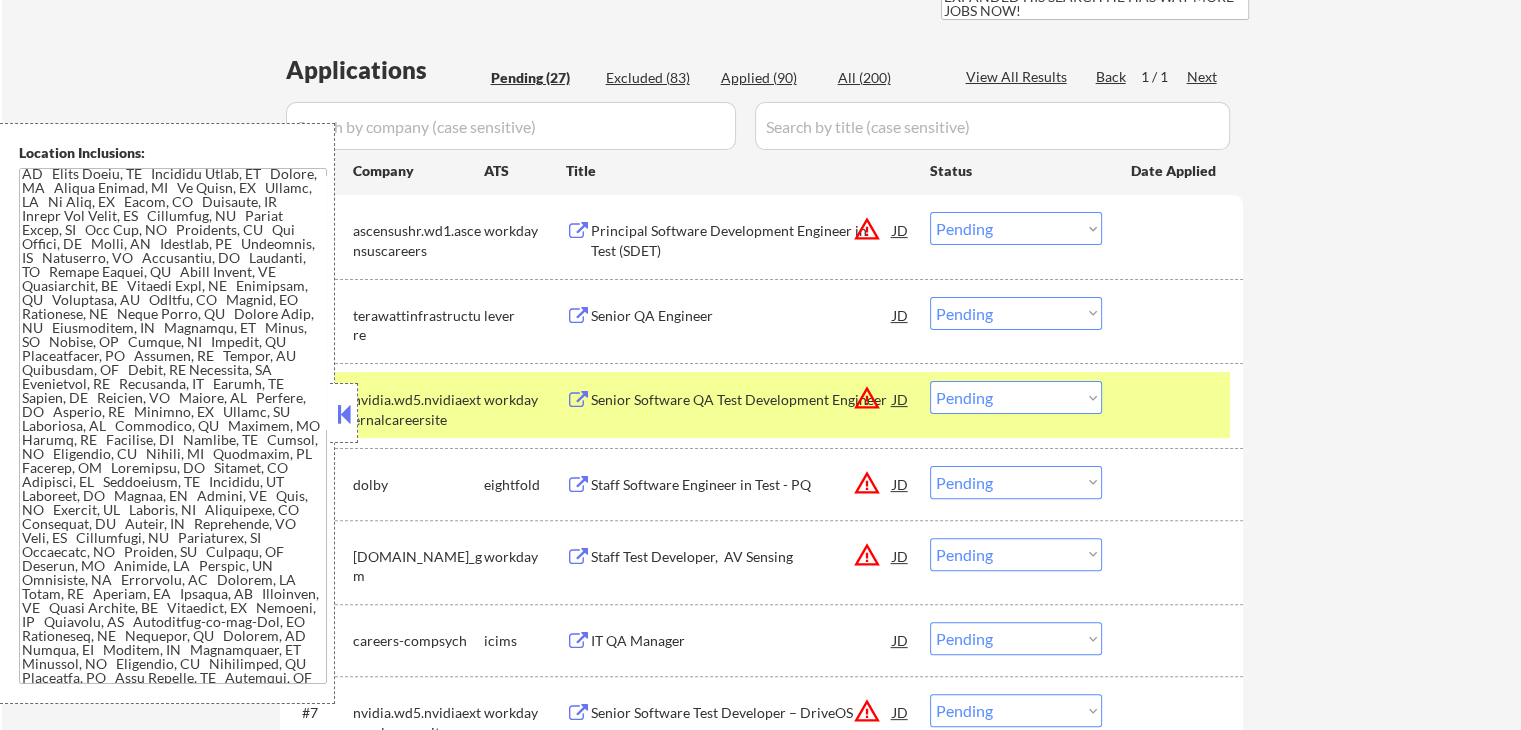 scroll, scrollTop: 500, scrollLeft: 0, axis: vertical 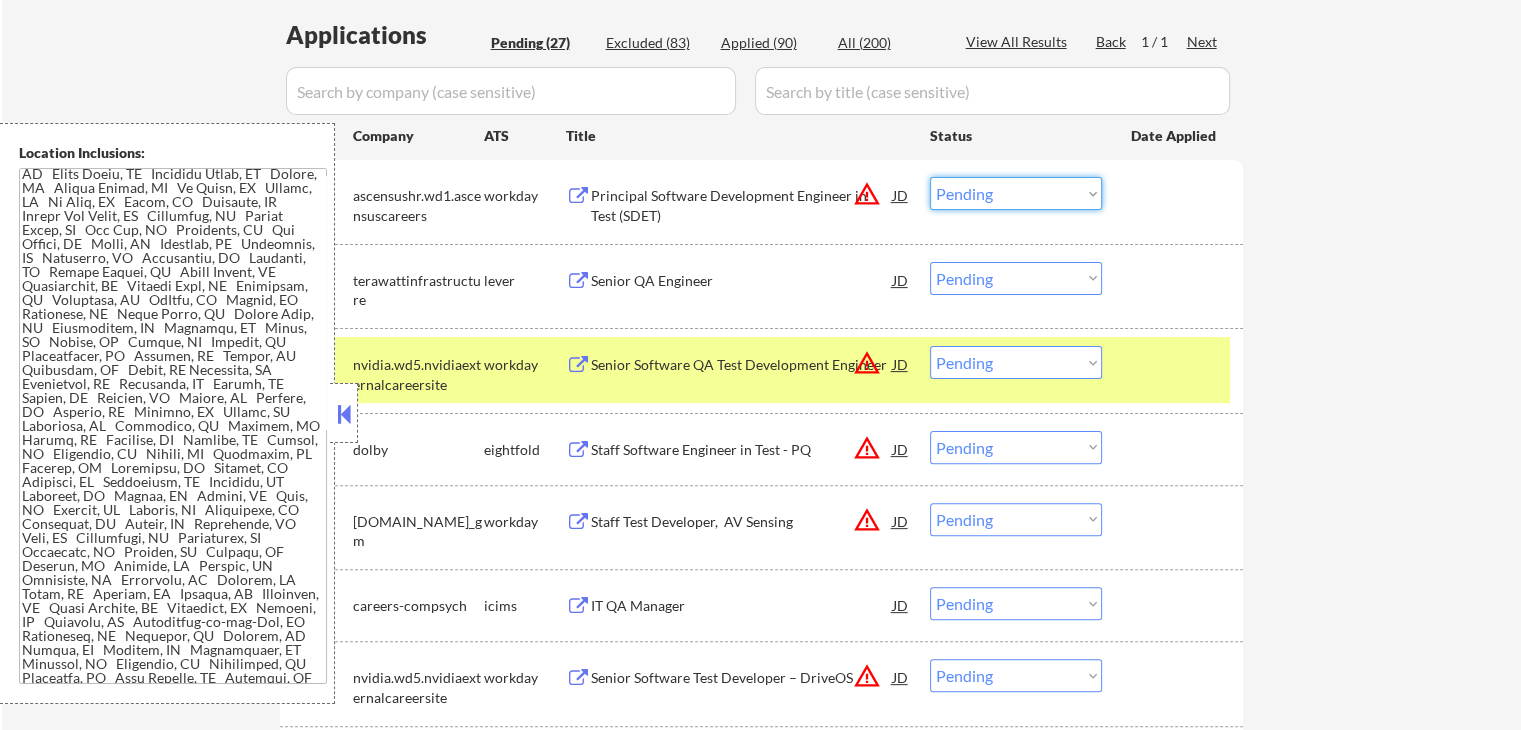drag, startPoint x: 1001, startPoint y: 193, endPoint x: 1001, endPoint y: 208, distance: 15 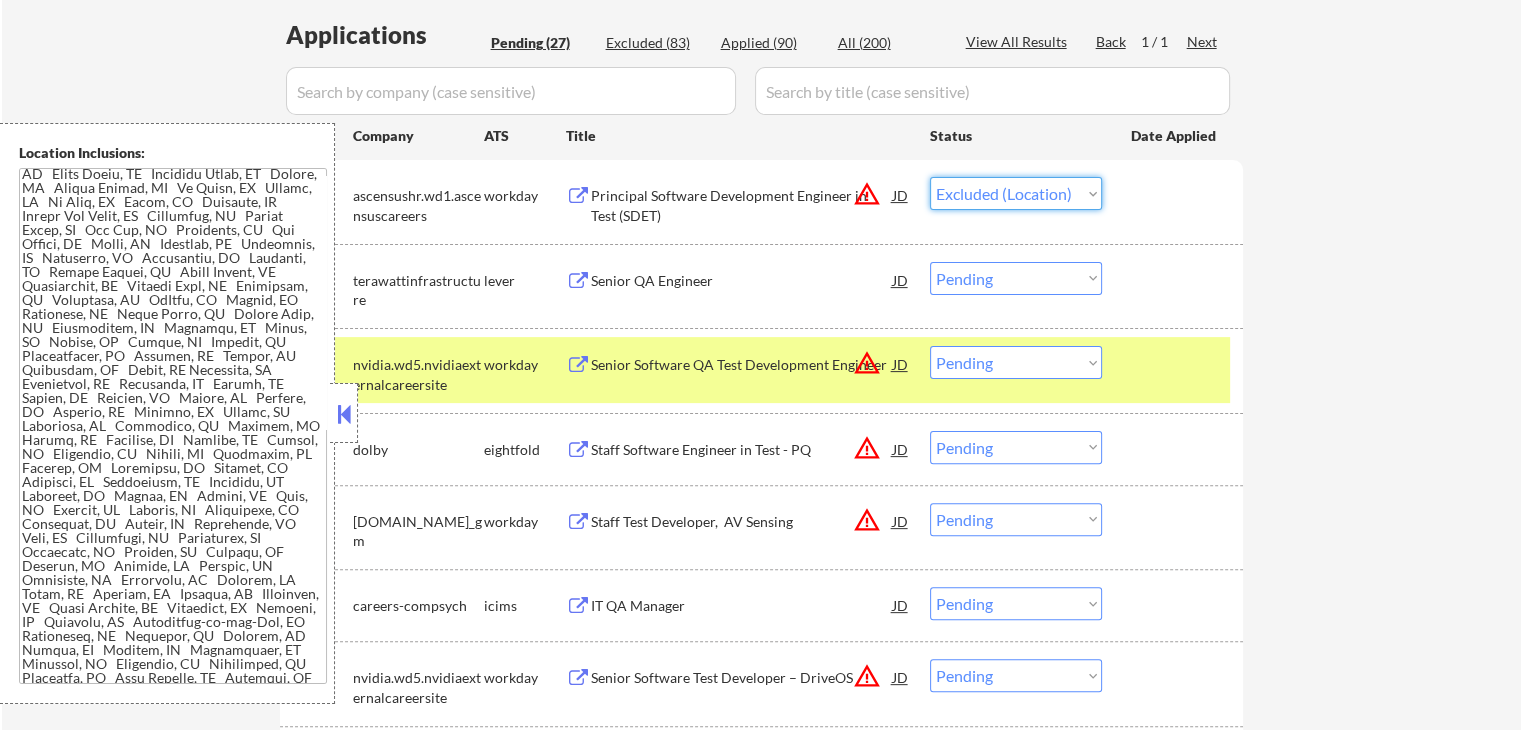 click on "Choose an option... Pending Applied Excluded (Questions) Excluded (Expired) Excluded (Location) Excluded (Bad Match) Excluded (Blocklist) Excluded (Salary) Excluded (Other)" at bounding box center [1016, 193] 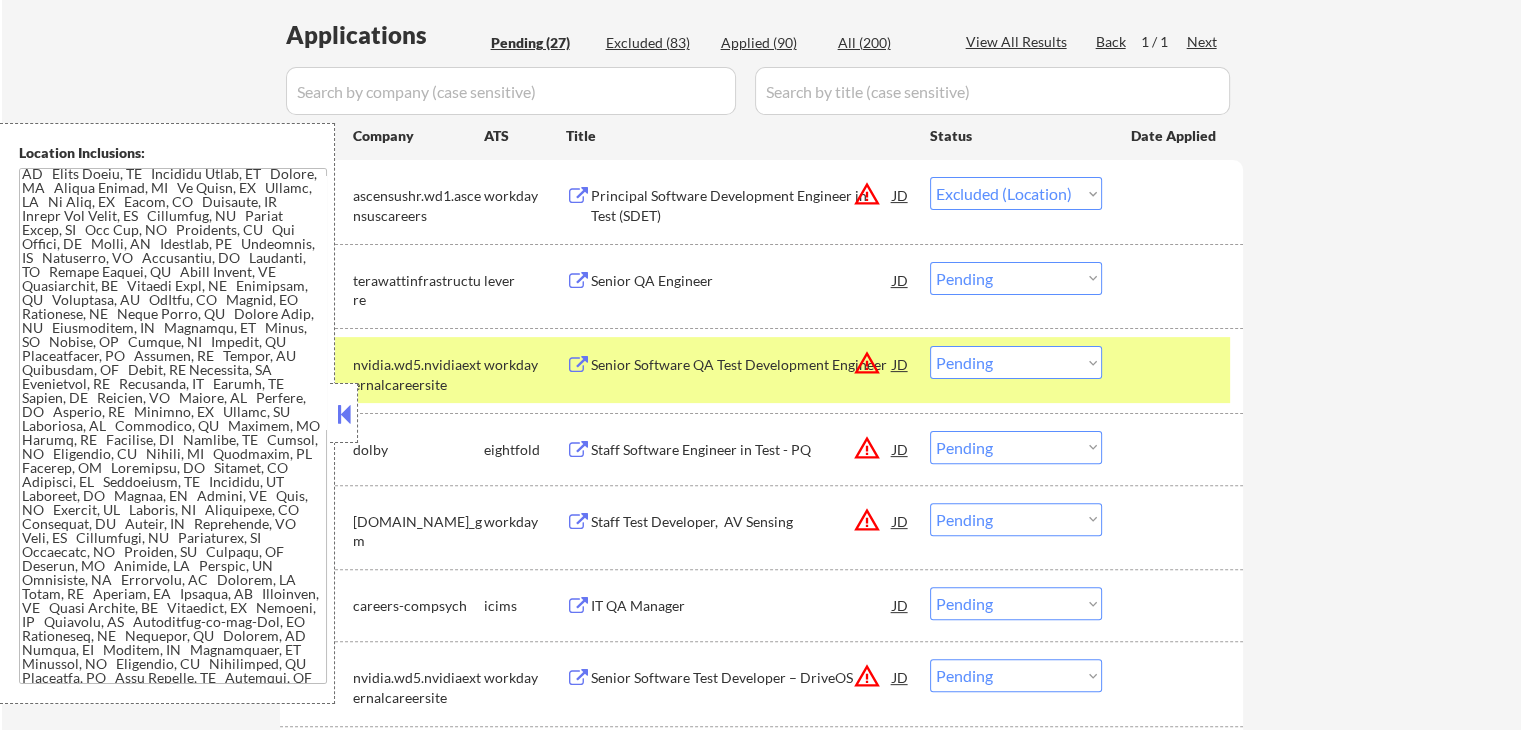 click on "← Return to /applysquad Mailslurp Inbox Job Search Builder [PERSON_NAME] User Email:  [EMAIL_ADDRESS][DOMAIN_NAME] Application Email:  [EMAIL_ADDRESS][DOMAIN_NAME] Mailslurp Email:  [PERSON_NAME][EMAIL_ADDRESS][PERSON_NAME][DOMAIN_NAME] LinkedIn:   [URL][DOMAIN_NAME]
Phone:  [PHONE_NUMBER] Current Location:  [GEOGRAPHIC_DATA], [US_STATE] Applies:  81 sent / 200 bought Internal Notes Please use $175K minimum salary for [GEOGRAPHIC_DATA] Area jobs (all the ones that are within 1-2 hours of SF), $150K is fine for all others 7/8 [PERSON_NAME] is open to AI answers for his applications, please revisit previous skipped jobs - EF 7/8
you may apply source/ manually to any QA Manager roles so long as you confirm it's FIRMWARE OR SOFTWARE QA (and not like, quality of healthcare services or medical devices) 7/6 Can work in country of residence?:  yes Squad Notes Minimum salary:  $150,000 Will need Visa to work in that country now/future?:   no Download Resume Add a Job Manually Applications Pending (27) Excluded (83) Applied (90) Back #1" at bounding box center [761, 994] 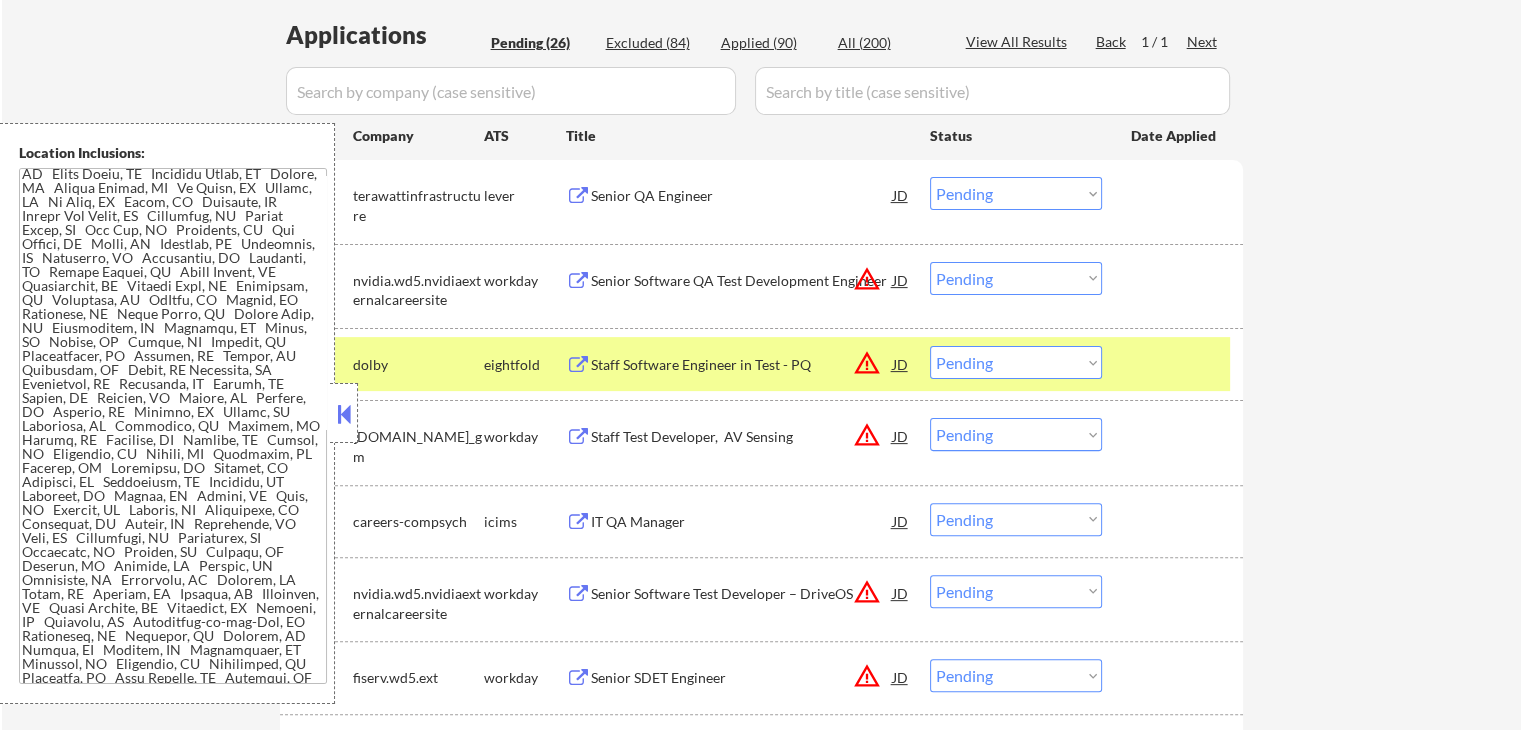 click on "Senior QA Engineer" at bounding box center [742, 195] 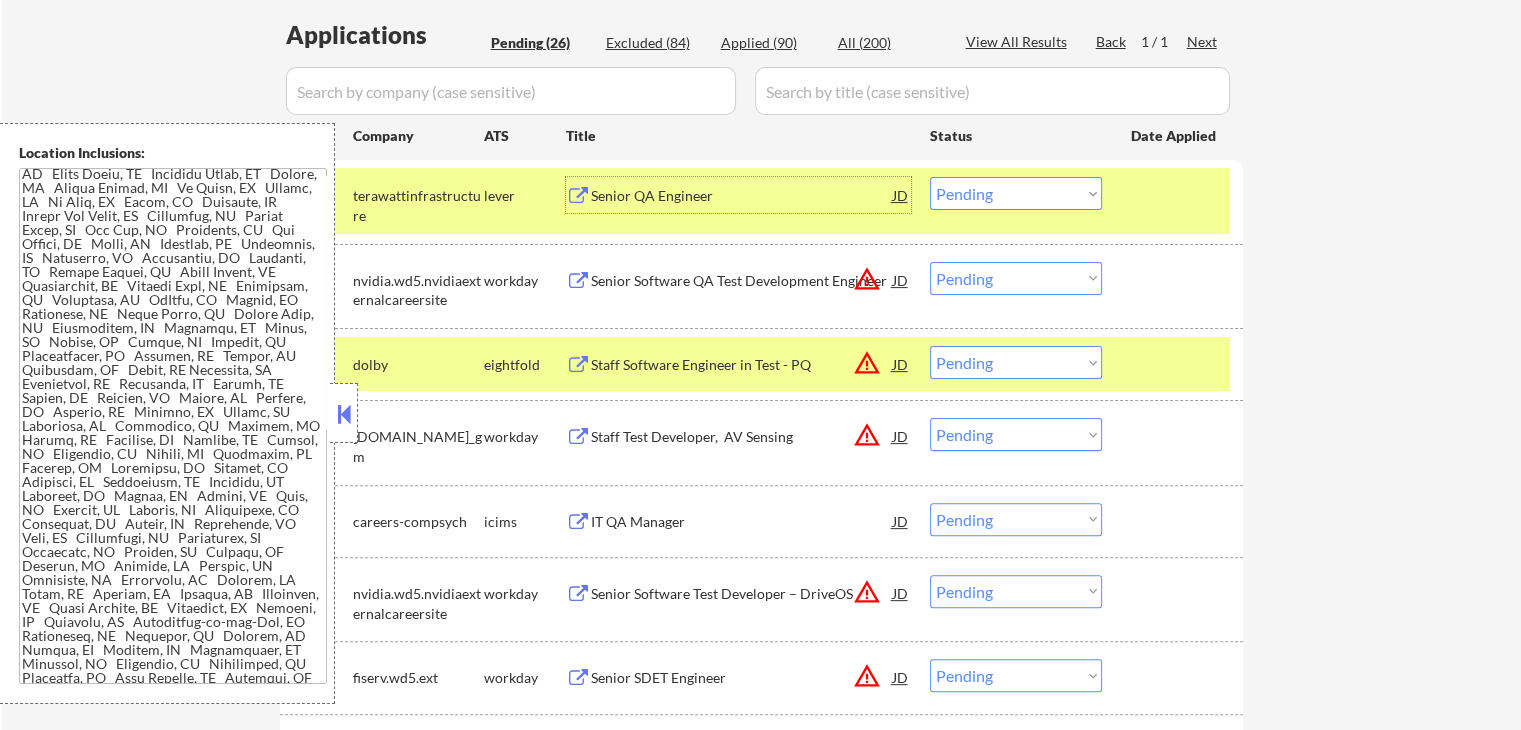 click on "Senior Software QA Test Development Engineer" at bounding box center (742, 281) 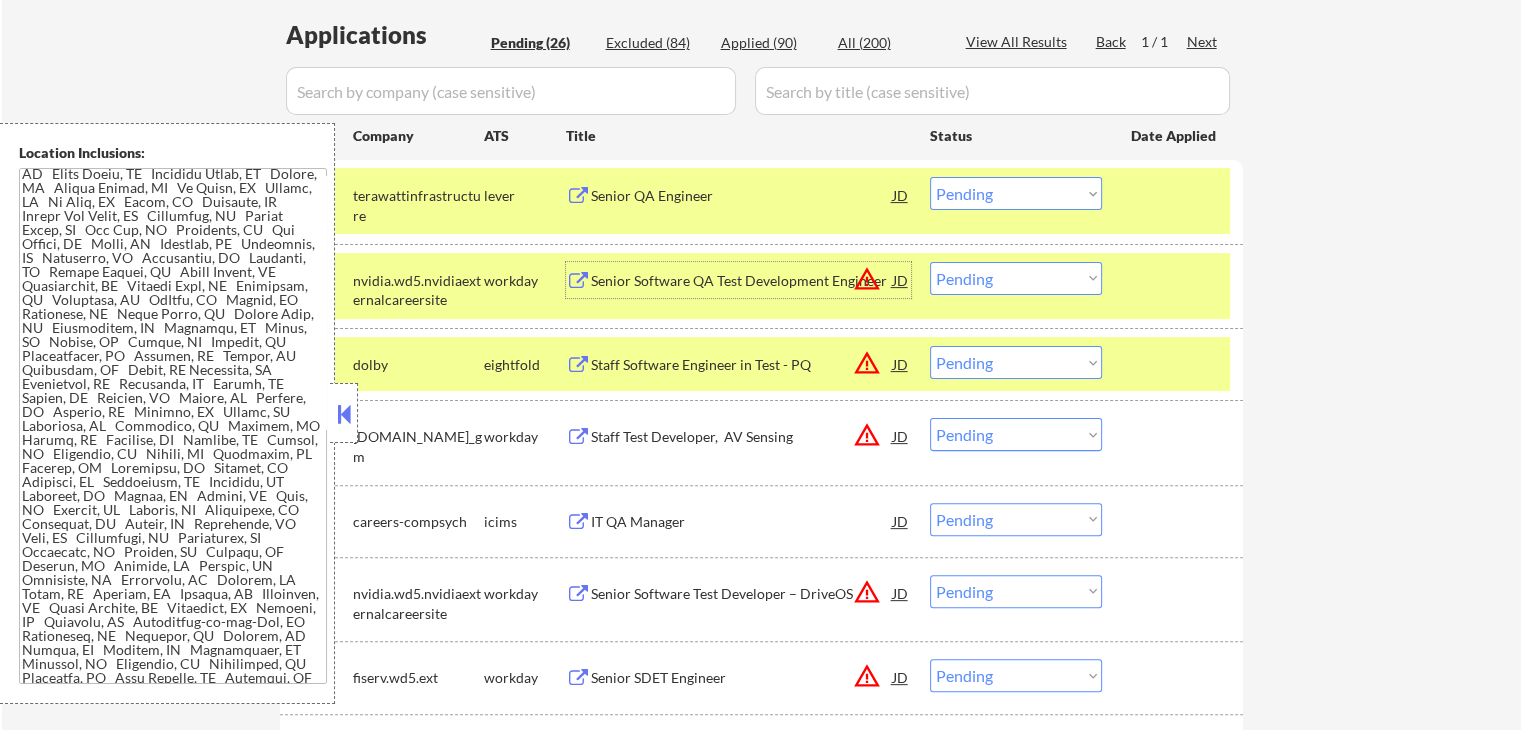 click on "Staff Software Engineer in Test - PQ" at bounding box center (742, 365) 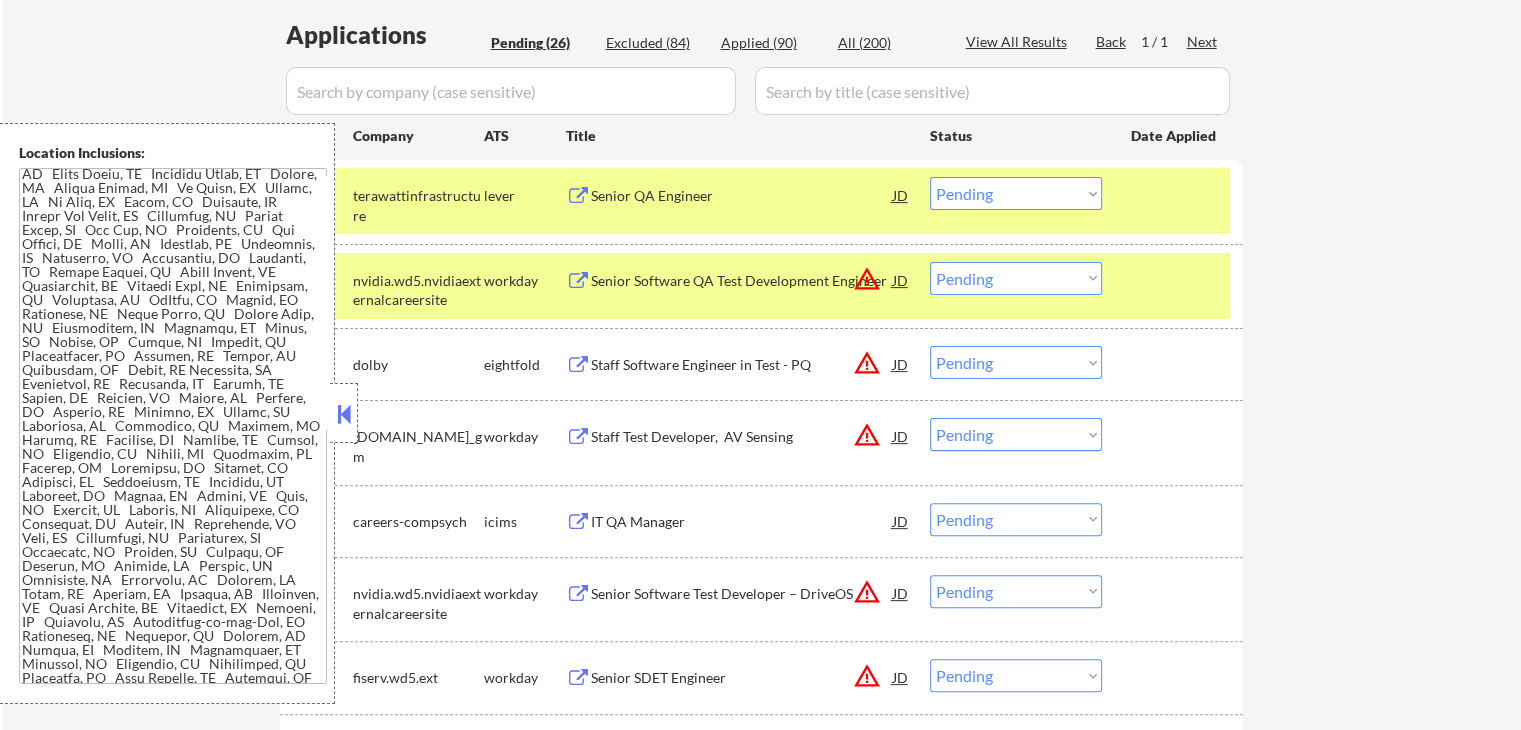scroll, scrollTop: 3185, scrollLeft: 0, axis: vertical 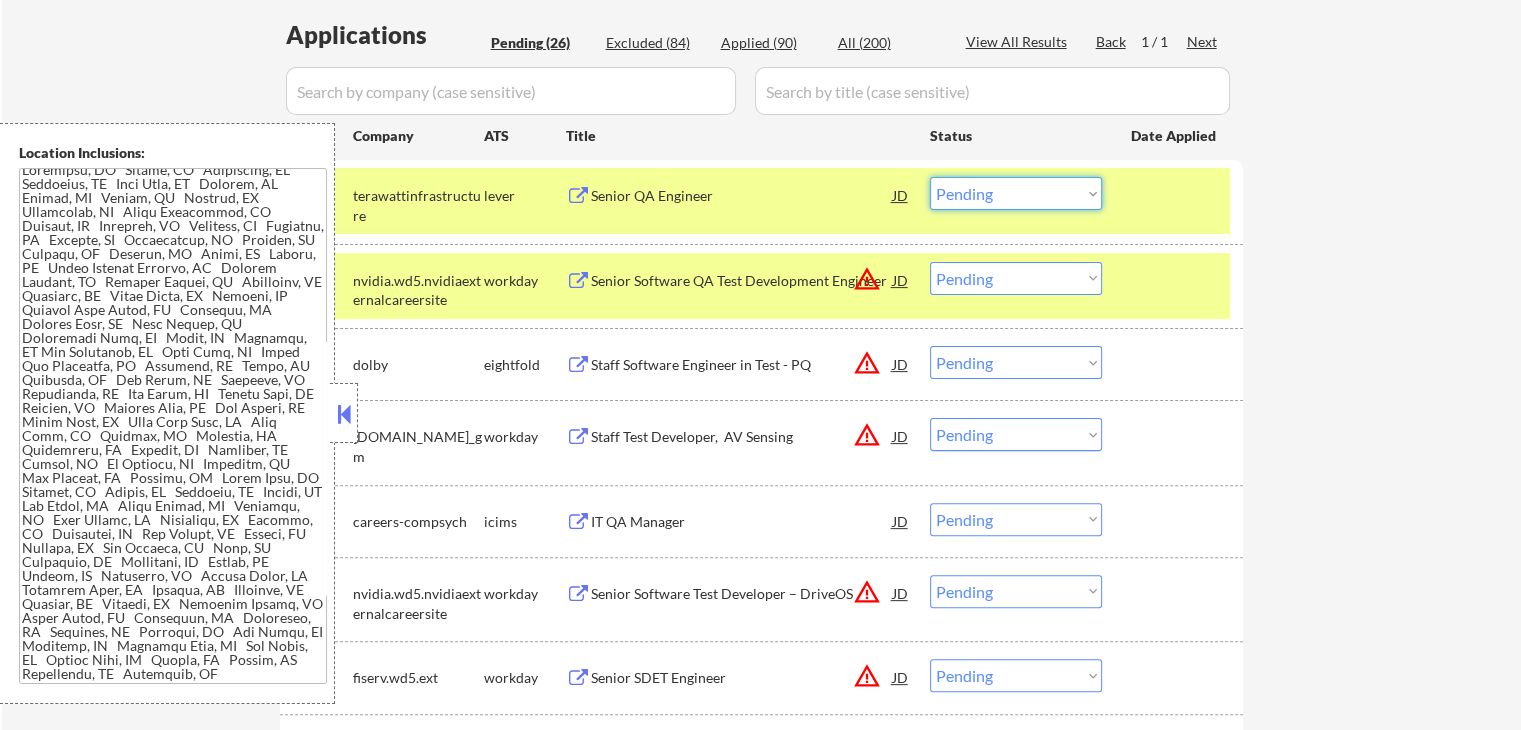 drag, startPoint x: 1006, startPoint y: 189, endPoint x: 996, endPoint y: 209, distance: 22.36068 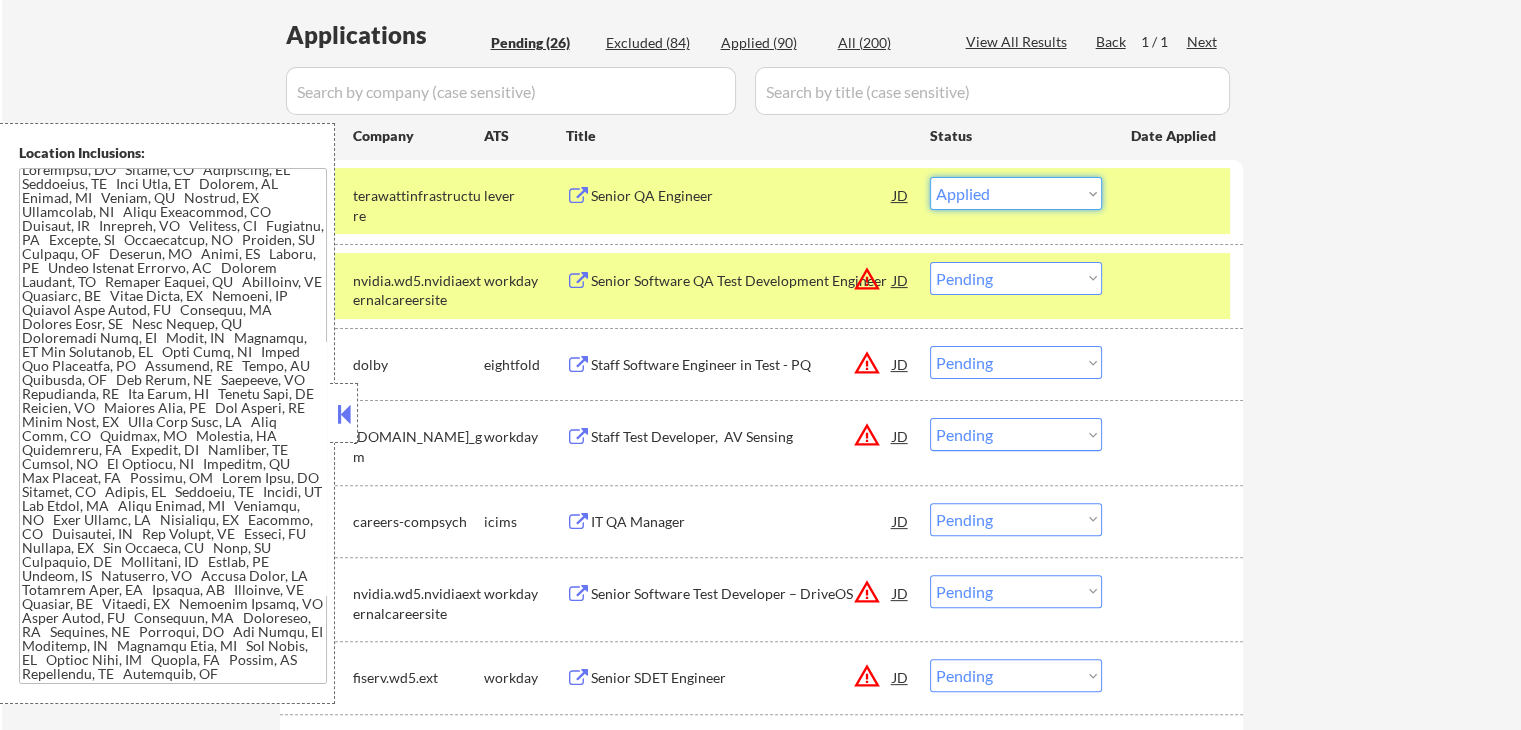 click on "Choose an option... Pending Applied Excluded (Questions) Excluded (Expired) Excluded (Location) Excluded (Bad Match) Excluded (Blocklist) Excluded (Salary) Excluded (Other)" at bounding box center [1016, 193] 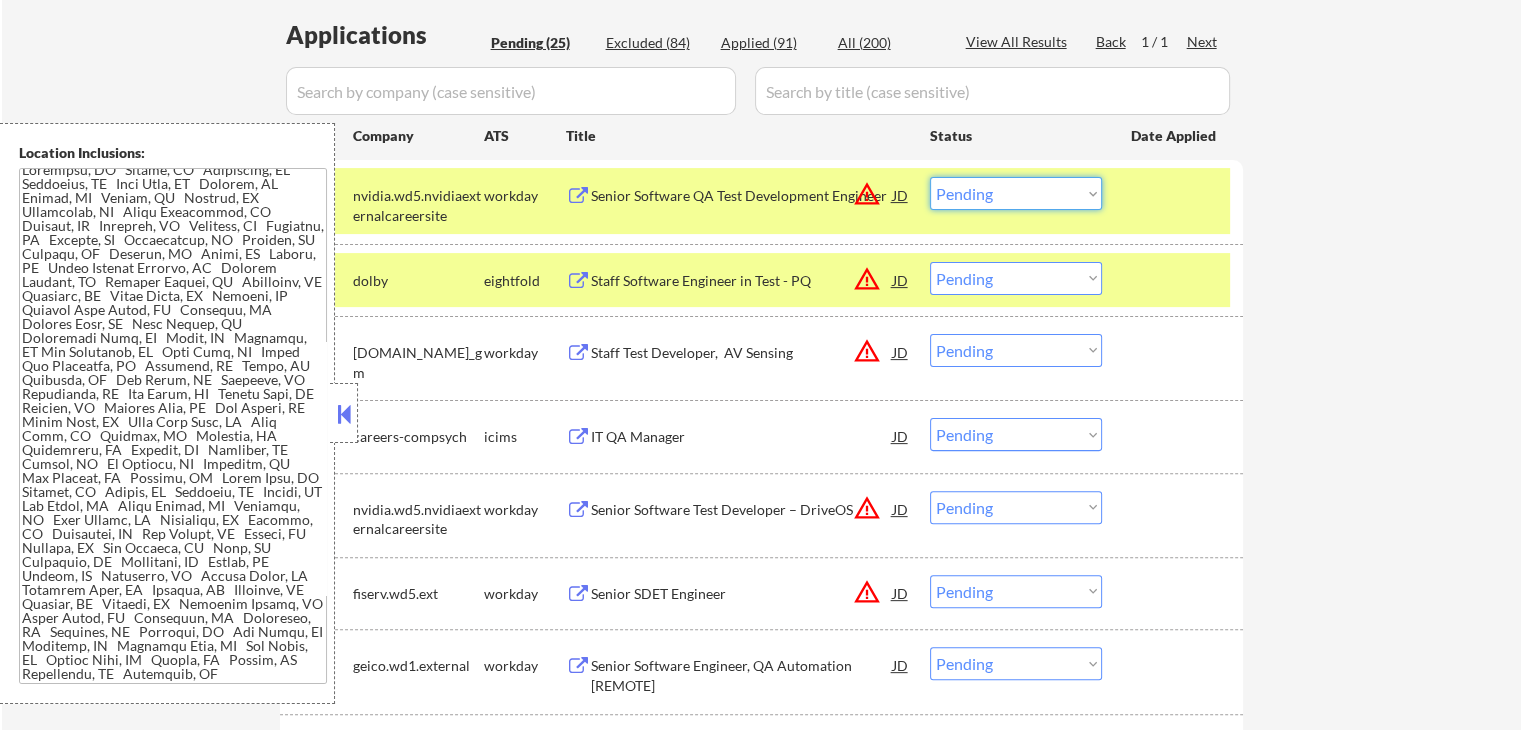 click on "Choose an option... Pending Applied Excluded (Questions) Excluded (Expired) Excluded (Location) Excluded (Bad Match) Excluded (Blocklist) Excluded (Salary) Excluded (Other)" at bounding box center (1016, 193) 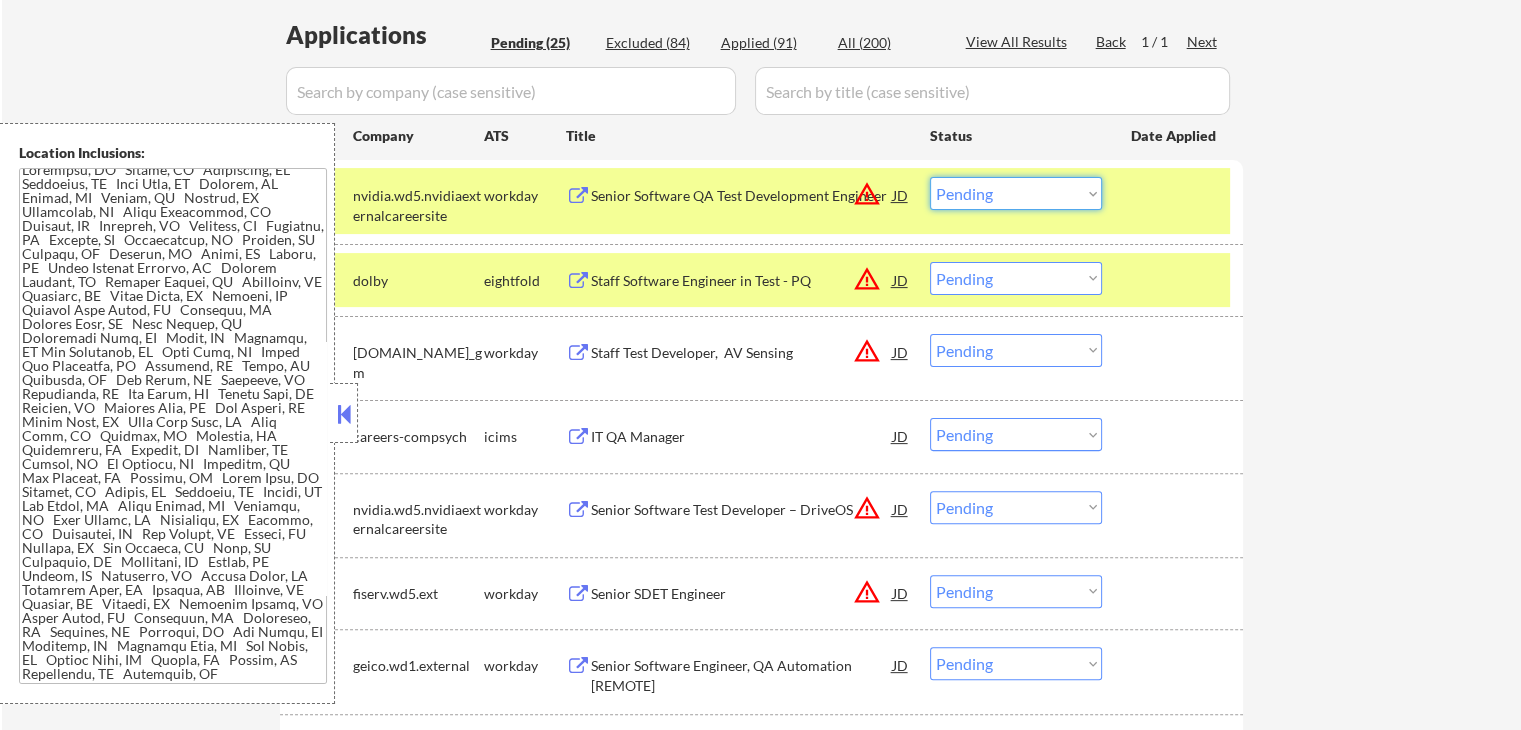 select on ""applied"" 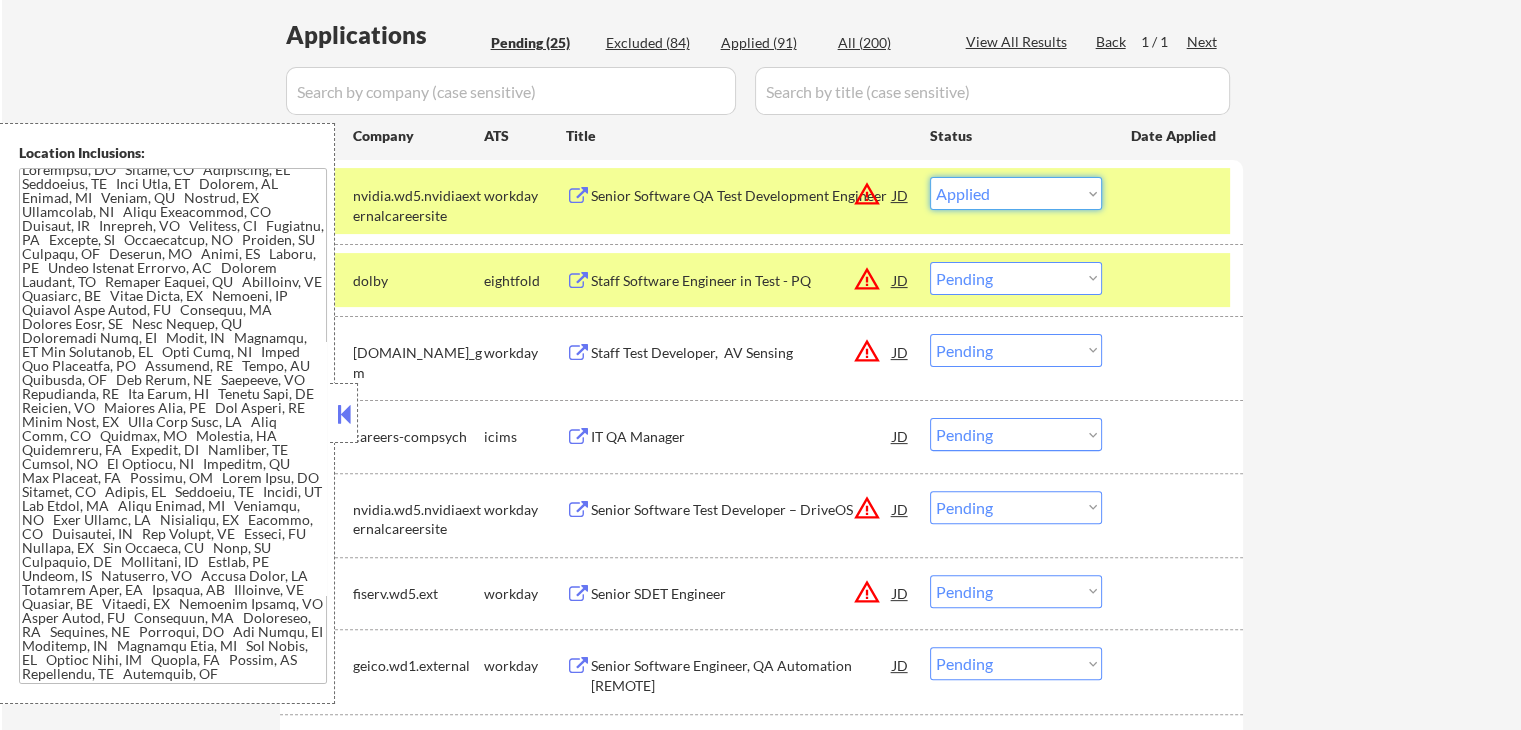 click on "Choose an option... Pending Applied Excluded (Questions) Excluded (Expired) Excluded (Location) Excluded (Bad Match) Excluded (Blocklist) Excluded (Salary) Excluded (Other)" at bounding box center [1016, 193] 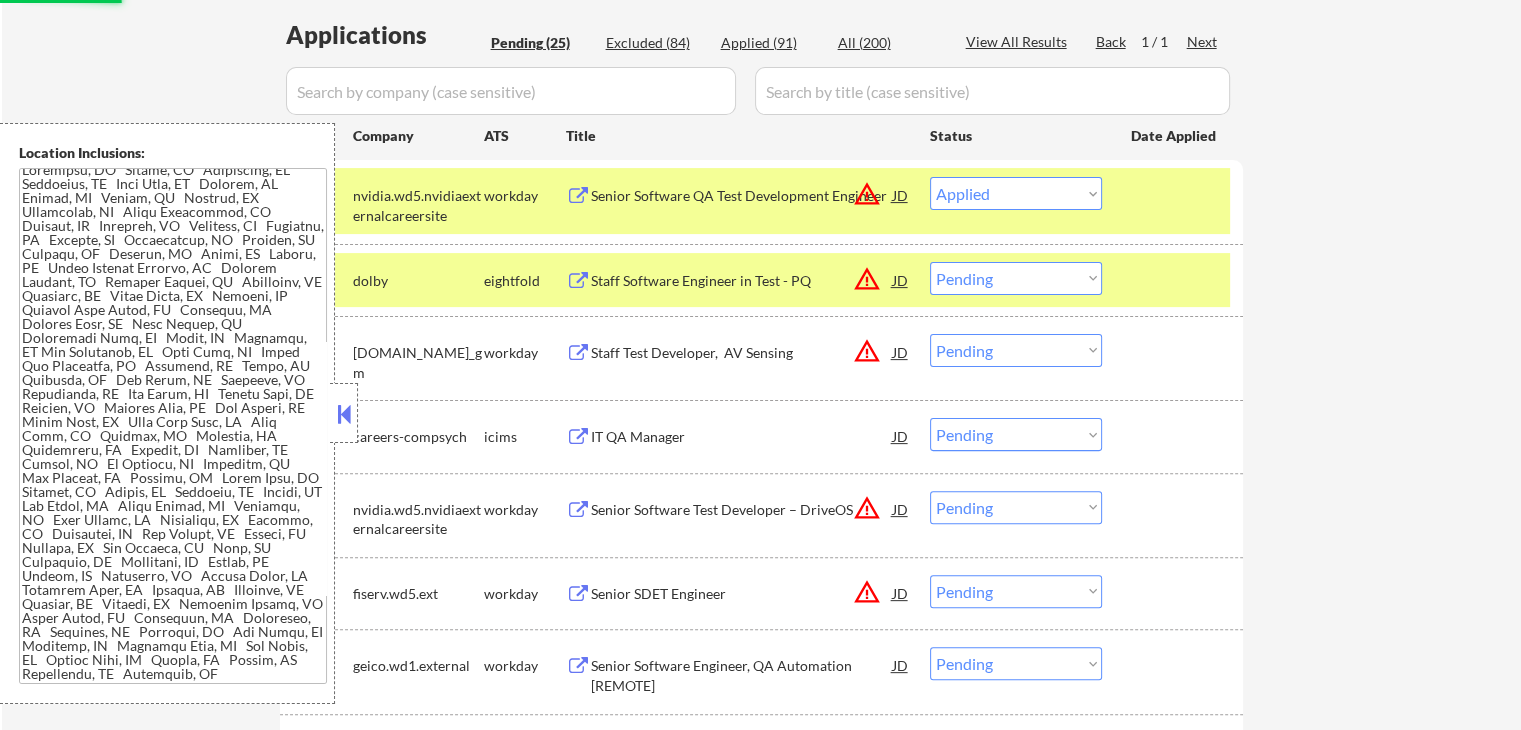 click on "Applied (91)" at bounding box center (771, 43) 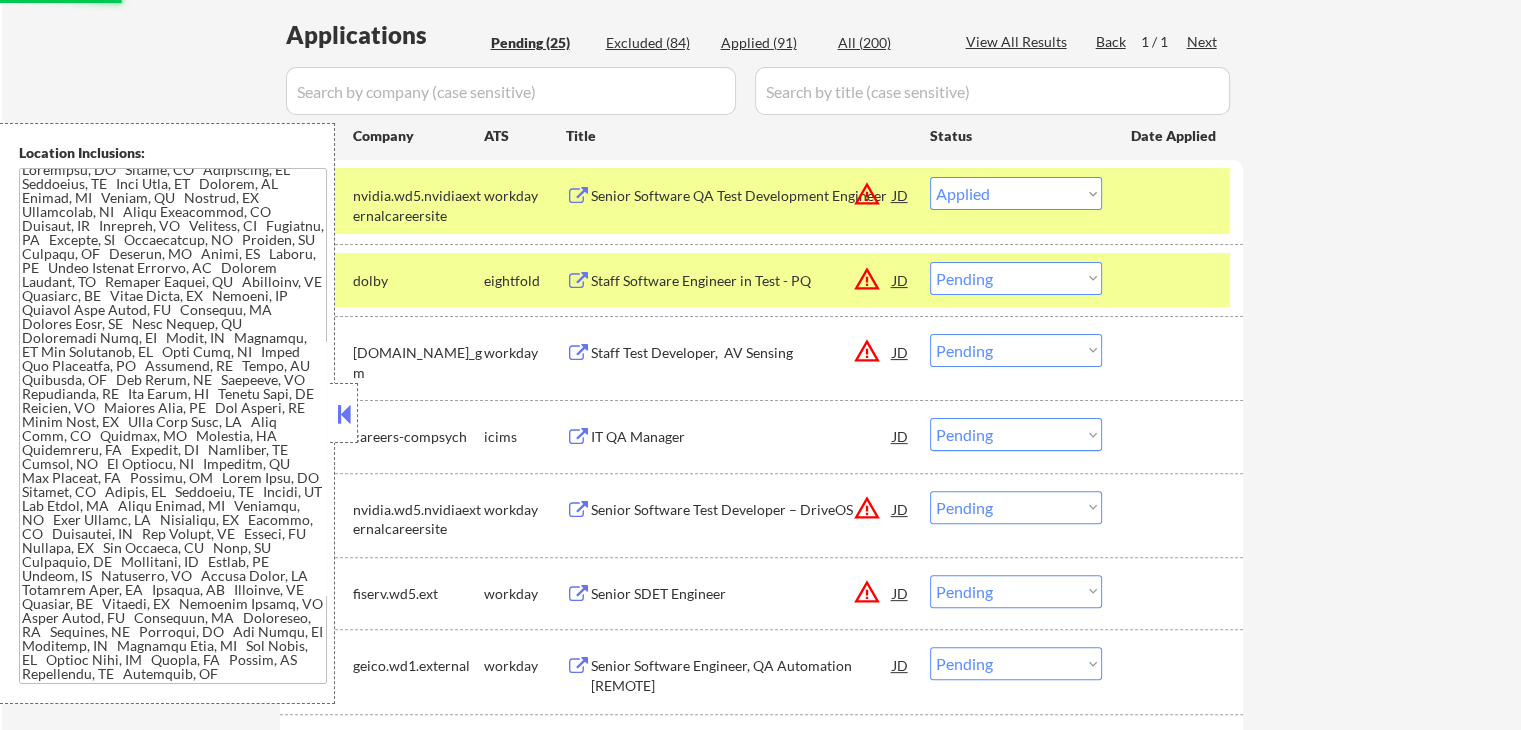 select on ""applied"" 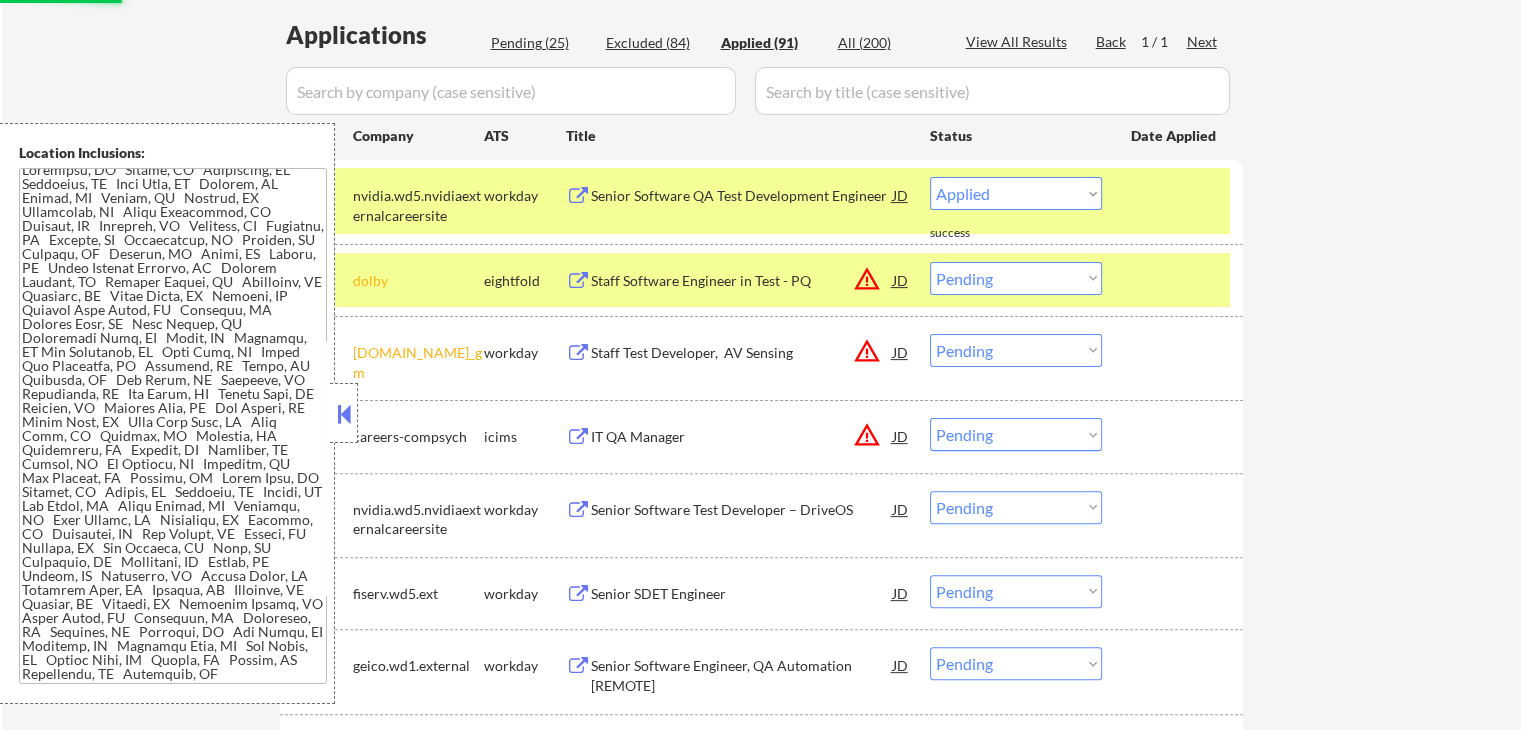 select on ""applied"" 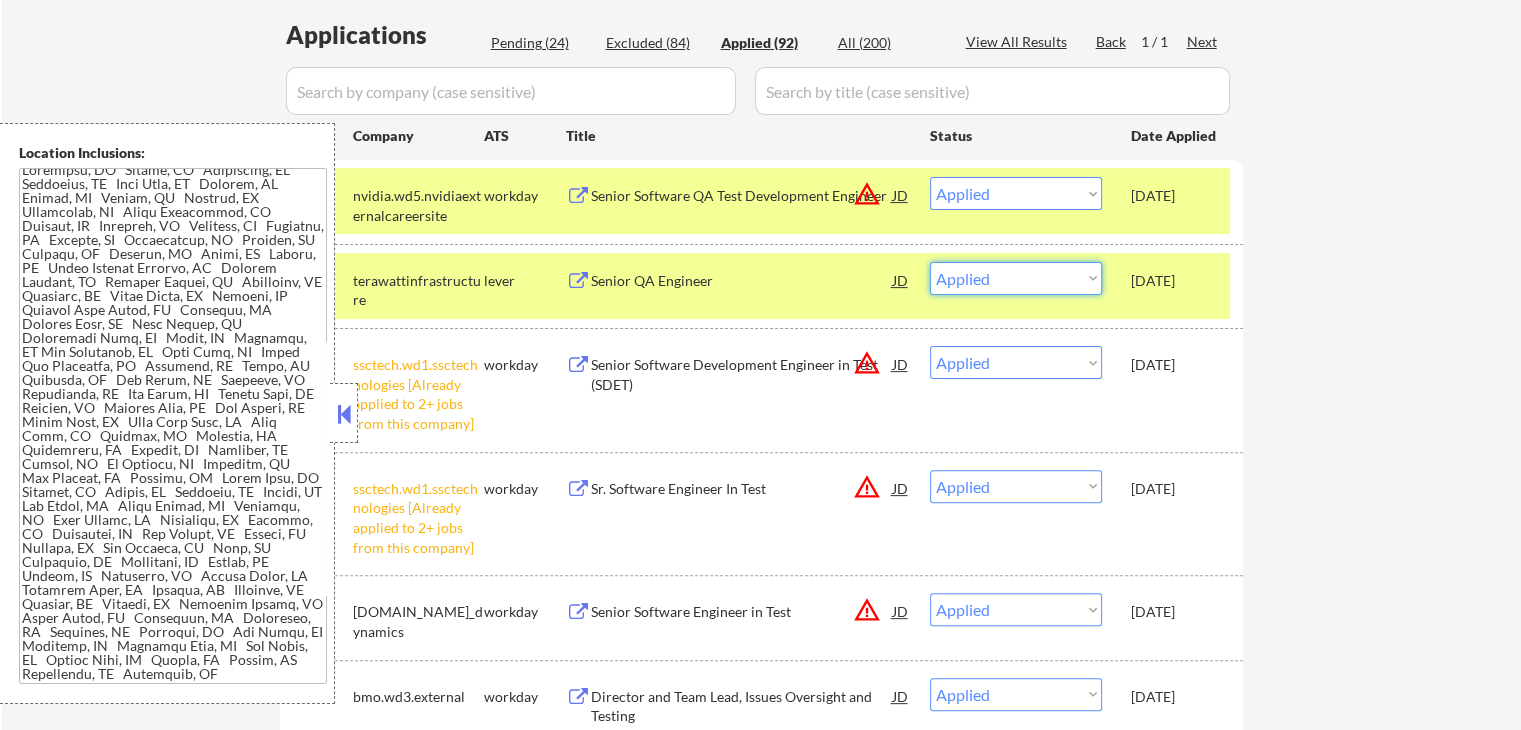 click on "Choose an option... Pending Applied Excluded (Questions) Excluded (Expired) Excluded (Location) Excluded (Bad Match) Excluded (Blocklist) Excluded (Salary) Excluded (Other)" at bounding box center (1016, 278) 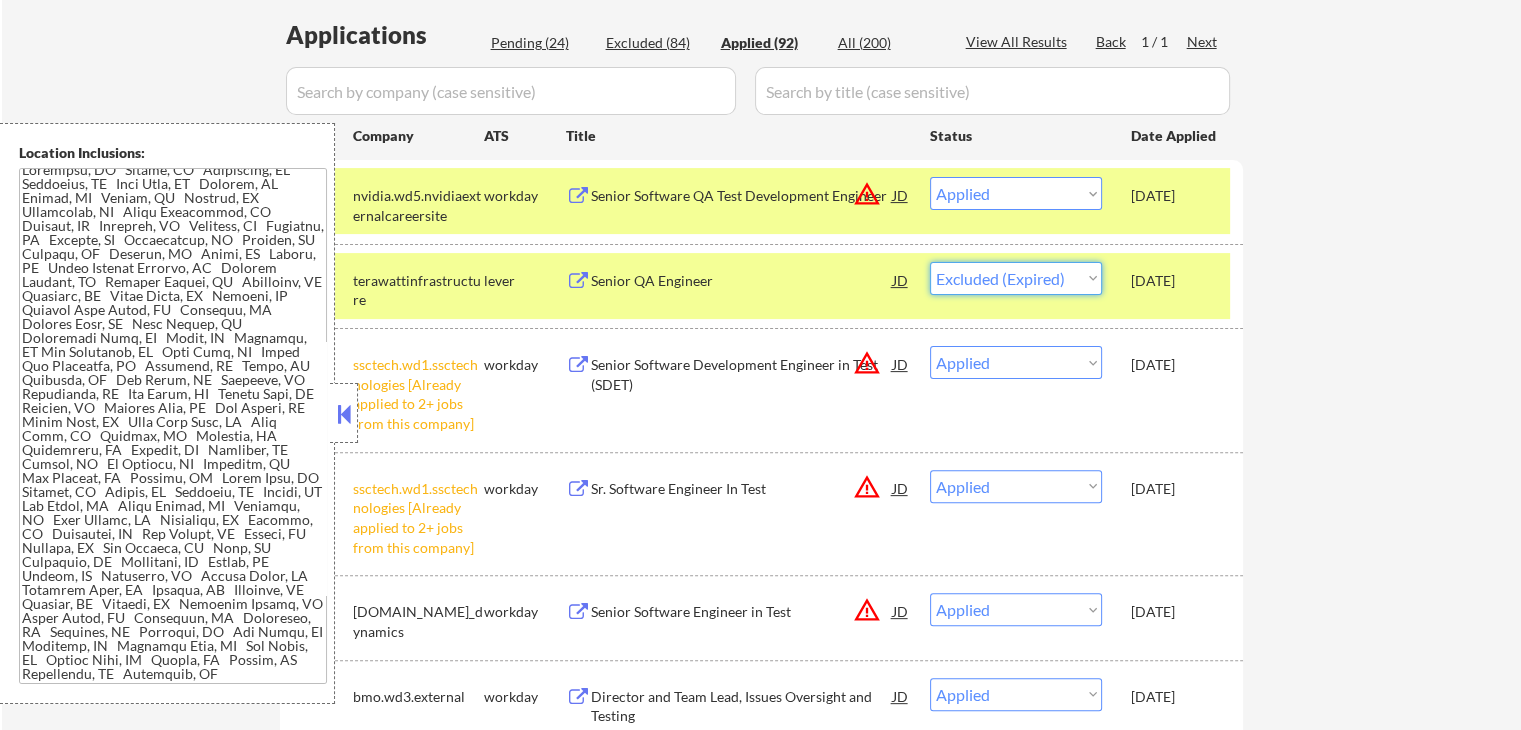 click on "Choose an option... Pending Applied Excluded (Questions) Excluded (Expired) Excluded (Location) Excluded (Bad Match) Excluded (Blocklist) Excluded (Salary) Excluded (Other)" at bounding box center [1016, 278] 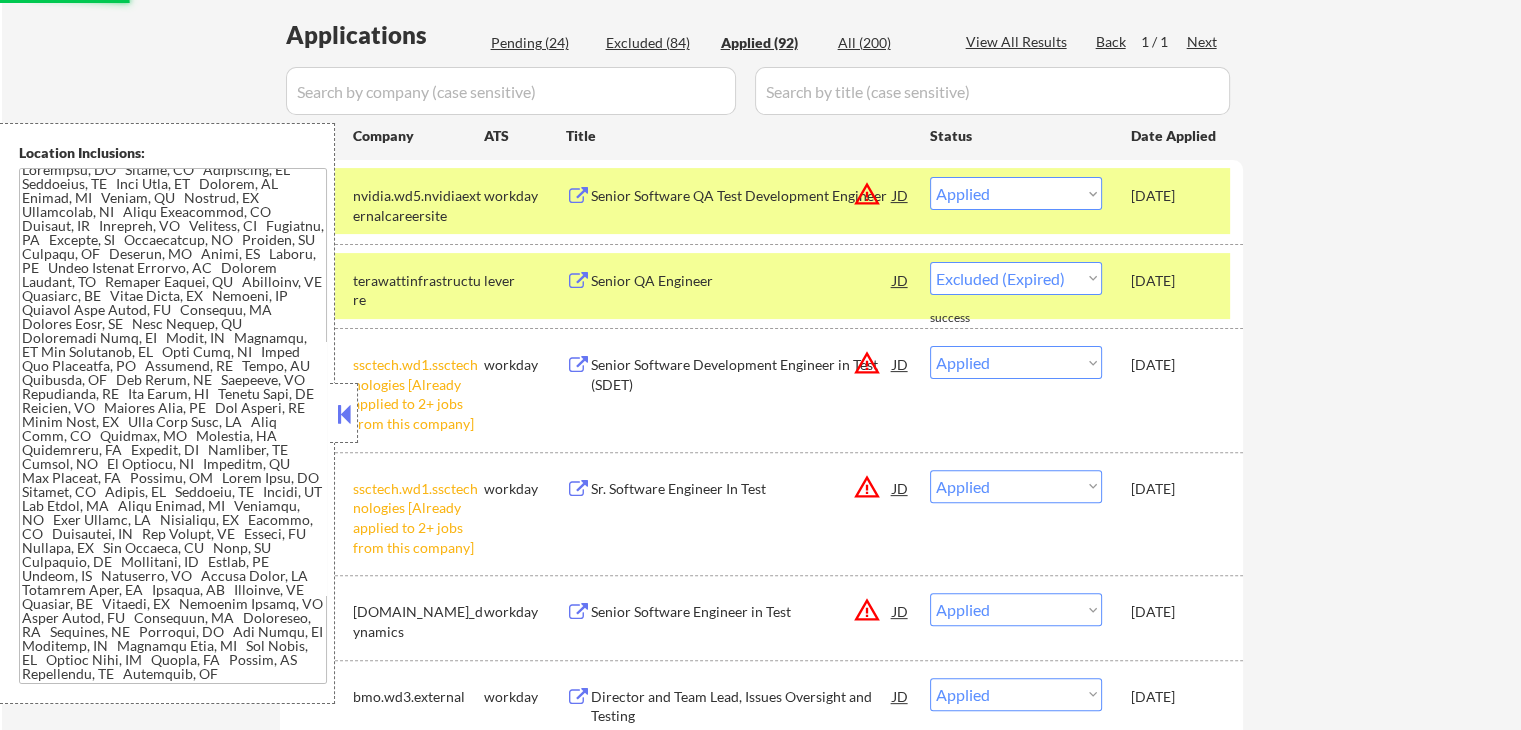 click on "Pending (24)" at bounding box center [541, 43] 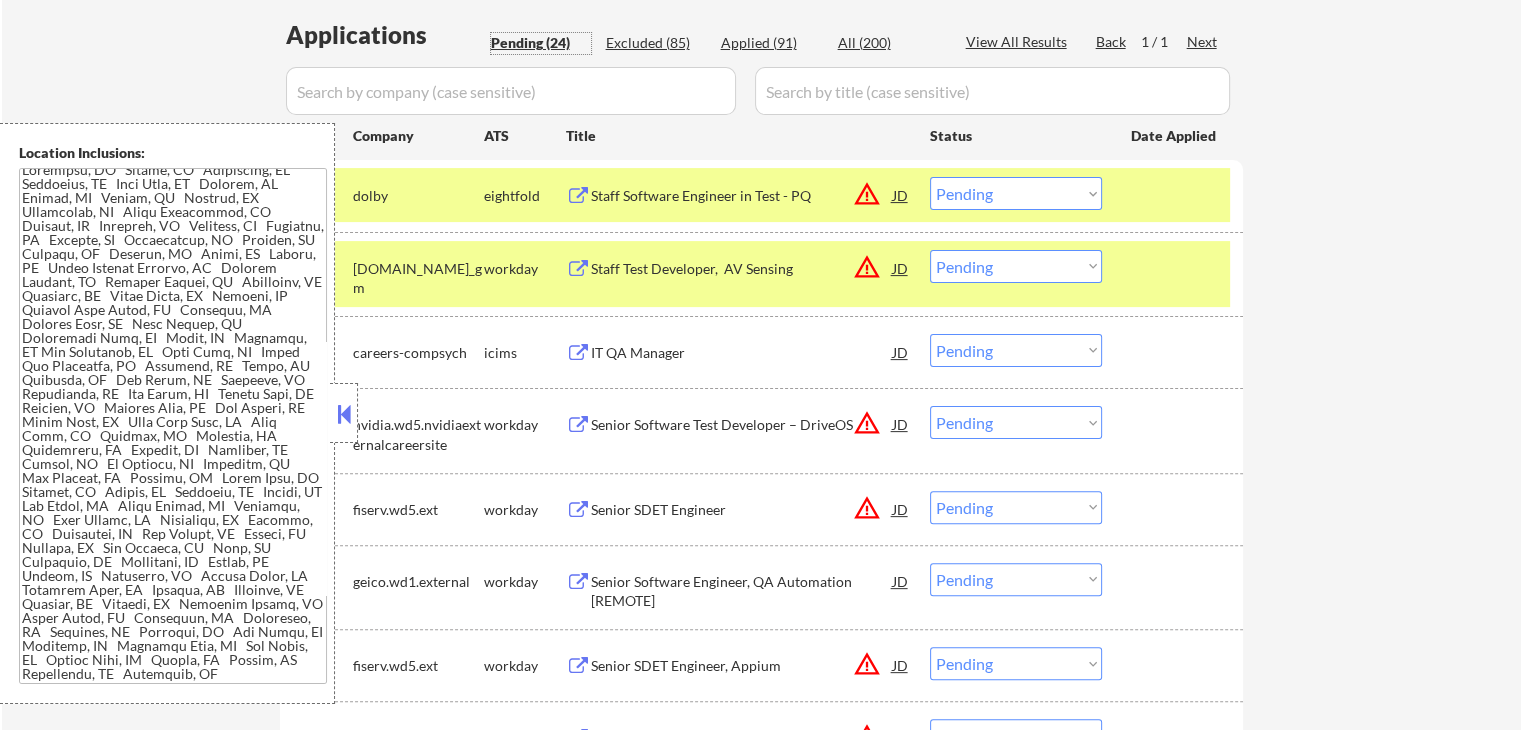 drag, startPoint x: 1003, startPoint y: 190, endPoint x: 1004, endPoint y: 206, distance: 16.03122 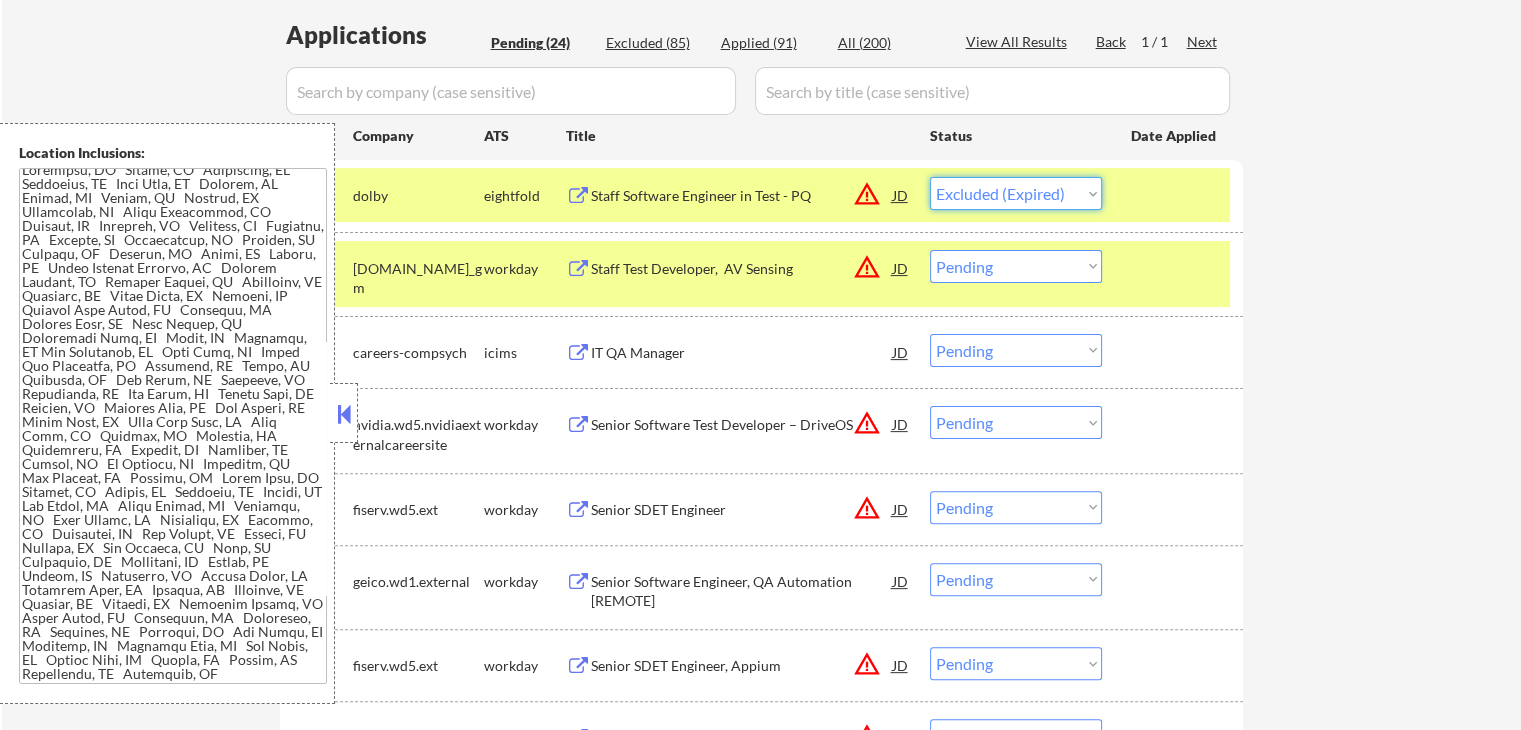click on "Choose an option... Pending Applied Excluded (Questions) Excluded (Expired) Excluded (Location) Excluded (Bad Match) Excluded (Blocklist) Excluded (Salary) Excluded (Other)" at bounding box center (1016, 193) 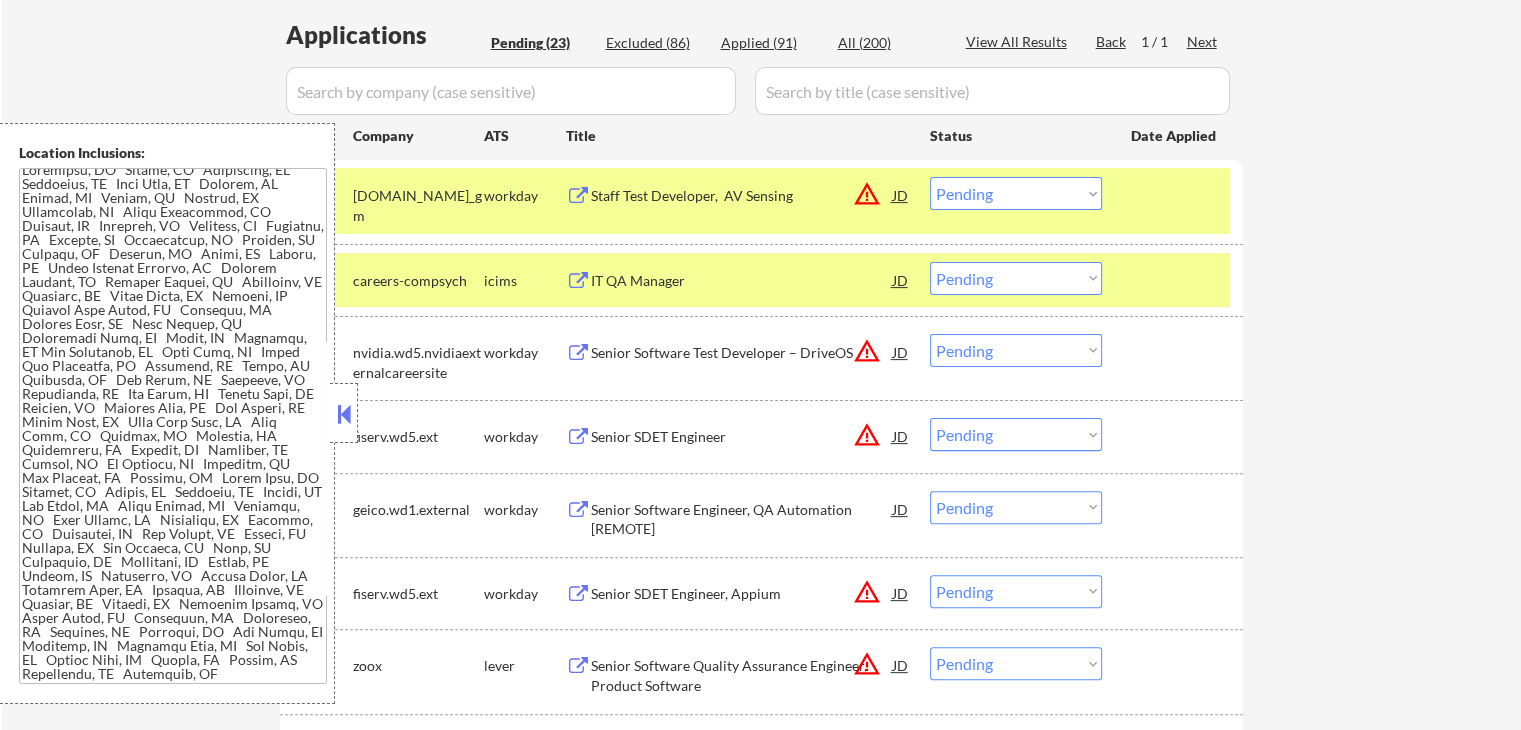 click on "Staff Test Developer,  AV Sensing" at bounding box center [742, 196] 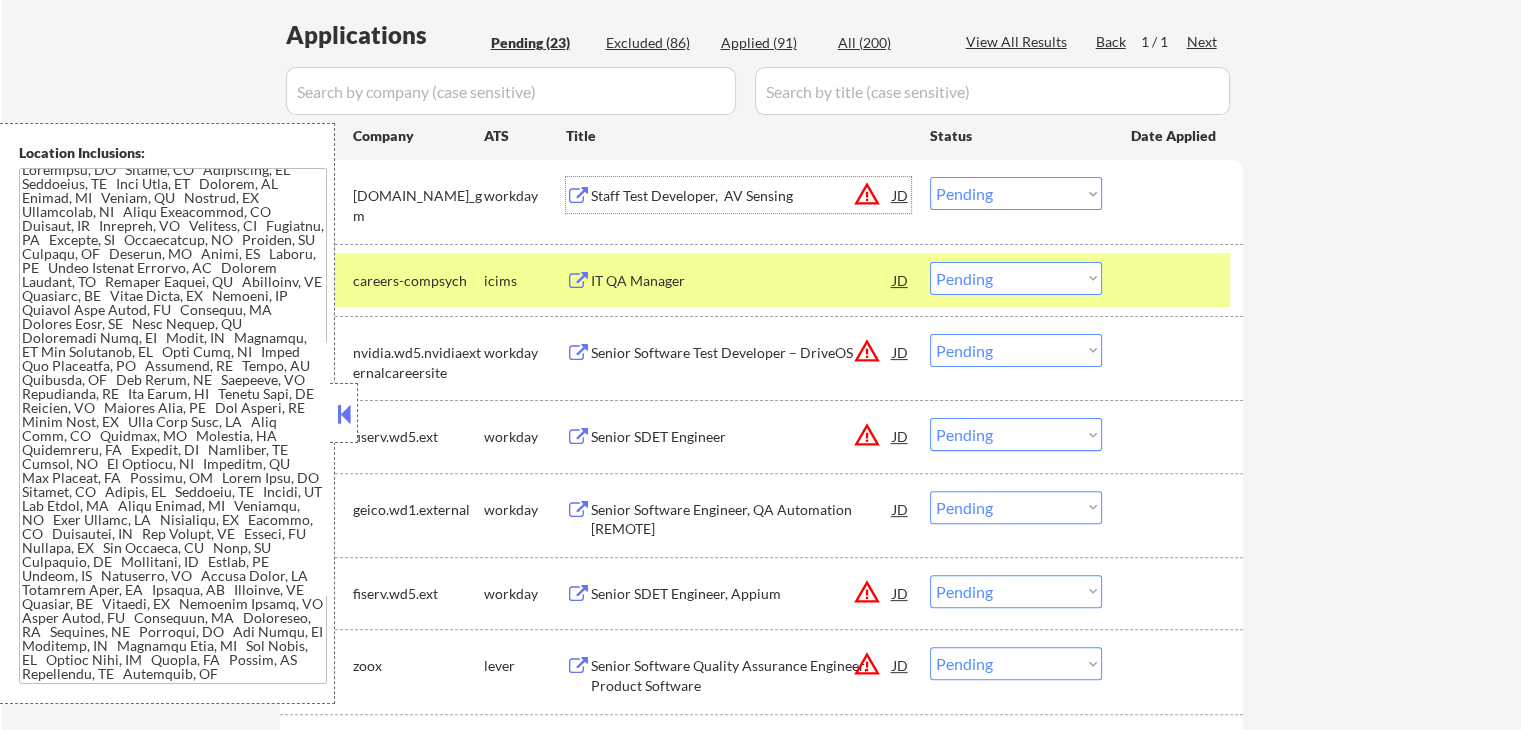 click on "IT QA Manager" at bounding box center [742, 281] 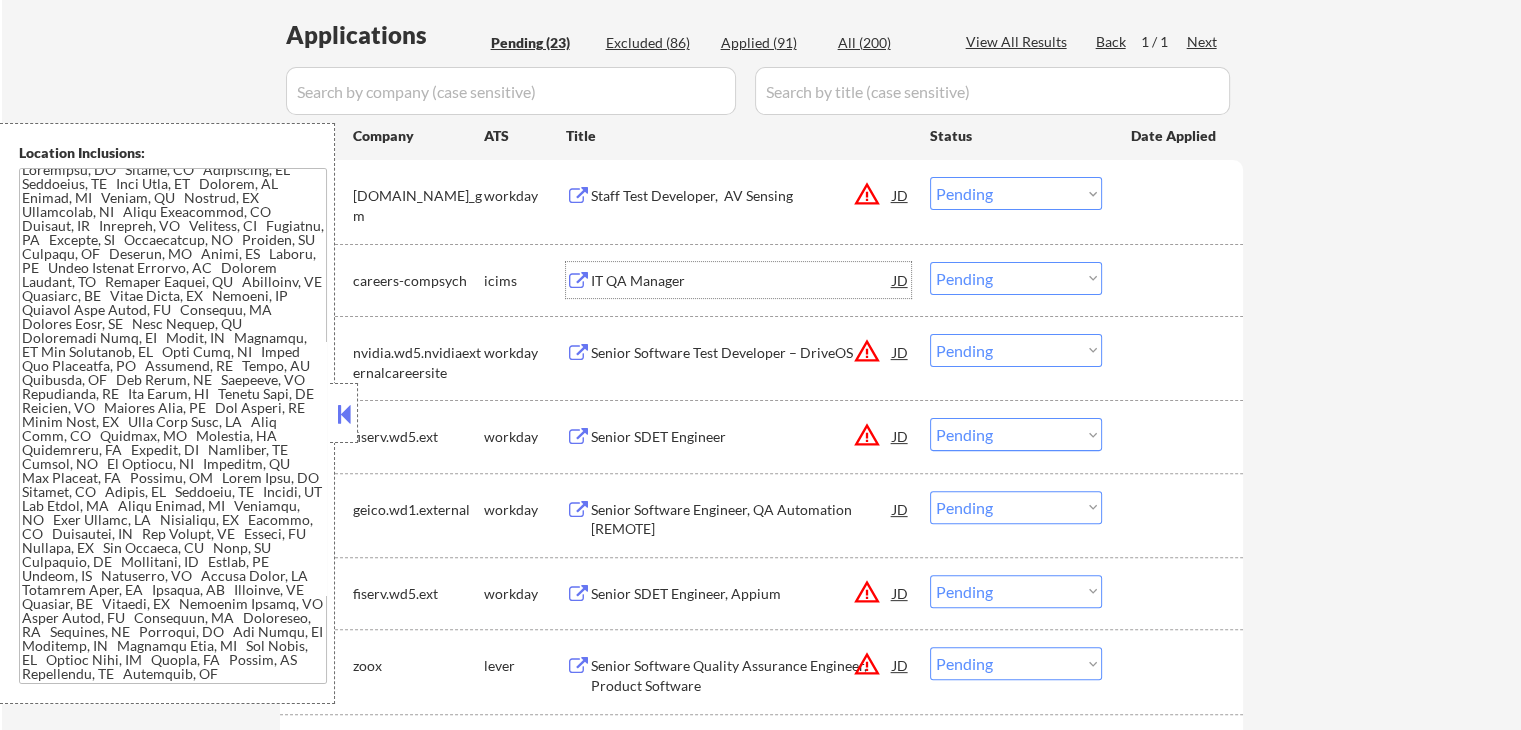 click on "Choose an option... Pending Applied Excluded (Questions) Excluded (Expired) Excluded (Location) Excluded (Bad Match) Excluded (Blocklist) Excluded (Salary) Excluded (Other)" at bounding box center [1016, 193] 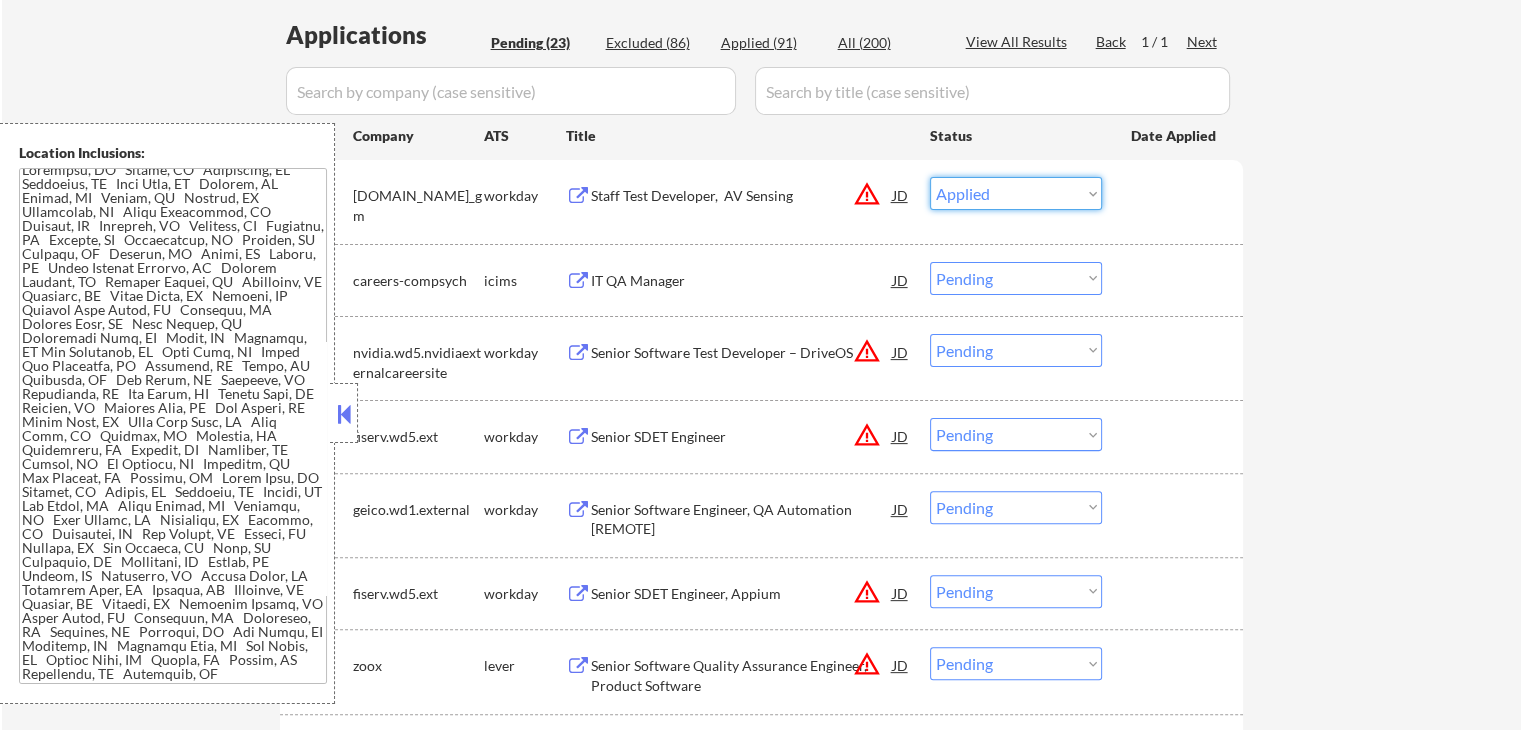 click on "Choose an option... Pending Applied Excluded (Questions) Excluded (Expired) Excluded (Location) Excluded (Bad Match) Excluded (Blocklist) Excluded (Salary) Excluded (Other)" at bounding box center [1016, 193] 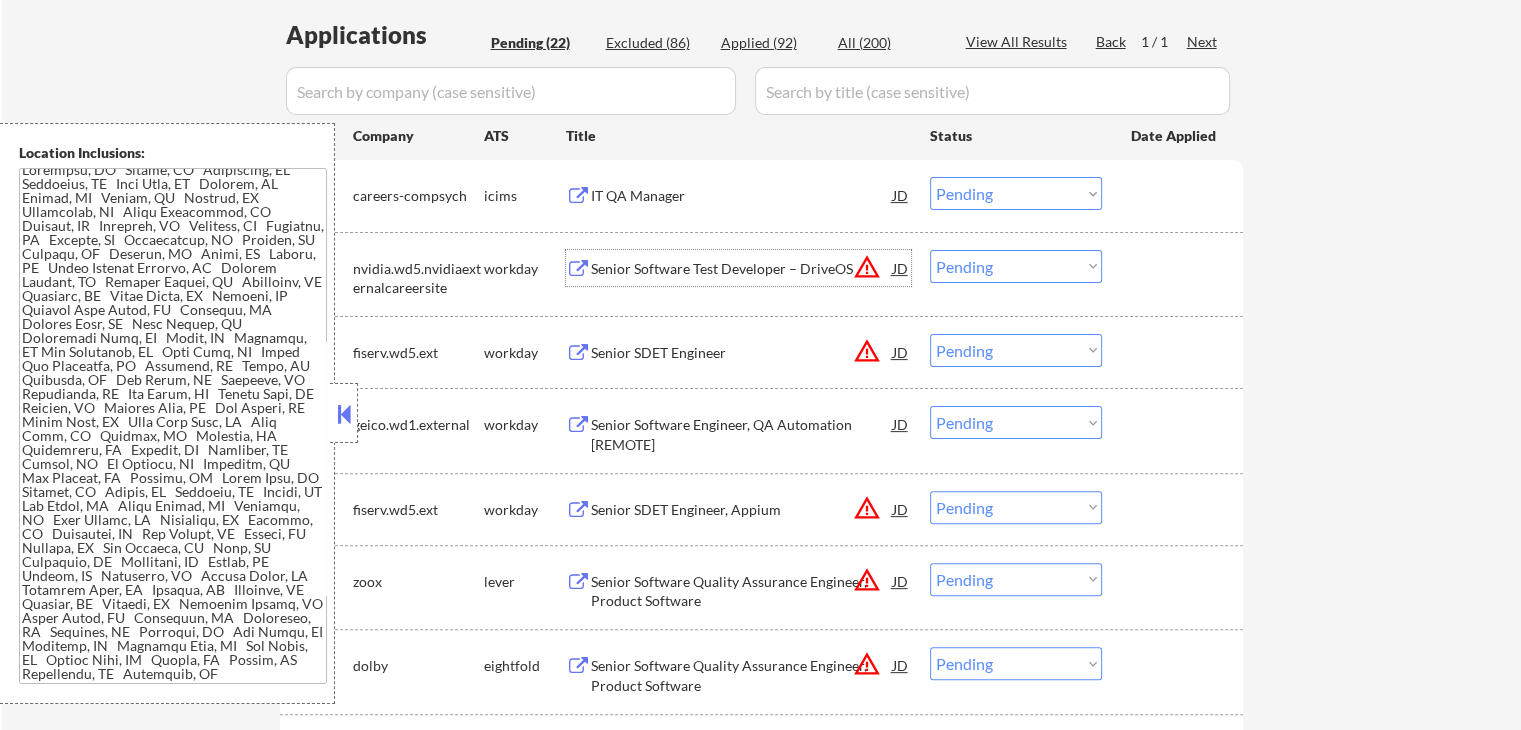 click on "Senior Software Test Developer – DriveOS" at bounding box center (742, 269) 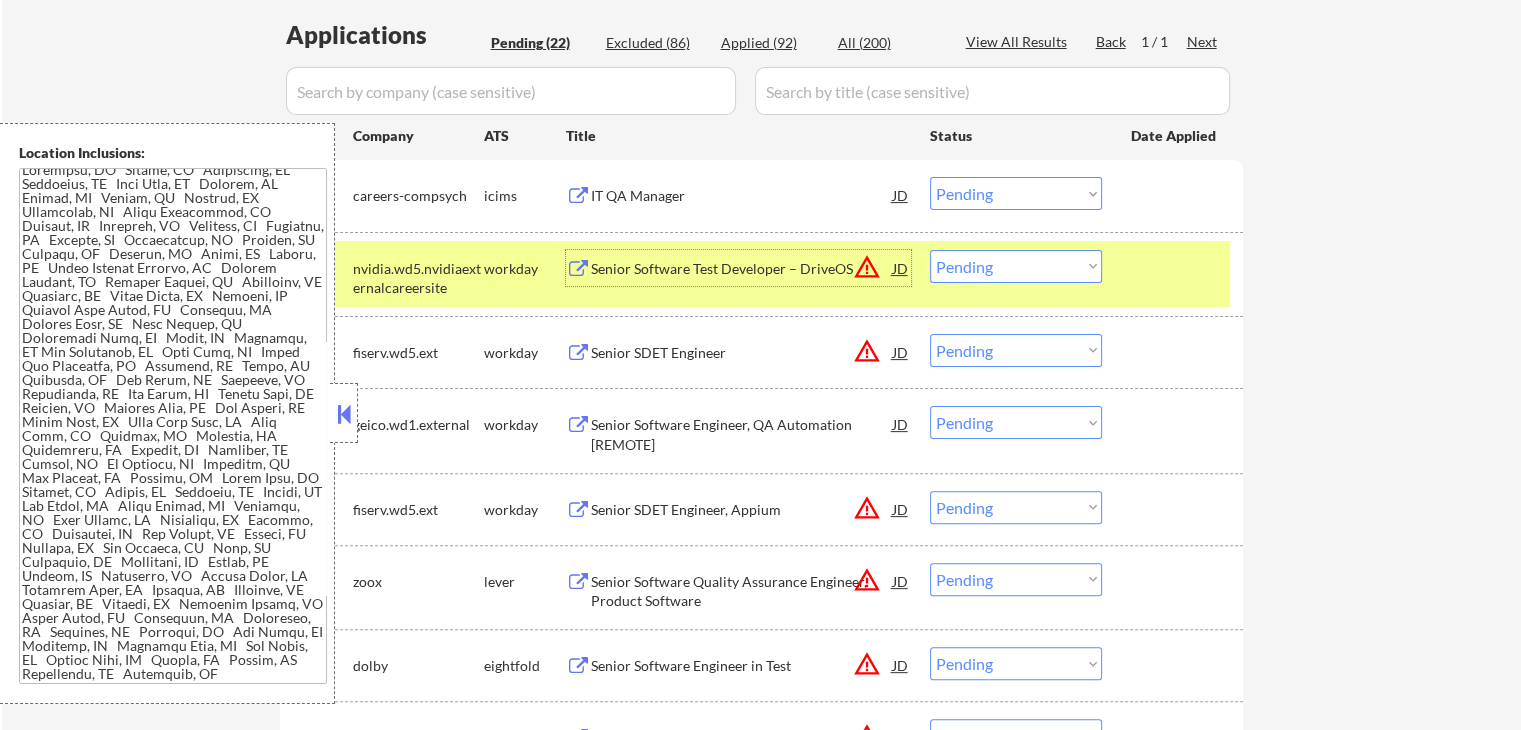 click on "Choose an option... Pending Applied Excluded (Questions) Excluded (Expired) Excluded (Location) Excluded (Bad Match) Excluded (Blocklist) Excluded (Salary) Excluded (Other)" at bounding box center [1016, 193] 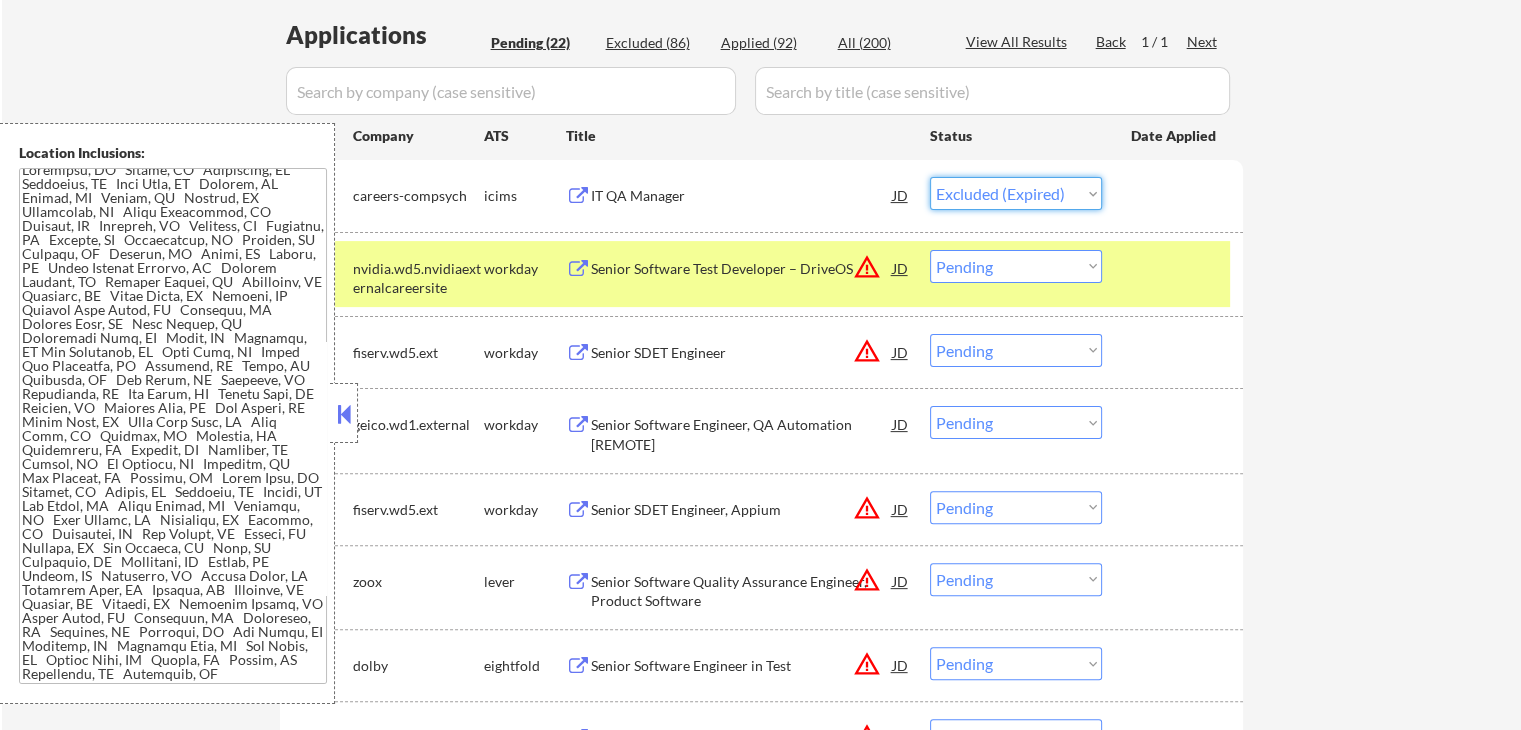 click on "Choose an option... Pending Applied Excluded (Questions) Excluded (Expired) Excluded (Location) Excluded (Bad Match) Excluded (Blocklist) Excluded (Salary) Excluded (Other)" at bounding box center [1016, 193] 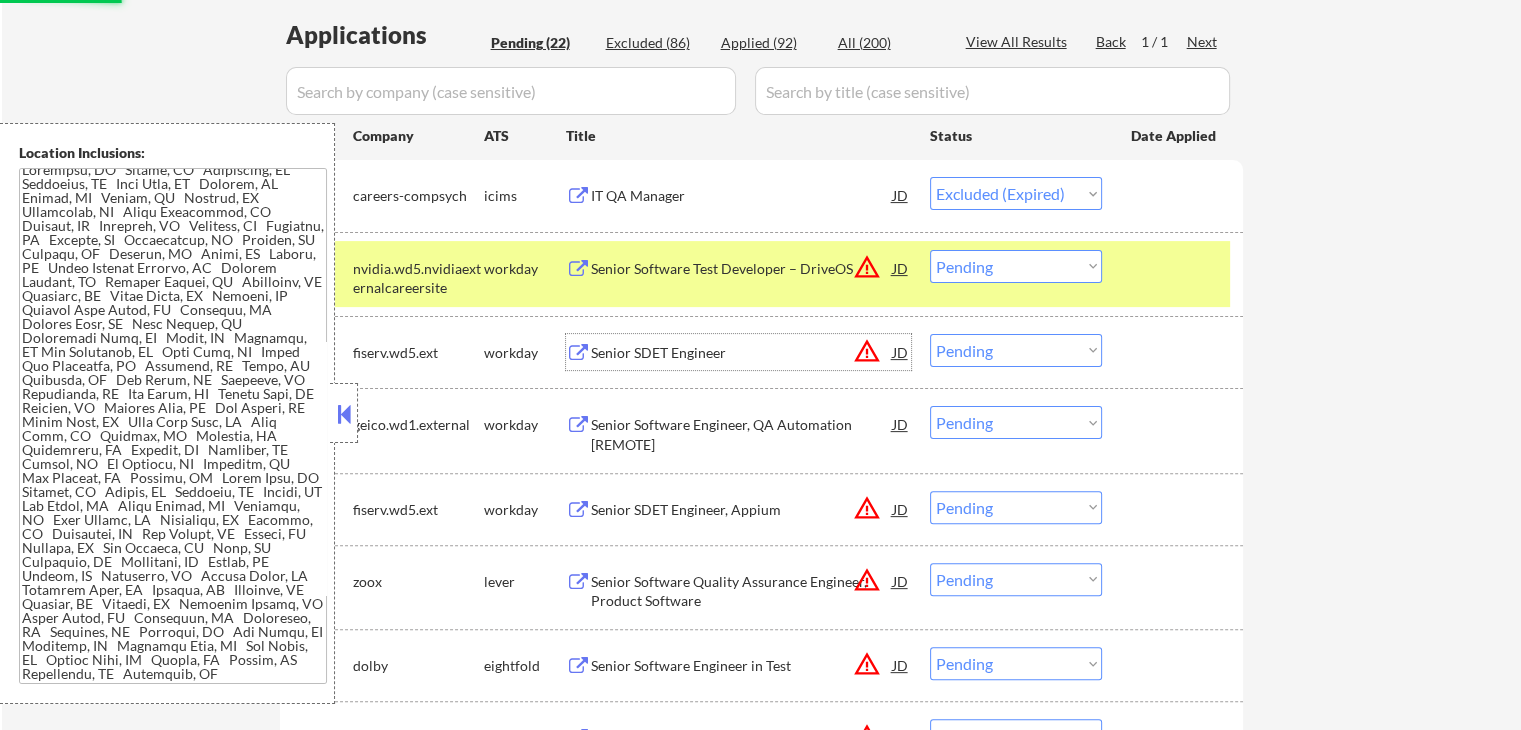 click on "Senior SDET Engineer" at bounding box center [742, 352] 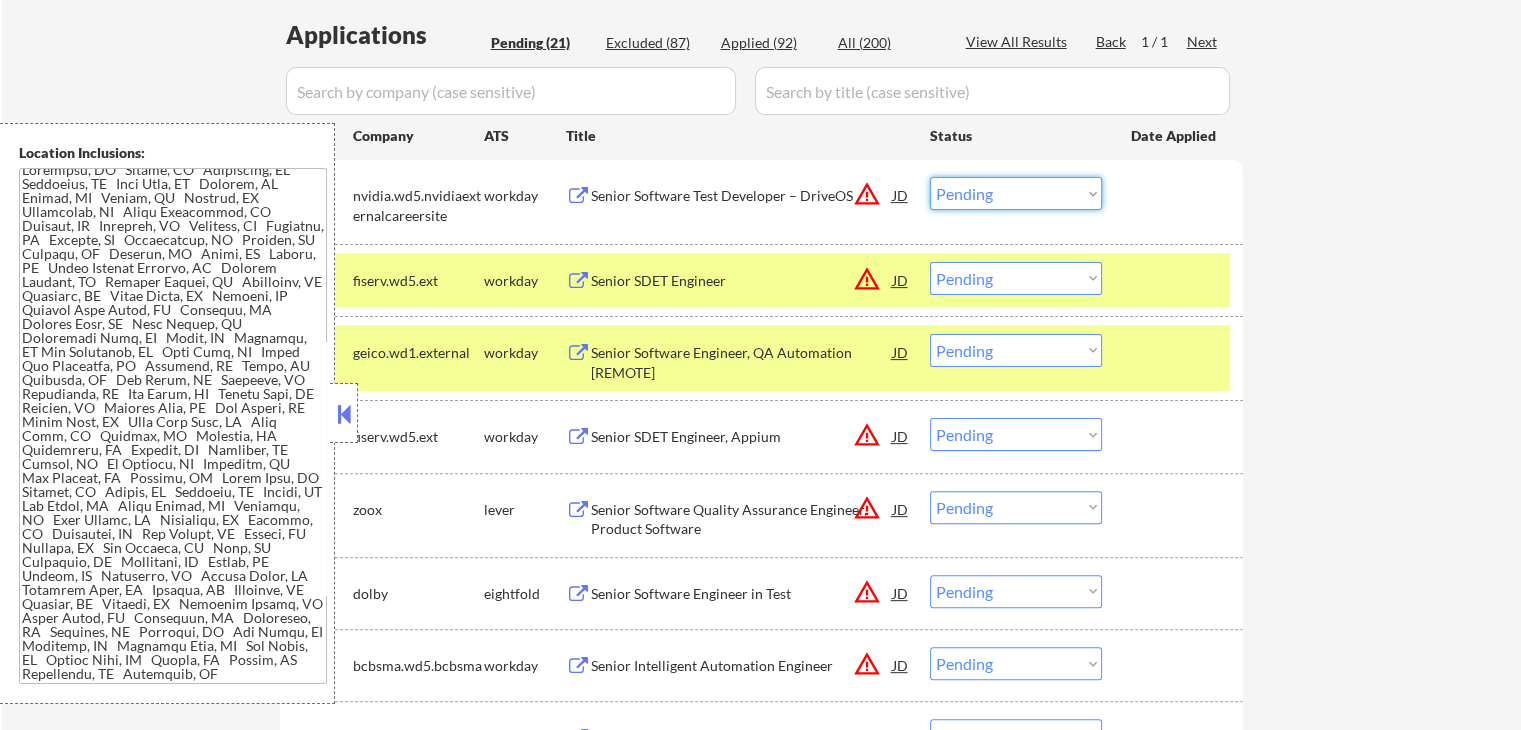 drag, startPoint x: 972, startPoint y: 181, endPoint x: 972, endPoint y: 207, distance: 26 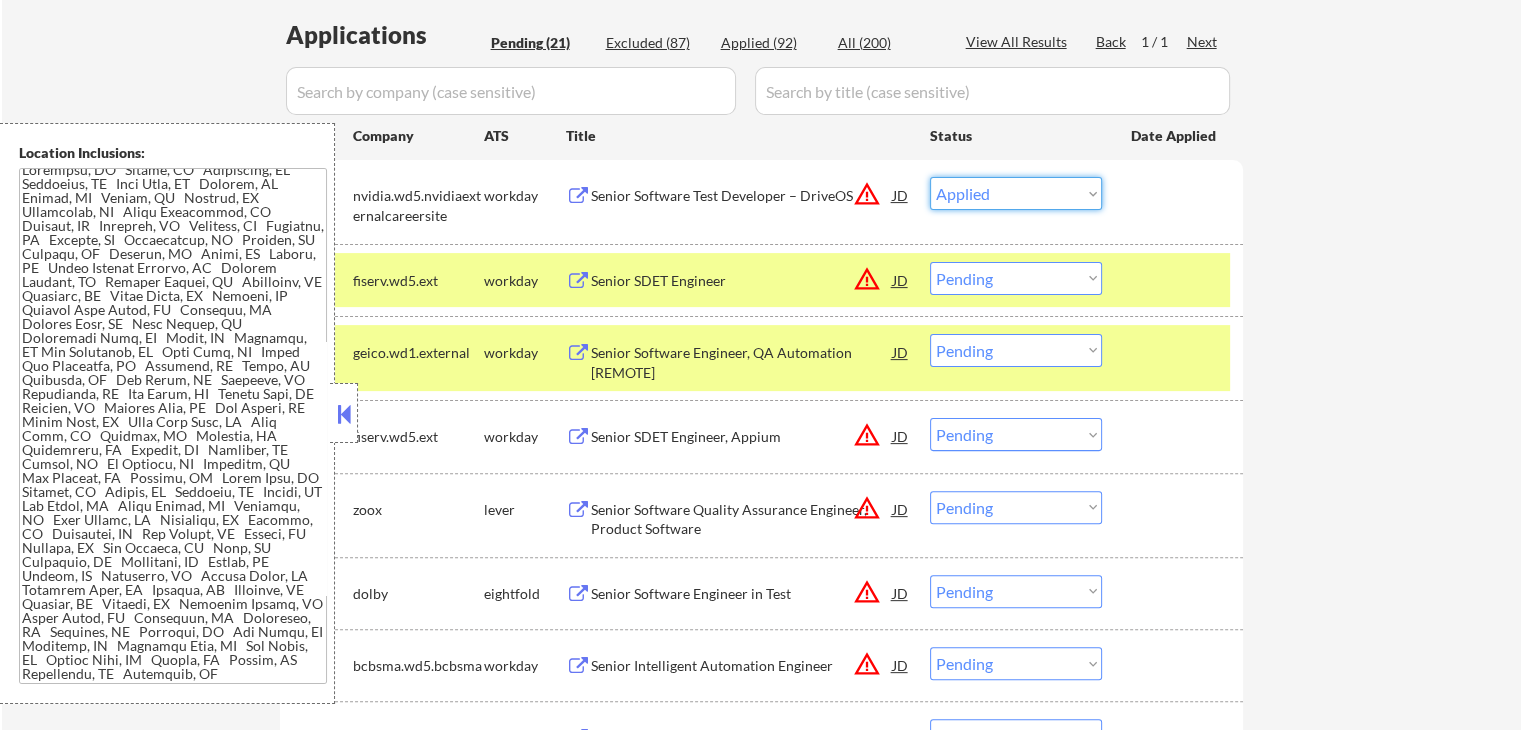 click on "Choose an option... Pending Applied Excluded (Questions) Excluded (Expired) Excluded (Location) Excluded (Bad Match) Excluded (Blocklist) Excluded (Salary) Excluded (Other)" at bounding box center (1016, 193) 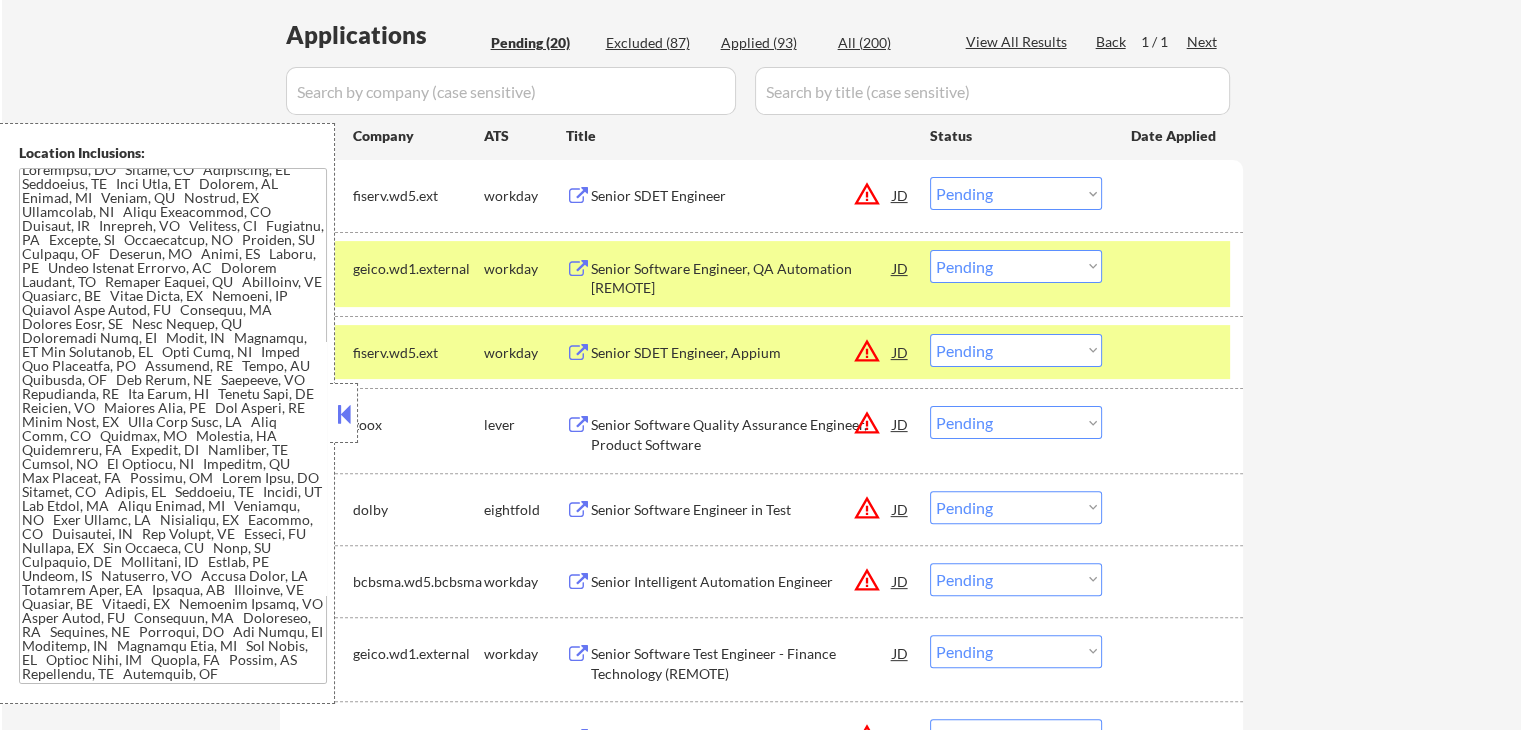 click on "Senior SDET Engineer, Appium" at bounding box center (742, 352) 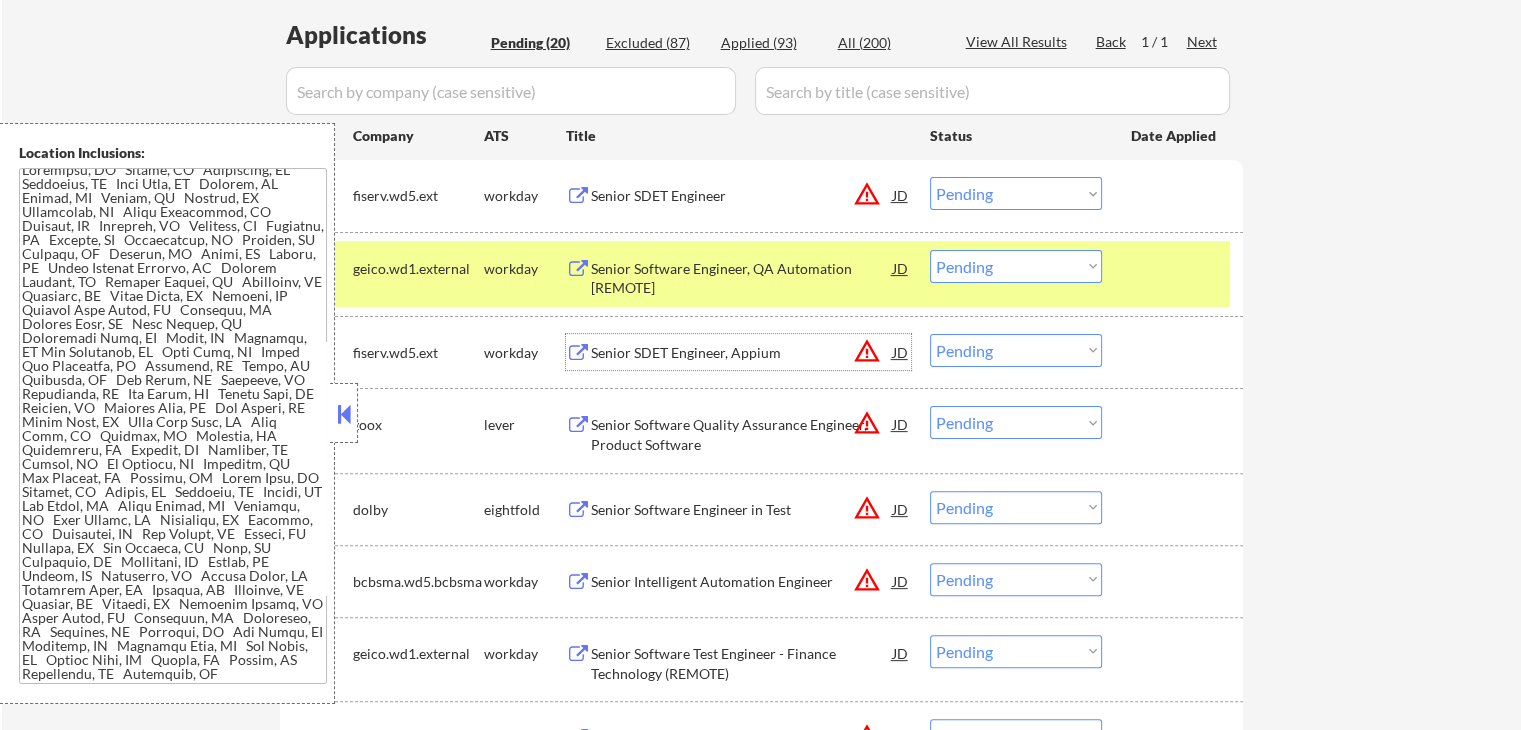 click on "Choose an option... Pending Applied Excluded (Questions) Excluded (Expired) Excluded (Location) Excluded (Bad Match) Excluded (Blocklist) Excluded (Salary) Excluded (Other)" at bounding box center [1016, 193] 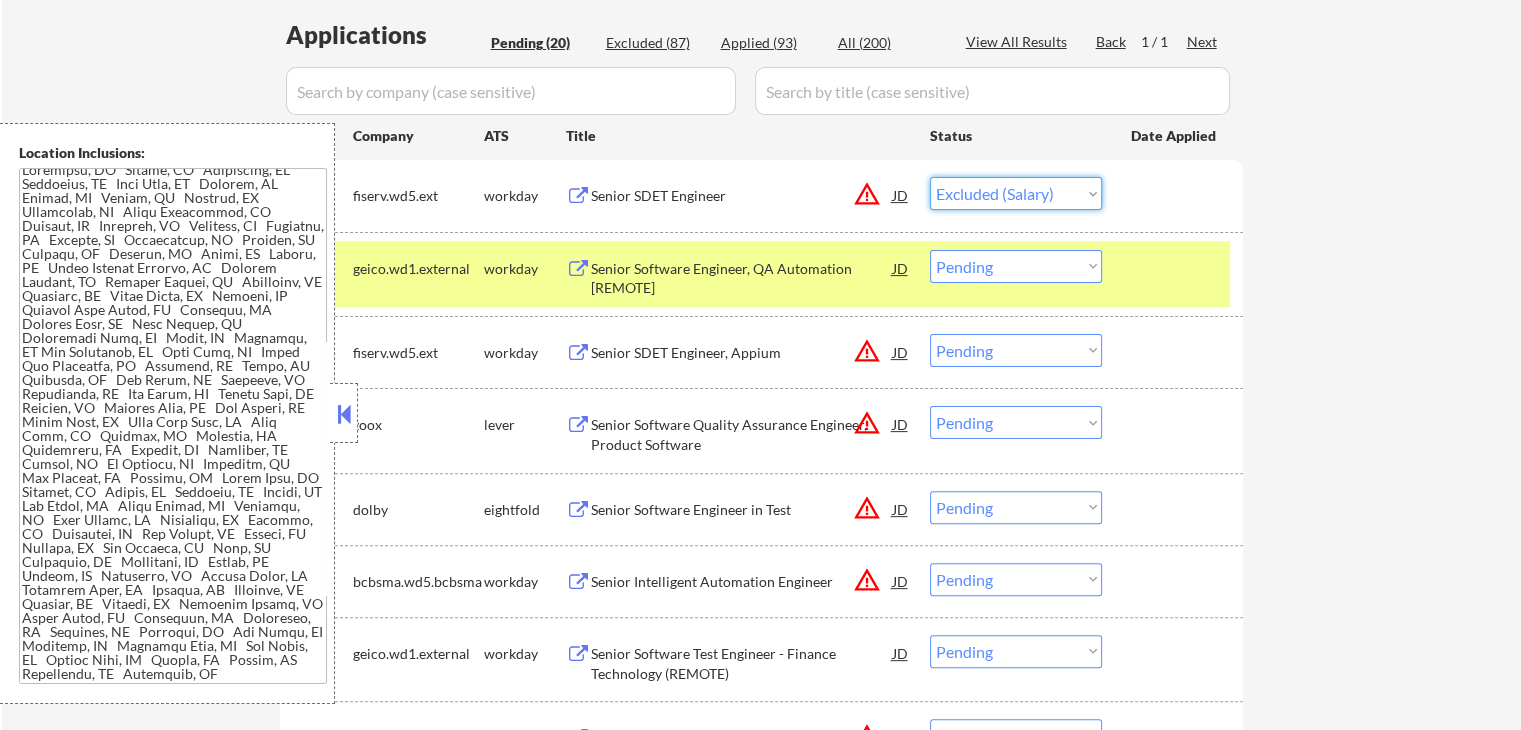 click on "Choose an option... Pending Applied Excluded (Questions) Excluded (Expired) Excluded (Location) Excluded (Bad Match) Excluded (Blocklist) Excluded (Salary) Excluded (Other)" at bounding box center [1016, 193] 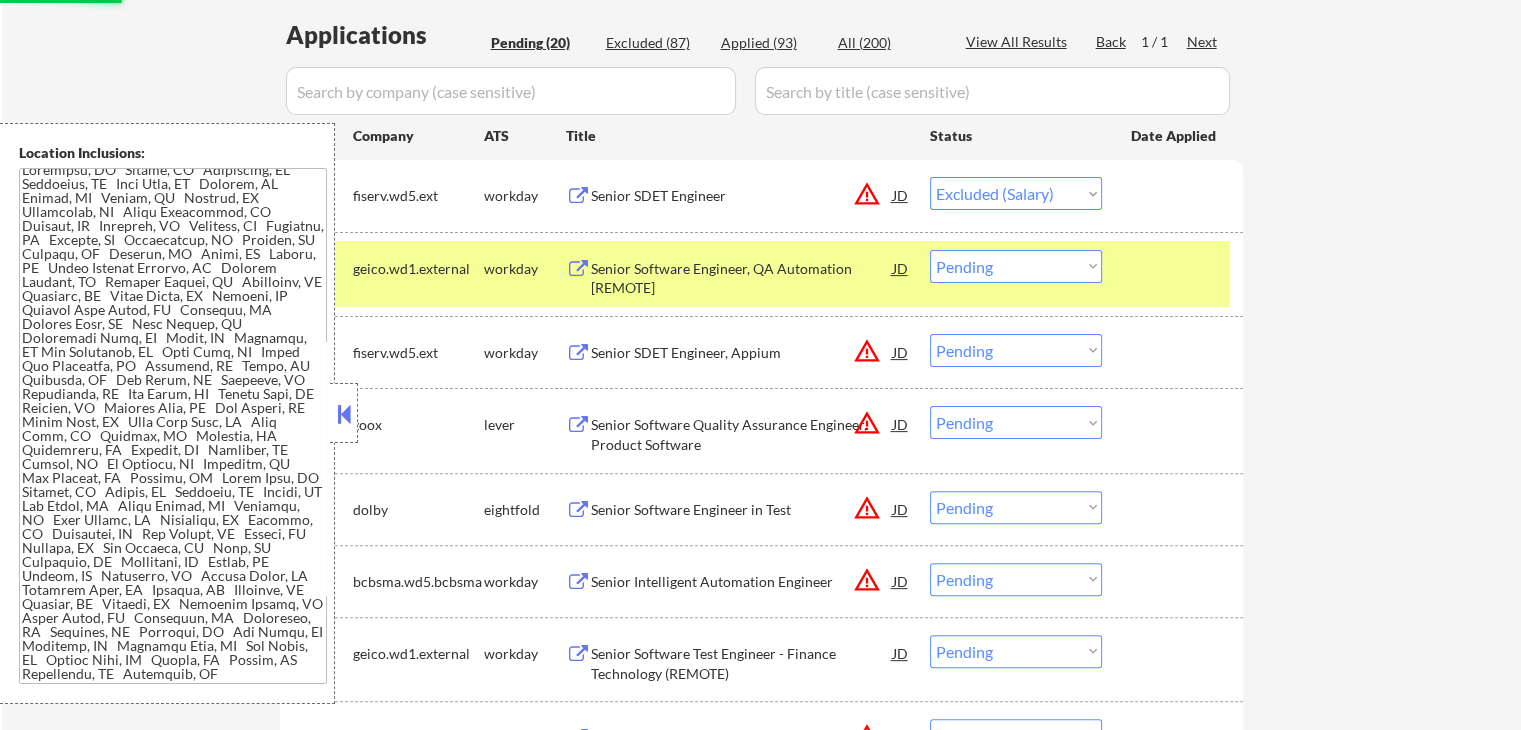 click on "← Return to /applysquad Mailslurp Inbox Job Search Builder [PERSON_NAME] User Email:  [EMAIL_ADDRESS][DOMAIN_NAME] Application Email:  [EMAIL_ADDRESS][DOMAIN_NAME] Mailslurp Email:  [PERSON_NAME][EMAIL_ADDRESS][PERSON_NAME][DOMAIN_NAME] LinkedIn:   [URL][DOMAIN_NAME]
Phone:  [PHONE_NUMBER] Current Location:  [GEOGRAPHIC_DATA], [US_STATE] Applies:  81 sent / 200 bought Internal Notes Please use $175K minimum salary for [GEOGRAPHIC_DATA] Area jobs (all the ones that are within 1-2 hours of SF), $150K is fine for all others 7/8 [PERSON_NAME] is open to AI answers for his applications, please revisit previous skipped jobs - EF 7/8
you may apply source/ manually to any QA Manager roles so long as you confirm it's FIRMWARE OR SOFTWARE QA (and not like, quality of healthcare services or medical devices) 7/6 Can work in country of residence?:  yes Squad Notes Minimum salary:  $150,000 Will need Visa to work in that country now/future?:   no Download Resume Add a Job Manually Applications Pending (20) Excluded (87) Applied (93) Back #1" at bounding box center (761, 710) 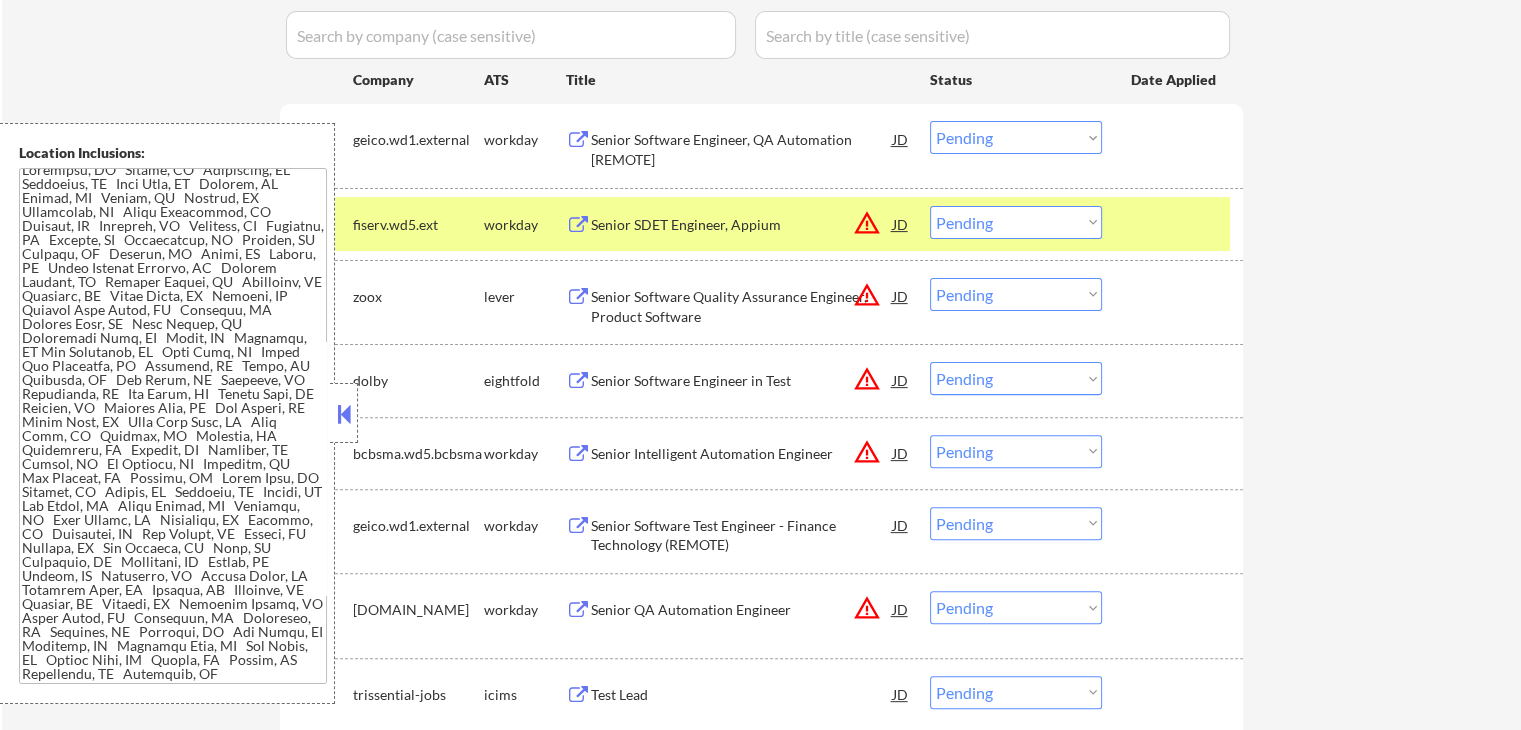 scroll, scrollTop: 600, scrollLeft: 0, axis: vertical 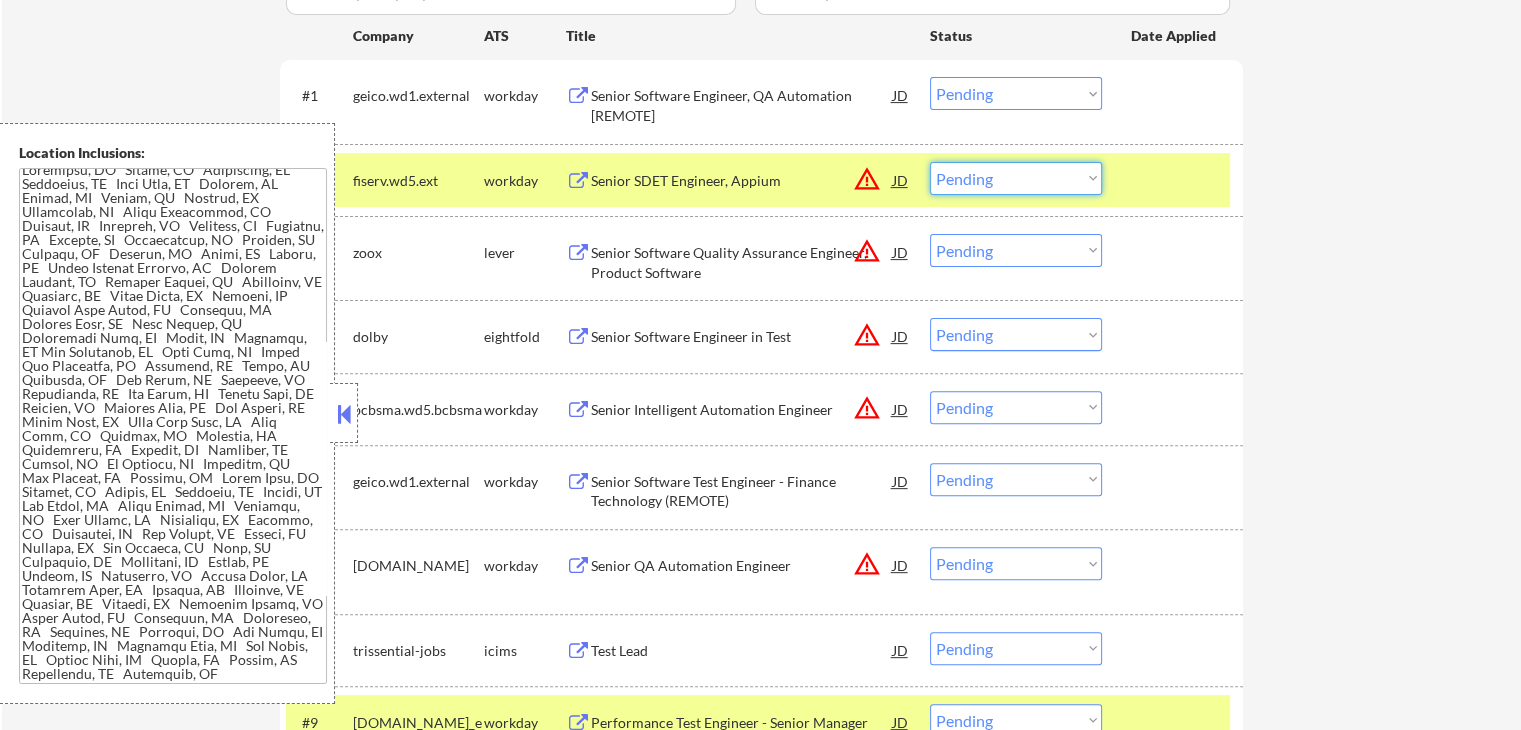 click on "Choose an option... Pending Applied Excluded (Questions) Excluded (Expired) Excluded (Location) Excluded (Bad Match) Excluded (Blocklist) Excluded (Salary) Excluded (Other)" at bounding box center (1016, 178) 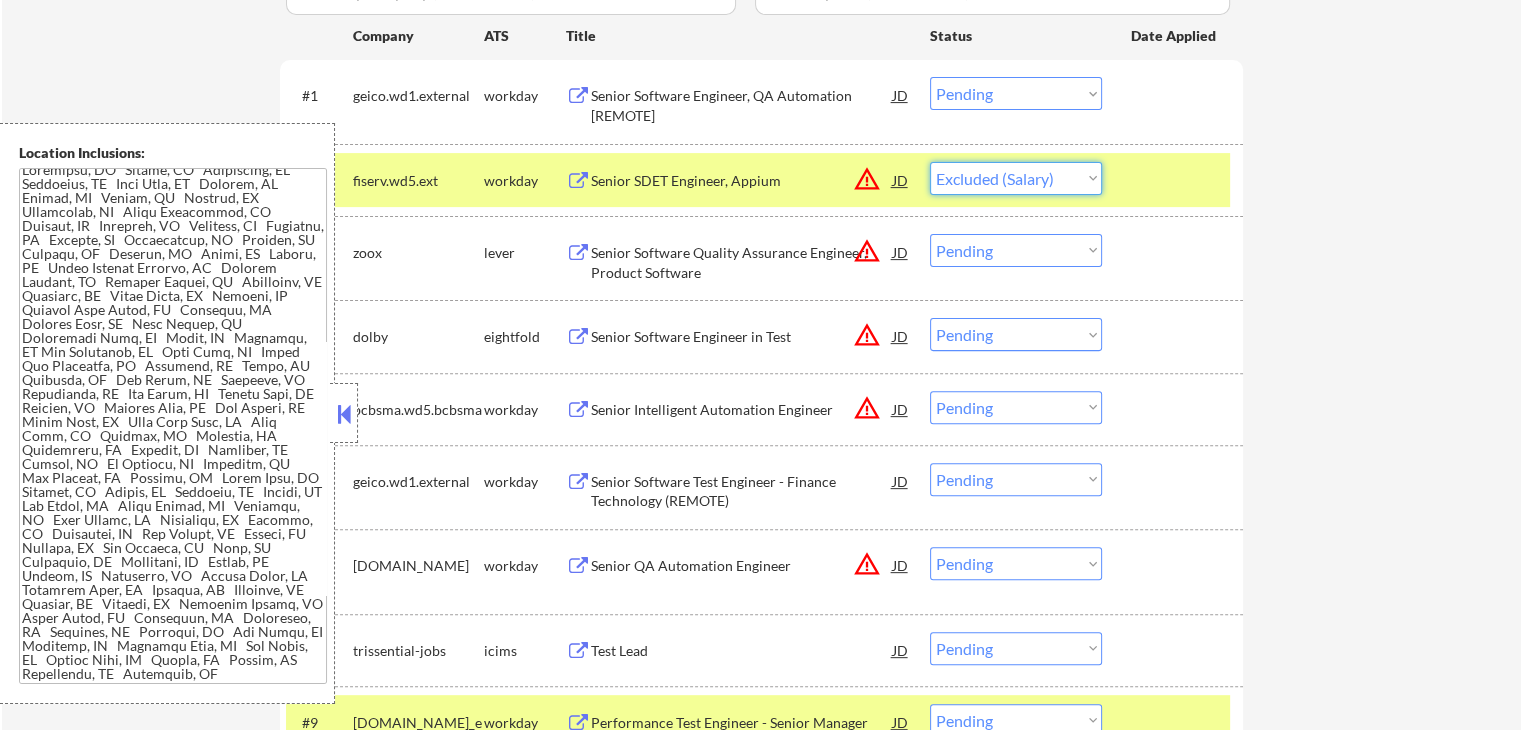 click on "Choose an option... Pending Applied Excluded (Questions) Excluded (Expired) Excluded (Location) Excluded (Bad Match) Excluded (Blocklist) Excluded (Salary) Excluded (Other)" at bounding box center [1016, 178] 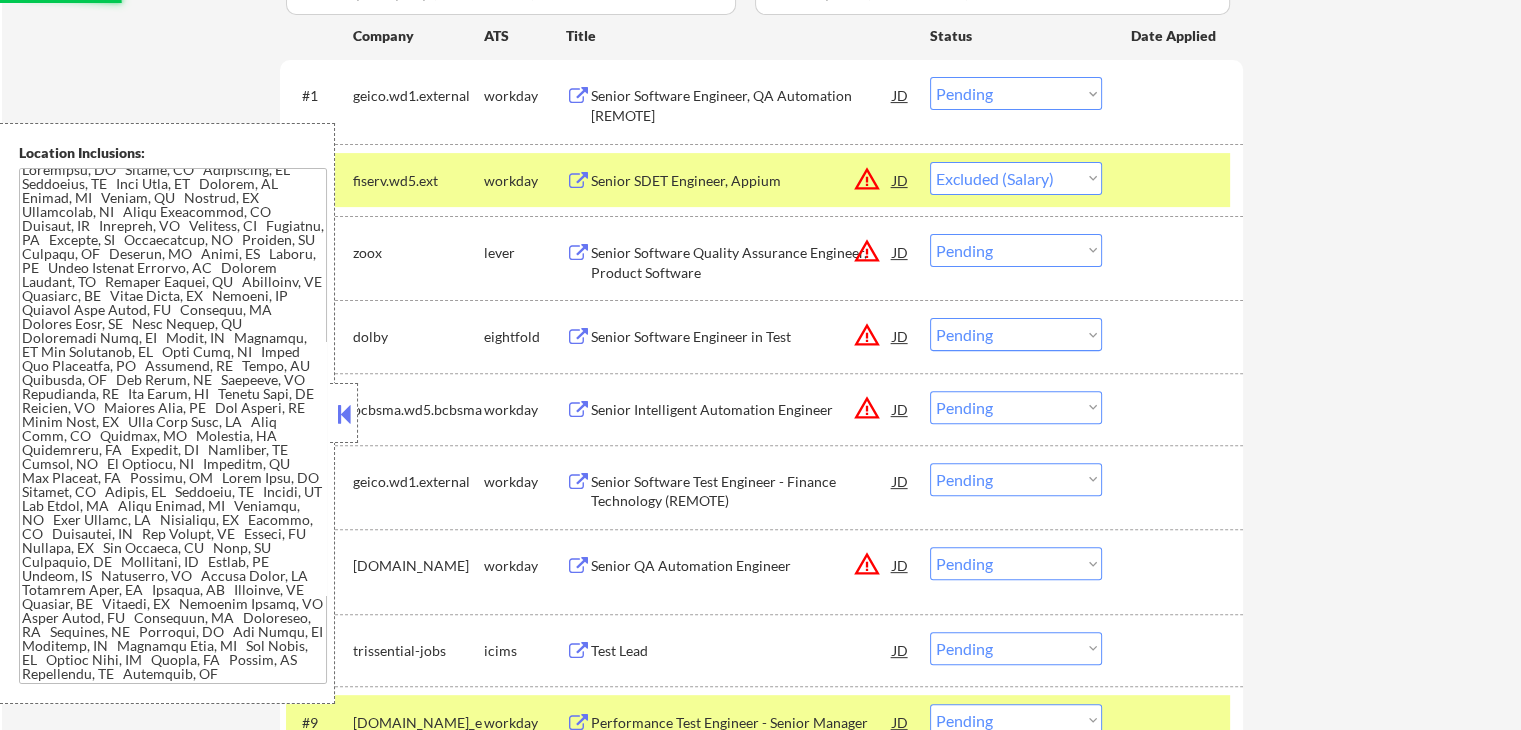 click on "← Return to /applysquad Mailslurp Inbox Job Search Builder [PERSON_NAME] User Email:  [EMAIL_ADDRESS][DOMAIN_NAME] Application Email:  [EMAIL_ADDRESS][DOMAIN_NAME] Mailslurp Email:  [PERSON_NAME][EMAIL_ADDRESS][PERSON_NAME][DOMAIN_NAME] LinkedIn:   [URL][DOMAIN_NAME]
Phone:  [PHONE_NUMBER] Current Location:  [GEOGRAPHIC_DATA], [US_STATE] Applies:  81 sent / 200 bought Internal Notes Please use $175K minimum salary for [GEOGRAPHIC_DATA] Area jobs (all the ones that are within 1-2 hours of SF), $150K is fine for all others 7/8 [PERSON_NAME] is open to AI answers for his applications, please revisit previous skipped jobs - EF 7/8
you may apply source/ manually to any QA Manager roles so long as you confirm it's FIRMWARE OR SOFTWARE QA (and not like, quality of healthcare services or medical devices) 7/6 Can work in country of residence?:  yes Squad Notes Minimum salary:  $150,000 Will need Visa to work in that country now/future?:   no Download Resume Add a Job Manually Applications Pending (19) Excluded (88) Applied (93) Back #1" at bounding box center [761, 574] 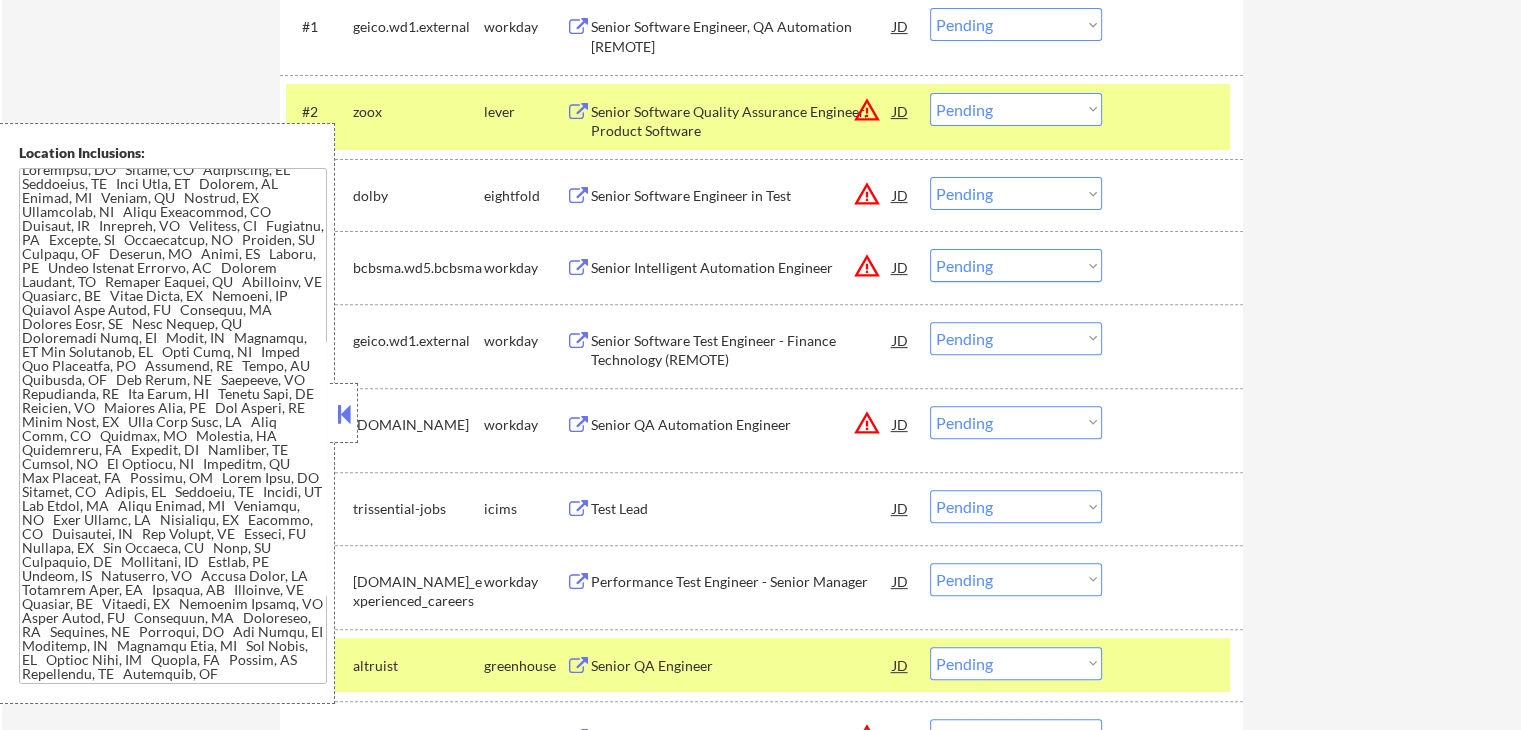 scroll, scrollTop: 700, scrollLeft: 0, axis: vertical 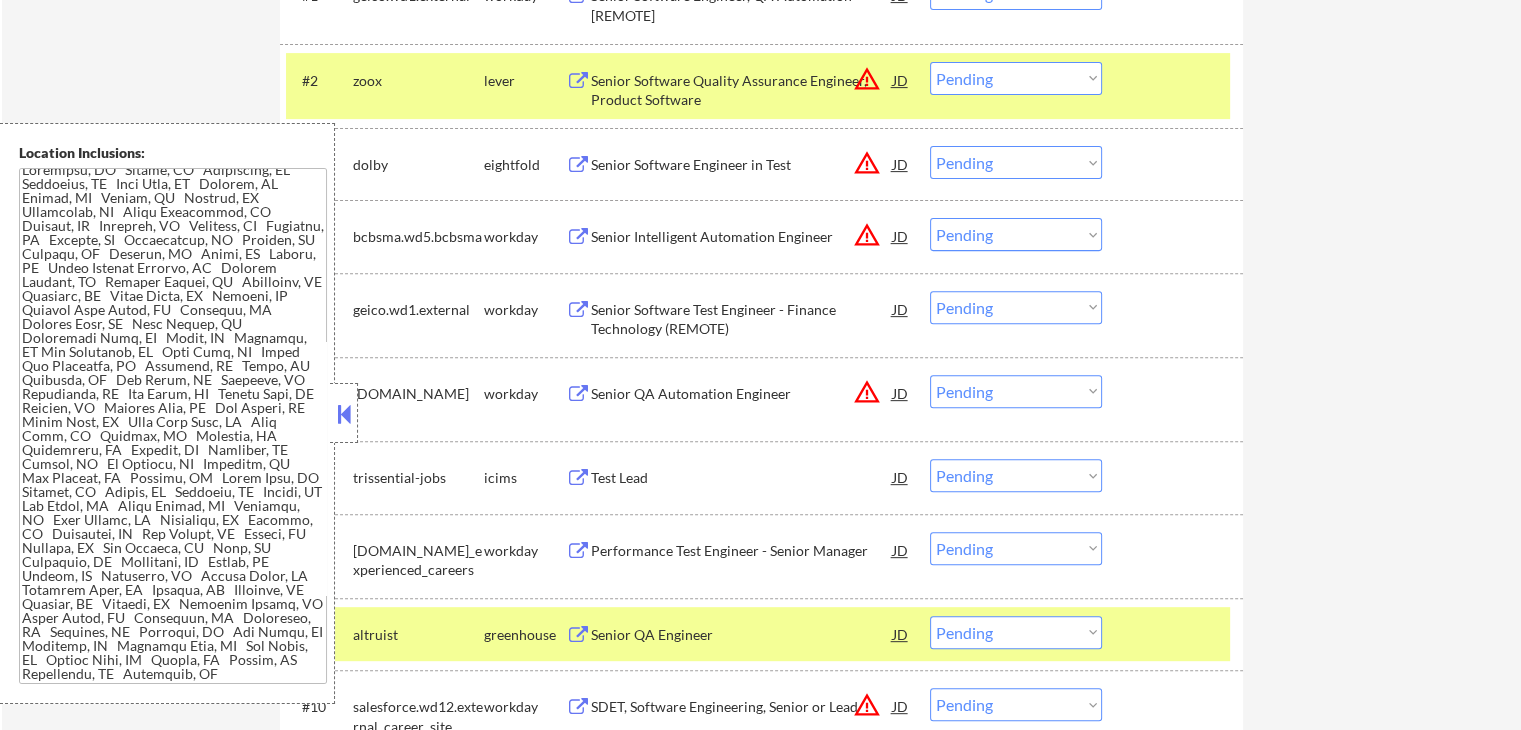 click on "Senior Intelligent Automation Engineer" at bounding box center (742, 237) 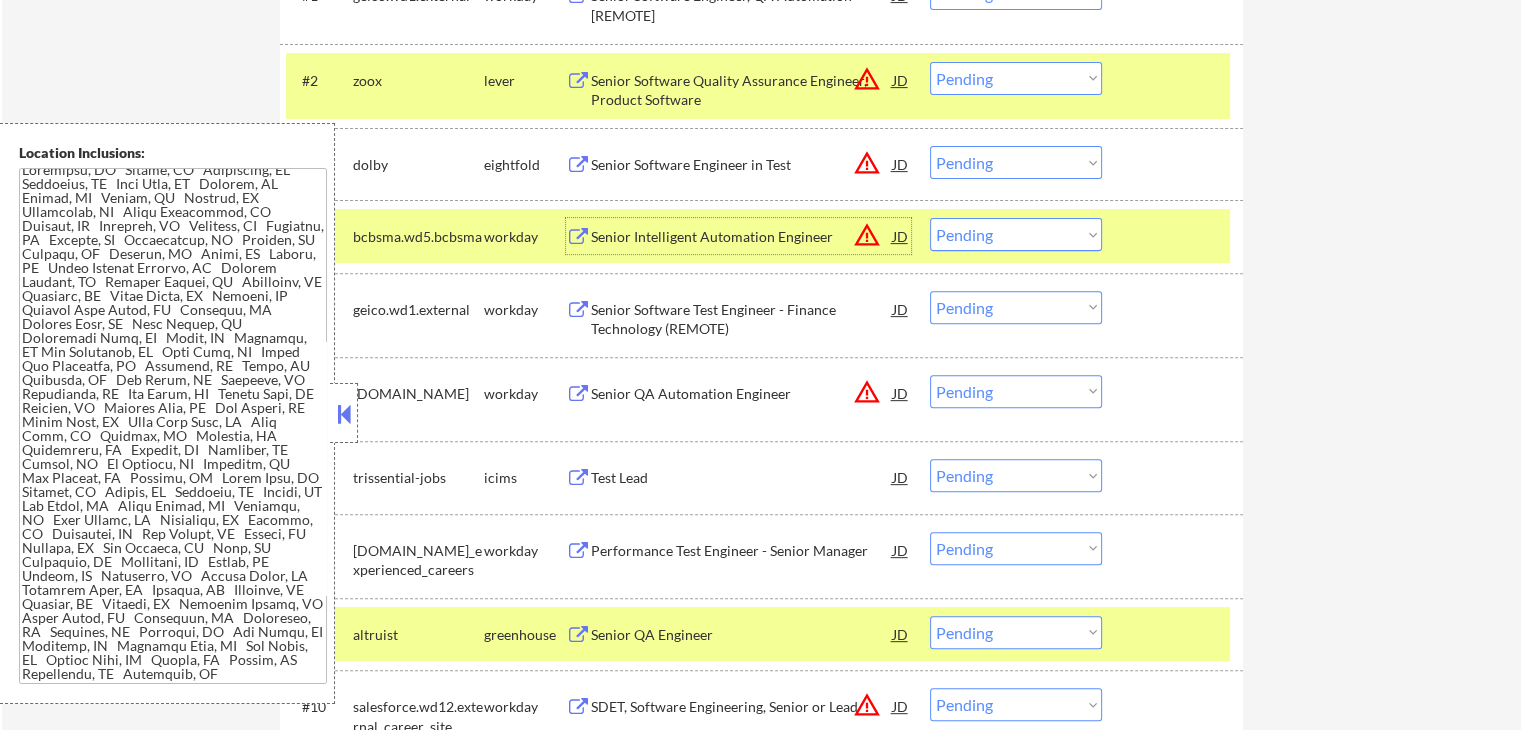 click on "Senior Software Test Engineer - Finance Technology (REMOTE)" at bounding box center [742, 319] 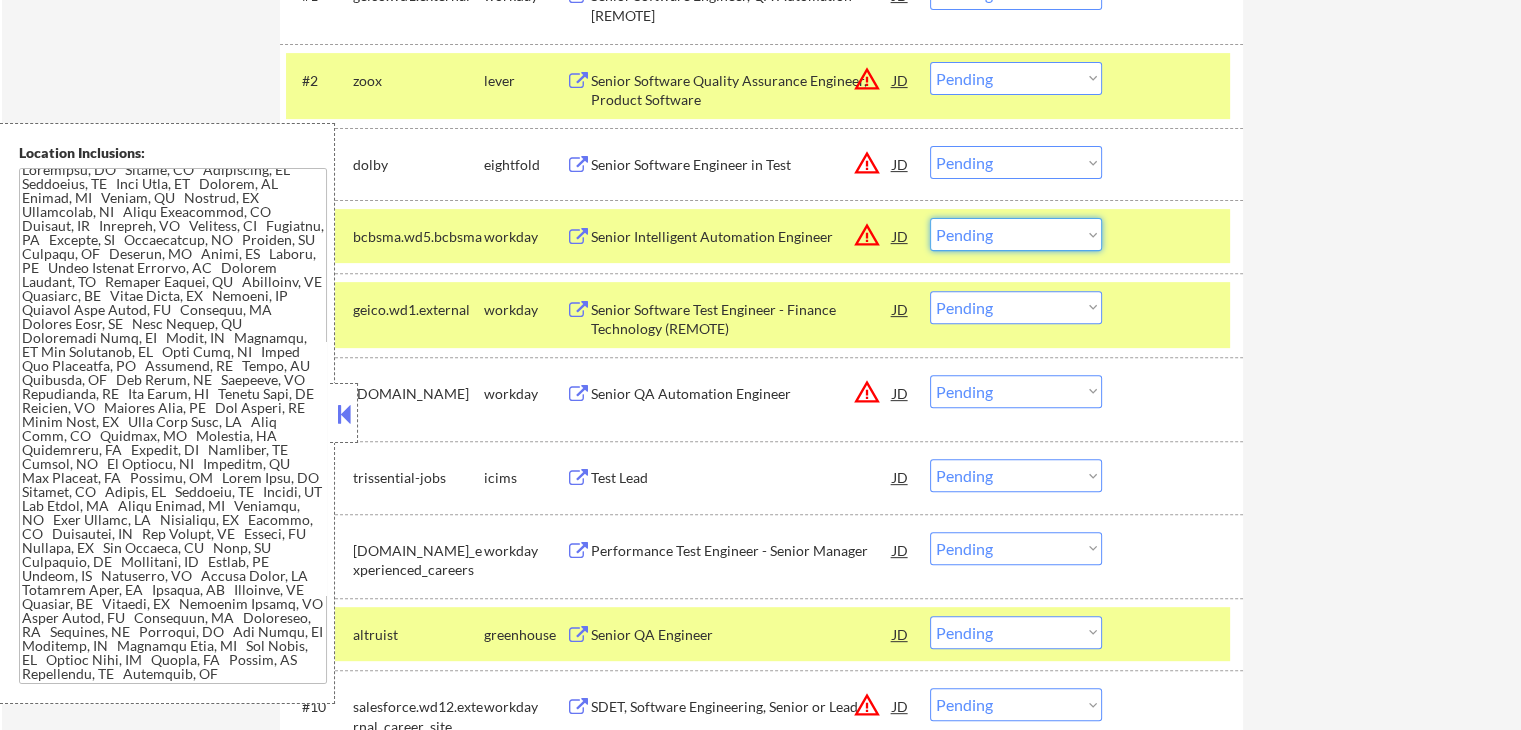 click on "Choose an option... Pending Applied Excluded (Questions) Excluded (Expired) Excluded (Location) Excluded (Bad Match) Excluded (Blocklist) Excluded (Salary) Excluded (Other)" at bounding box center [1016, 234] 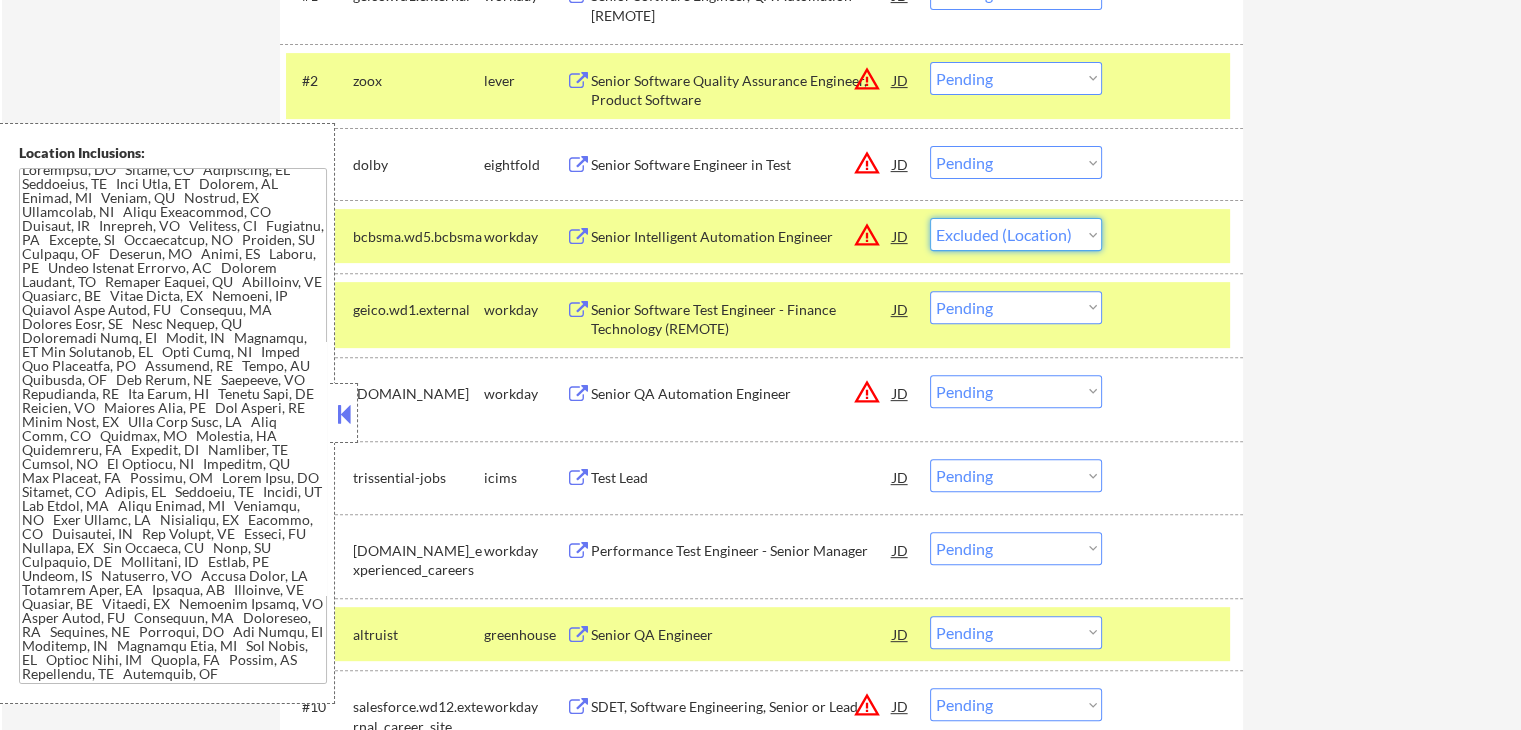 click on "Choose an option... Pending Applied Excluded (Questions) Excluded (Expired) Excluded (Location) Excluded (Bad Match) Excluded (Blocklist) Excluded (Salary) Excluded (Other)" at bounding box center (1016, 234) 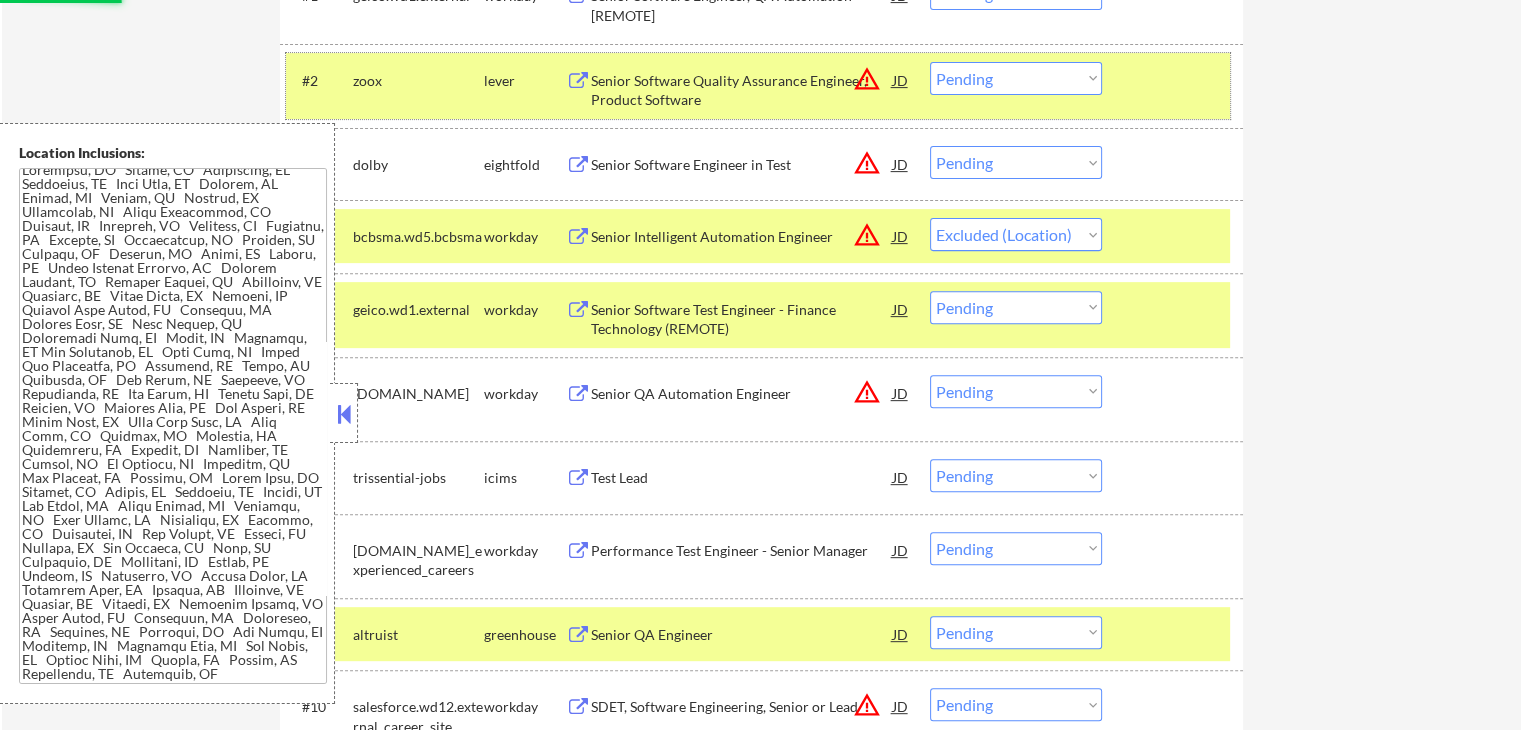 click on "zoox" at bounding box center (418, 81) 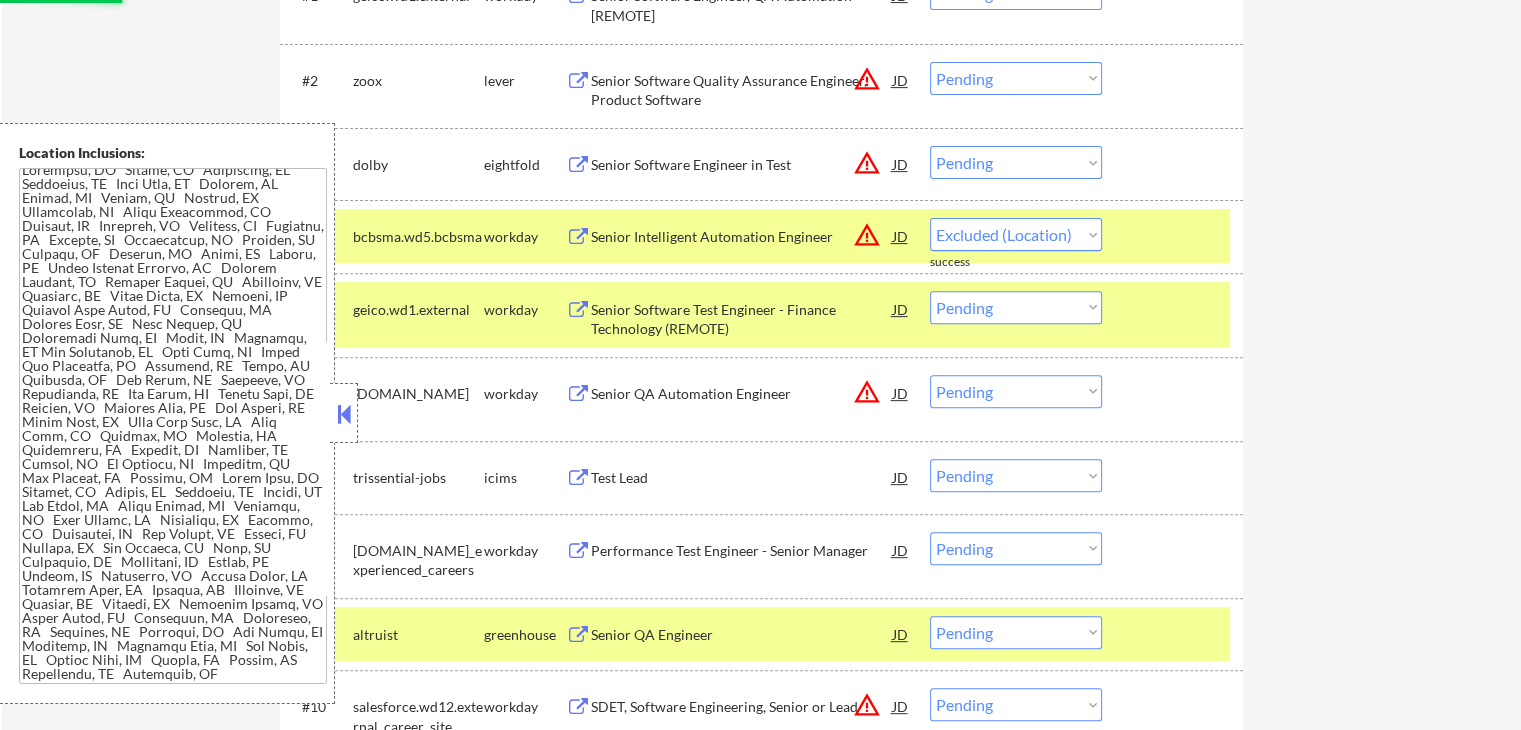 click on "geico.wd1.external" at bounding box center (418, 309) 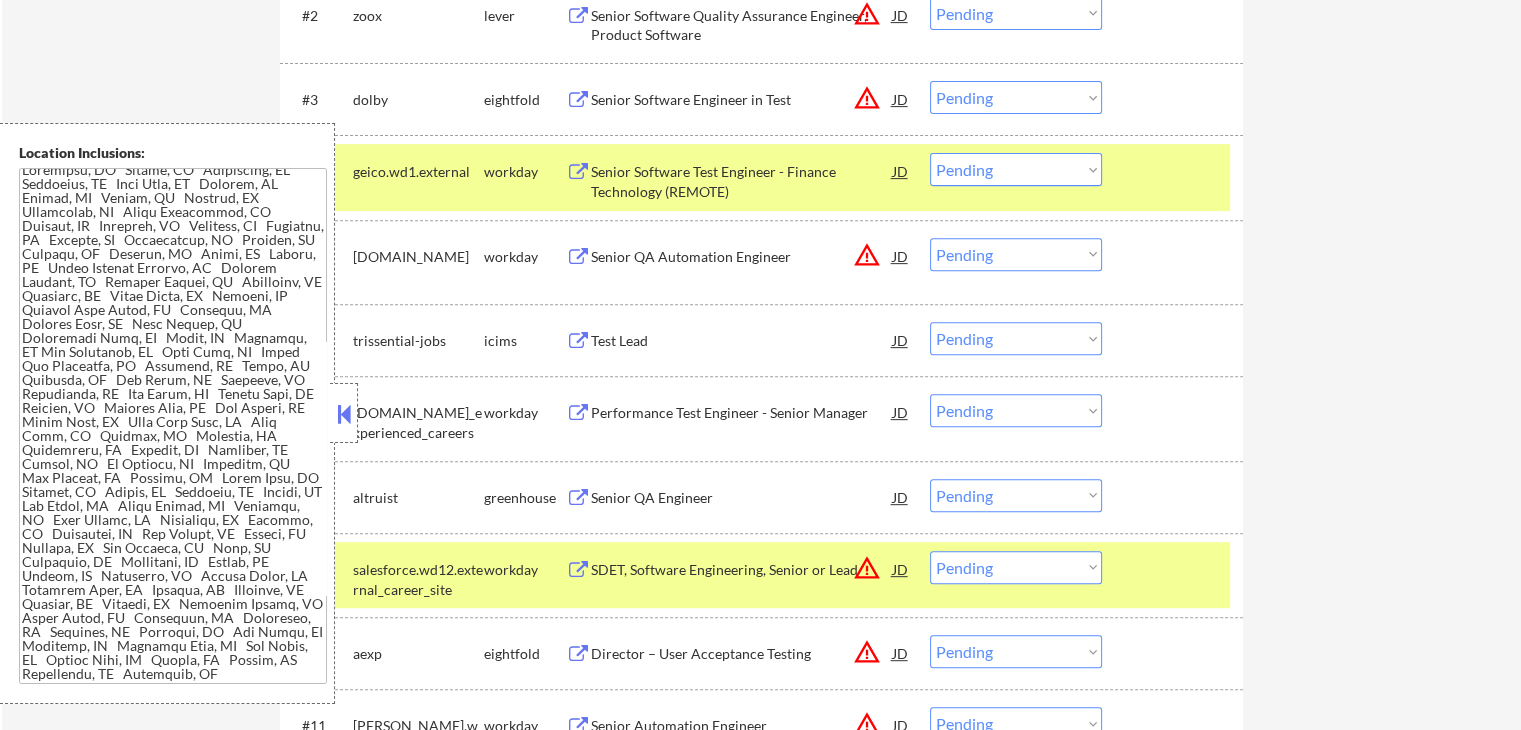 scroll, scrollTop: 800, scrollLeft: 0, axis: vertical 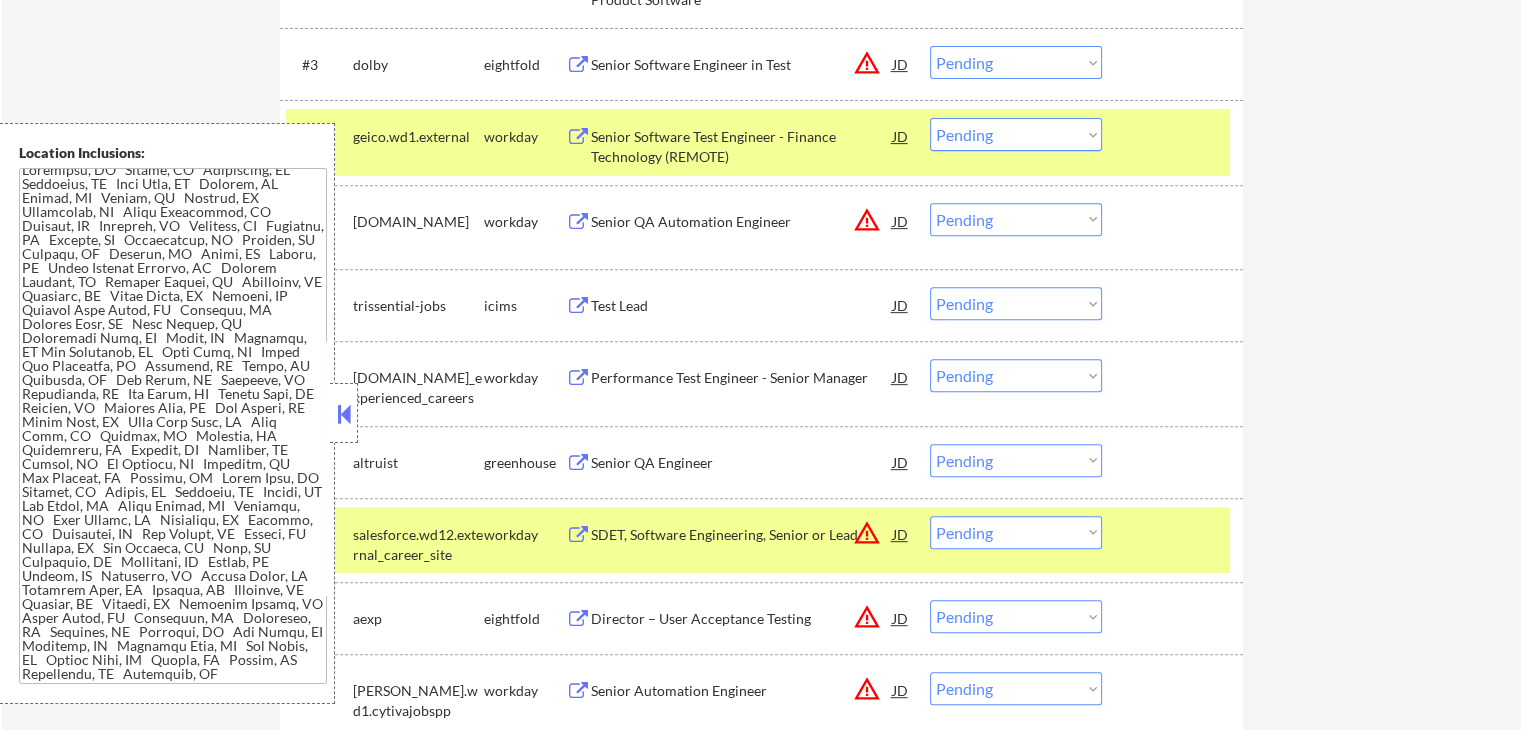 click on "Senior QA Automation Engineer" at bounding box center [742, 222] 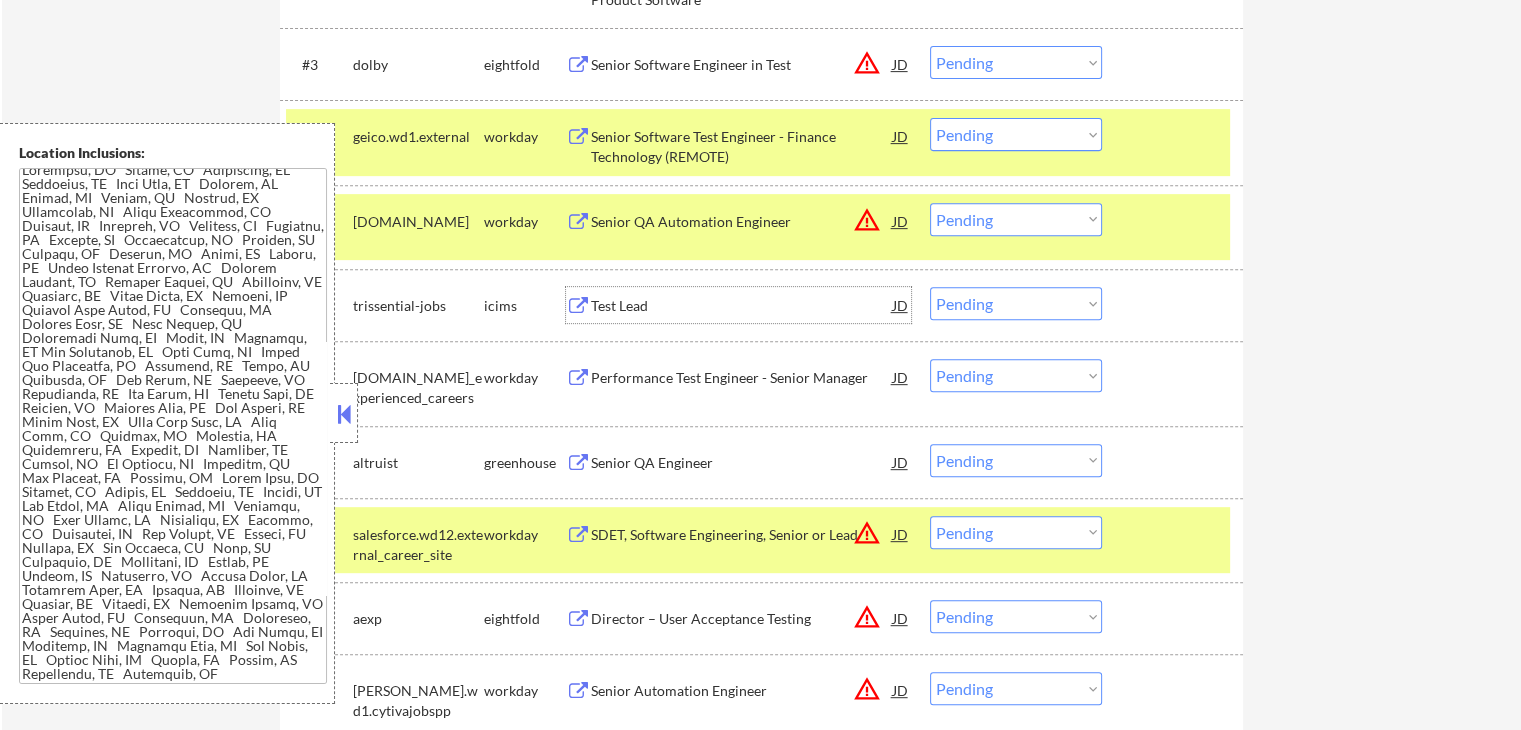 click on "Test Lead" at bounding box center [742, 305] 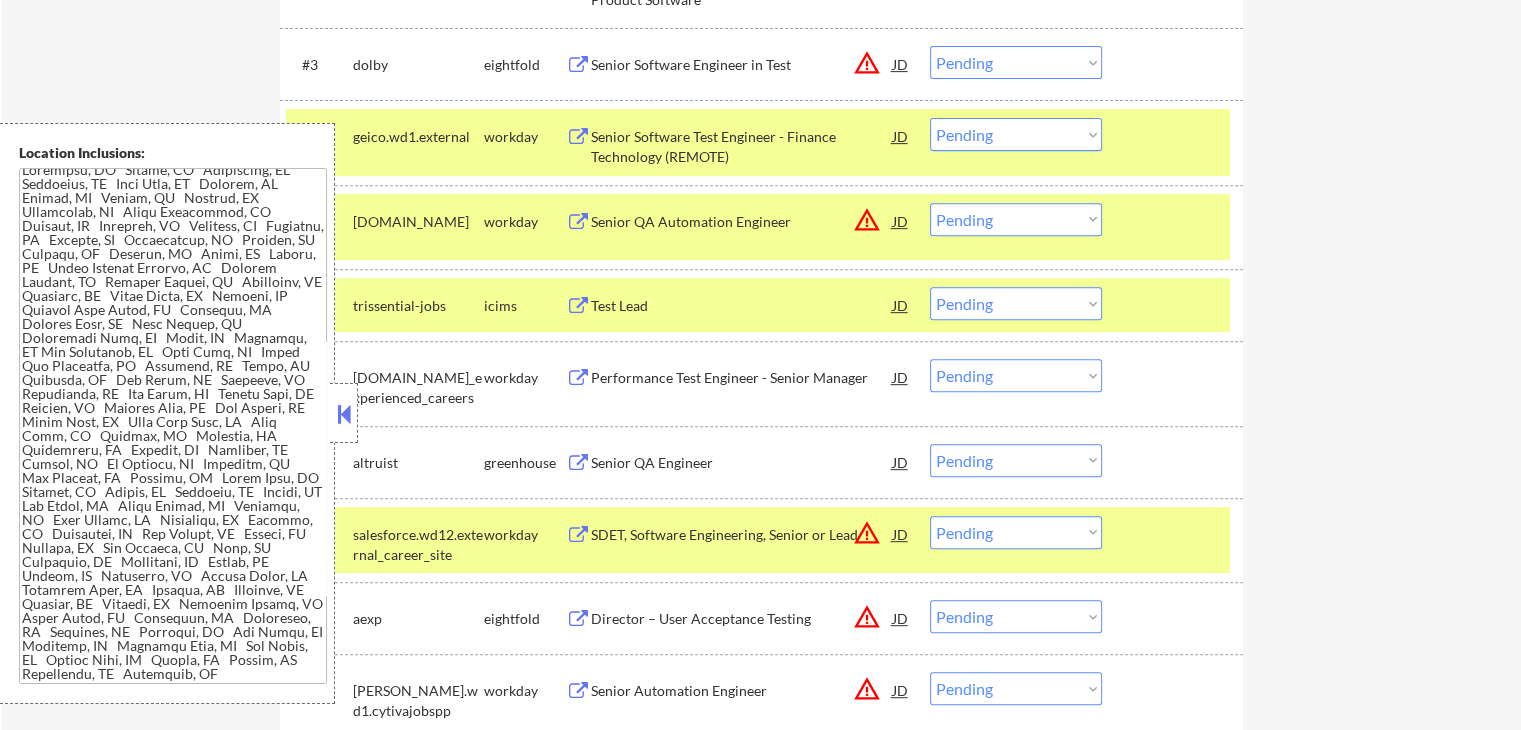 click on "Choose an option... Pending Applied Excluded (Questions) Excluded (Expired) Excluded (Location) Excluded (Bad Match) Excluded (Blocklist) Excluded (Salary) Excluded (Other)" at bounding box center [1016, 219] 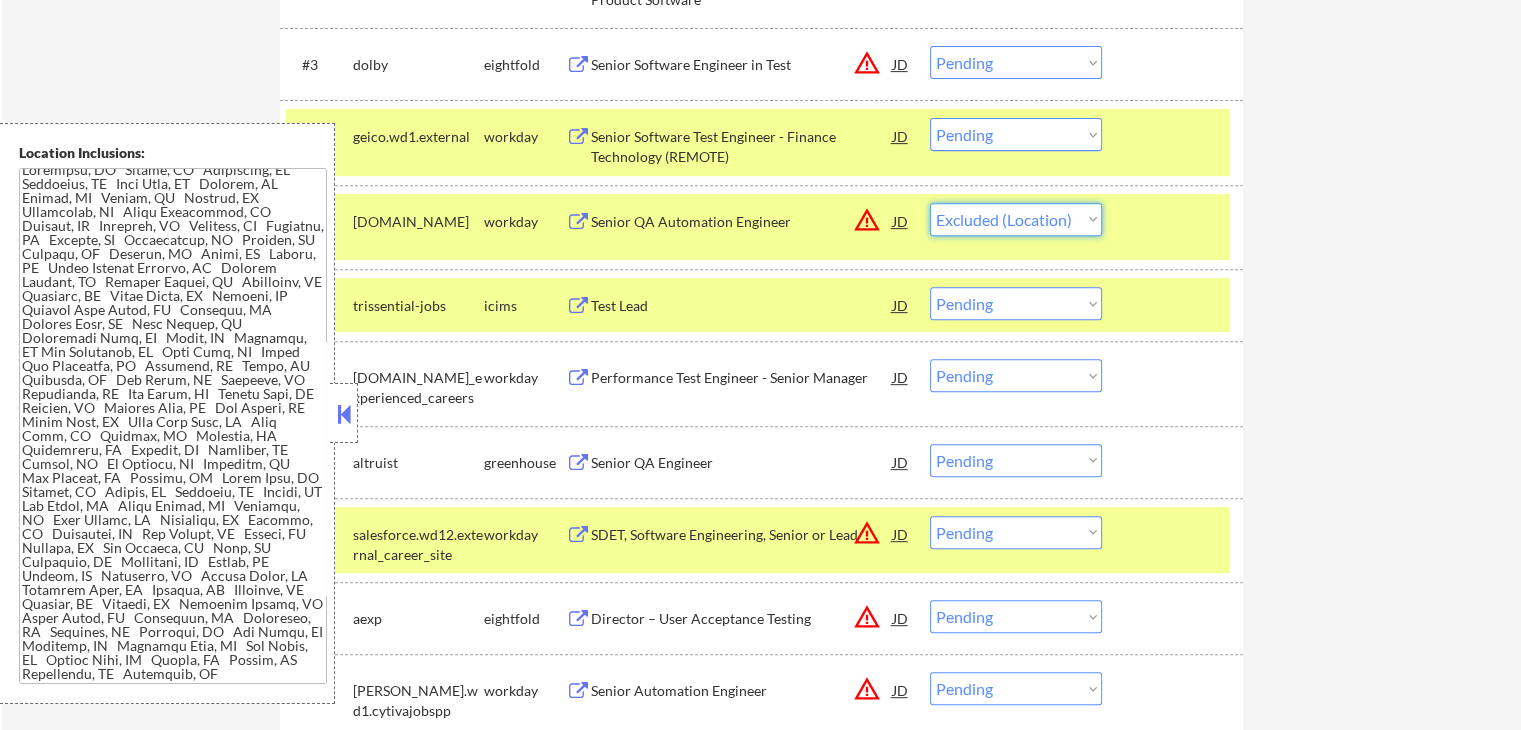 click on "Choose an option... Pending Applied Excluded (Questions) Excluded (Expired) Excluded (Location) Excluded (Bad Match) Excluded (Blocklist) Excluded (Salary) Excluded (Other)" at bounding box center (1016, 219) 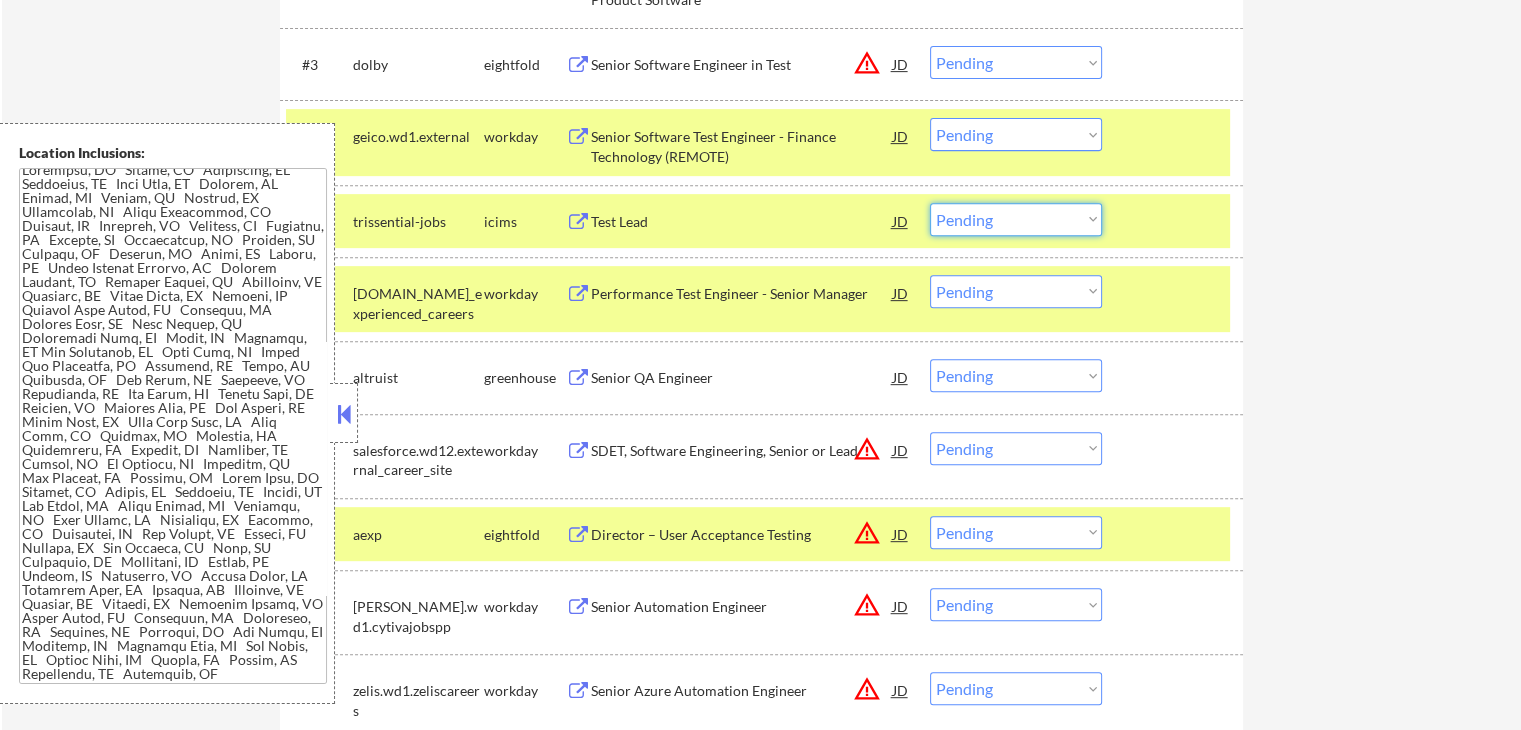 drag, startPoint x: 1004, startPoint y: 213, endPoint x: 989, endPoint y: 221, distance: 17 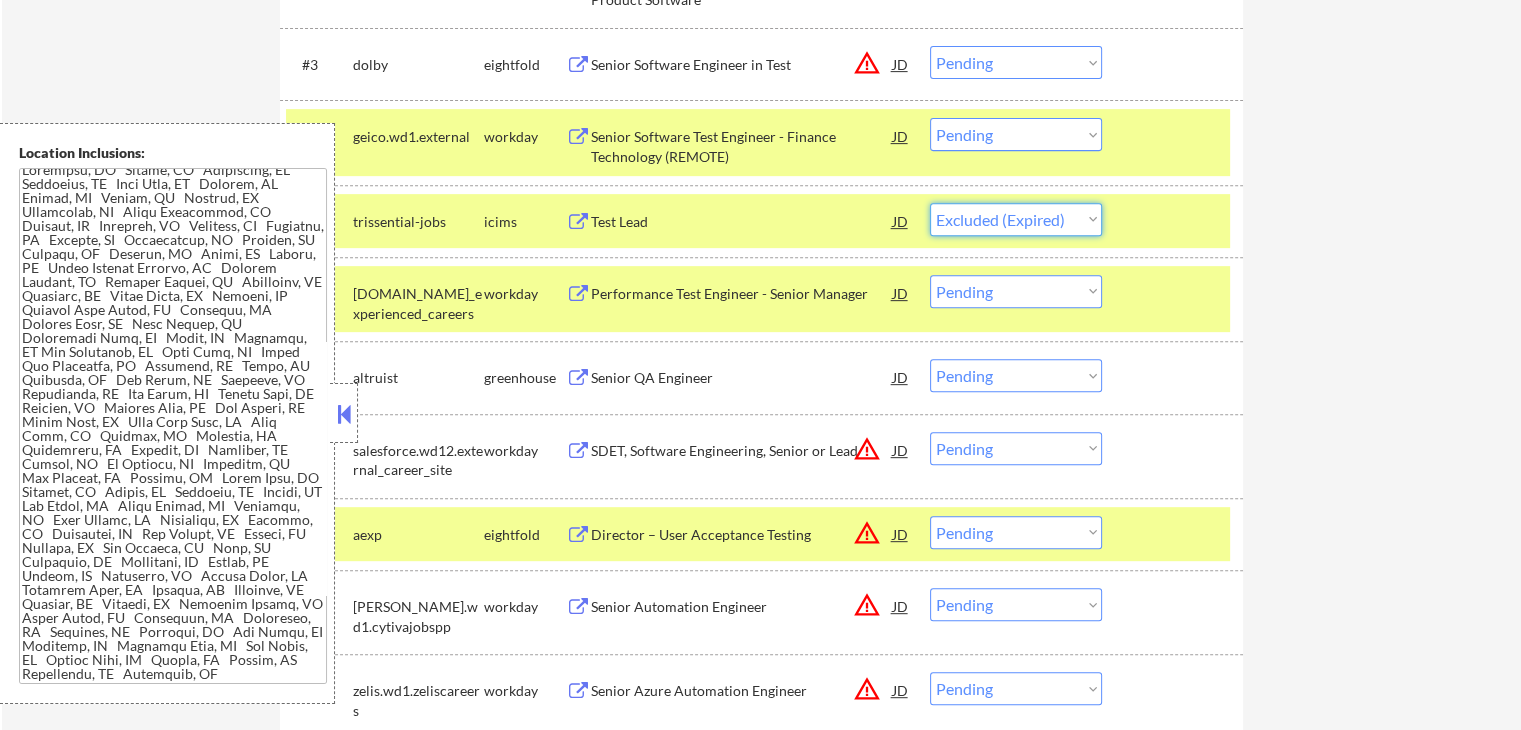 click on "Choose an option... Pending Applied Excluded (Questions) Excluded (Expired) Excluded (Location) Excluded (Bad Match) Excluded (Blocklist) Excluded (Salary) Excluded (Other)" at bounding box center [1016, 219] 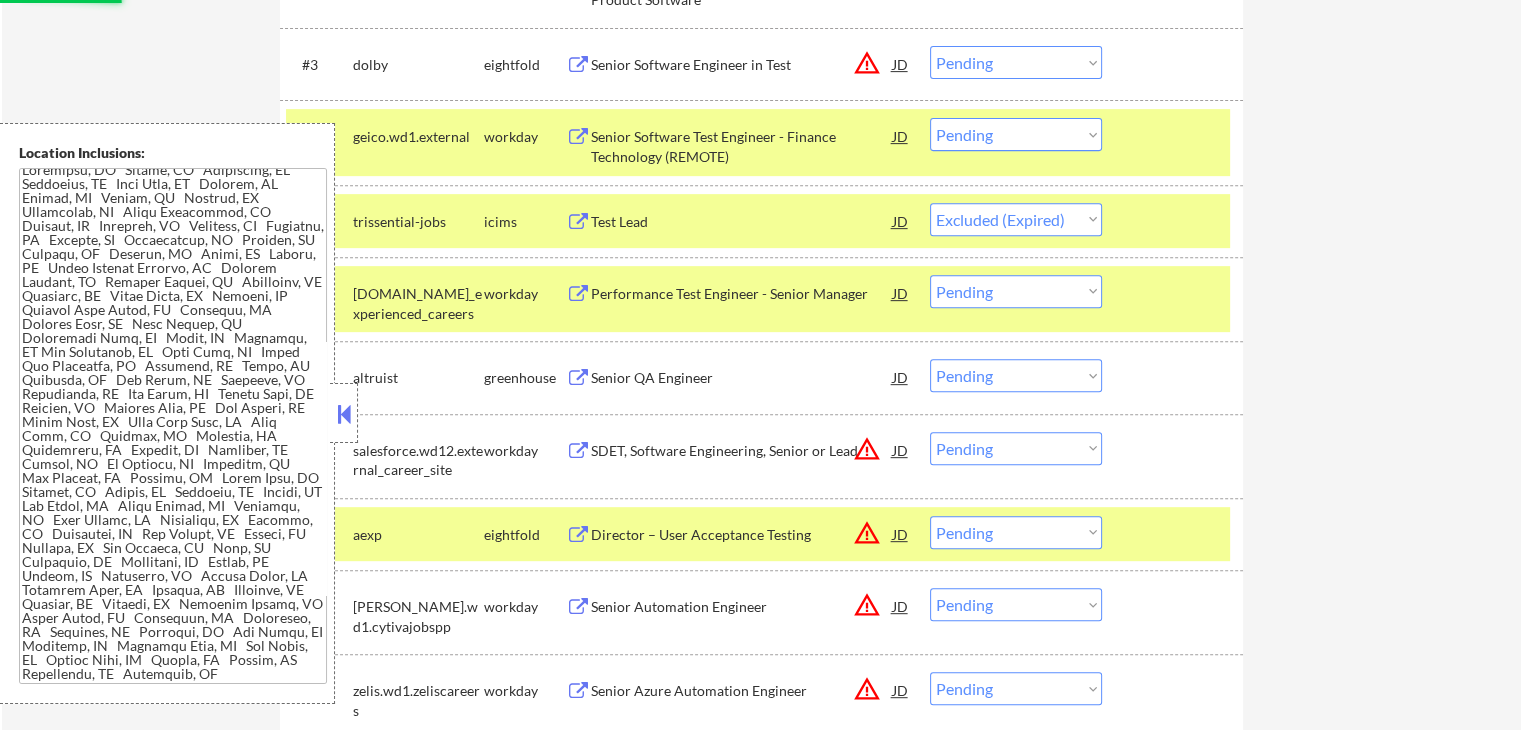 click on "← Return to /applysquad Mailslurp Inbox Job Search Builder [PERSON_NAME] User Email:  [EMAIL_ADDRESS][DOMAIN_NAME] Application Email:  [EMAIL_ADDRESS][DOMAIN_NAME] Mailslurp Email:  [PERSON_NAME][EMAIL_ADDRESS][PERSON_NAME][DOMAIN_NAME] LinkedIn:   [URL][DOMAIN_NAME]
Phone:  [PHONE_NUMBER] Current Location:  [GEOGRAPHIC_DATA], [US_STATE] Applies:  81 sent / 200 bought Internal Notes Please use $175K minimum salary for [GEOGRAPHIC_DATA] Area jobs (all the ones that are within 1-2 hours of SF), $150K is fine for all others 7/8 [PERSON_NAME] is open to AI answers for his applications, please revisit previous skipped jobs - EF 7/8
you may apply source/ manually to any QA Manager roles so long as you confirm it's FIRMWARE OR SOFTWARE QA (and not like, quality of healthcare services or medical devices) 7/6 Can work in country of residence?:  yes Squad Notes Minimum salary:  $150,000 Will need Visa to work in that country now/future?:   no Download Resume Add a Job Manually Applications Pending (16) Excluded (91) Applied (93) Back #1" at bounding box center (761, 259) 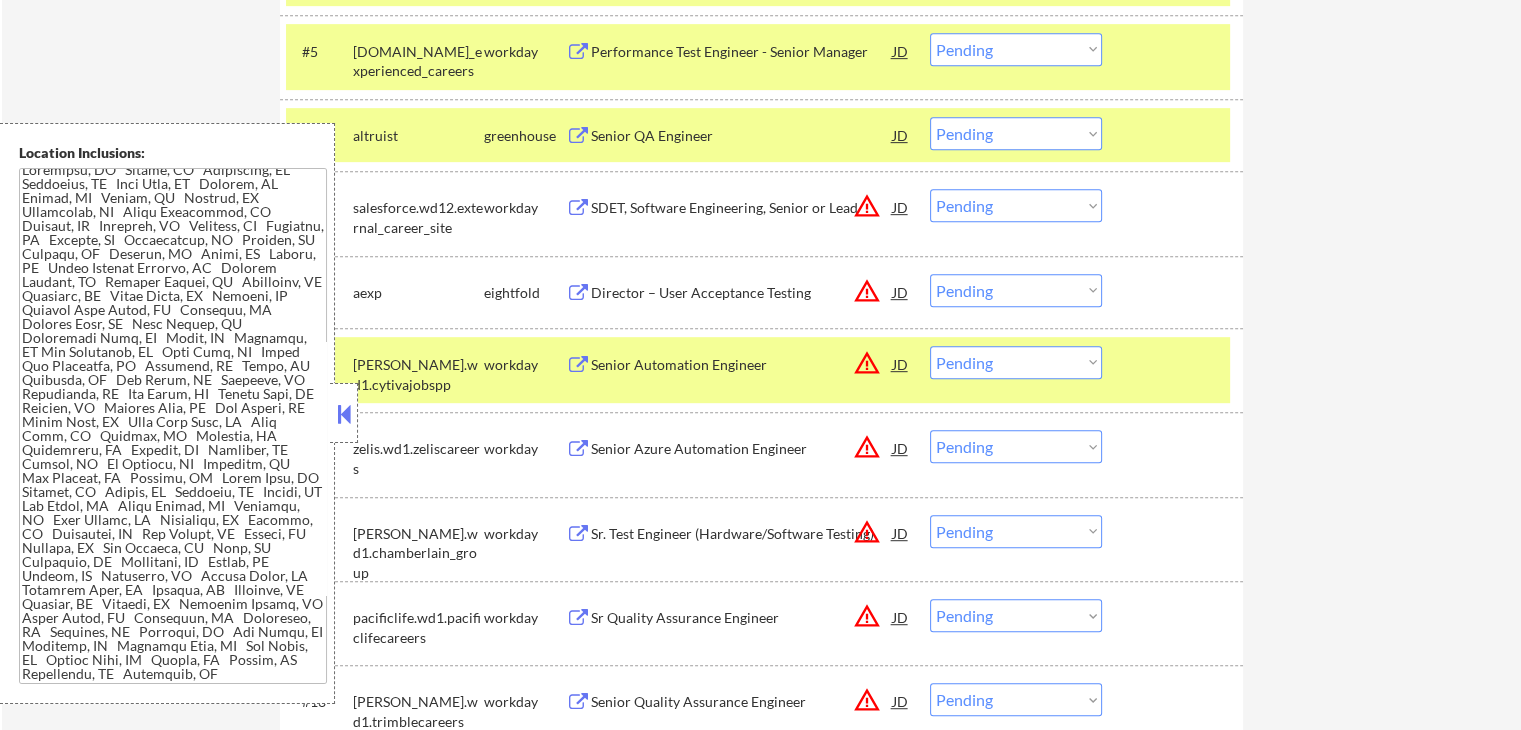scroll, scrollTop: 1000, scrollLeft: 0, axis: vertical 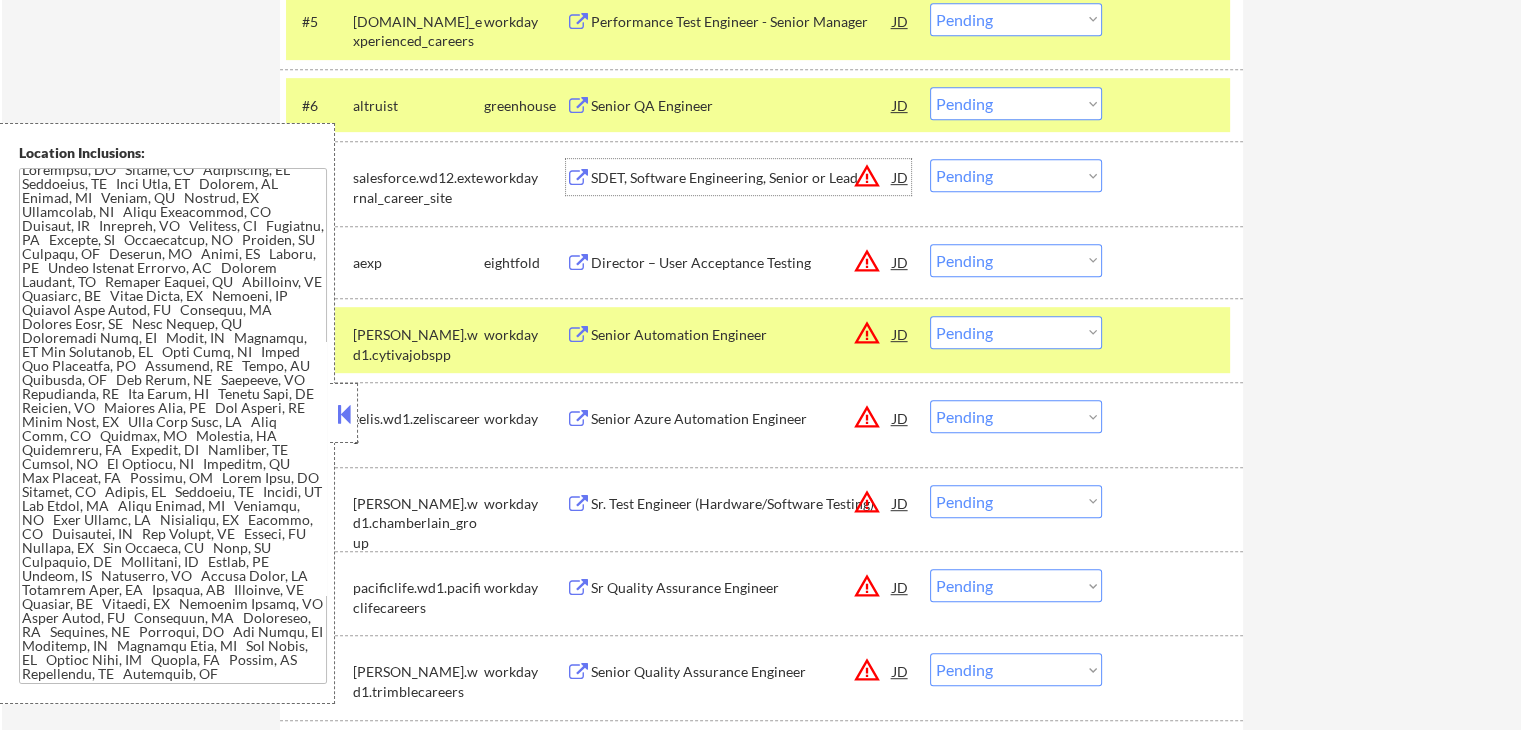 click on "SDET, Software Engineering, Senior or Lead" at bounding box center (742, 178) 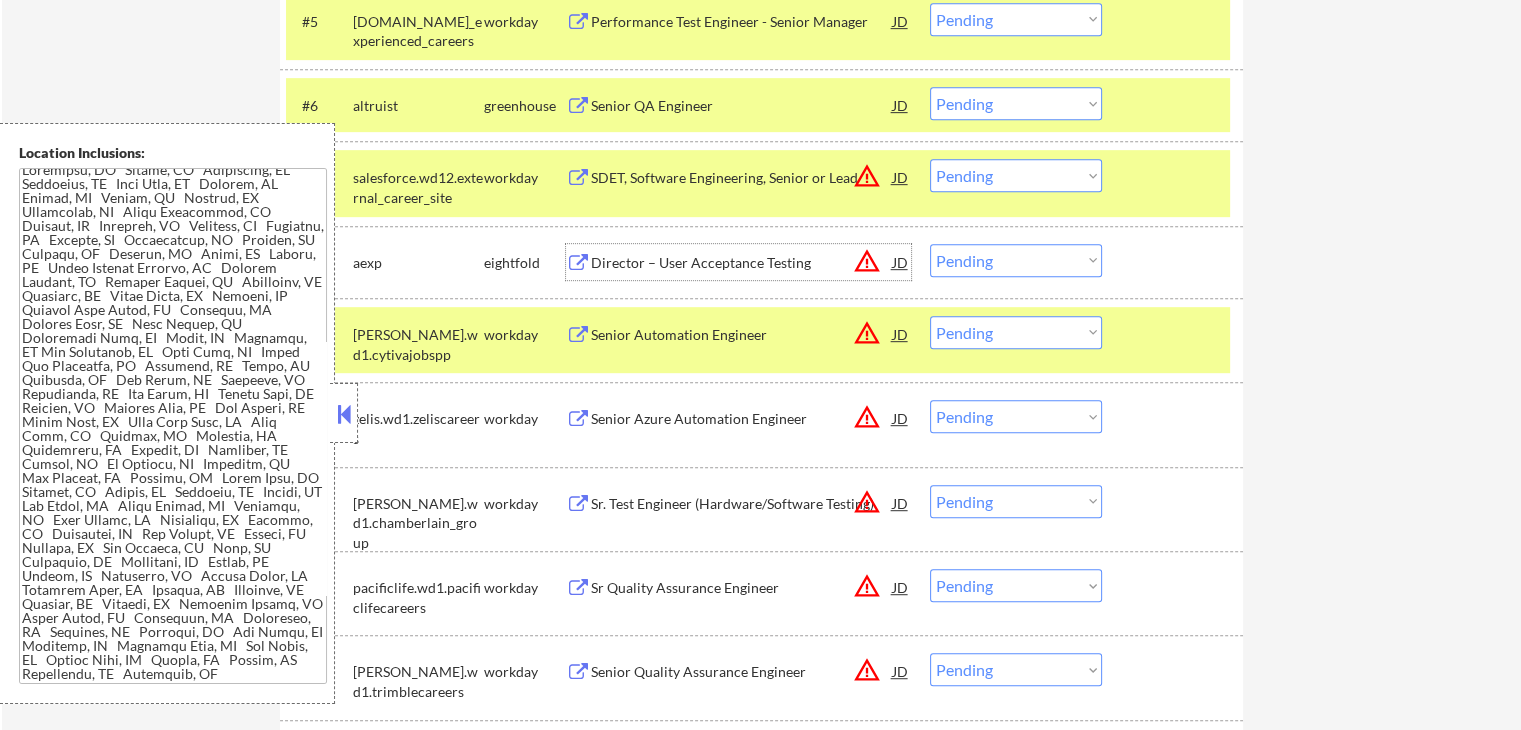 click on "Director – User Acceptance Testing" at bounding box center [742, 262] 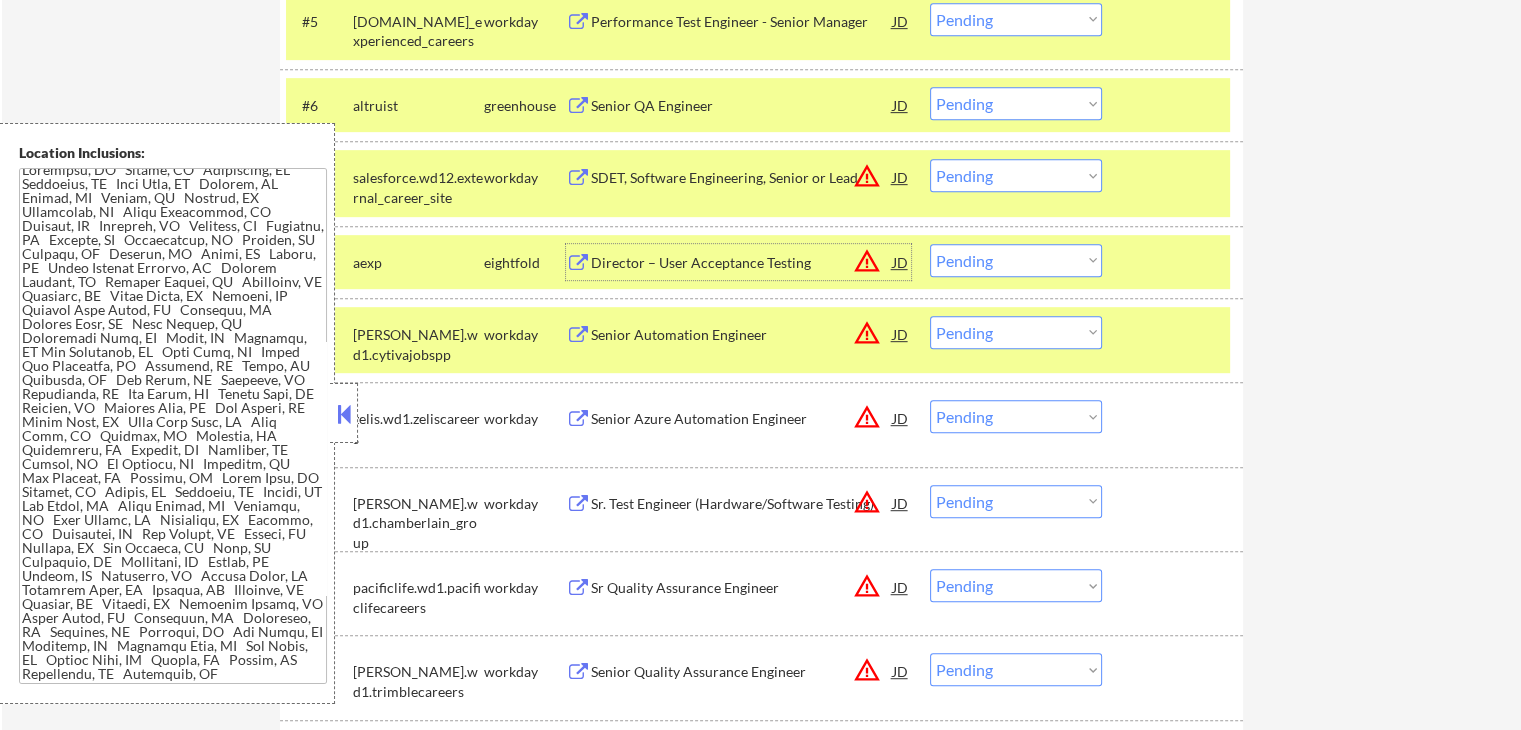 drag, startPoint x: 979, startPoint y: 179, endPoint x: 995, endPoint y: 189, distance: 18.867962 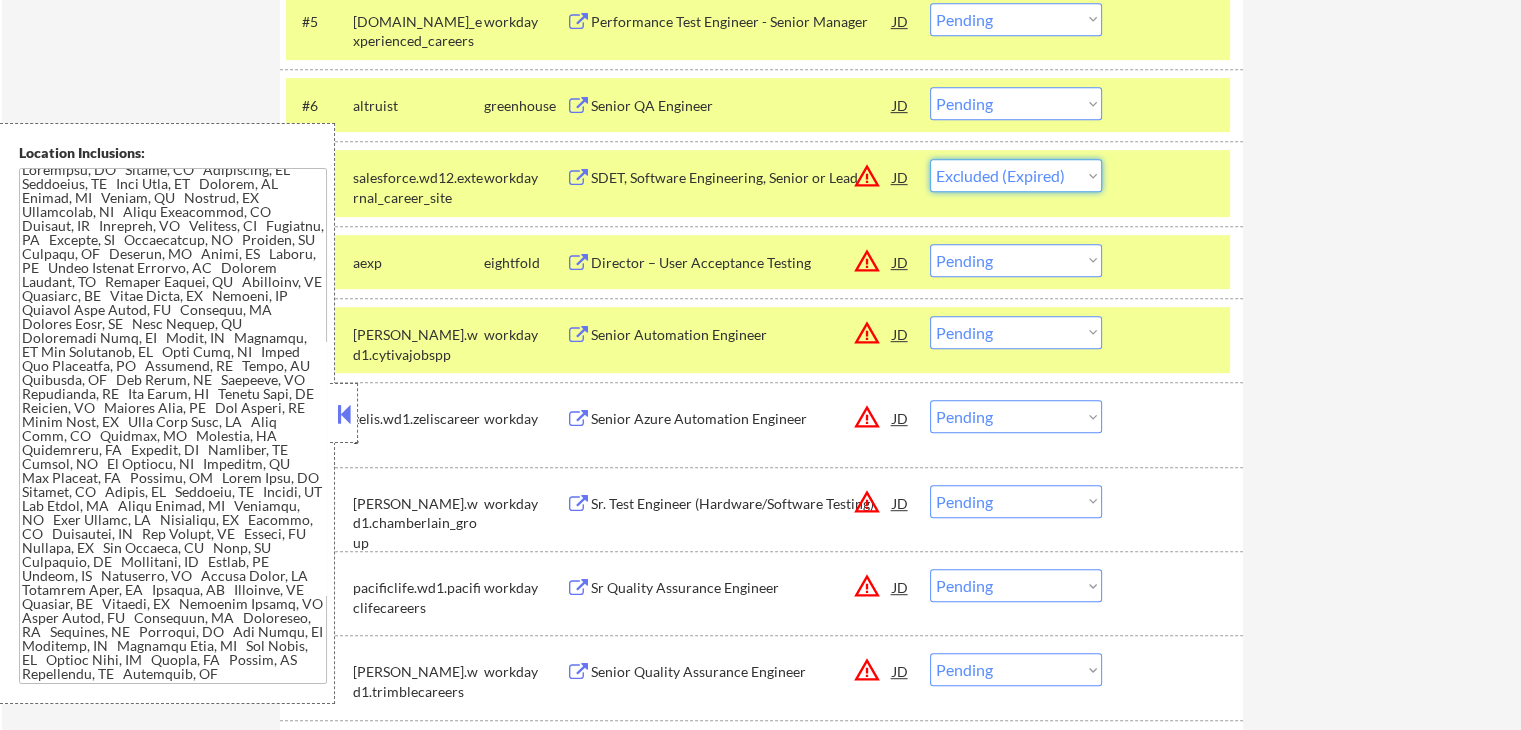 click on "Choose an option... Pending Applied Excluded (Questions) Excluded (Expired) Excluded (Location) Excluded (Bad Match) Excluded (Blocklist) Excluded (Salary) Excluded (Other)" at bounding box center [1016, 175] 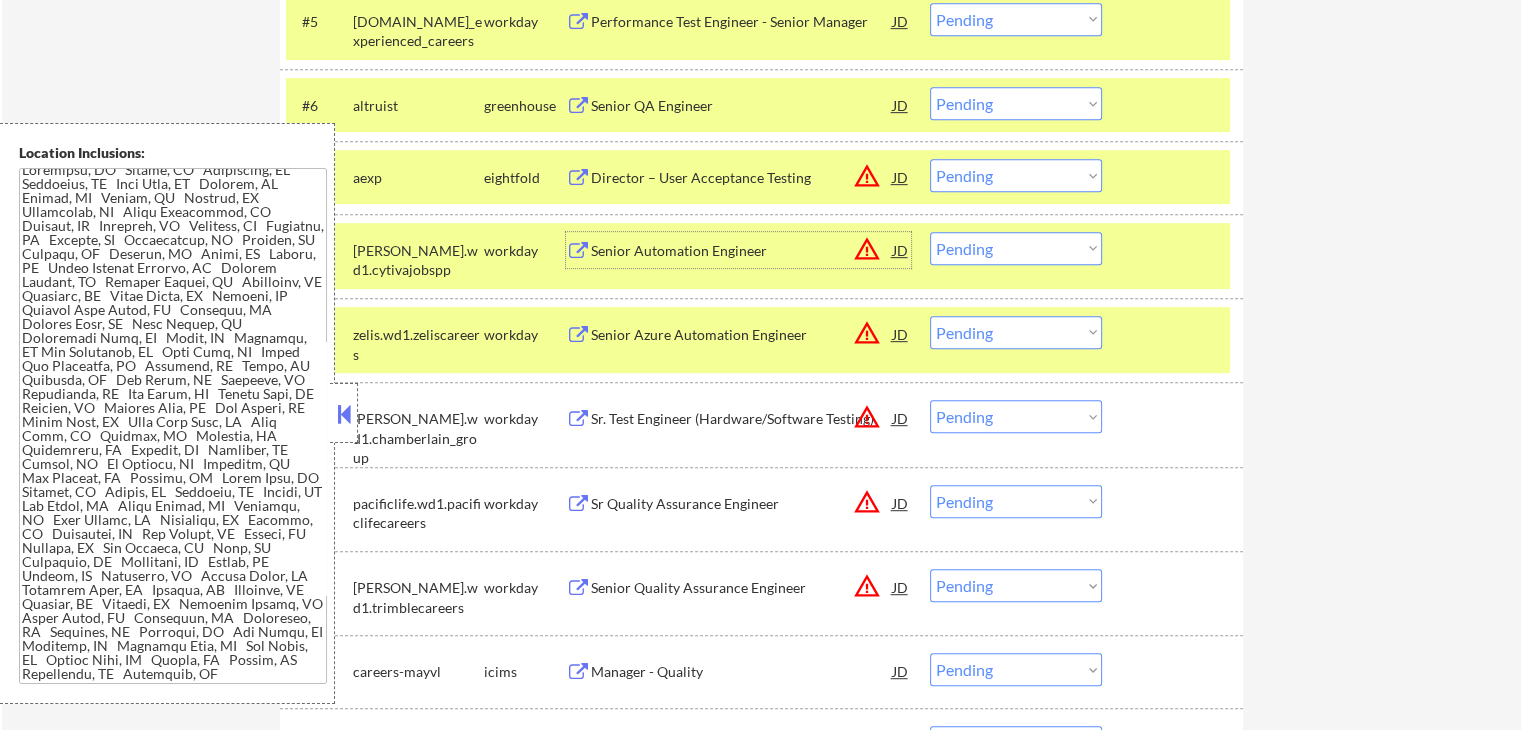 click on "Senior Automation Engineer" at bounding box center (742, 251) 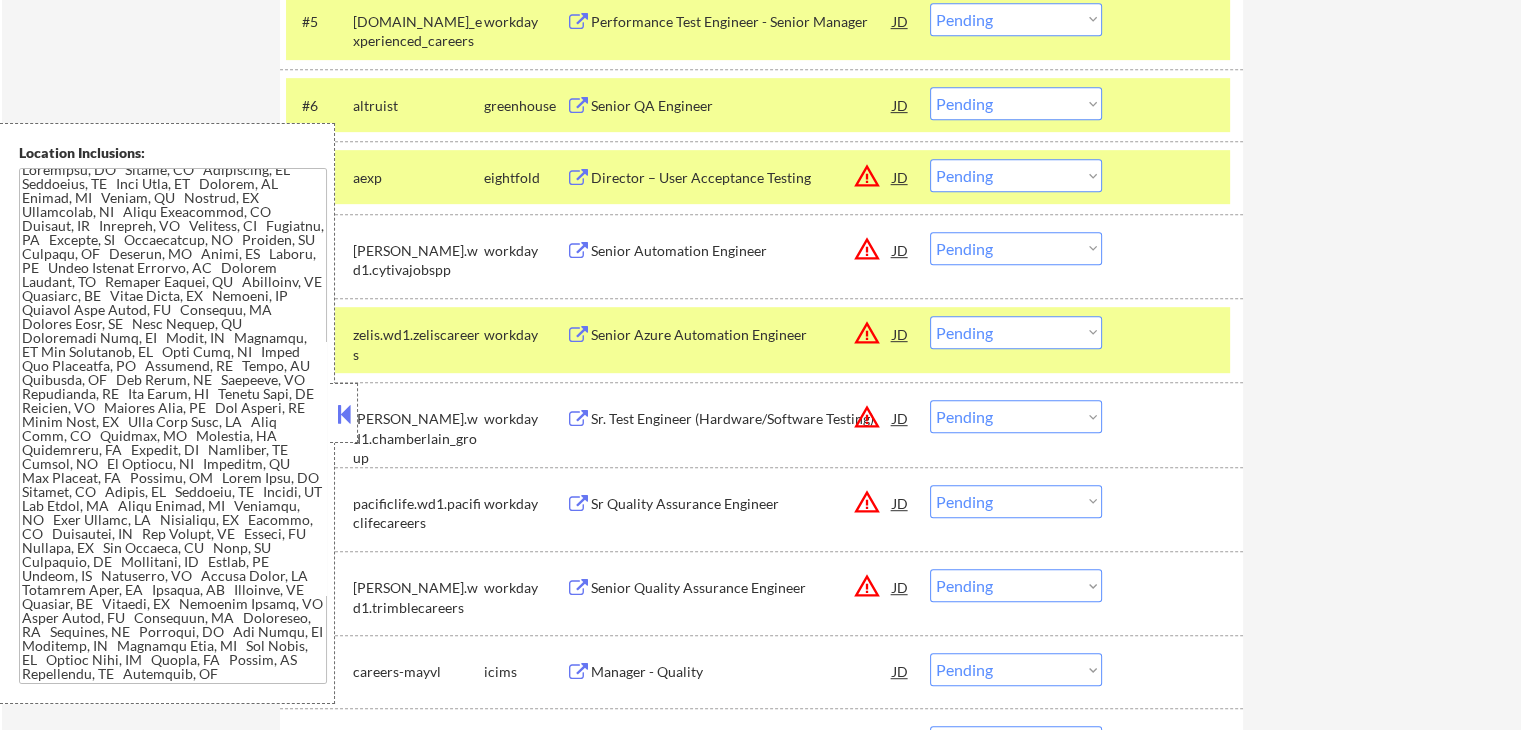 scroll, scrollTop: 1641, scrollLeft: 0, axis: vertical 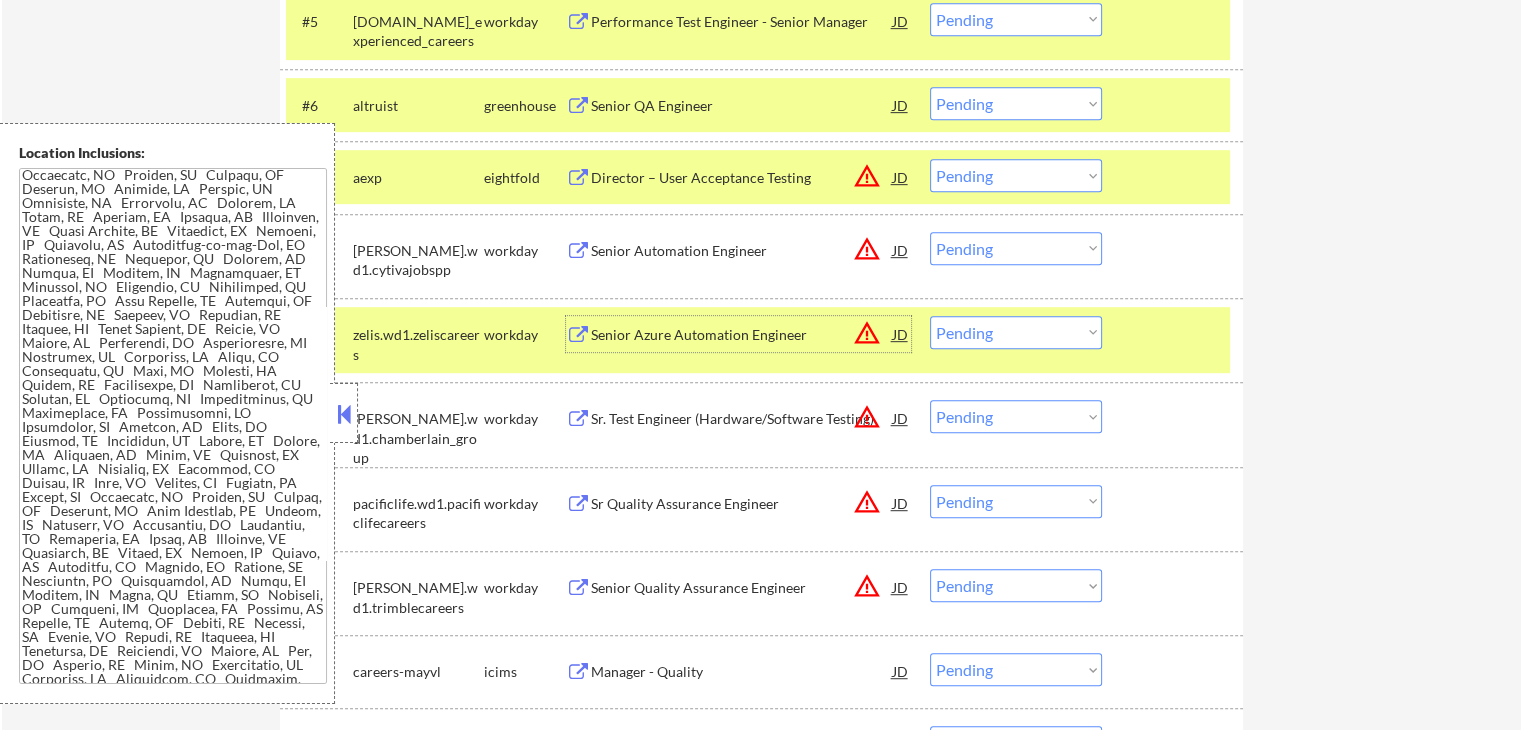 click on "Senior Azure Automation Engineer" at bounding box center [742, 335] 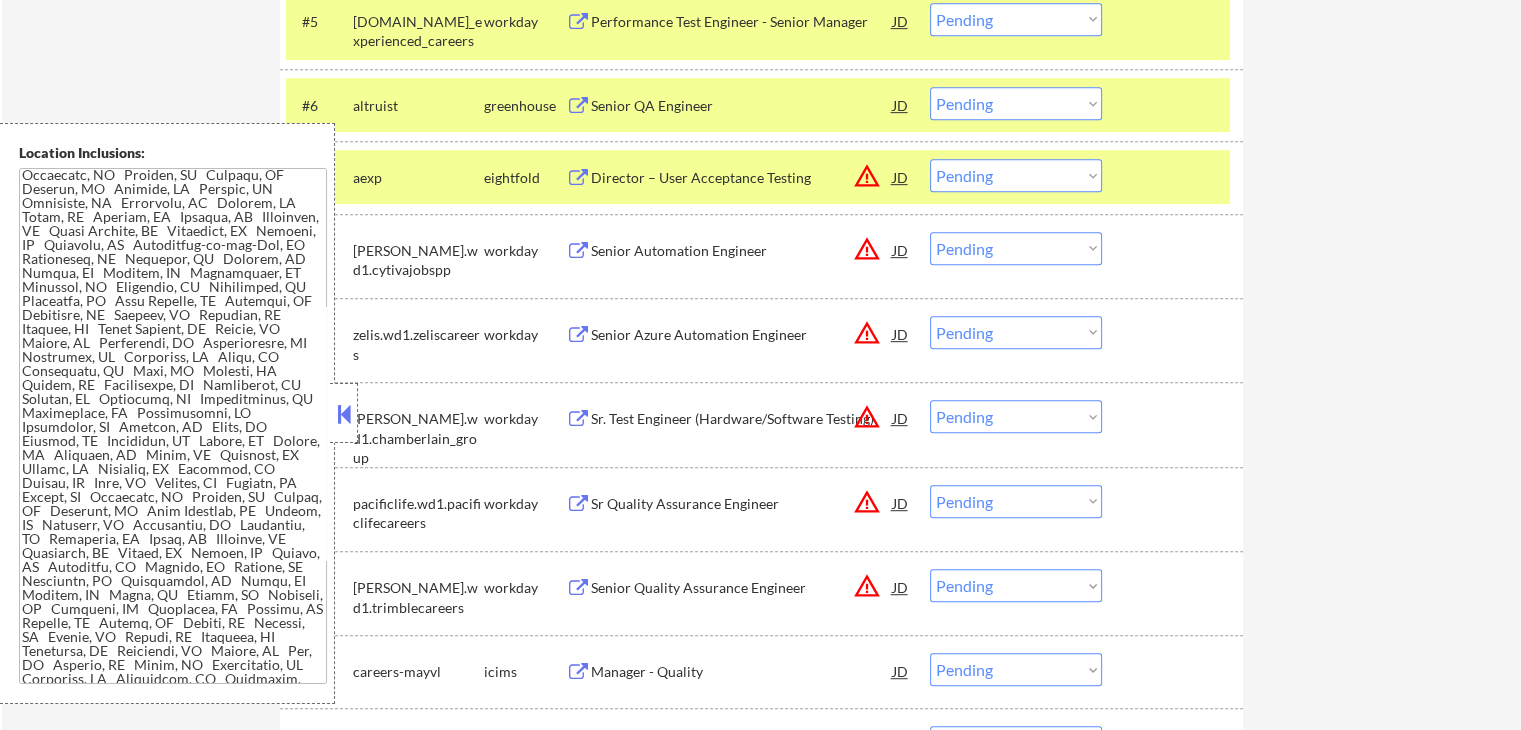 click on "Senior Automation Engineer" at bounding box center [742, 251] 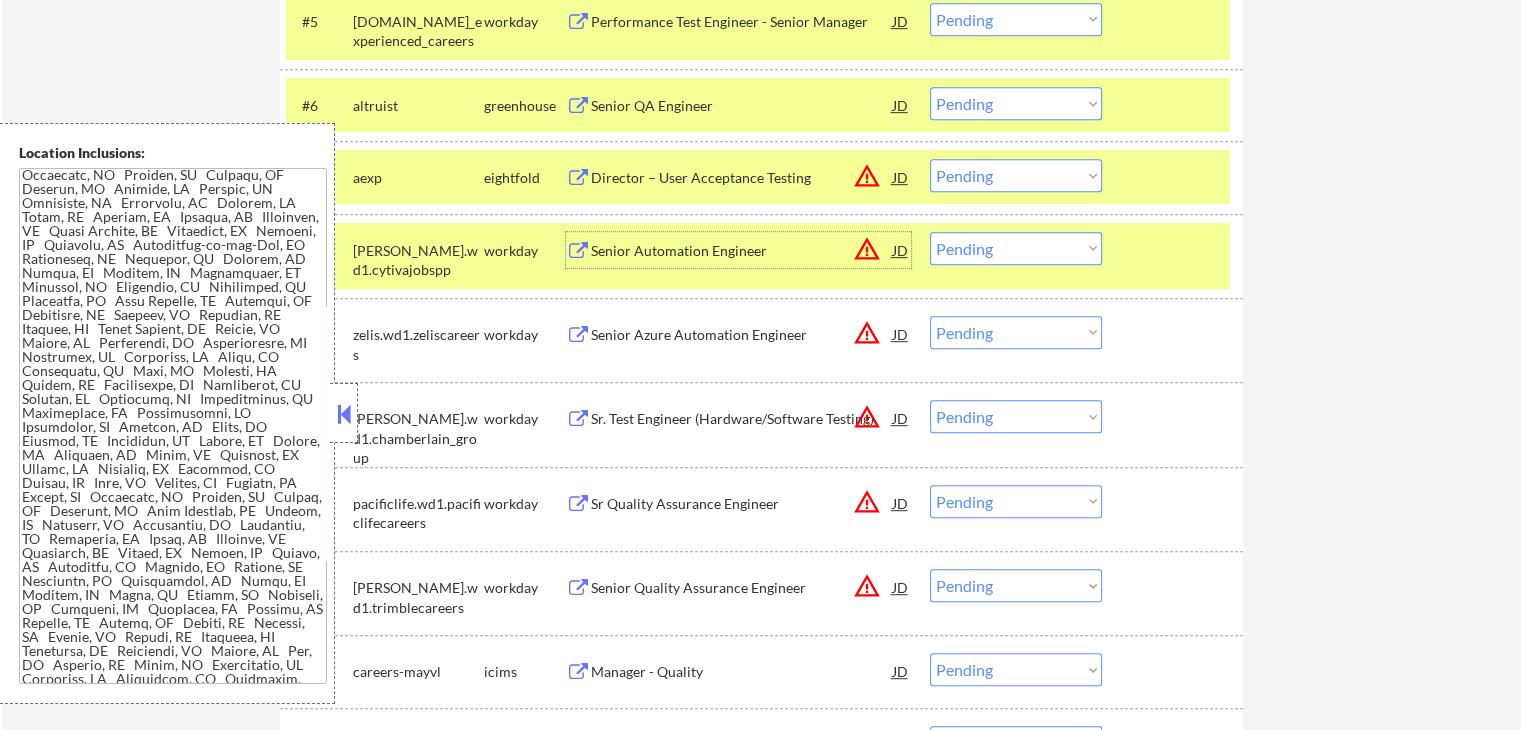 click on "Choose an option... Pending Applied Excluded (Questions) Excluded (Expired) Excluded (Location) Excluded (Bad Match) Excluded (Blocklist) Excluded (Salary) Excluded (Other)" at bounding box center (1016, 248) 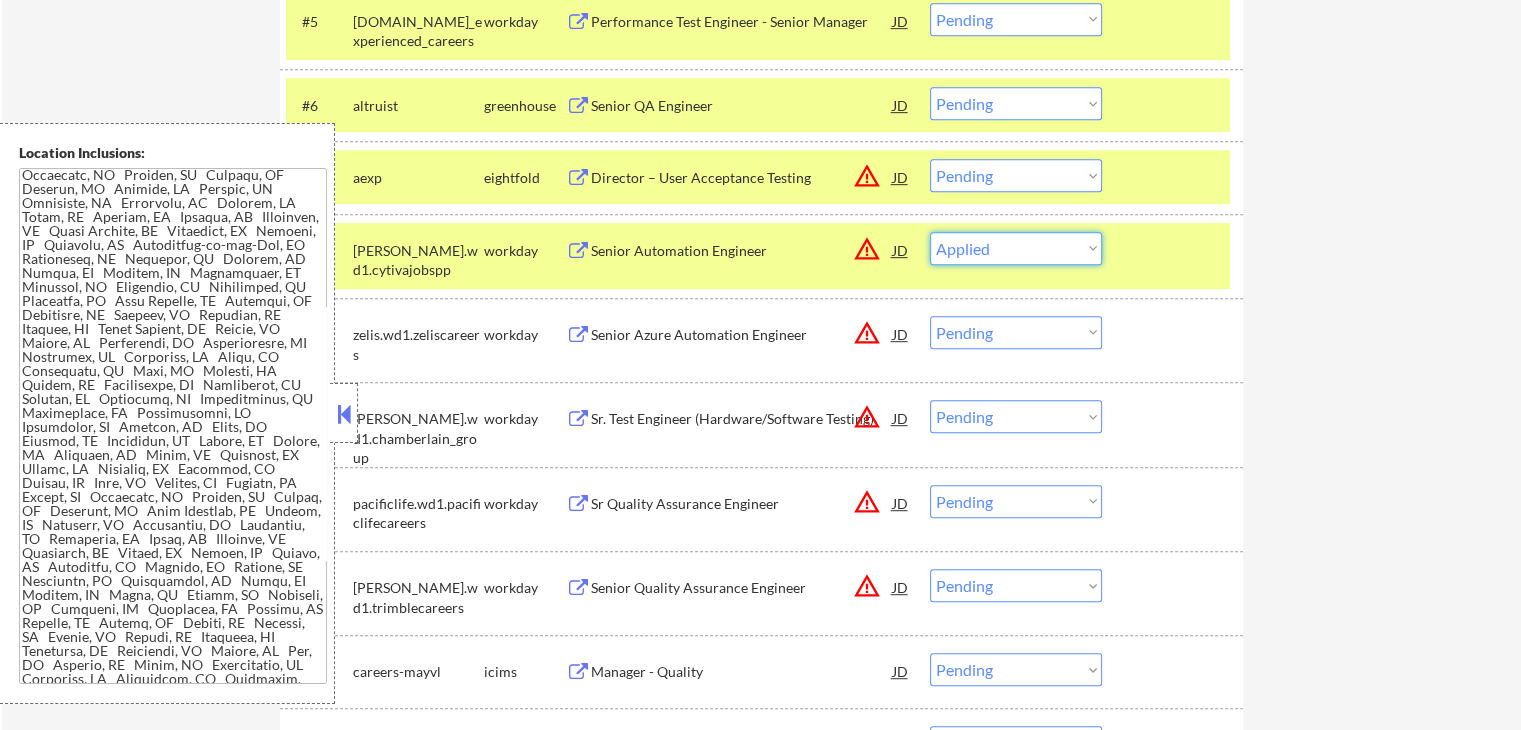 click on "Choose an option... Pending Applied Excluded (Questions) Excluded (Expired) Excluded (Location) Excluded (Bad Match) Excluded (Blocklist) Excluded (Salary) Excluded (Other)" at bounding box center (1016, 248) 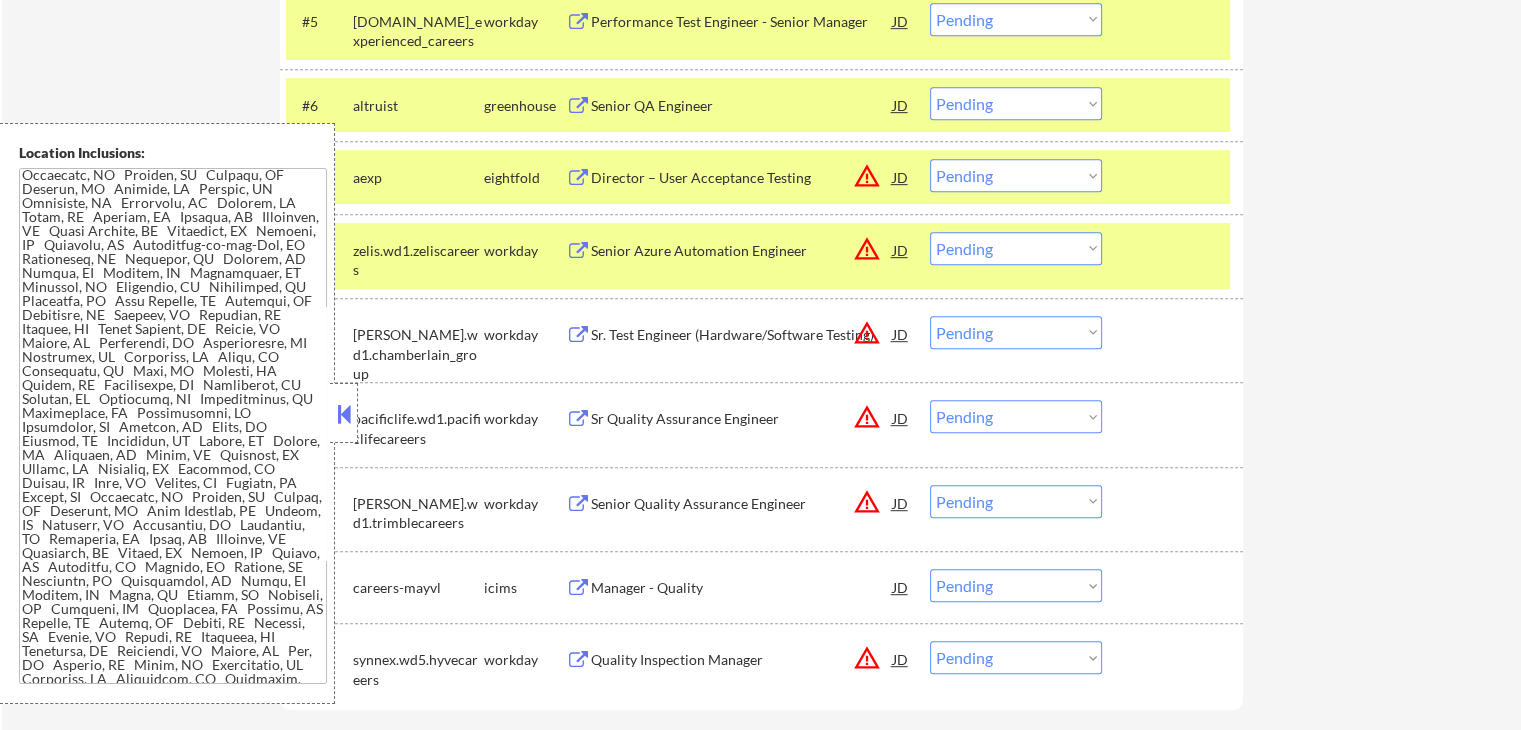 click on "Choose an option... Pending Applied Excluded (Questions) Excluded (Expired) Excluded (Location) Excluded (Bad Match) Excluded (Blocklist) Excluded (Salary) Excluded (Other)" at bounding box center [1016, 175] 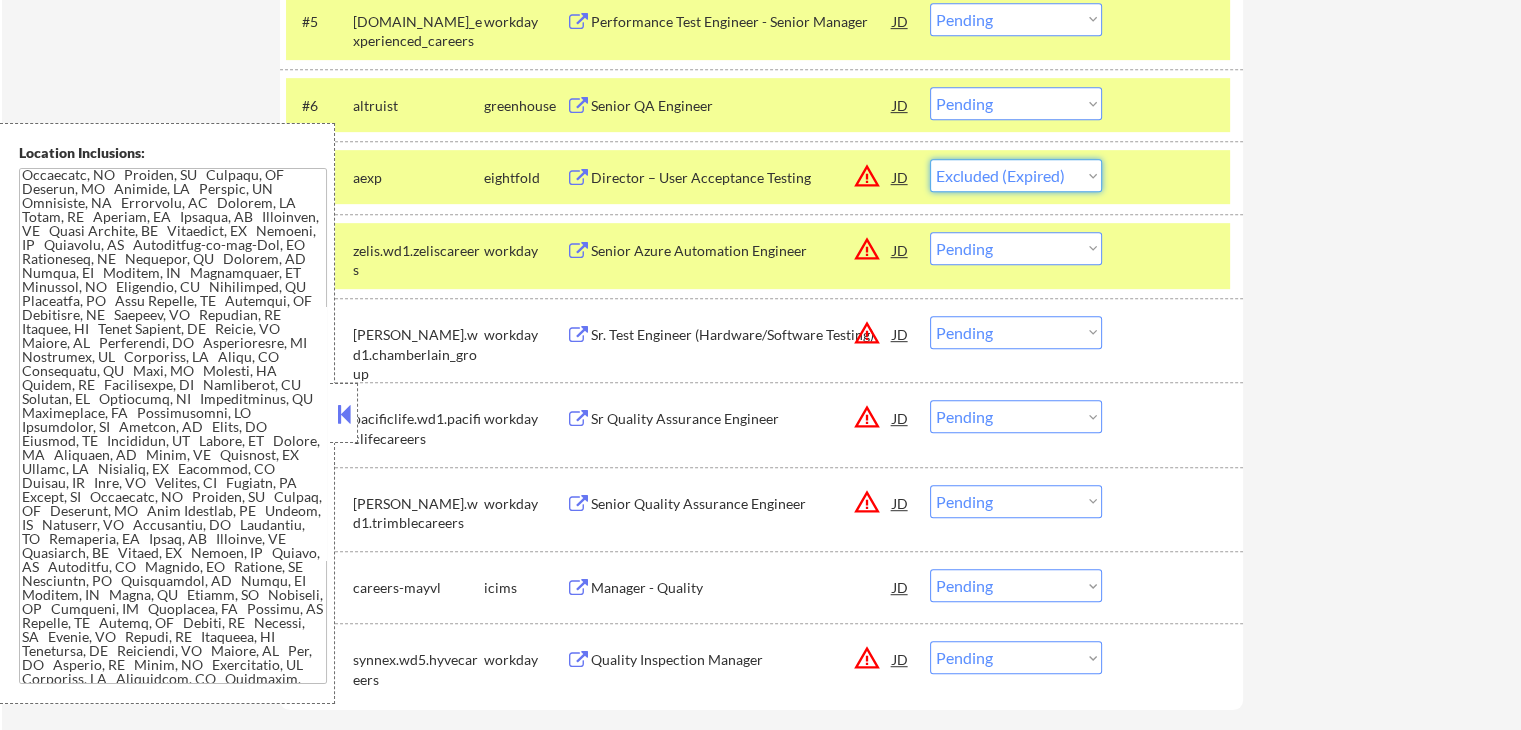 click on "Choose an option... Pending Applied Excluded (Questions) Excluded (Expired) Excluded (Location) Excluded (Bad Match) Excluded (Blocklist) Excluded (Salary) Excluded (Other)" at bounding box center [1016, 175] 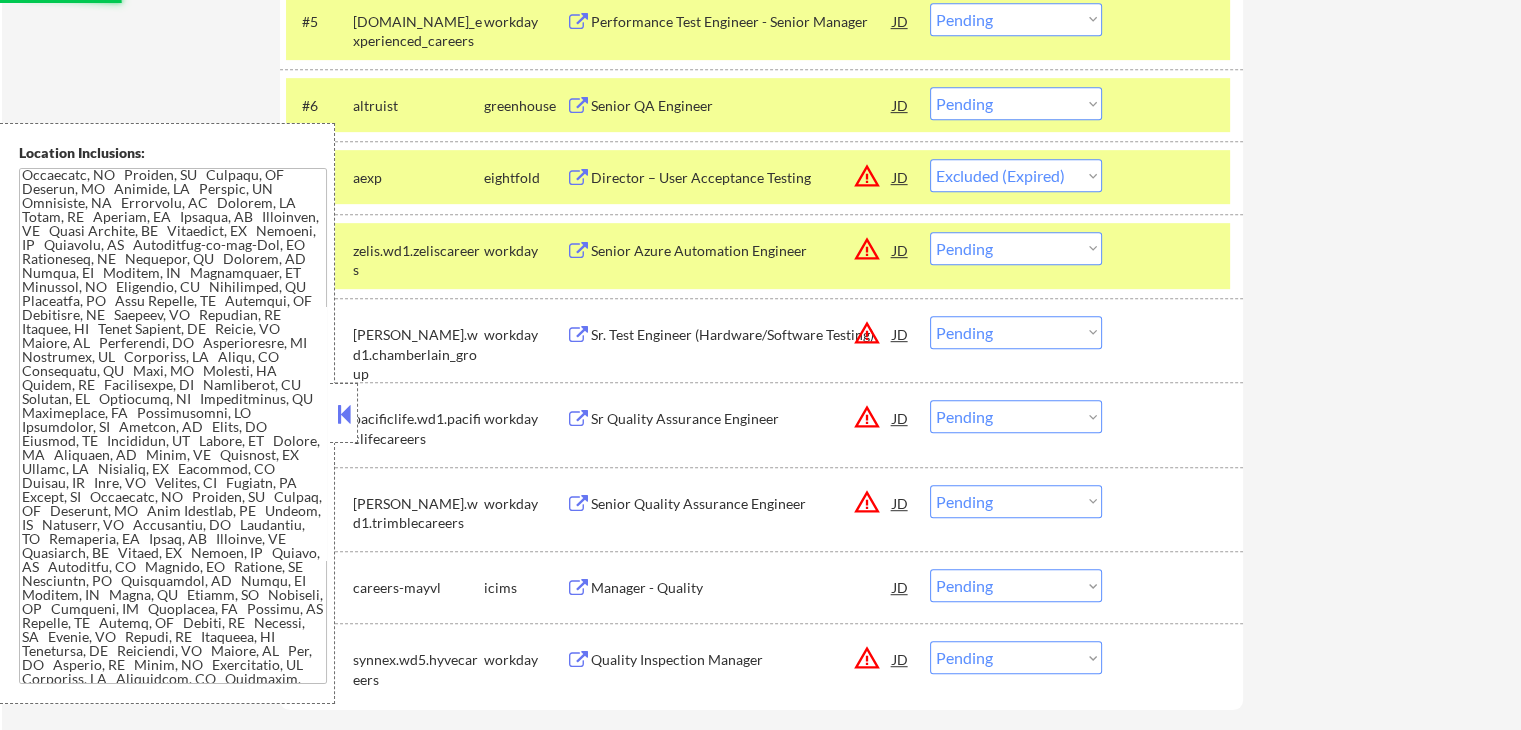 click on "#8 zelis.wd1.zeliscareers workday Senior Azure Automation Engineer JD warning_amber Choose an option... Pending Applied Excluded (Questions) Excluded (Expired) Excluded (Location) Excluded (Bad Match) Excluded (Blocklist) Excluded (Salary) Excluded (Other) success" at bounding box center (761, 256) 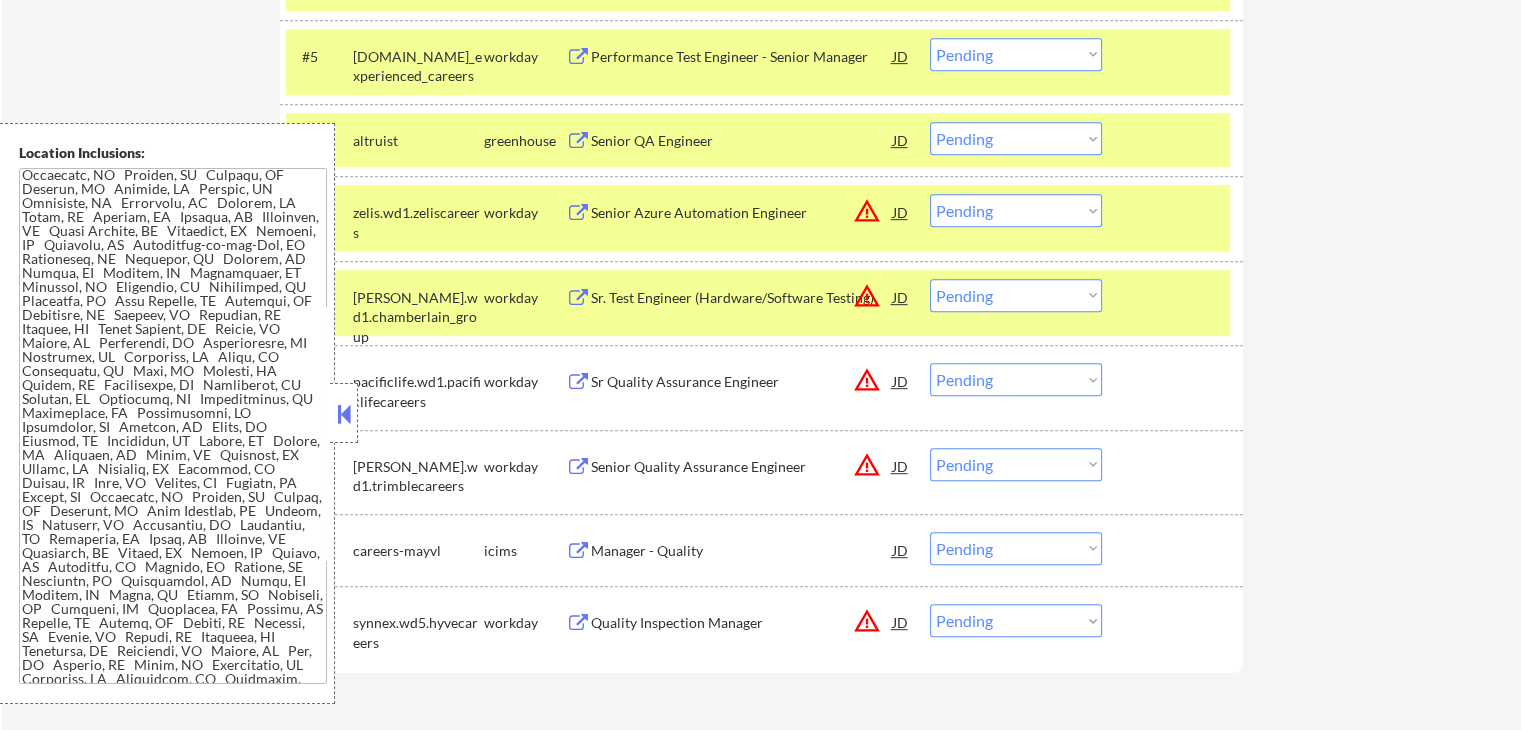 scroll, scrollTop: 1100, scrollLeft: 0, axis: vertical 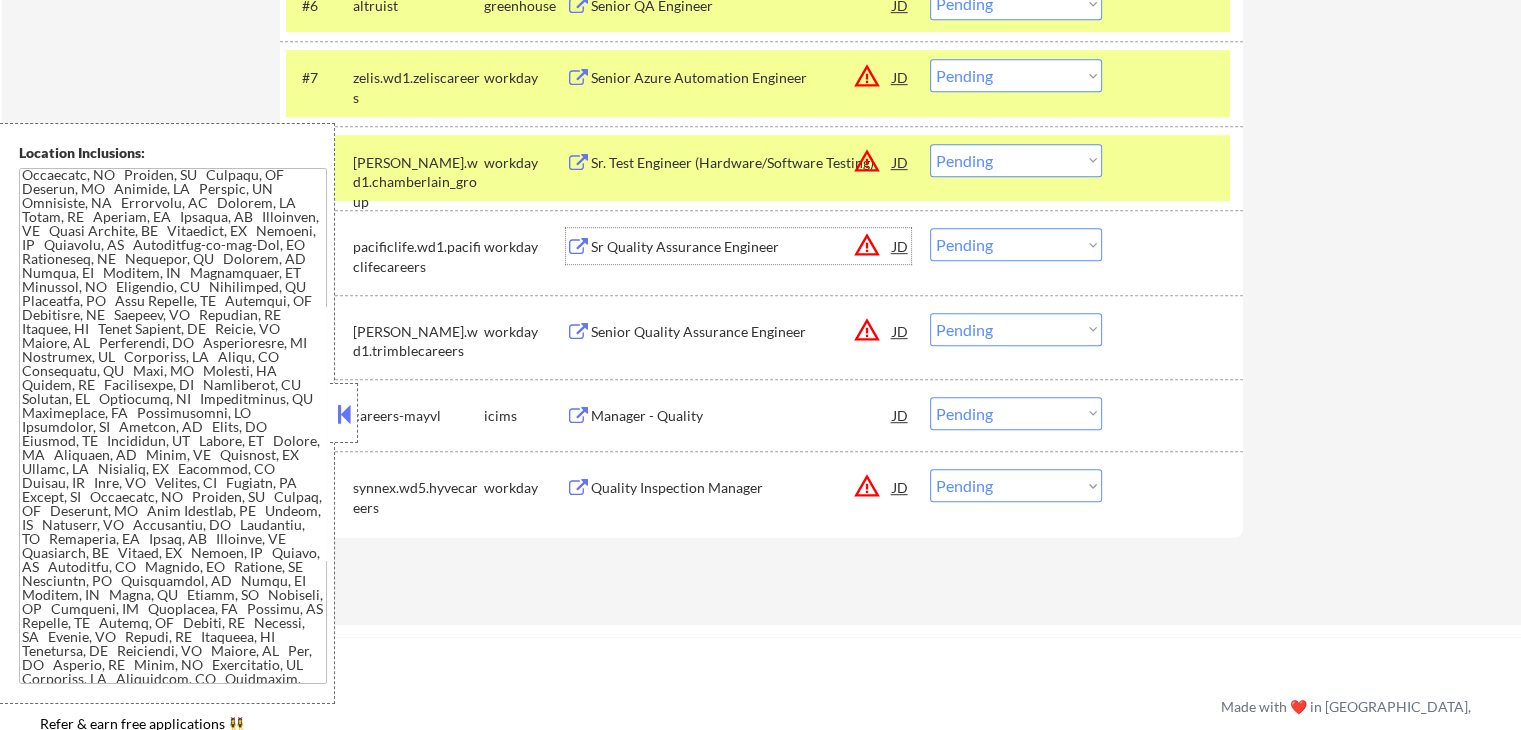 click on "Sr Quality Assurance Engineer" at bounding box center (742, 247) 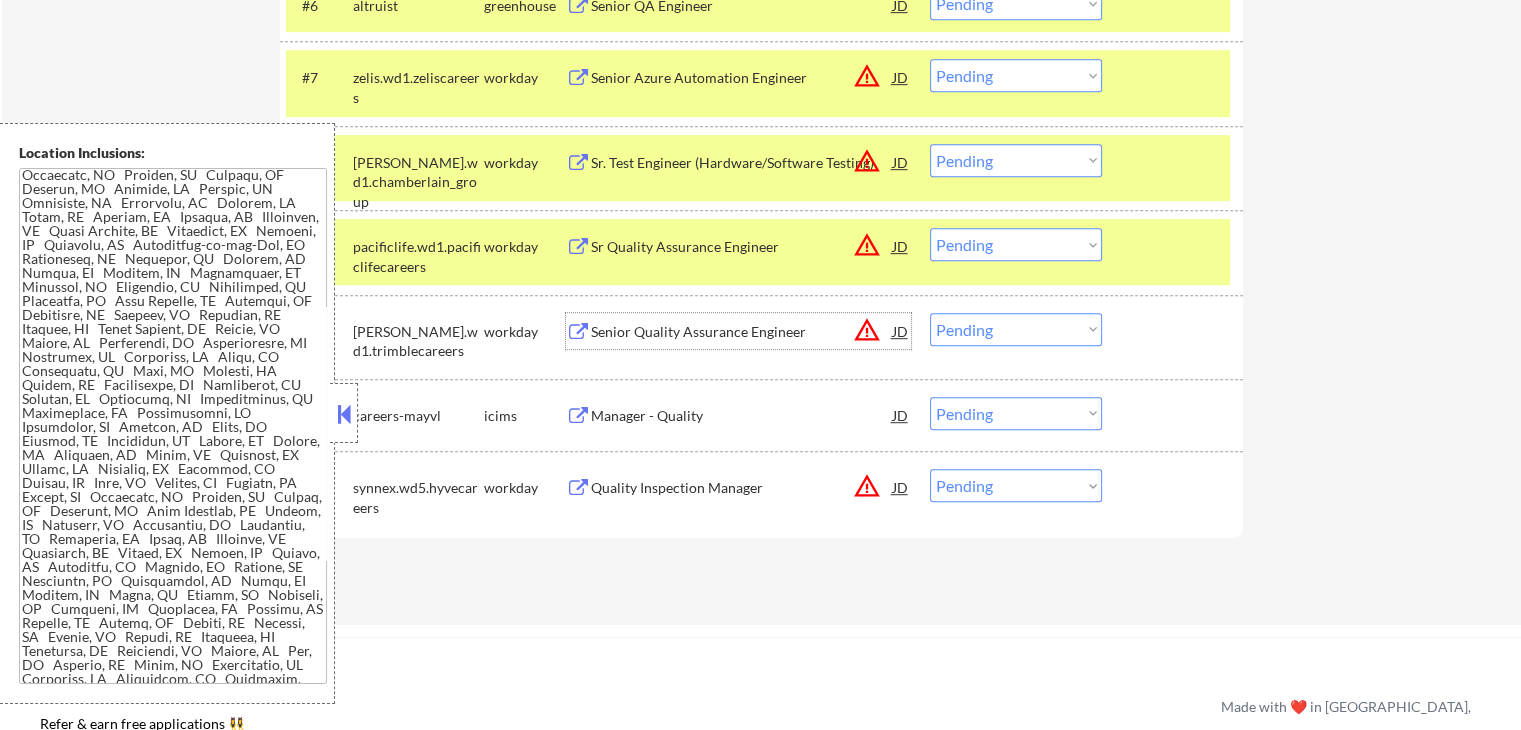 click on "Senior Quality Assurance Engineer" at bounding box center [742, 332] 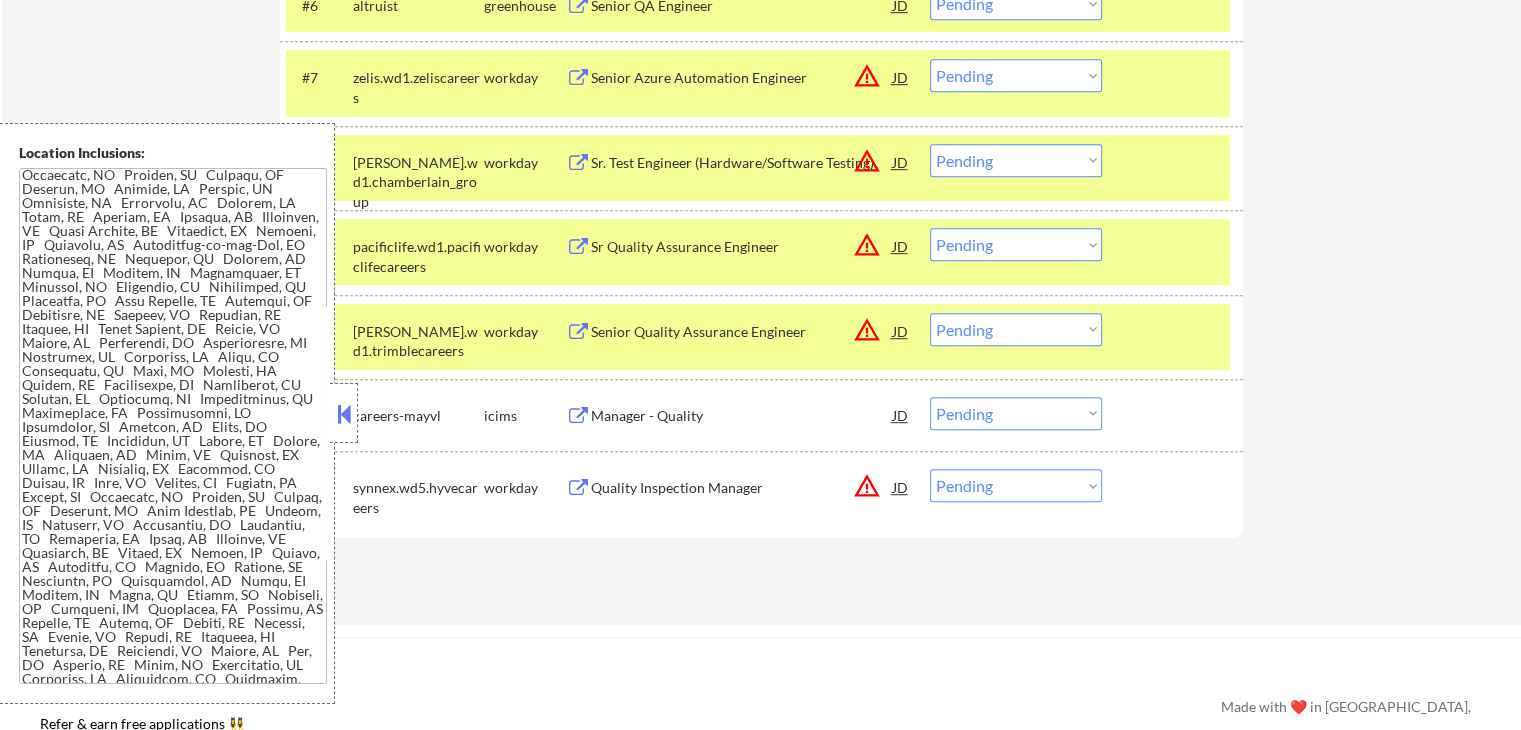 scroll, scrollTop: 32, scrollLeft: 0, axis: vertical 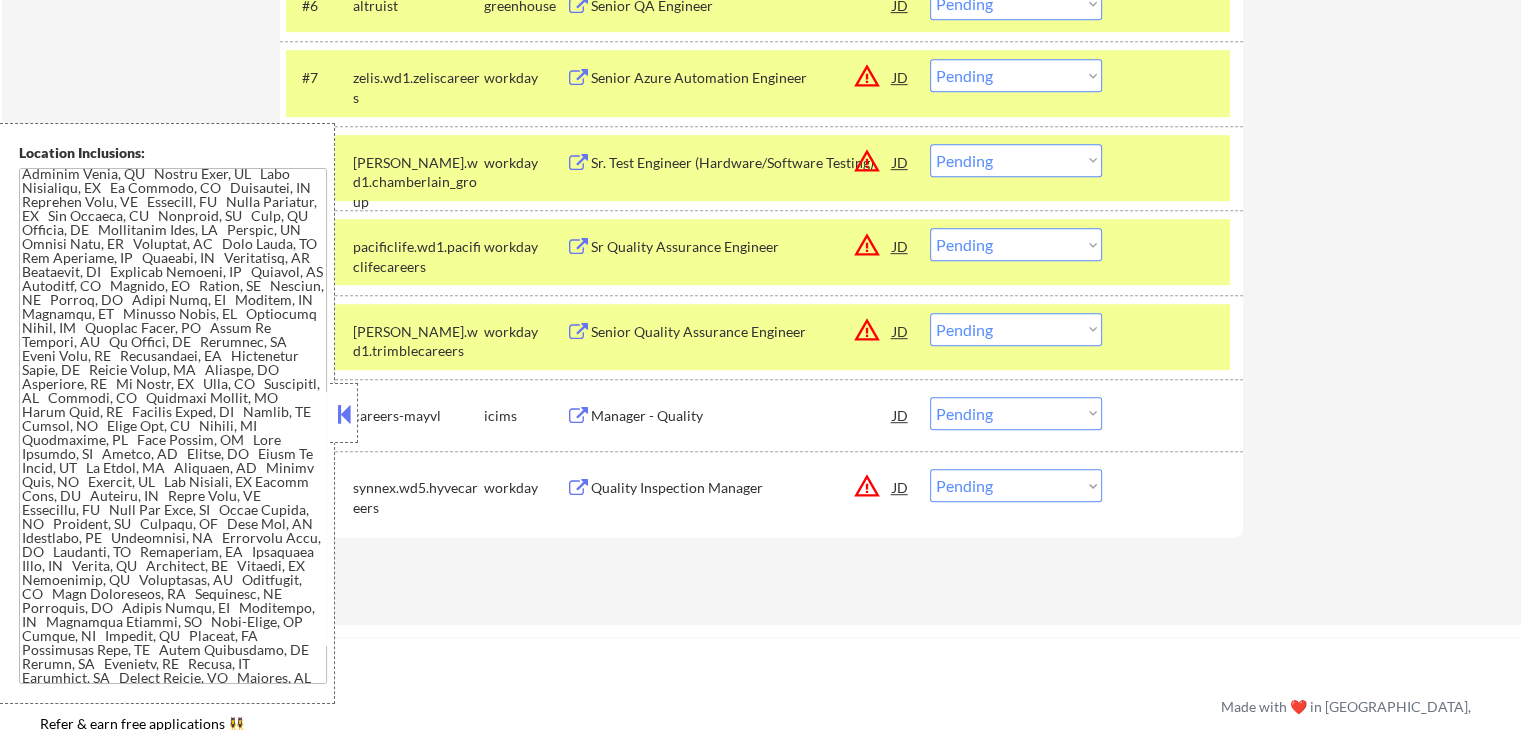 click on "Choose an option... Pending Applied Excluded (Questions) Excluded (Expired) Excluded (Location) Excluded (Bad Match) Excluded (Blocklist) Excluded (Salary) Excluded (Other)" at bounding box center [1016, 244] 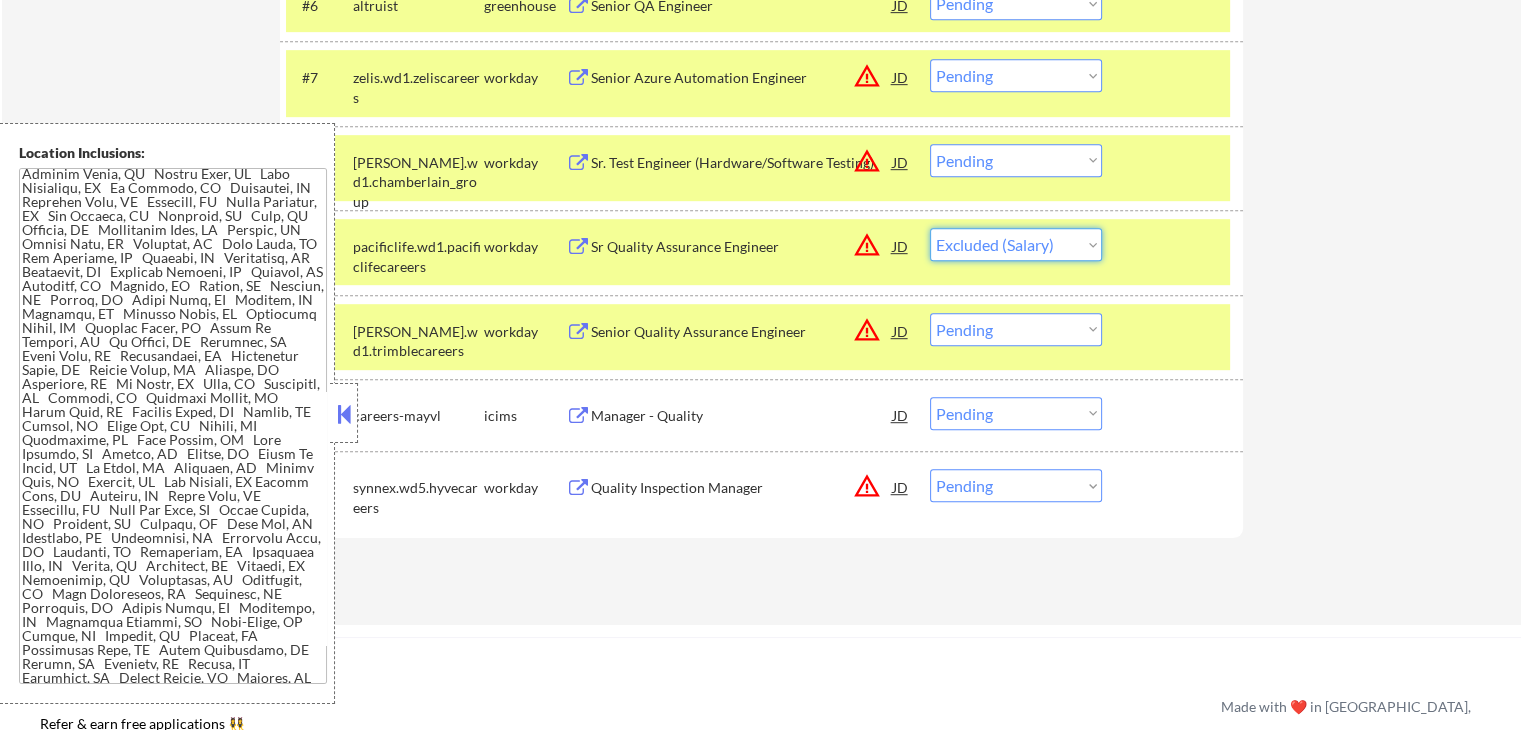 click on "Choose an option... Pending Applied Excluded (Questions) Excluded (Expired) Excluded (Location) Excluded (Bad Match) Excluded (Blocklist) Excluded (Salary) Excluded (Other)" at bounding box center [1016, 244] 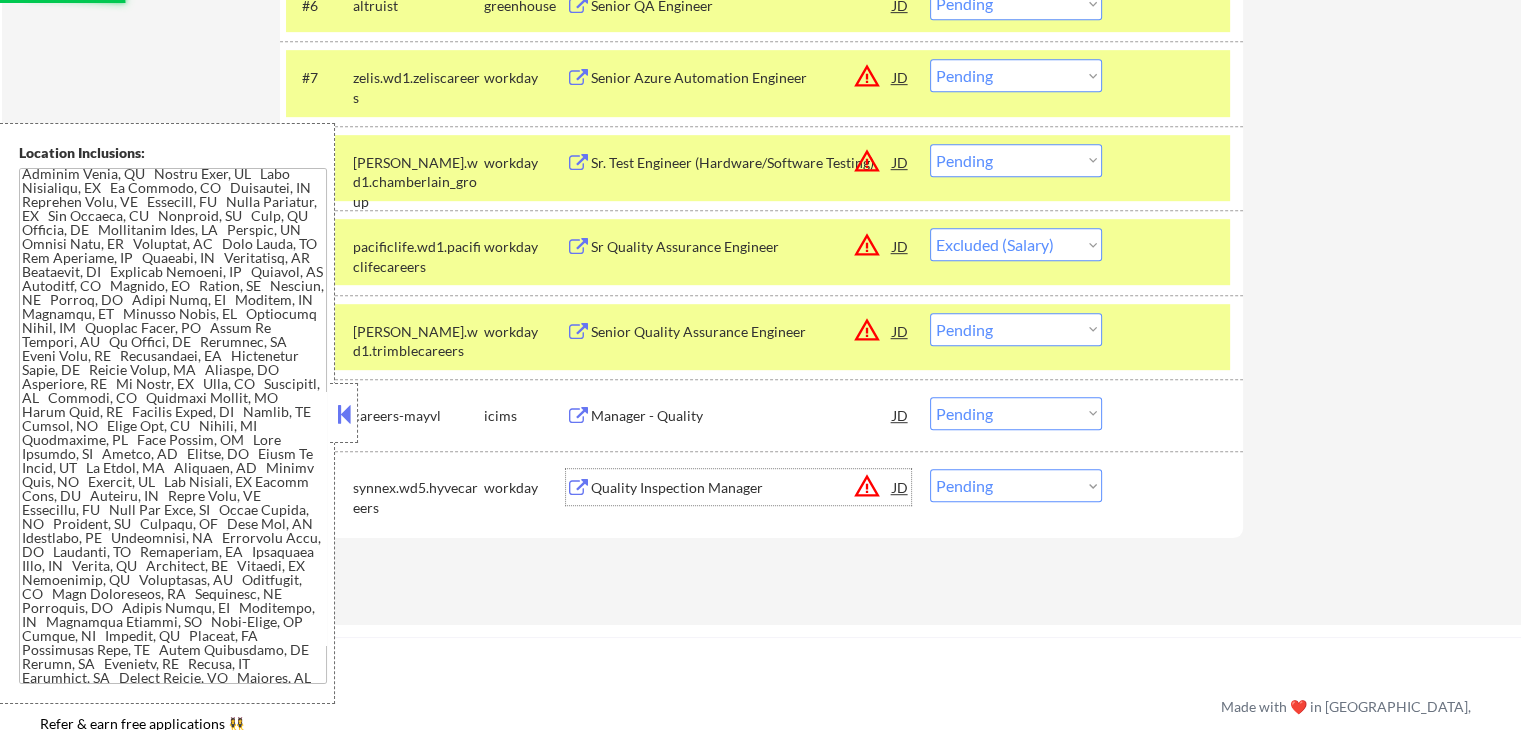 click on "Quality Inspection Manager" at bounding box center (742, 487) 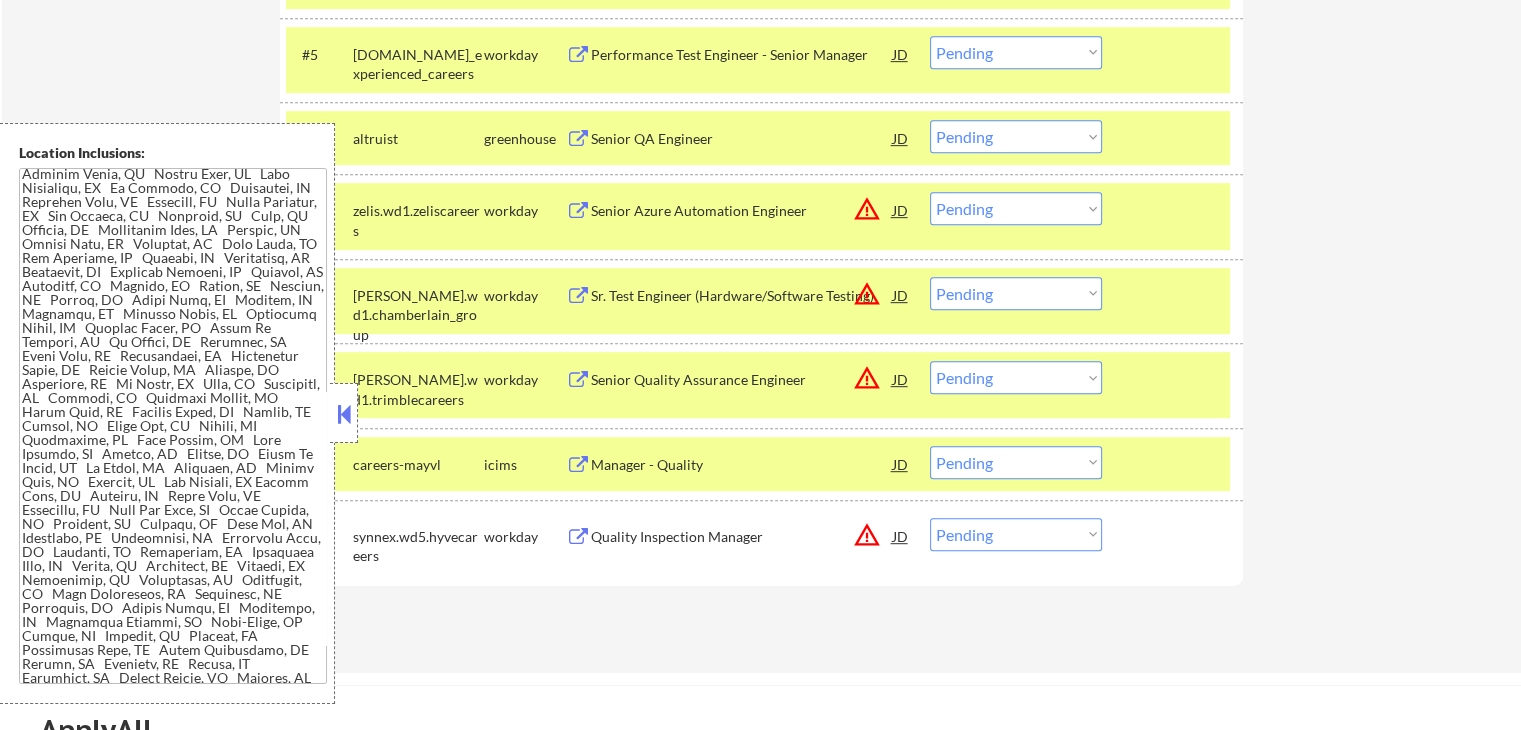 scroll, scrollTop: 1000, scrollLeft: 0, axis: vertical 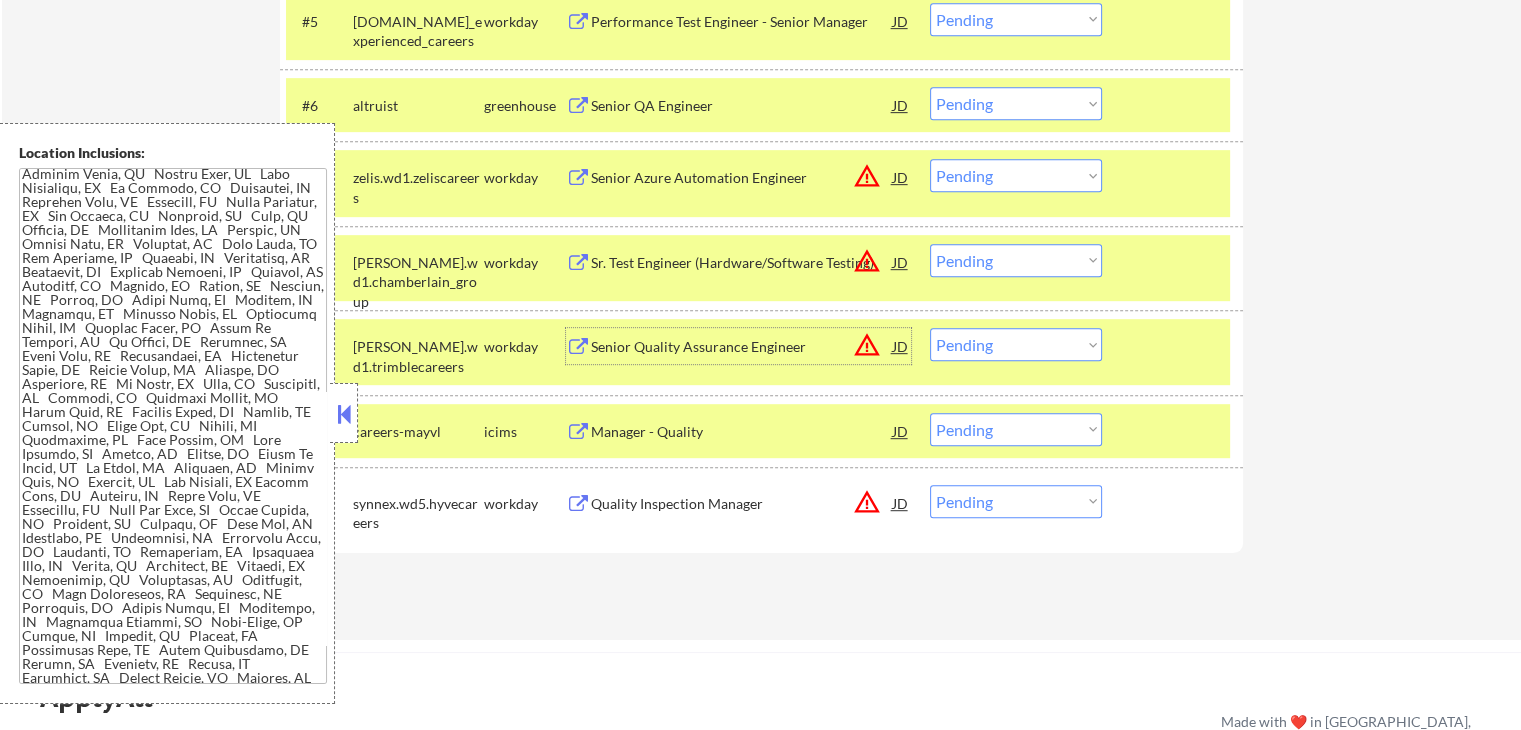 click on "Senior Quality Assurance Engineer" at bounding box center (742, 347) 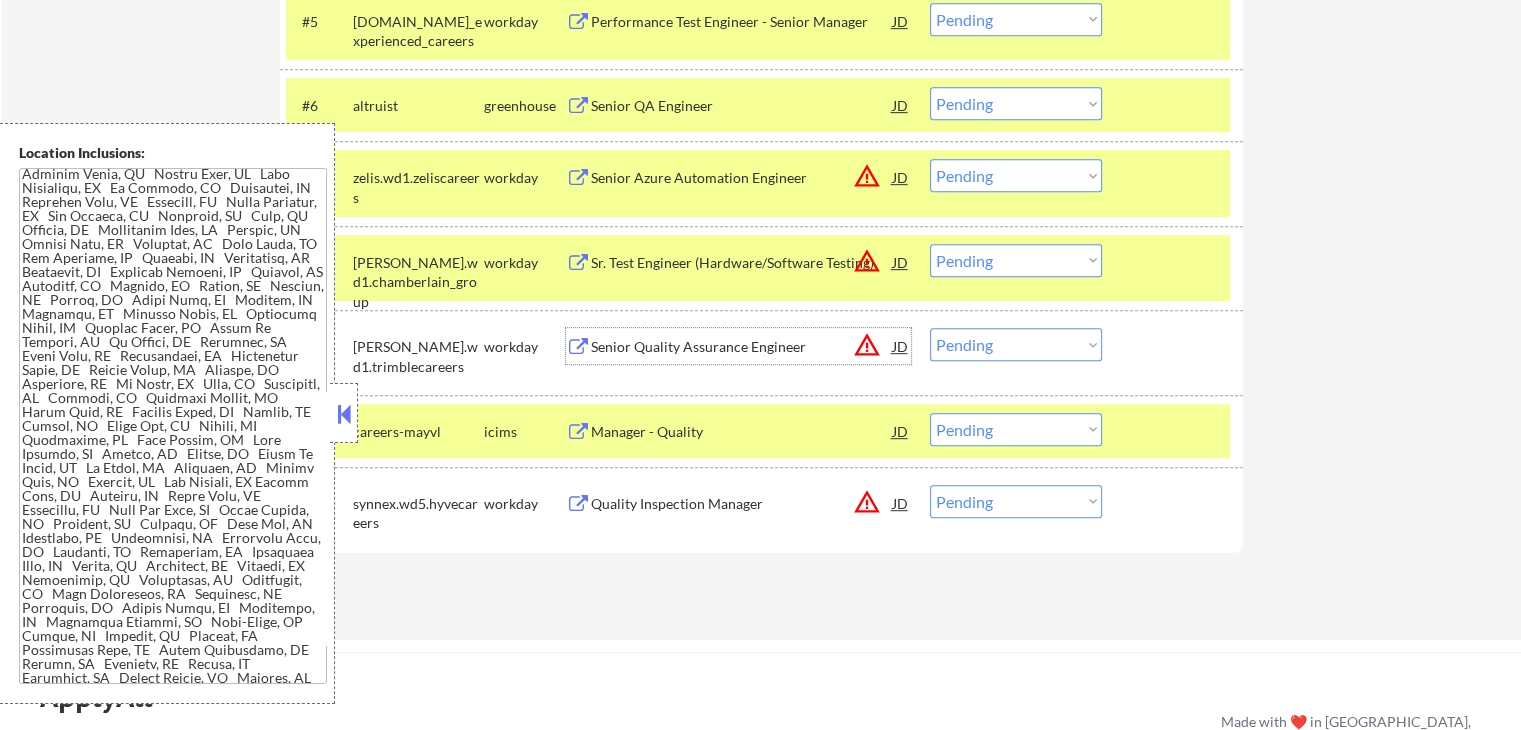 scroll, scrollTop: 1200, scrollLeft: 0, axis: vertical 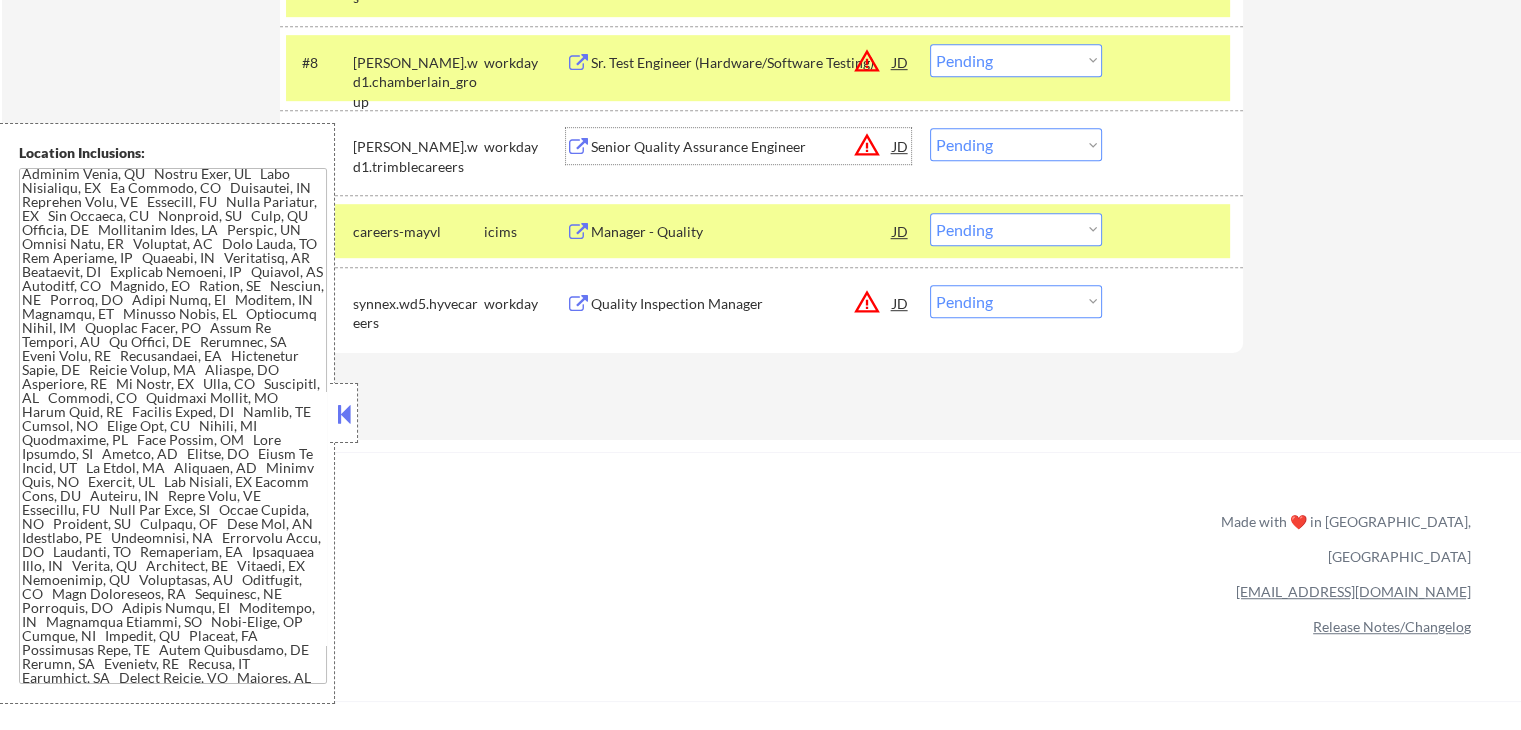 click on "Choose an option... Pending Applied Excluded (Questions) Excluded (Expired) Excluded (Location) Excluded (Bad Match) Excluded (Blocklist) Excluded (Salary) Excluded (Other)" at bounding box center [1016, 144] 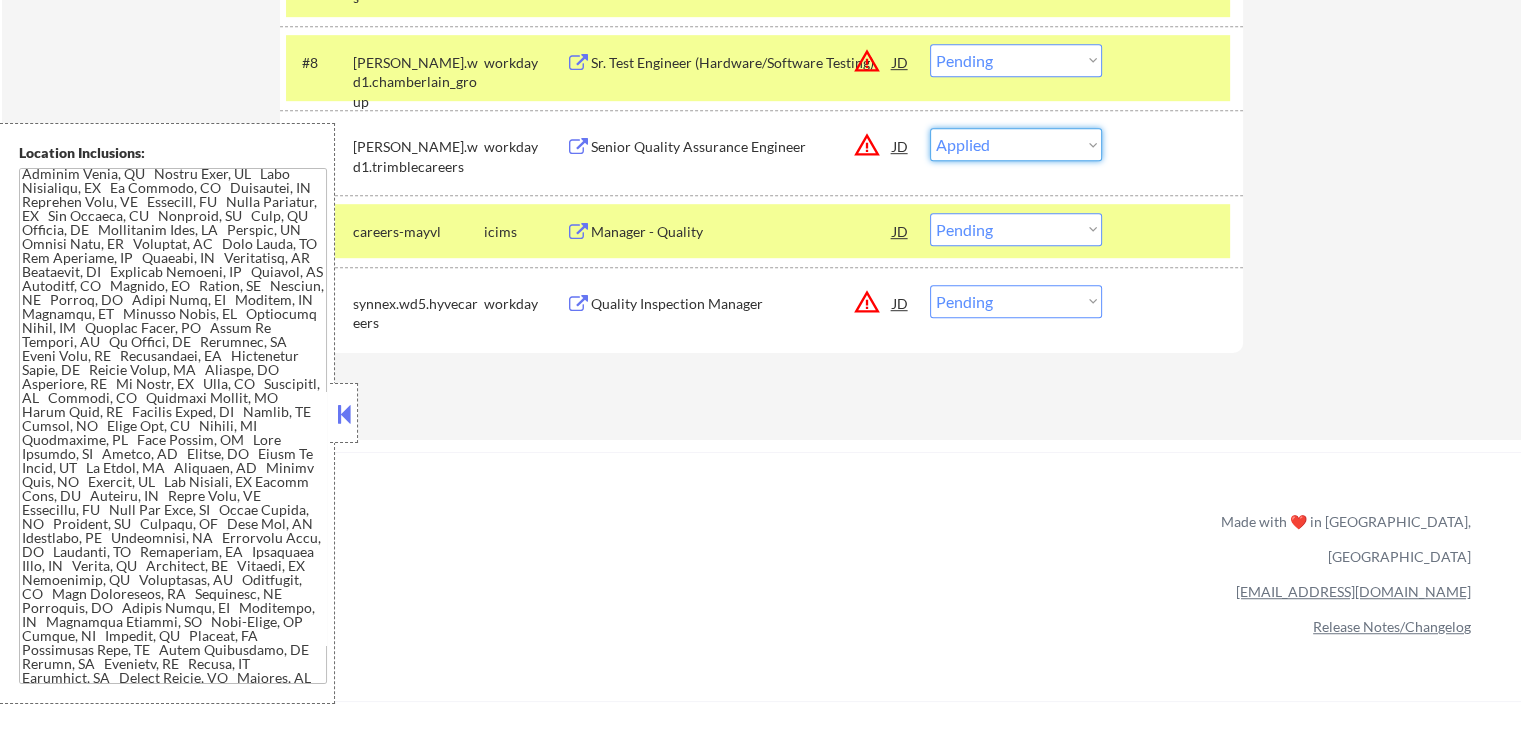 click on "Choose an option... Pending Applied Excluded (Questions) Excluded (Expired) Excluded (Location) Excluded (Bad Match) Excluded (Blocklist) Excluded (Salary) Excluded (Other)" at bounding box center [1016, 144] 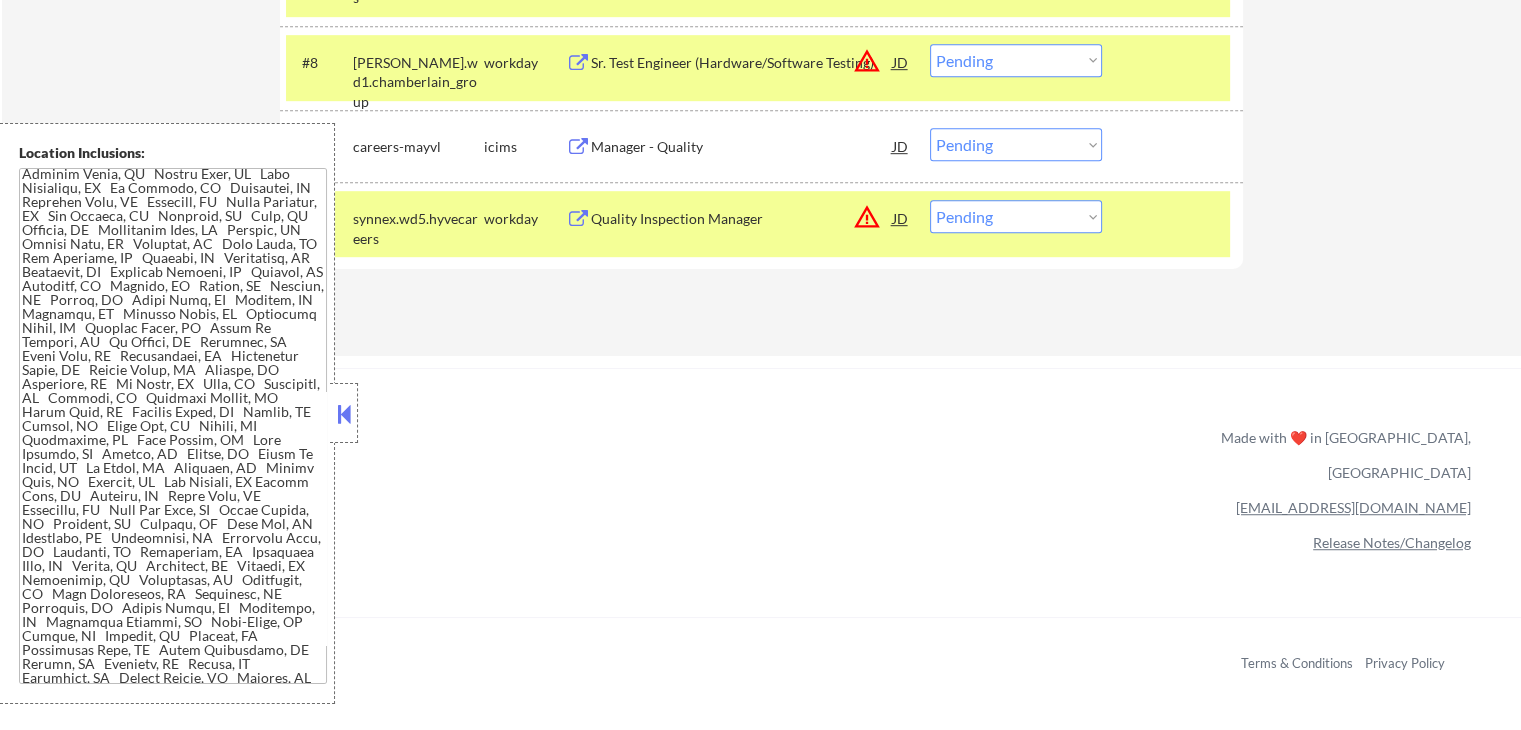 scroll, scrollTop: 3185, scrollLeft: 0, axis: vertical 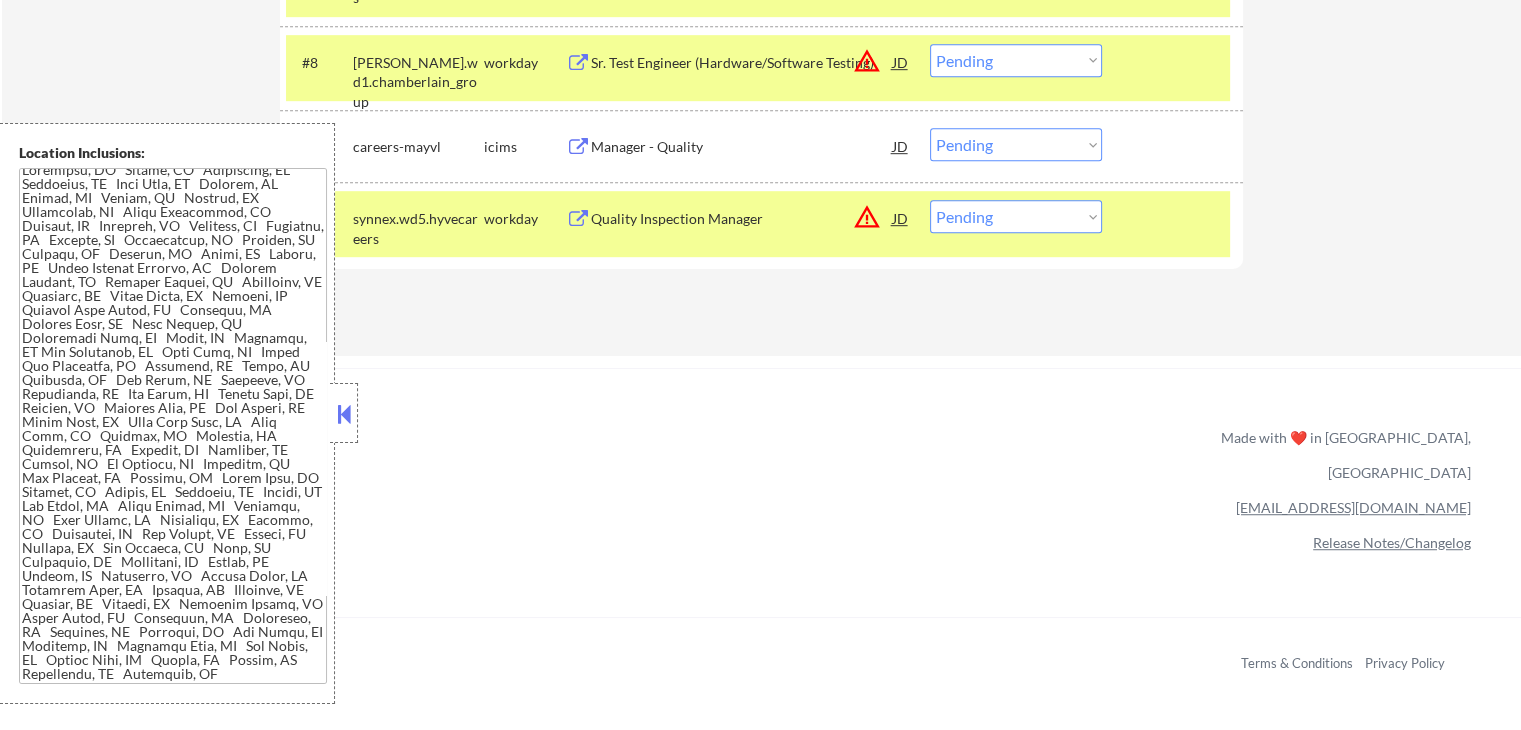 drag, startPoint x: 1013, startPoint y: 213, endPoint x: 1010, endPoint y: 225, distance: 12.369317 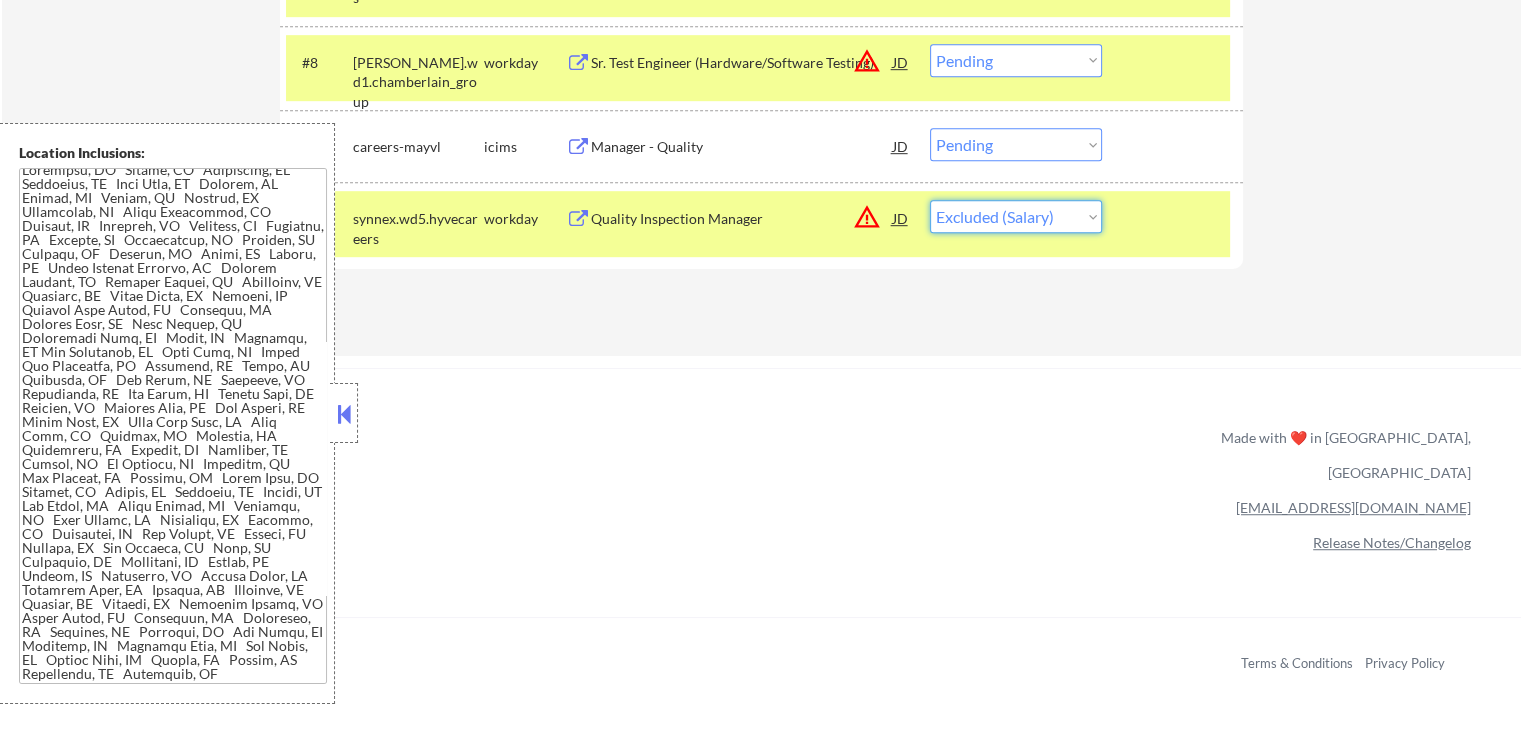 click on "Choose an option... Pending Applied Excluded (Questions) Excluded (Expired) Excluded (Location) Excluded (Bad Match) Excluded (Blocklist) Excluded (Salary) Excluded (Other)" at bounding box center (1016, 216) 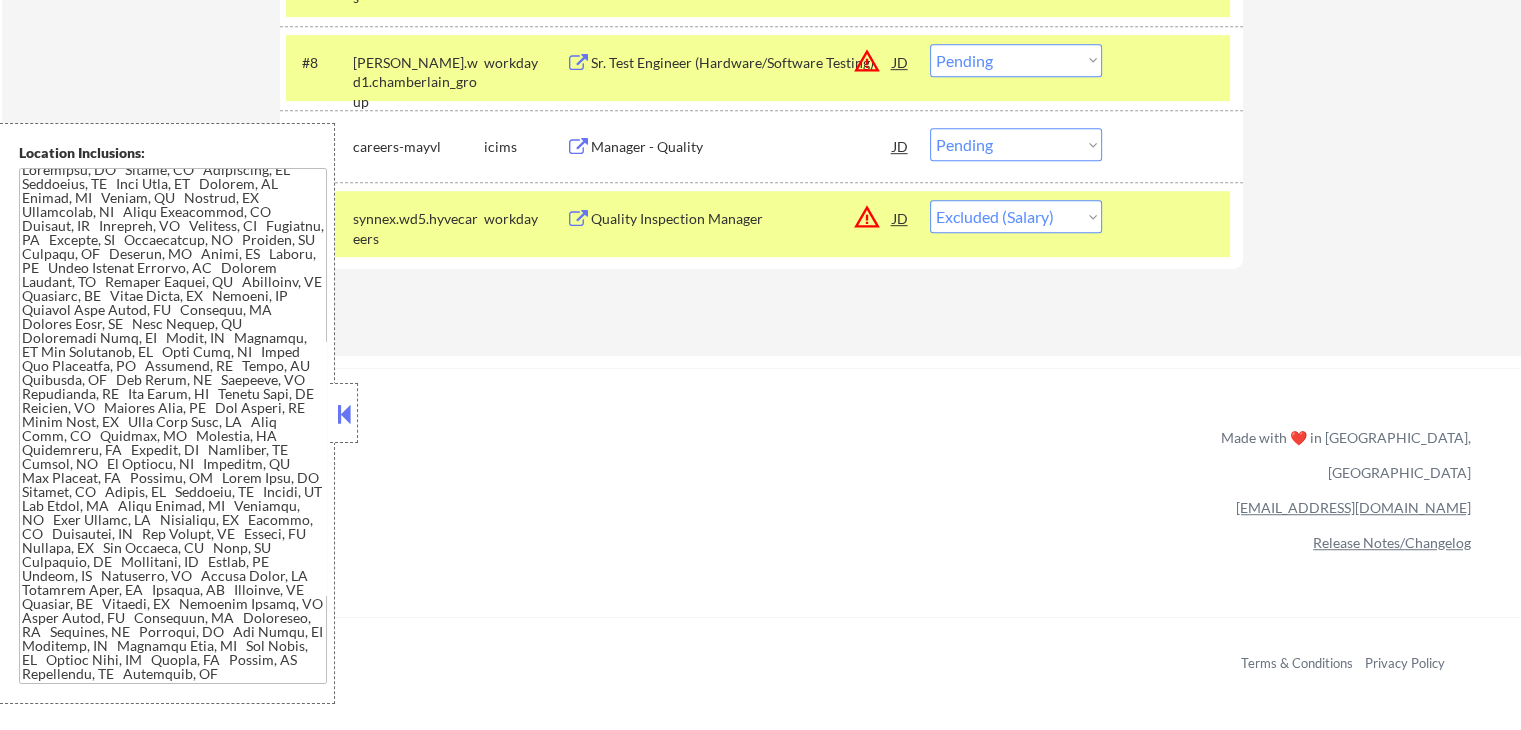 click on "ApplyAll Refer & earn free applications 👯‍♀️ Buy ApplyAll as a gift 🎁 About ApplyAll Success Stories Made with ❤️ in [GEOGRAPHIC_DATA], [GEOGRAPHIC_DATA] [EMAIL_ADDRESS][DOMAIN_NAME] Release Notes/Changelog Copyright © 2025 Apply All Inc Terms & Conditions      Privacy Policy" at bounding box center (760, 540) 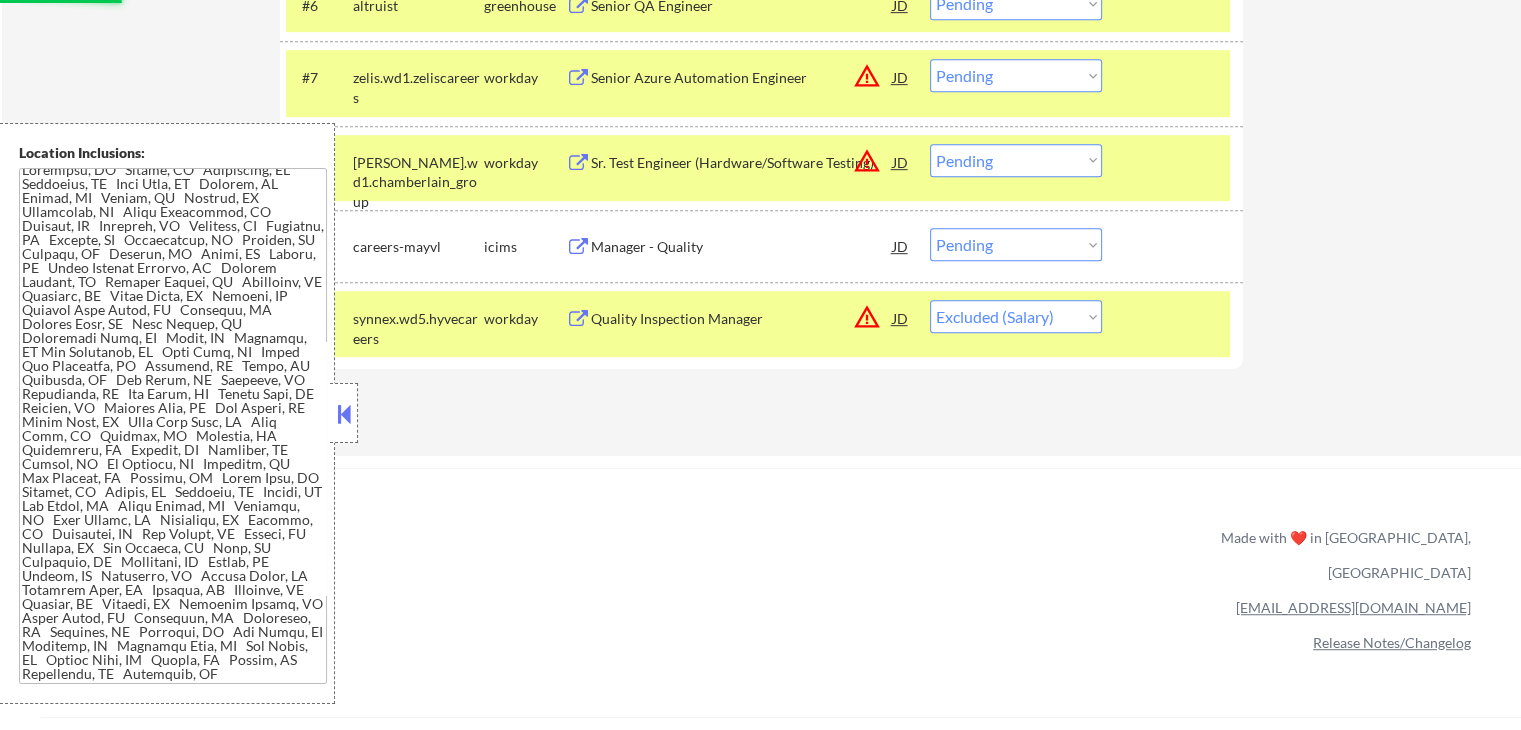 scroll, scrollTop: 1000, scrollLeft: 0, axis: vertical 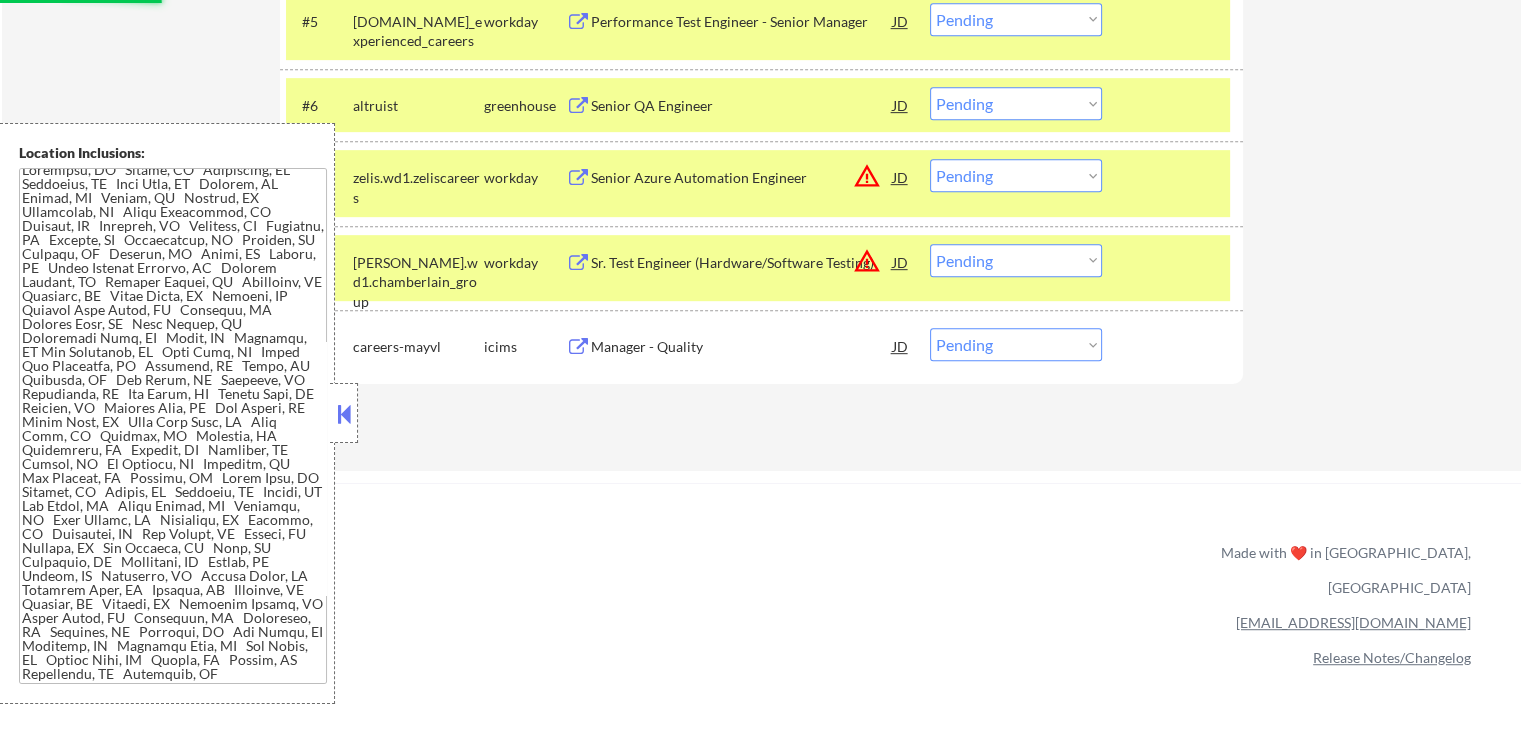 click on "Sr. Test Engineer (Hardware/Software Testing)" at bounding box center [742, 263] 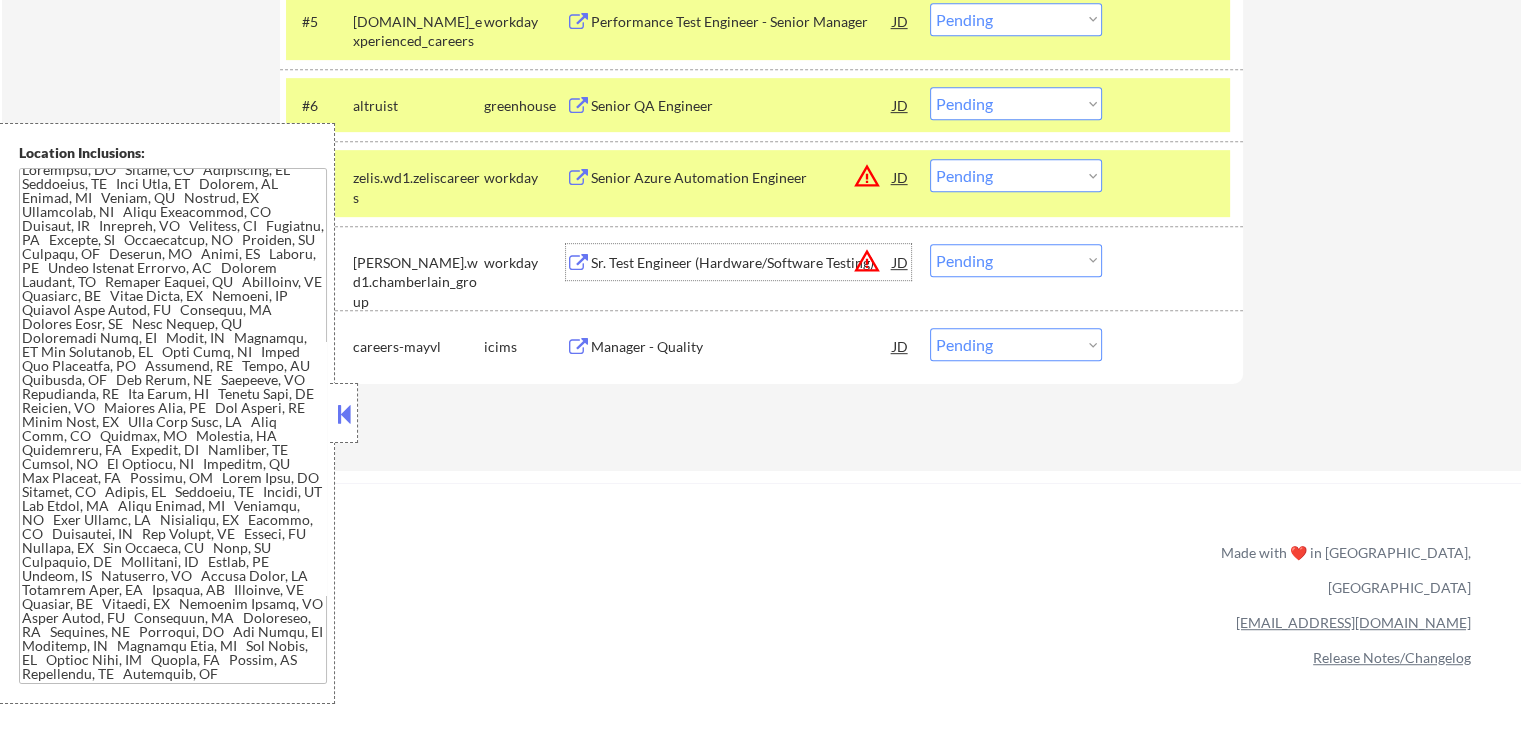click on "Choose an option... Pending Applied Excluded (Questions) Excluded (Expired) Excluded (Location) Excluded (Bad Match) Excluded (Blocklist) Excluded (Salary) Excluded (Other)" at bounding box center (1016, 260) 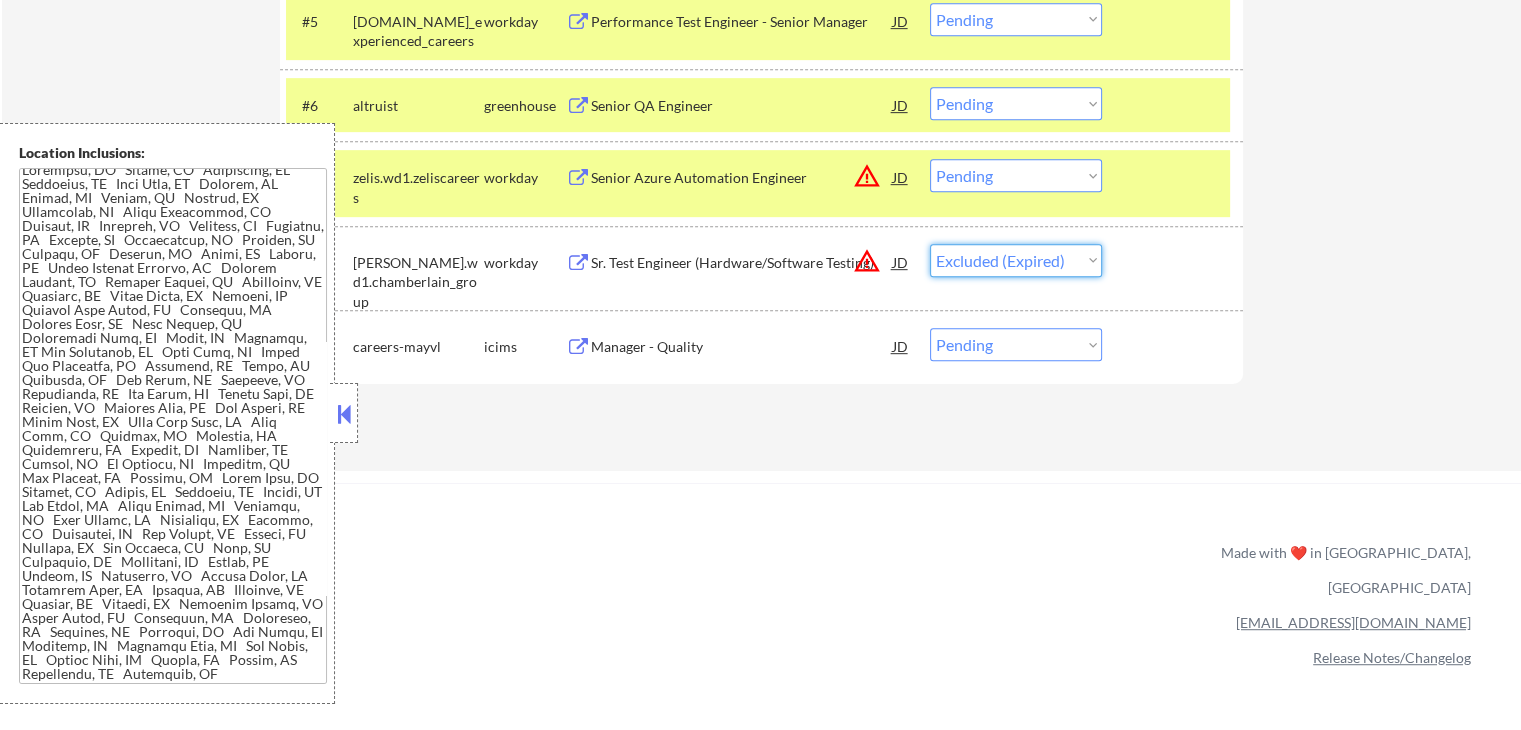 click on "Choose an option... Pending Applied Excluded (Questions) Excluded (Expired) Excluded (Location) Excluded (Bad Match) Excluded (Blocklist) Excluded (Salary) Excluded (Other)" at bounding box center [1016, 260] 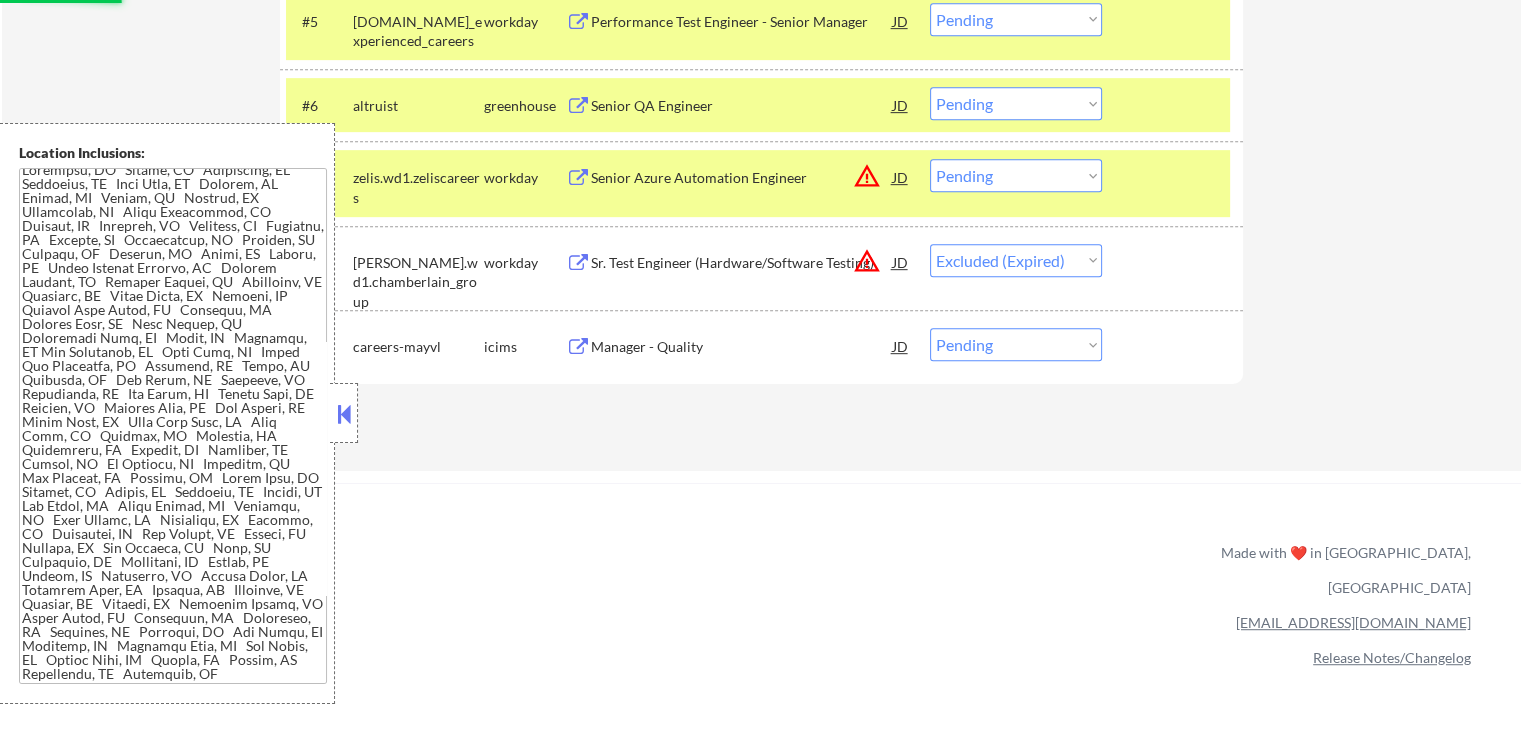 click on "← Return to /applysquad Mailslurp Inbox Job Search Builder [PERSON_NAME] User Email:  [EMAIL_ADDRESS][DOMAIN_NAME] Application Email:  [EMAIL_ADDRESS][DOMAIN_NAME] Mailslurp Email:  [PERSON_NAME][EMAIL_ADDRESS][PERSON_NAME][DOMAIN_NAME] LinkedIn:   [URL][DOMAIN_NAME]
Phone:  [PHONE_NUMBER] Current Location:  [GEOGRAPHIC_DATA], [US_STATE] Applies:  81 sent / 200 bought Internal Notes Please use $175K minimum salary for [GEOGRAPHIC_DATA] Area jobs (all the ones that are within 1-2 hours of SF), $150K is fine for all others 7/8 [PERSON_NAME] is open to AI answers for his applications, please revisit previous skipped jobs - EF 7/8
you may apply source/ manually to any QA Manager roles so long as you confirm it's FIRMWARE OR SOFTWARE QA (and not like, quality of healthcare services or medical devices) 7/6 Can work in country of residence?:  yes Squad Notes Minimum salary:  $150,000 Will need Visa to work in that country now/future?:   no Download Resume Add a Job Manually Applications Pending (9) Excluded (96) Applied (95) Back ATS" at bounding box center [762, -233] 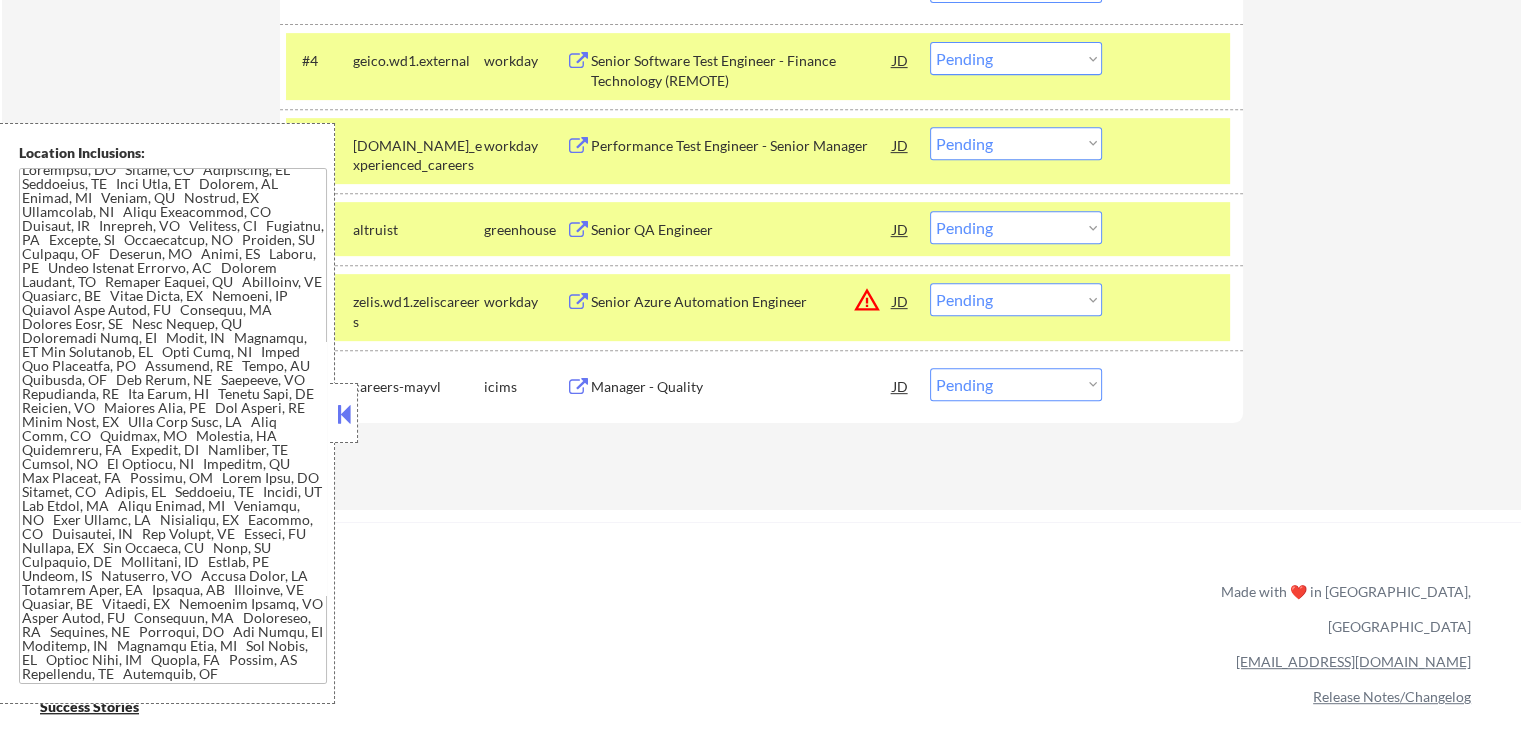 scroll, scrollTop: 700, scrollLeft: 0, axis: vertical 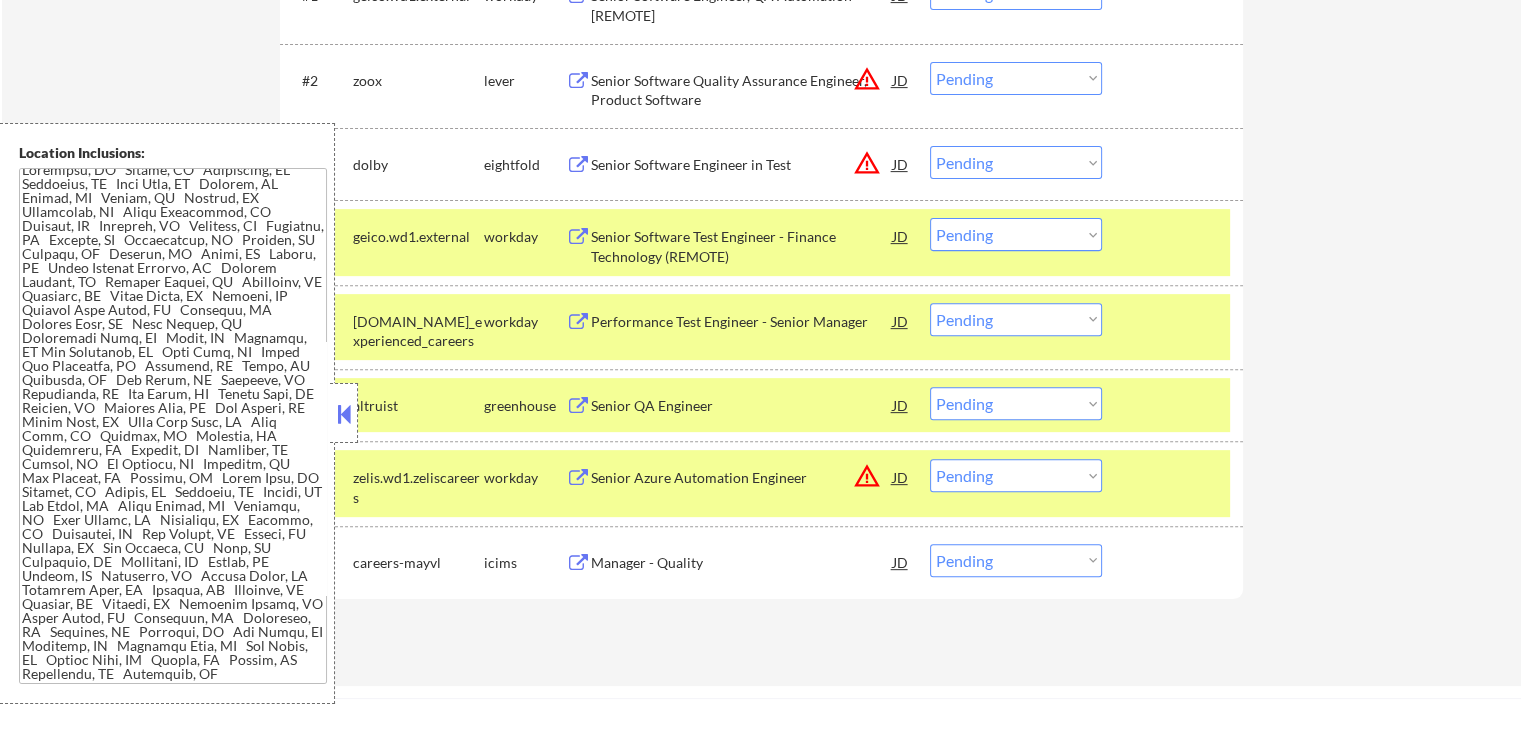 click on "Senior Azure Automation Engineer" at bounding box center (742, 478) 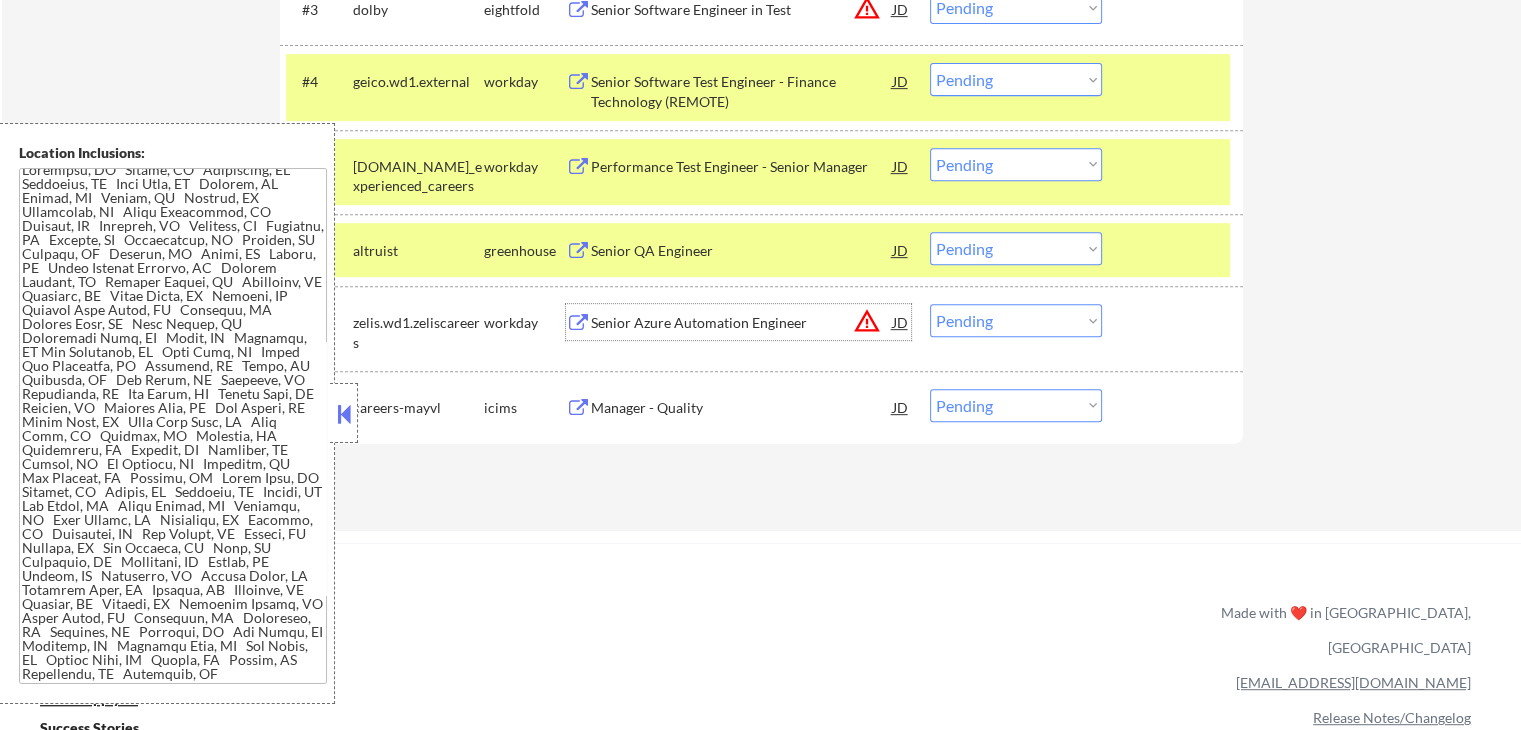 scroll, scrollTop: 900, scrollLeft: 0, axis: vertical 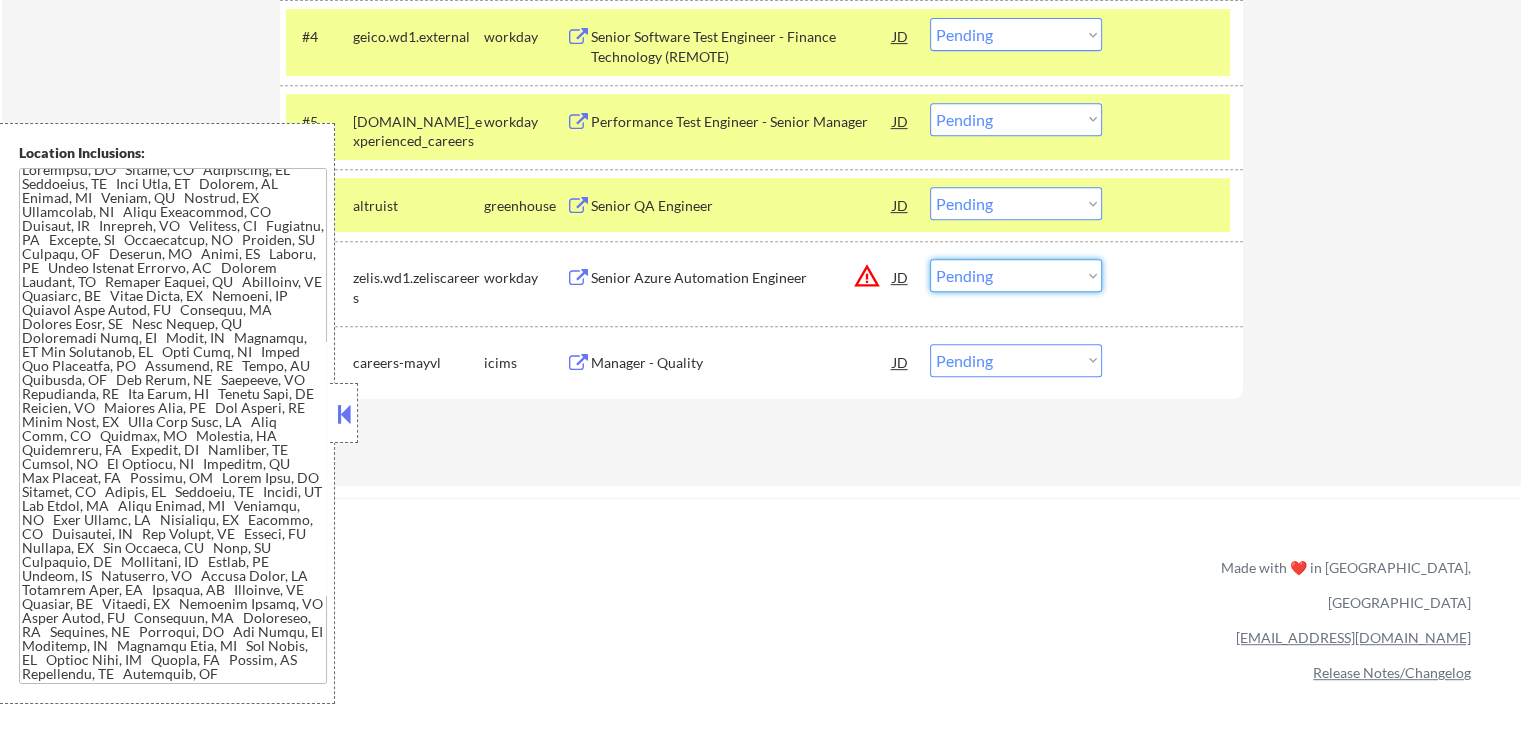 click on "Choose an option... Pending Applied Excluded (Questions) Excluded (Expired) Excluded (Location) Excluded (Bad Match) Excluded (Blocklist) Excluded (Salary) Excluded (Other)" at bounding box center [1016, 275] 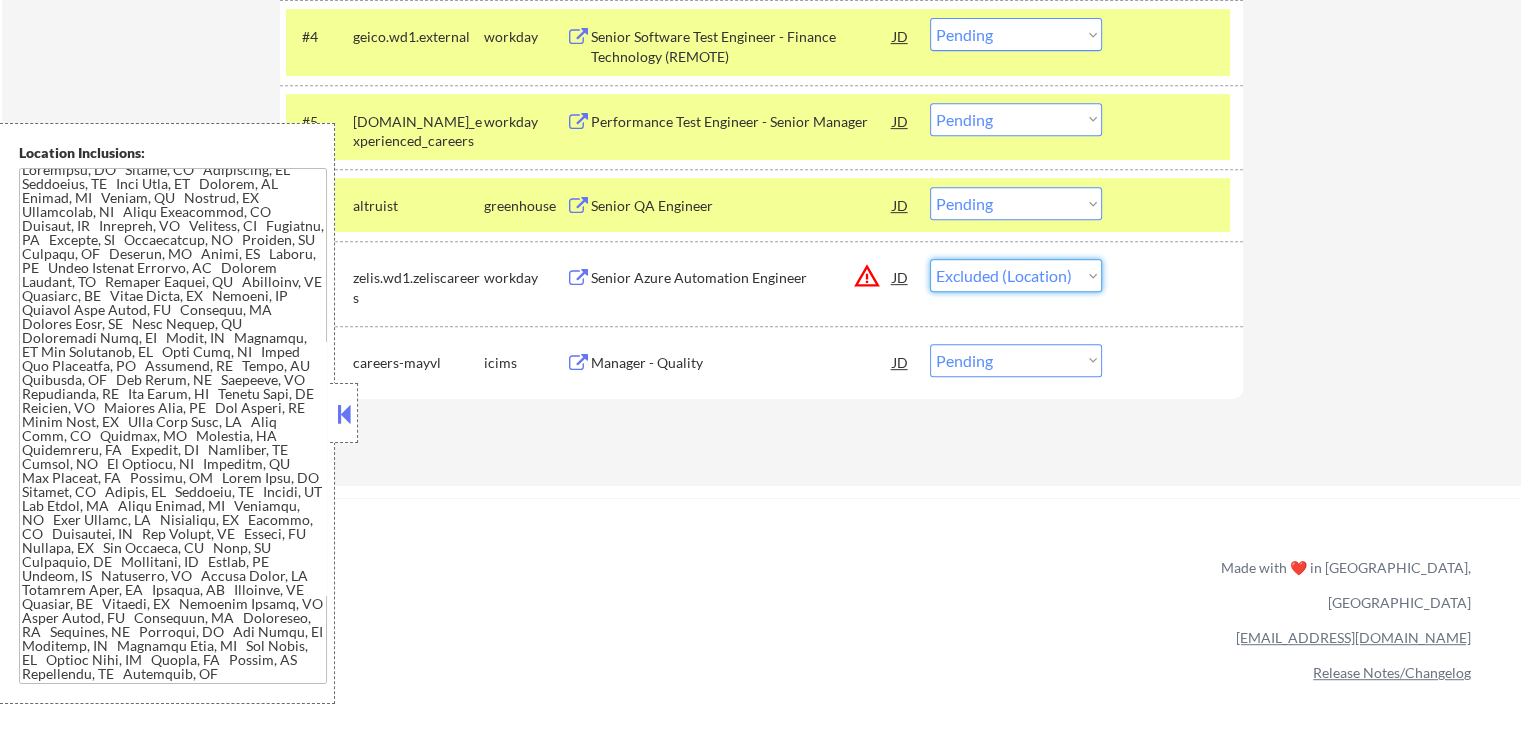 click on "Choose an option... Pending Applied Excluded (Questions) Excluded (Expired) Excluded (Location) Excluded (Bad Match) Excluded (Blocklist) Excluded (Salary) Excluded (Other)" at bounding box center [1016, 275] 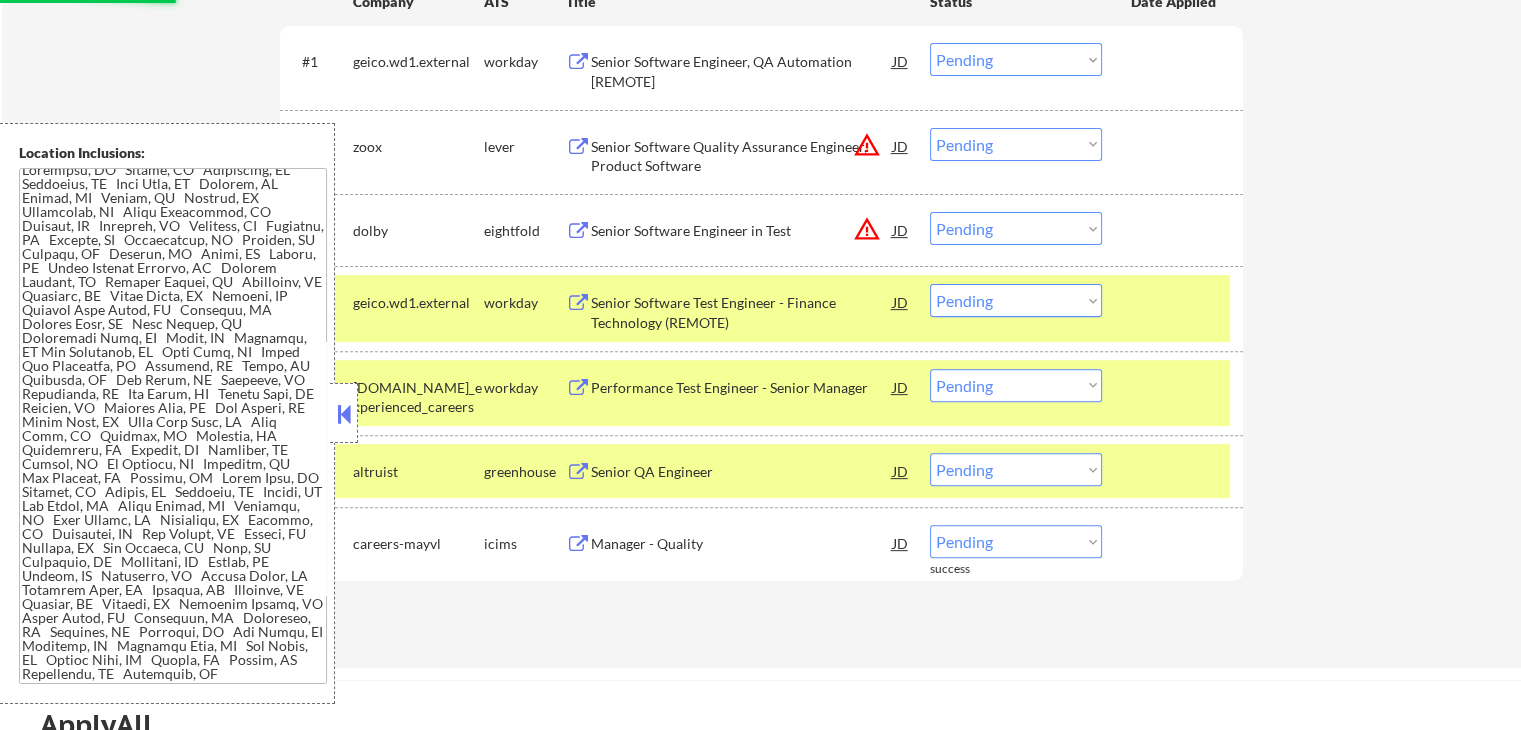 scroll, scrollTop: 600, scrollLeft: 0, axis: vertical 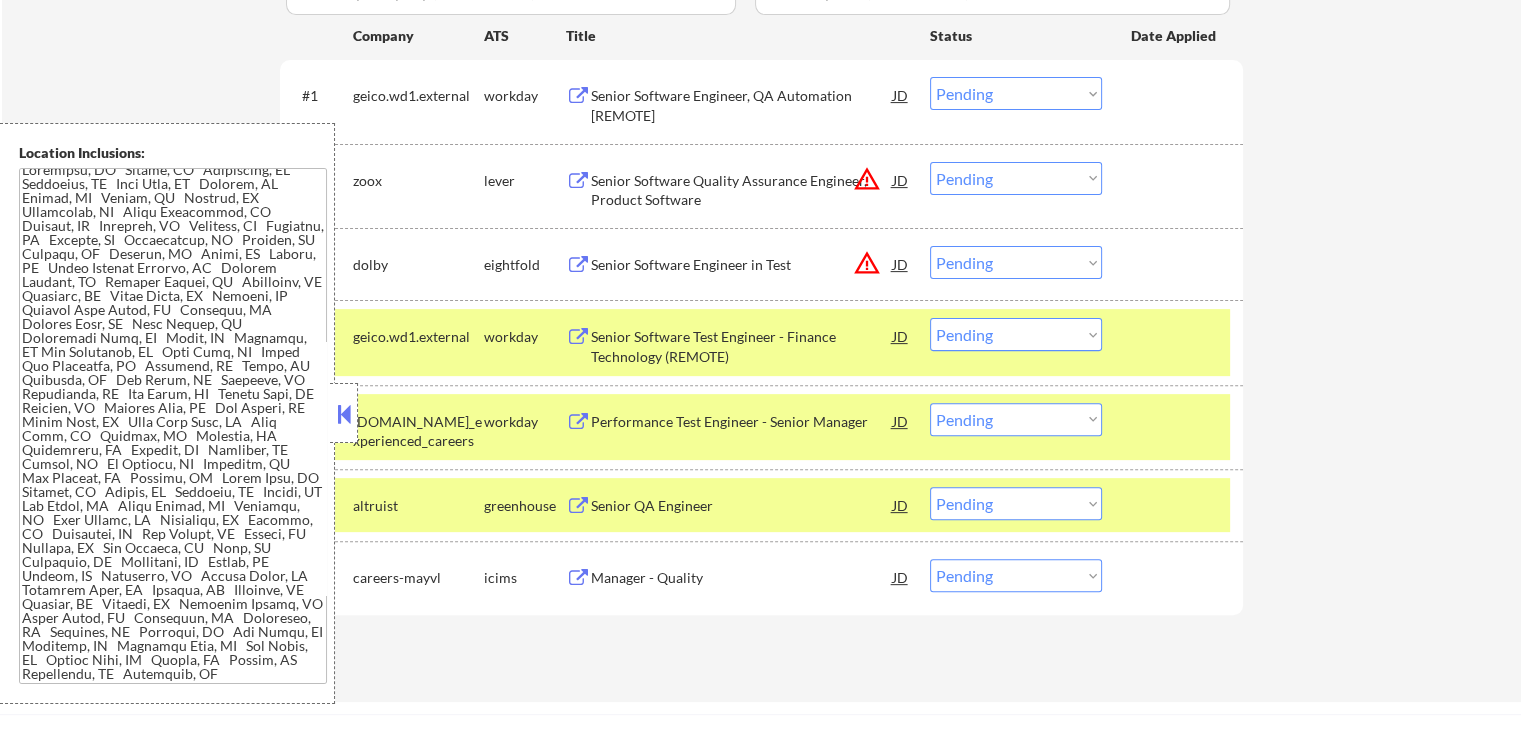 click on "Senior Software Engineer in Test" at bounding box center [742, 265] 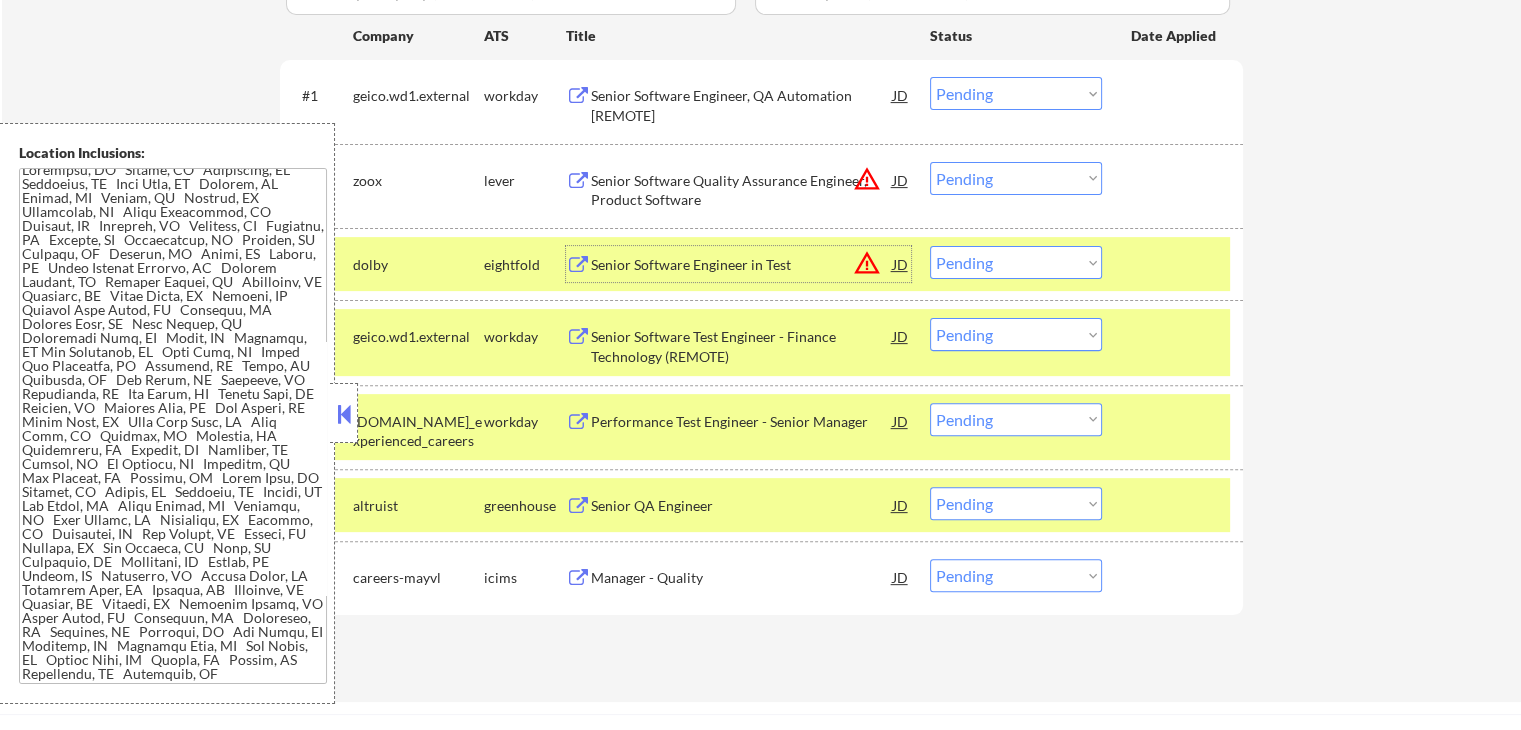 click on "Choose an option... Pending Applied Excluded (Questions) Excluded (Expired) Excluded (Location) Excluded (Bad Match) Excluded (Blocklist) Excluded (Salary) Excluded (Other)" at bounding box center (1016, 262) 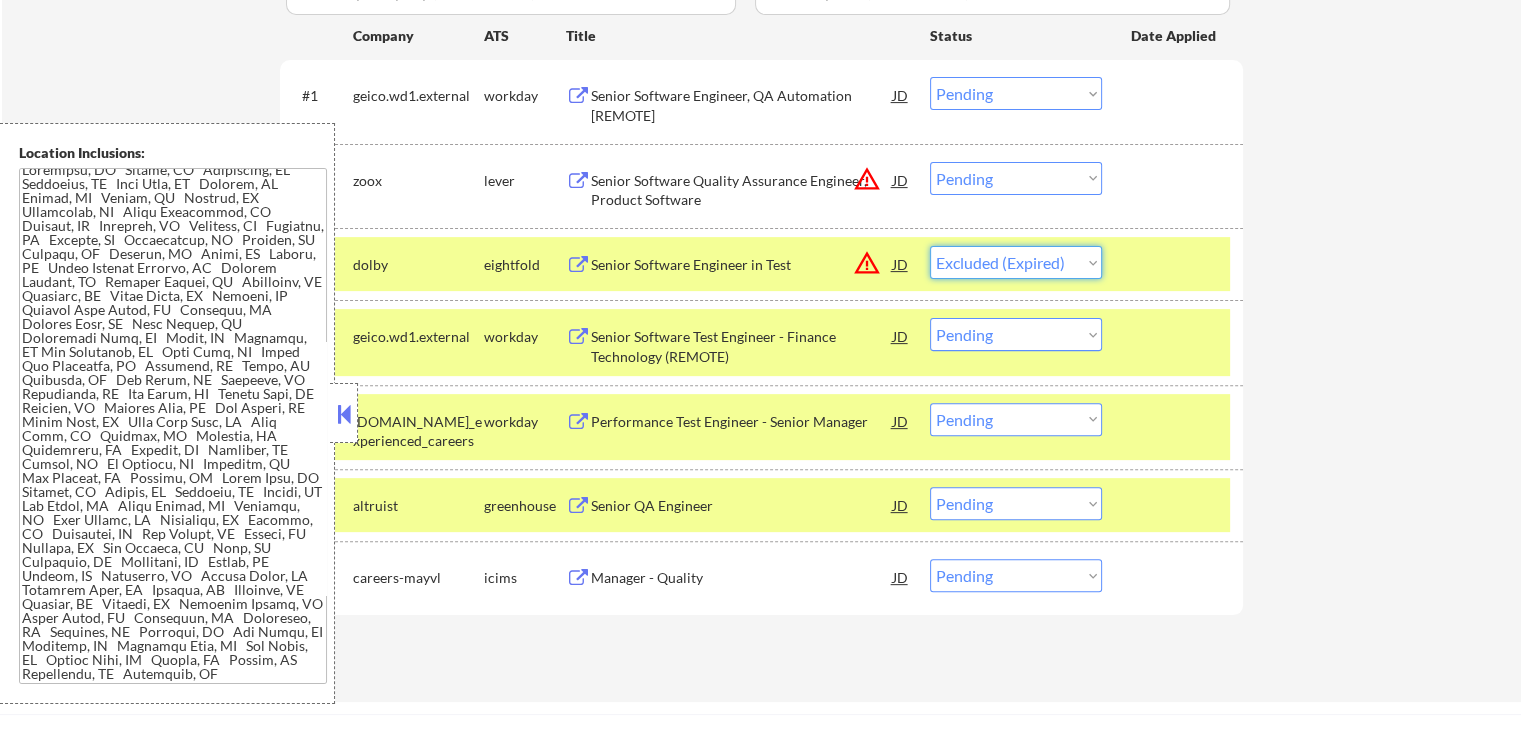 click on "Choose an option... Pending Applied Excluded (Questions) Excluded (Expired) Excluded (Location) Excluded (Bad Match) Excluded (Blocklist) Excluded (Salary) Excluded (Other)" at bounding box center (1016, 262) 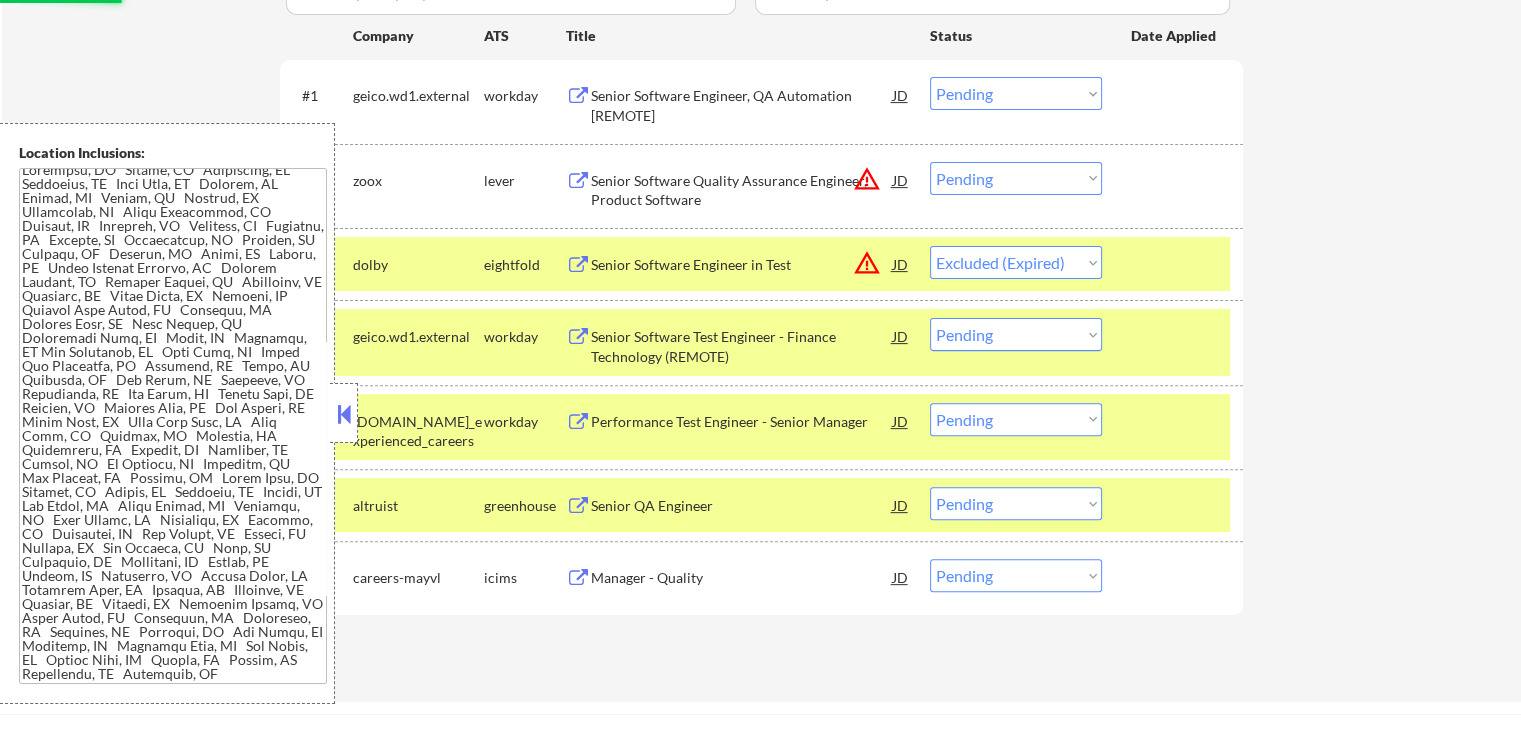click on "← Return to /applysquad Mailslurp Inbox Job Search Builder [PERSON_NAME] User Email:  [EMAIL_ADDRESS][DOMAIN_NAME] Application Email:  [EMAIL_ADDRESS][DOMAIN_NAME] Mailslurp Email:  [PERSON_NAME][EMAIL_ADDRESS][PERSON_NAME][DOMAIN_NAME] LinkedIn:   [URL][DOMAIN_NAME]
Phone:  [PHONE_NUMBER] Current Location:  [GEOGRAPHIC_DATA], [US_STATE] Applies:  81 sent / 200 bought Internal Notes Please use $175K minimum salary for [GEOGRAPHIC_DATA] Area jobs (all the ones that are within 1-2 hours of SF), $150K is fine for all others 7/8 [PERSON_NAME] is open to AI answers for his applications, please revisit previous skipped jobs - EF 7/8
you may apply source/ manually to any QA Manager roles so long as you confirm it's FIRMWARE OR SOFTWARE QA (and not like, quality of healthcare services or medical devices) 7/6 Can work in country of residence?:  yes Squad Notes Minimum salary:  $150,000 Will need Visa to work in that country now/future?:   no Download Resume Add a Job Manually Applications Pending (7) Excluded (98) Applied (95) Back ATS" at bounding box center [761, 91] 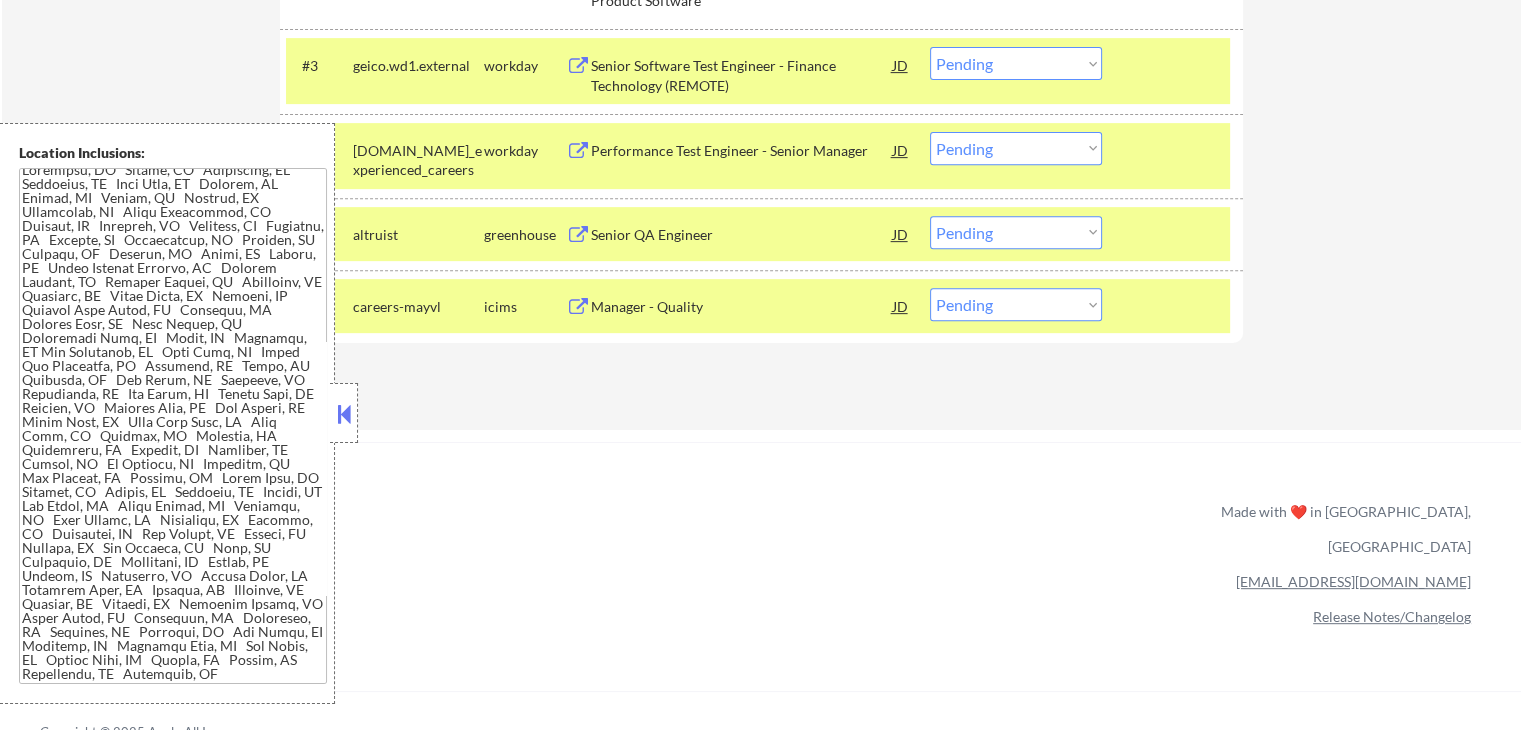 scroll, scrollTop: 800, scrollLeft: 0, axis: vertical 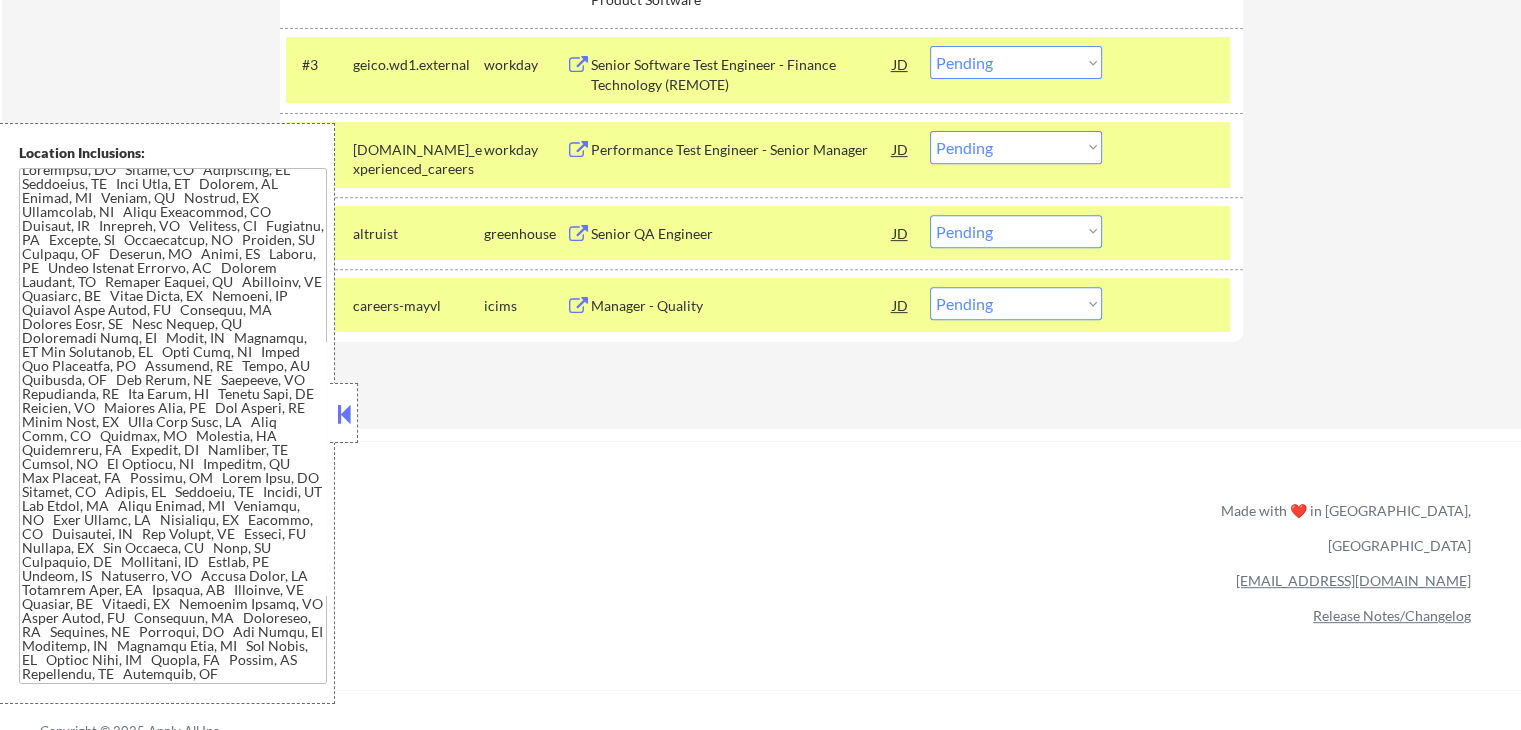 click on "Manager - Quality" at bounding box center [742, 306] 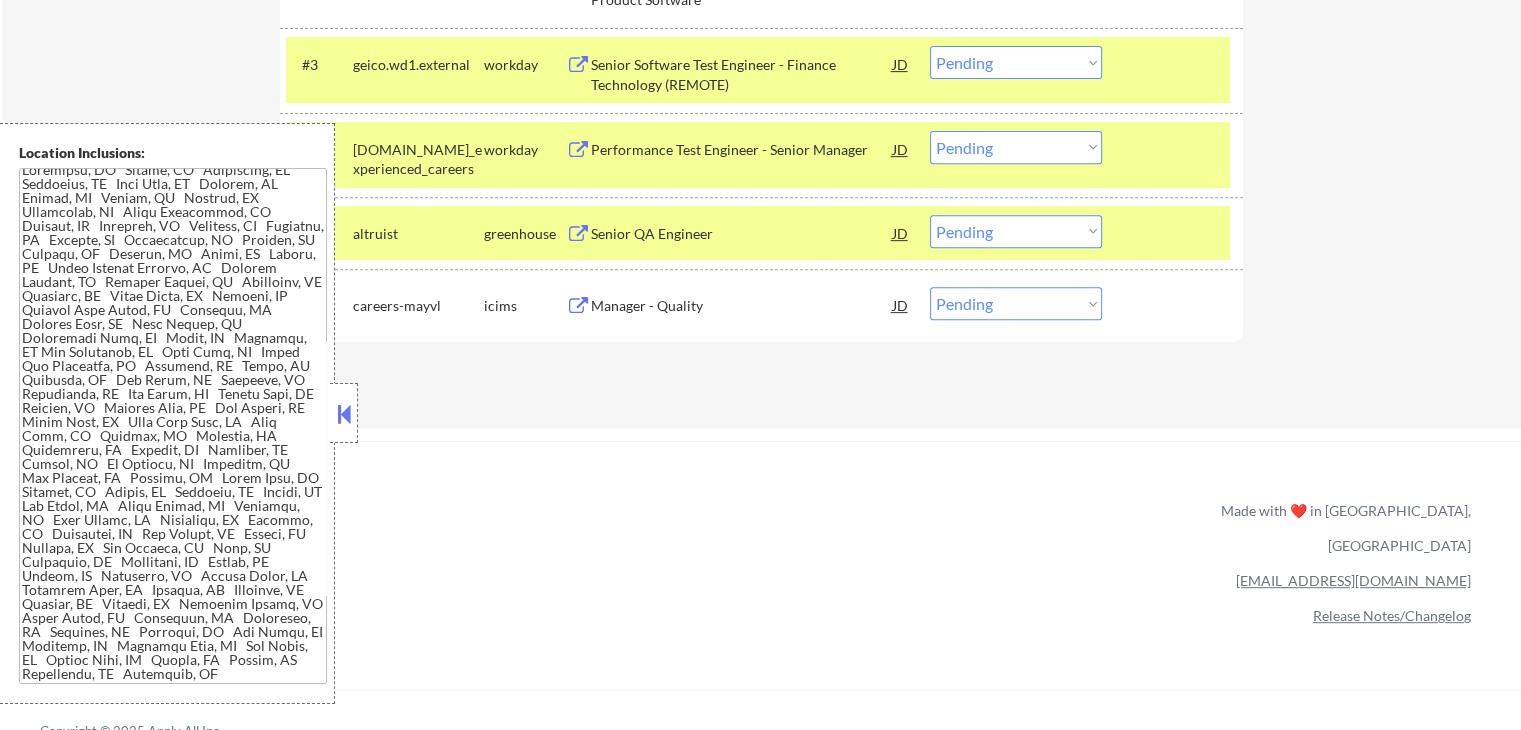 click on "Manager - Quality" at bounding box center [742, 306] 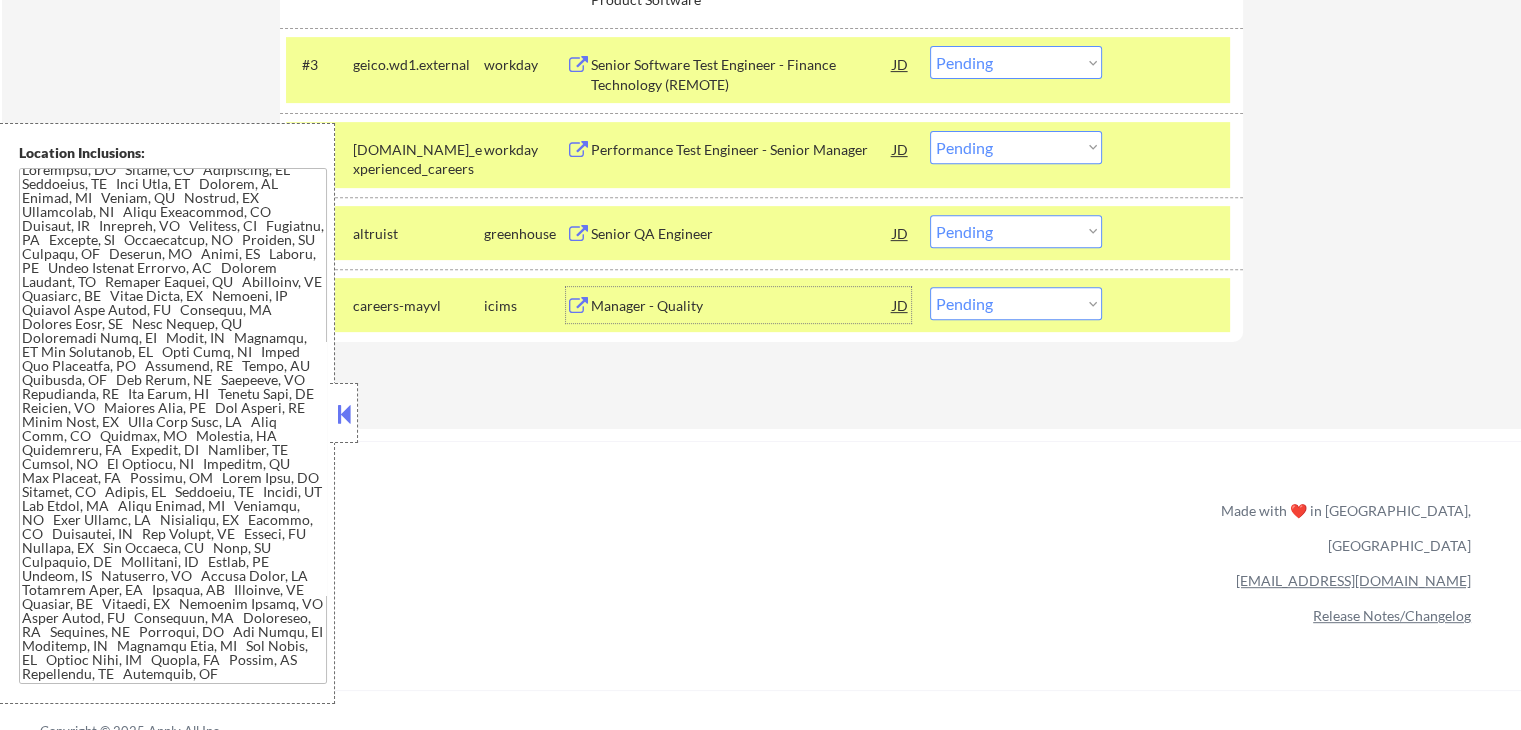 click on "Choose an option... Pending Applied Excluded (Questions) Excluded (Expired) Excluded (Location) Excluded (Bad Match) Excluded (Blocklist) Excluded (Salary) Excluded (Other)" at bounding box center [1016, 303] 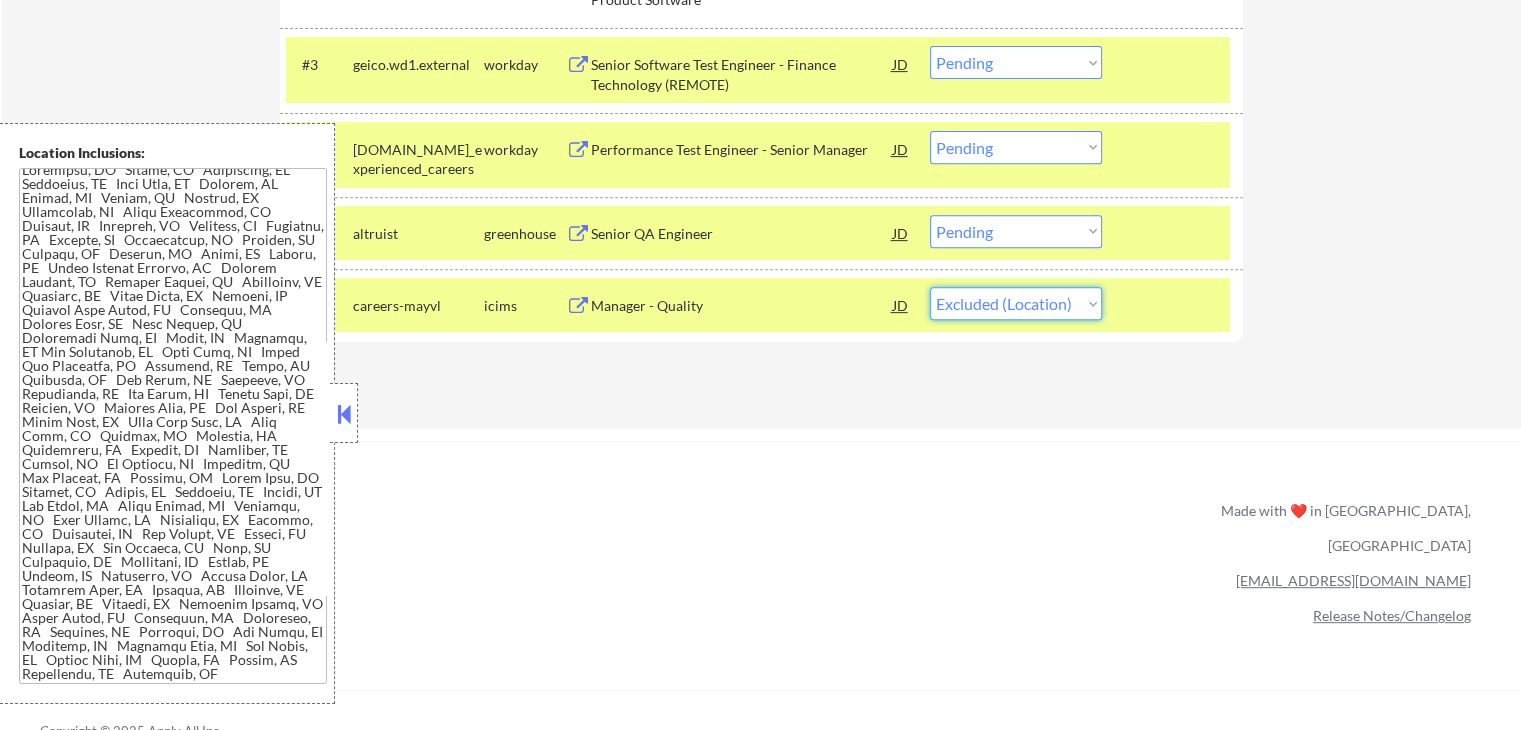 click on "Choose an option... Pending Applied Excluded (Questions) Excluded (Expired) Excluded (Location) Excluded (Bad Match) Excluded (Blocklist) Excluded (Salary) Excluded (Other)" at bounding box center [1016, 303] 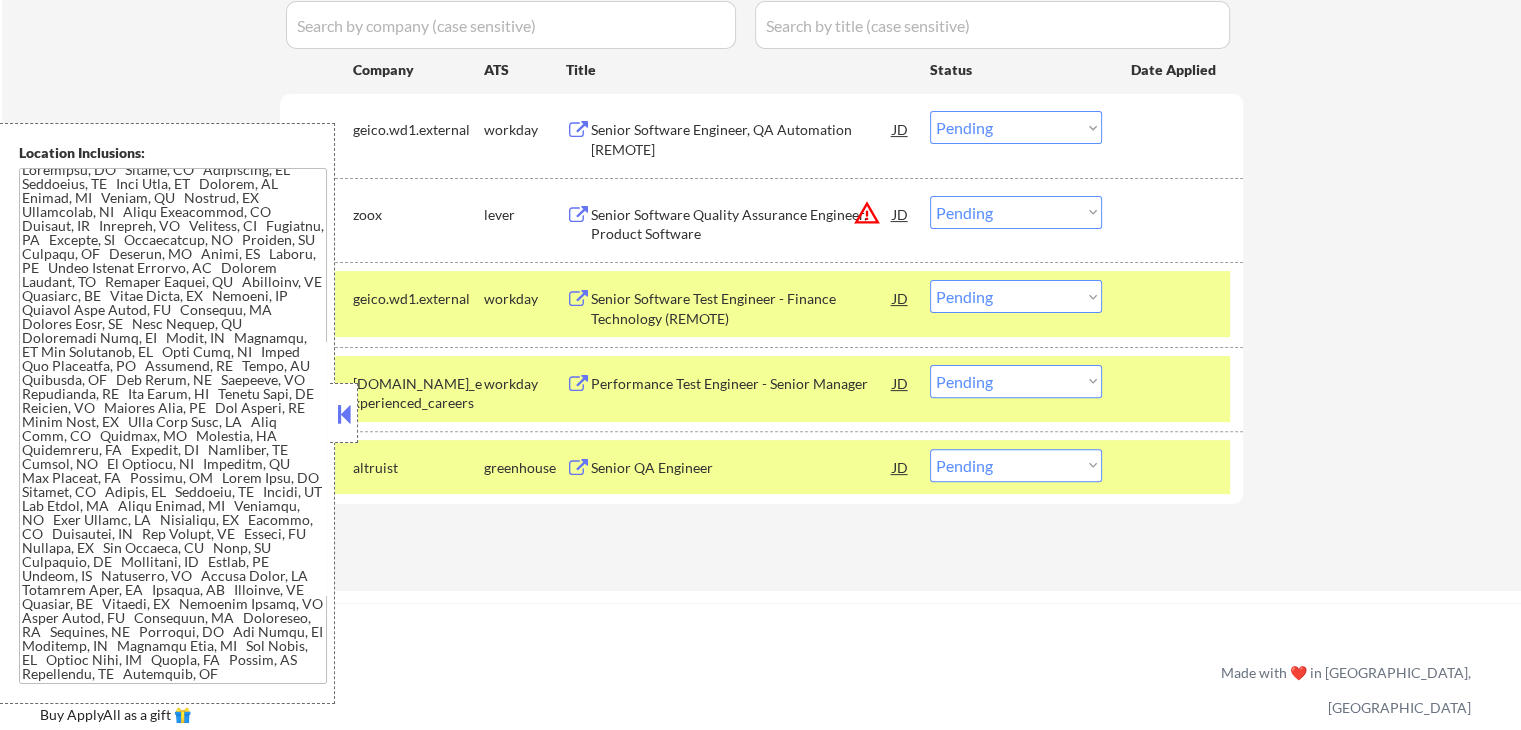 scroll, scrollTop: 600, scrollLeft: 0, axis: vertical 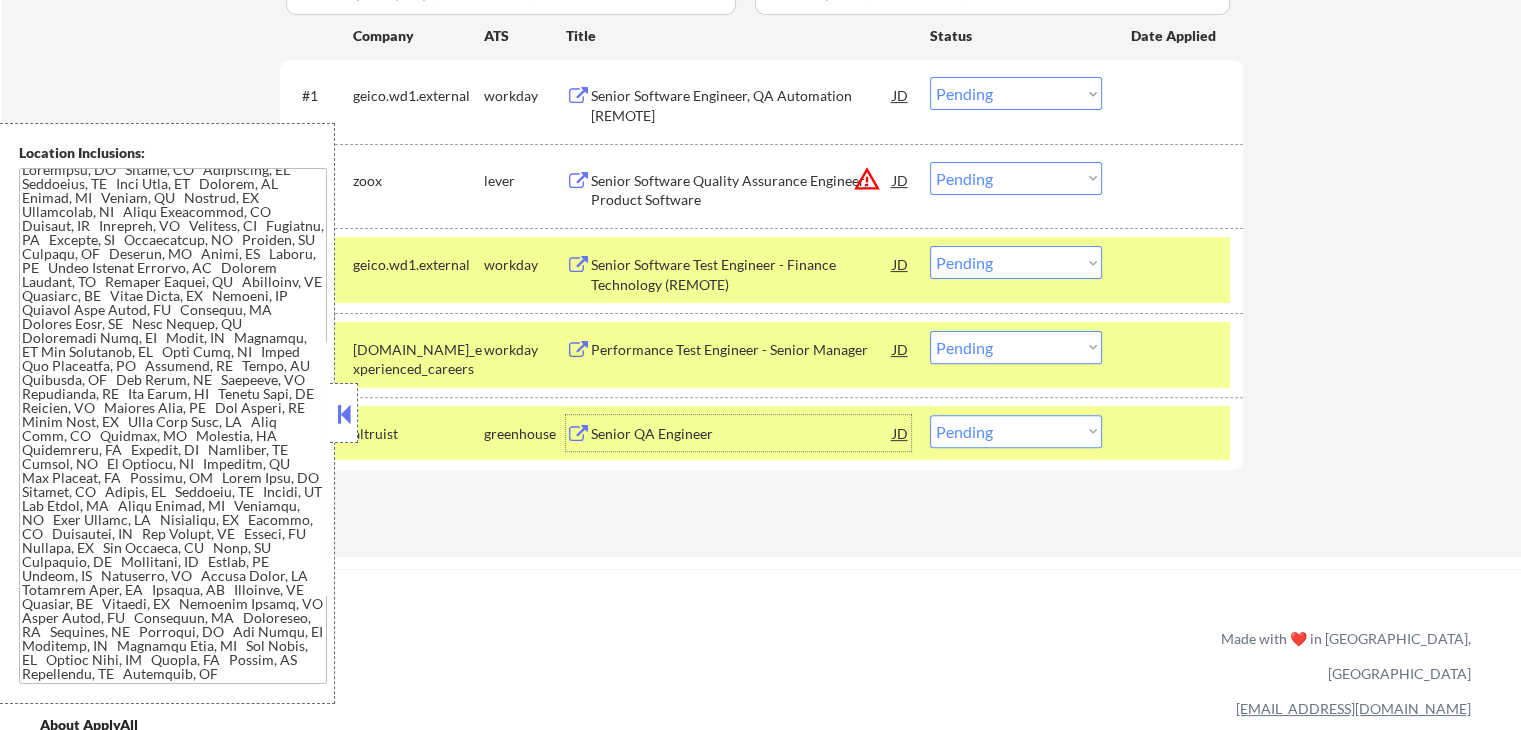 click on "Senior QA Engineer" at bounding box center (742, 433) 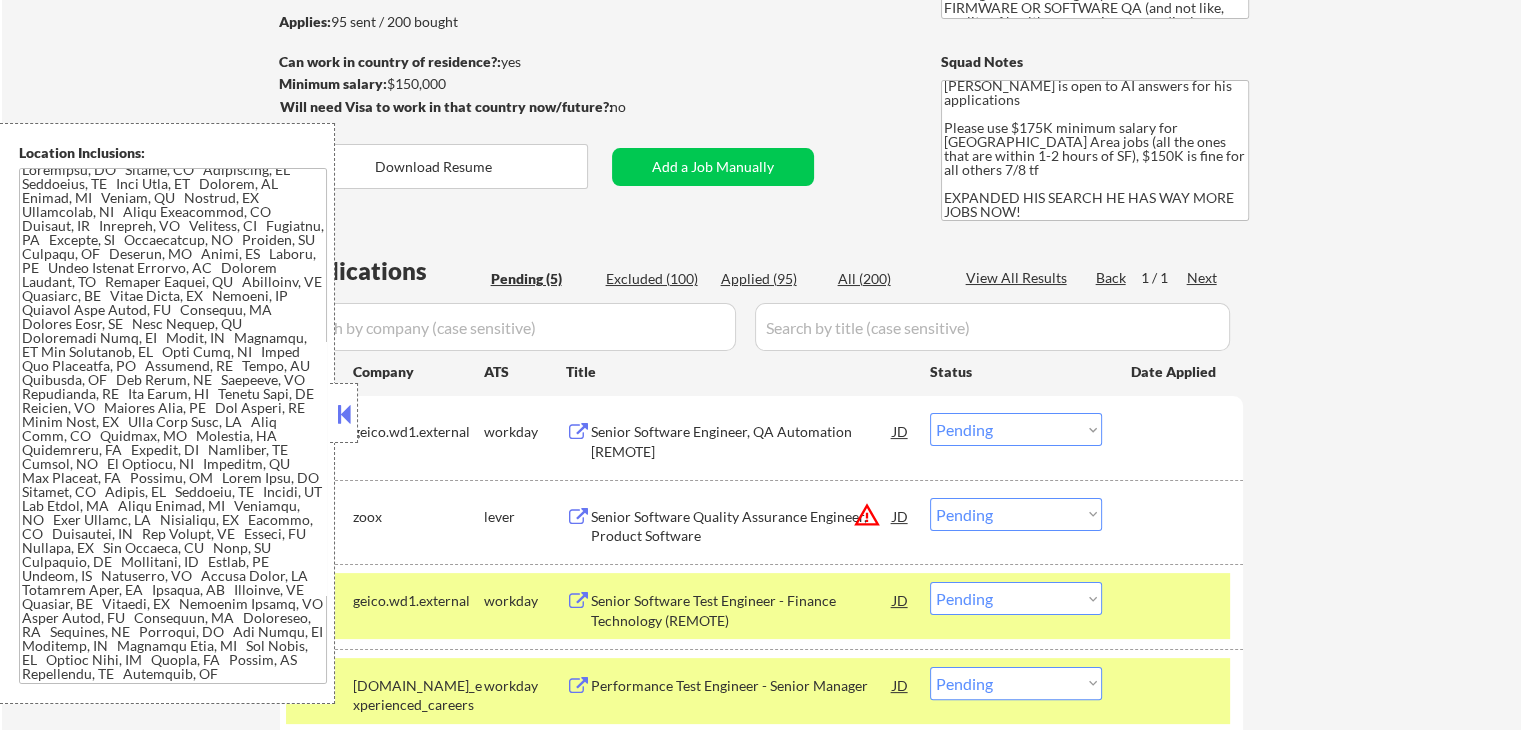 scroll, scrollTop: 300, scrollLeft: 0, axis: vertical 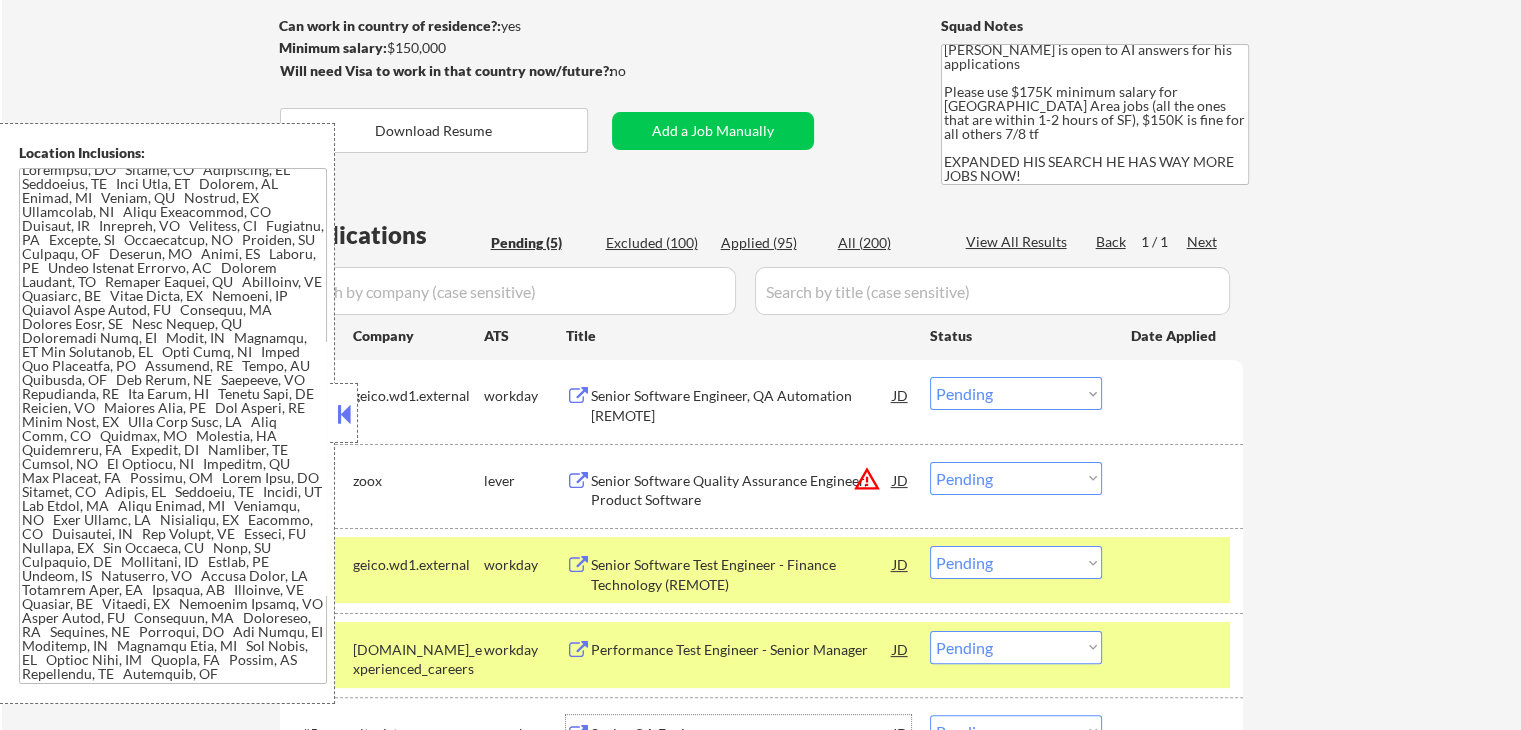 click on "Applied (95)" at bounding box center (771, 243) 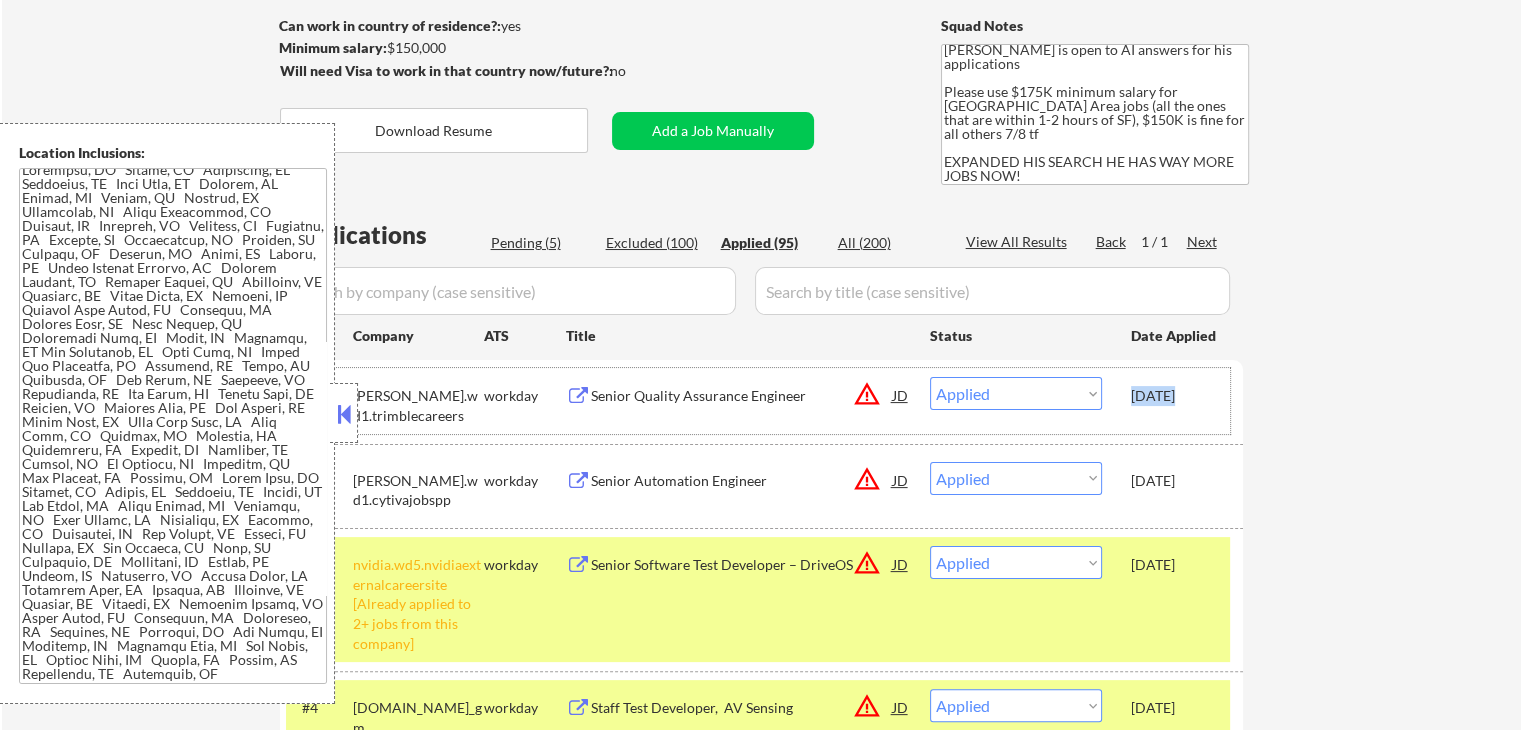 drag, startPoint x: 1128, startPoint y: 399, endPoint x: 1167, endPoint y: 395, distance: 39.20459 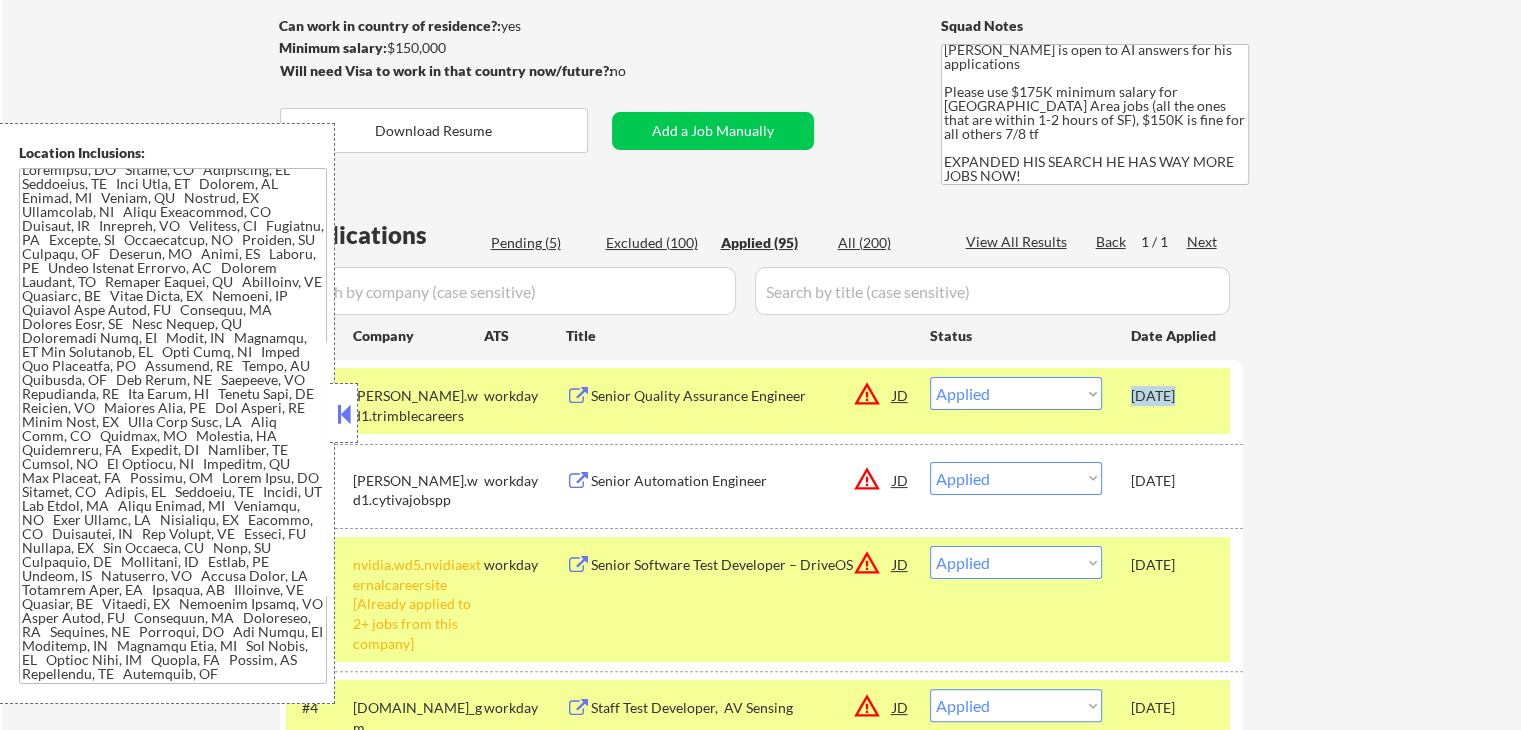 copy on "[DATE]" 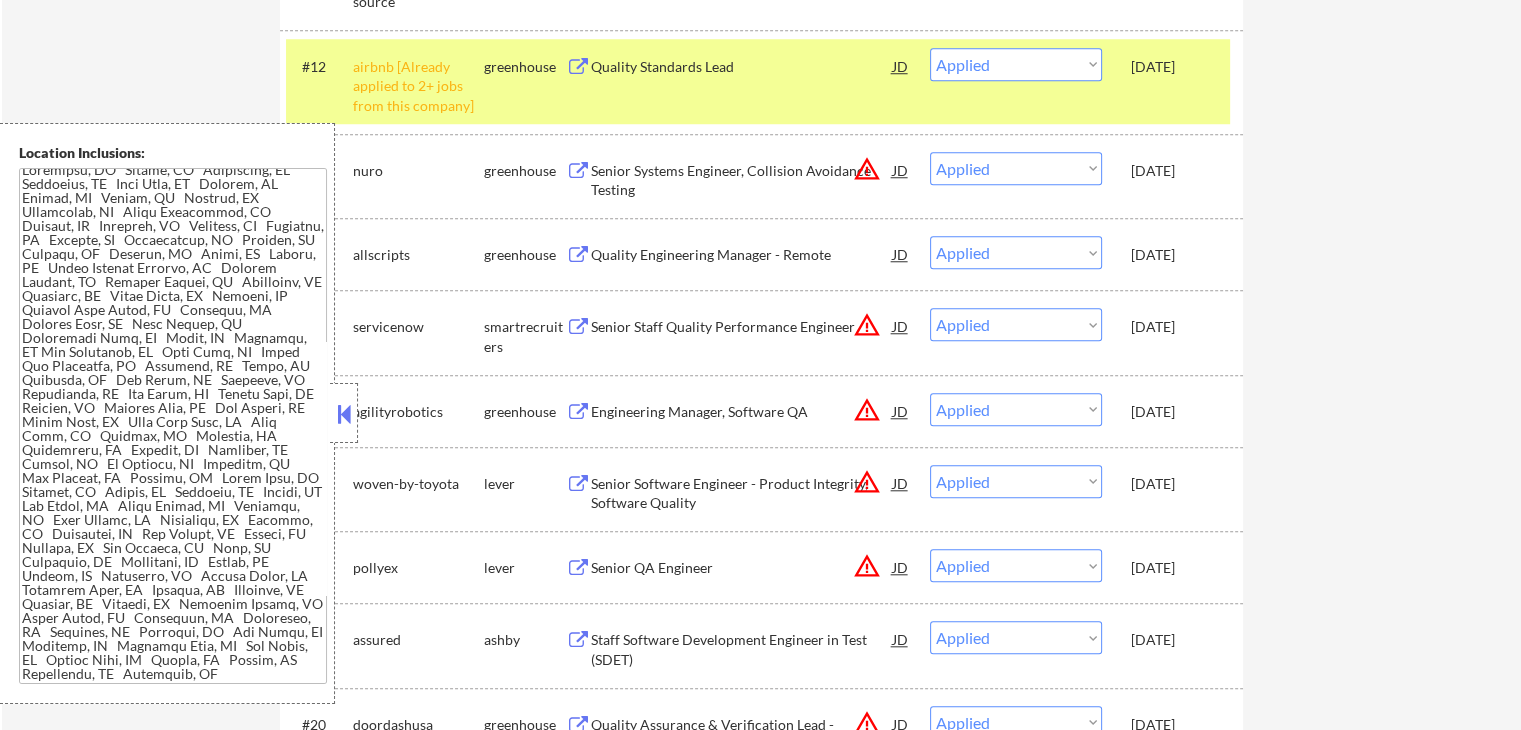 scroll, scrollTop: 1800, scrollLeft: 0, axis: vertical 